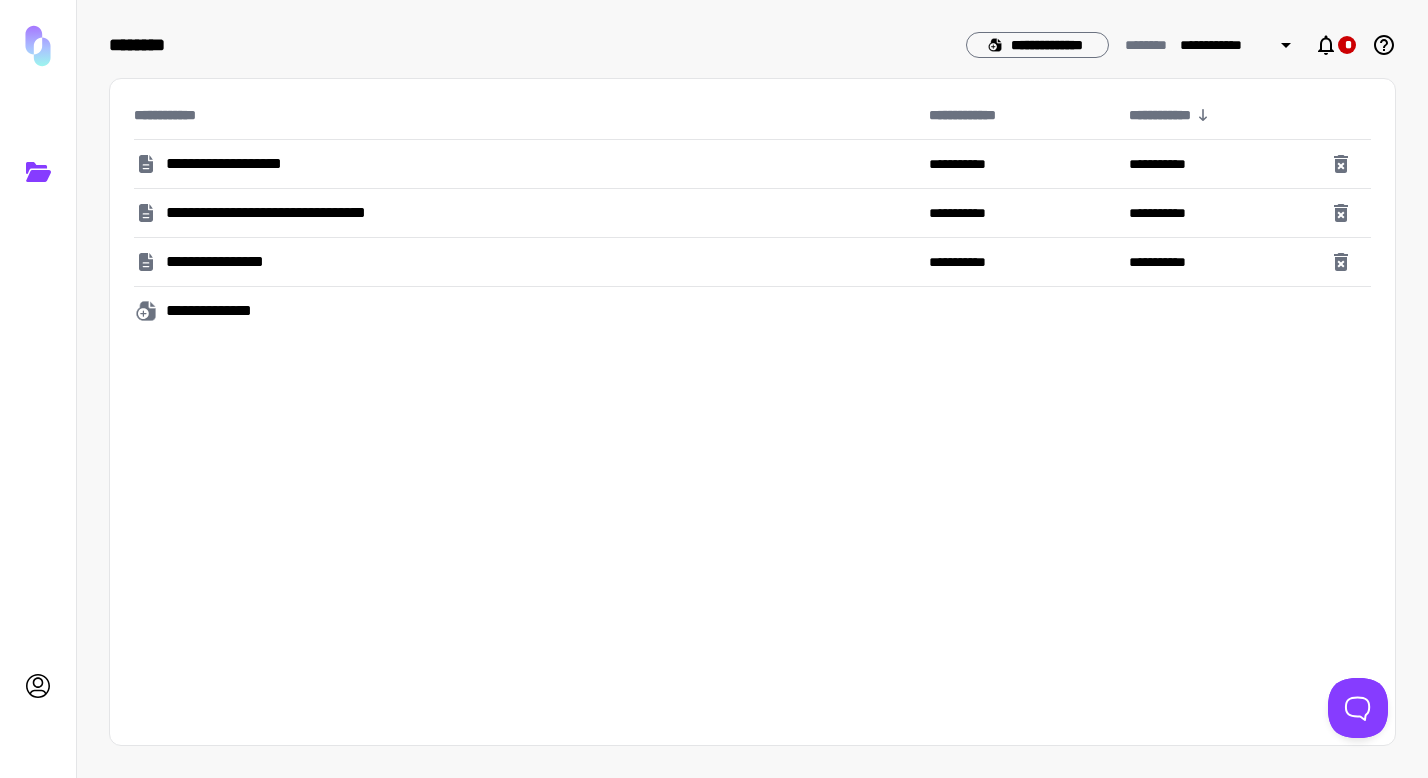 scroll, scrollTop: 0, scrollLeft: 0, axis: both 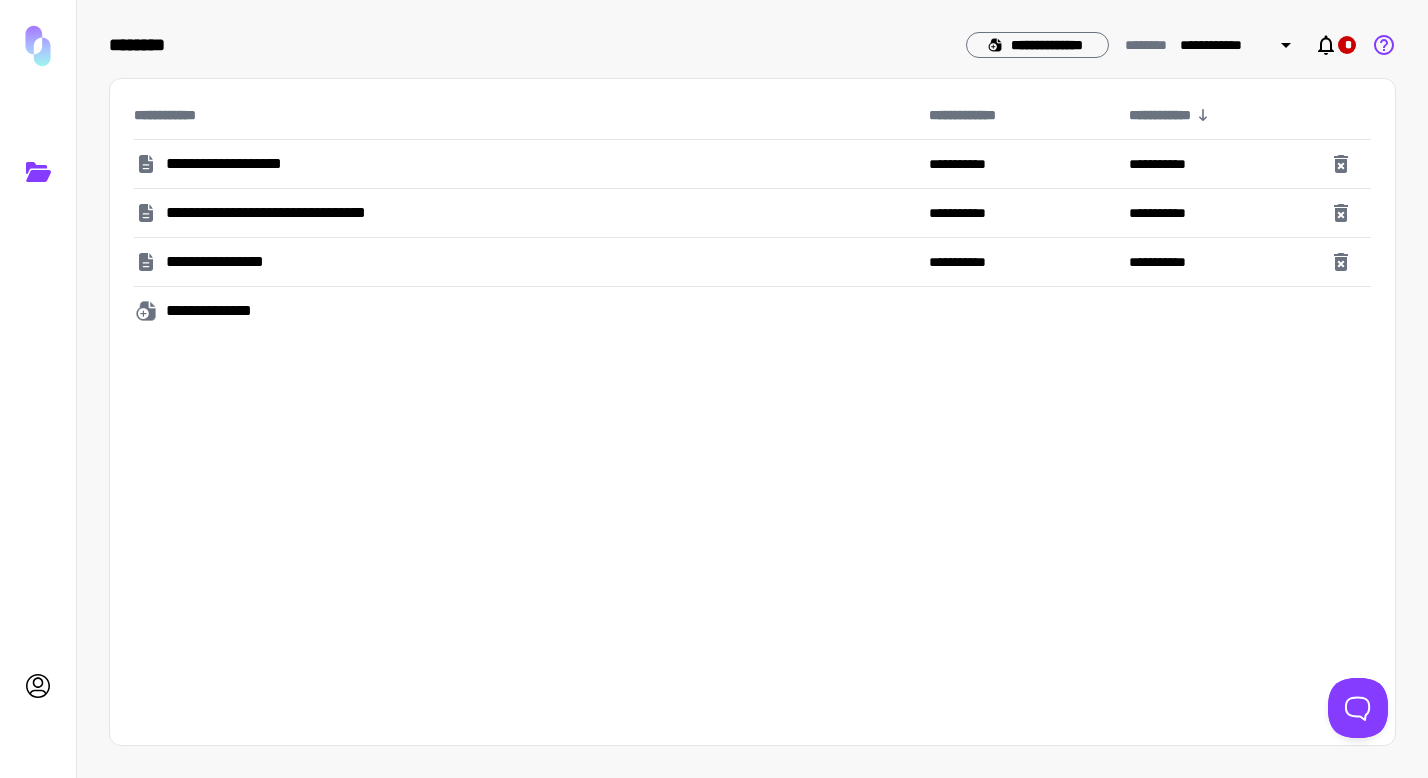 click 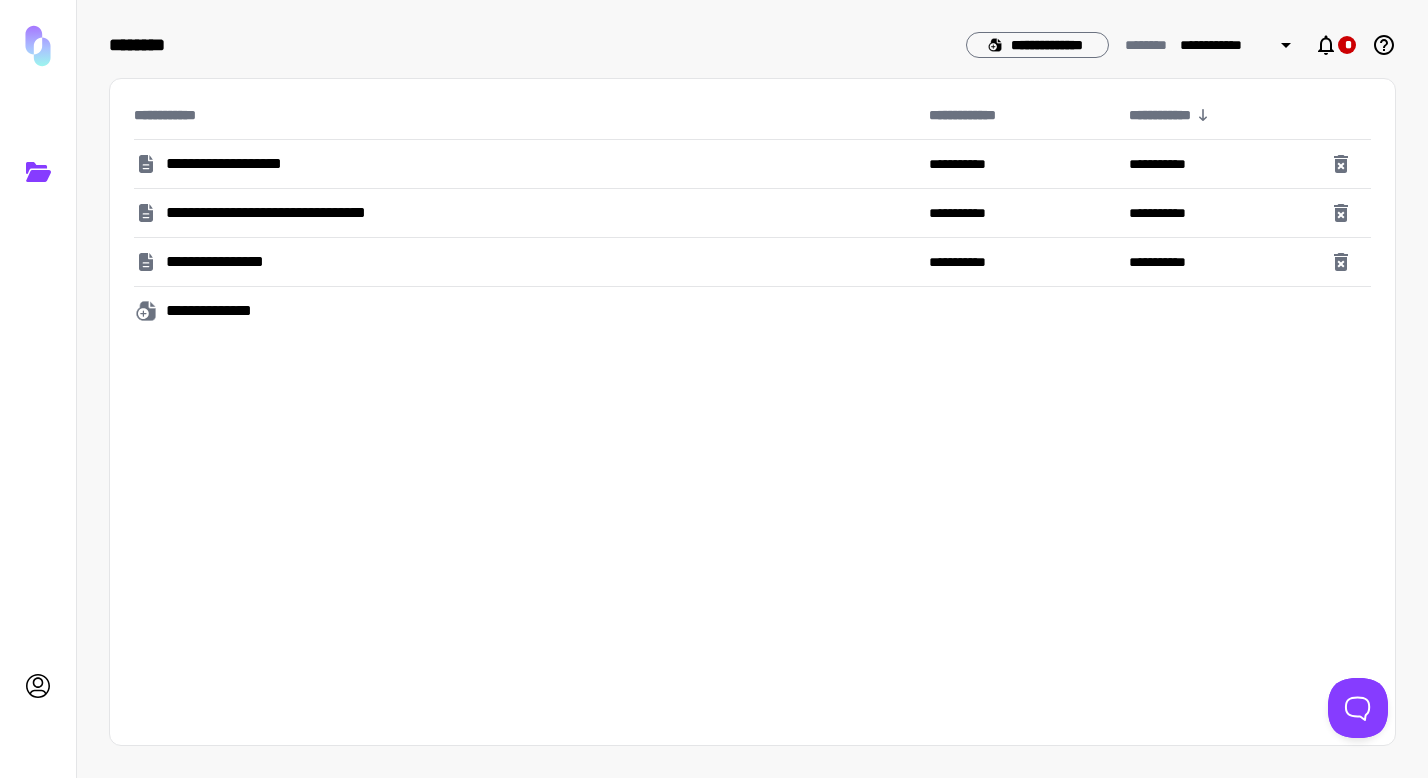 click on "**********" at bounding box center (221, 311) 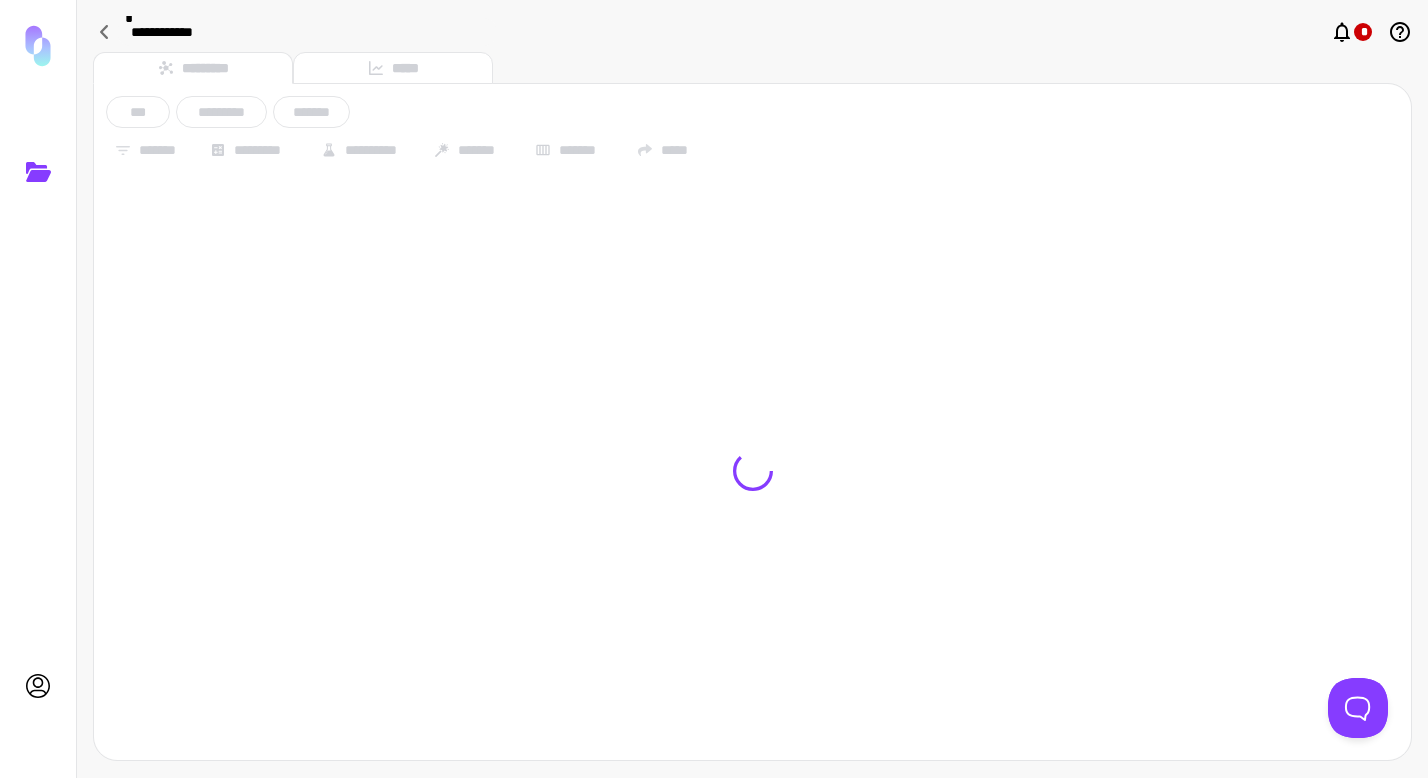 click at bounding box center (752, 471) 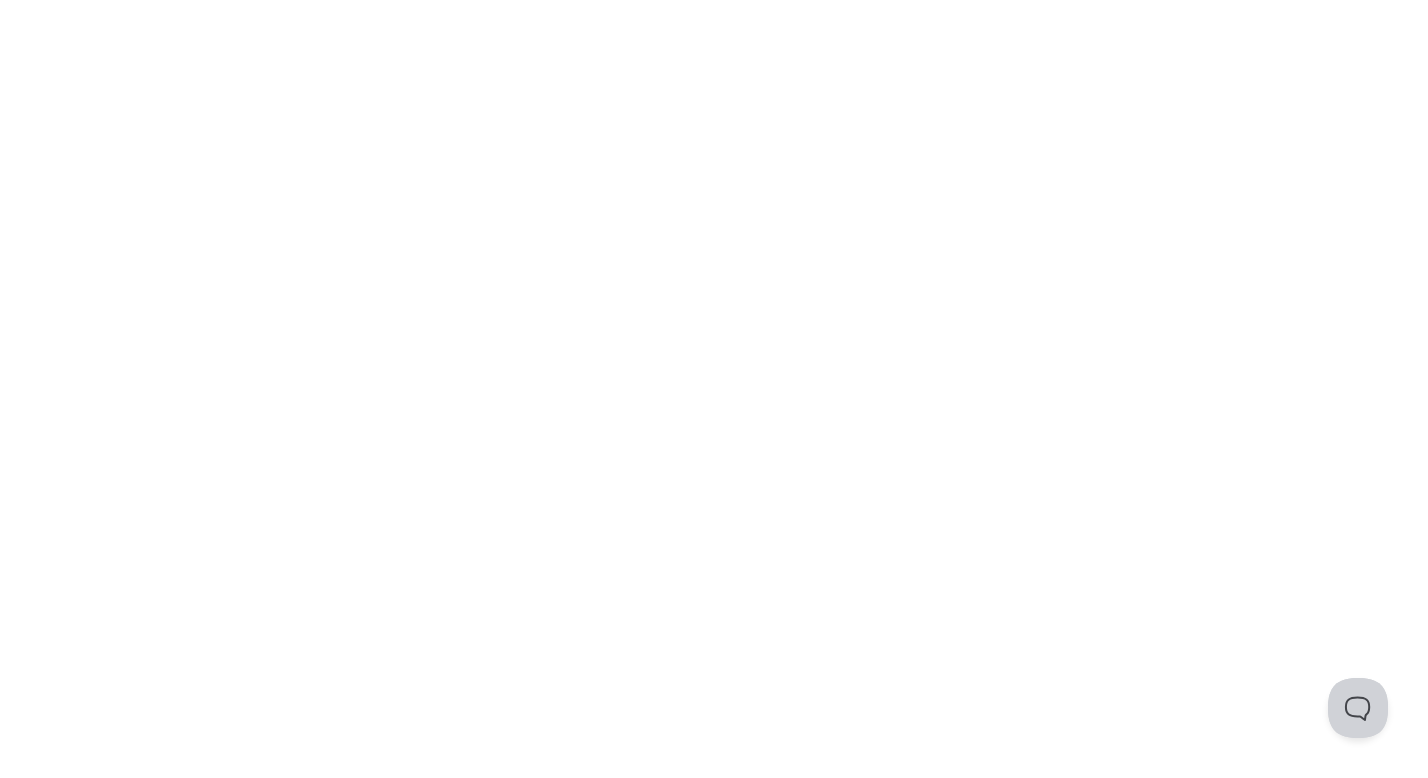 scroll, scrollTop: 0, scrollLeft: 0, axis: both 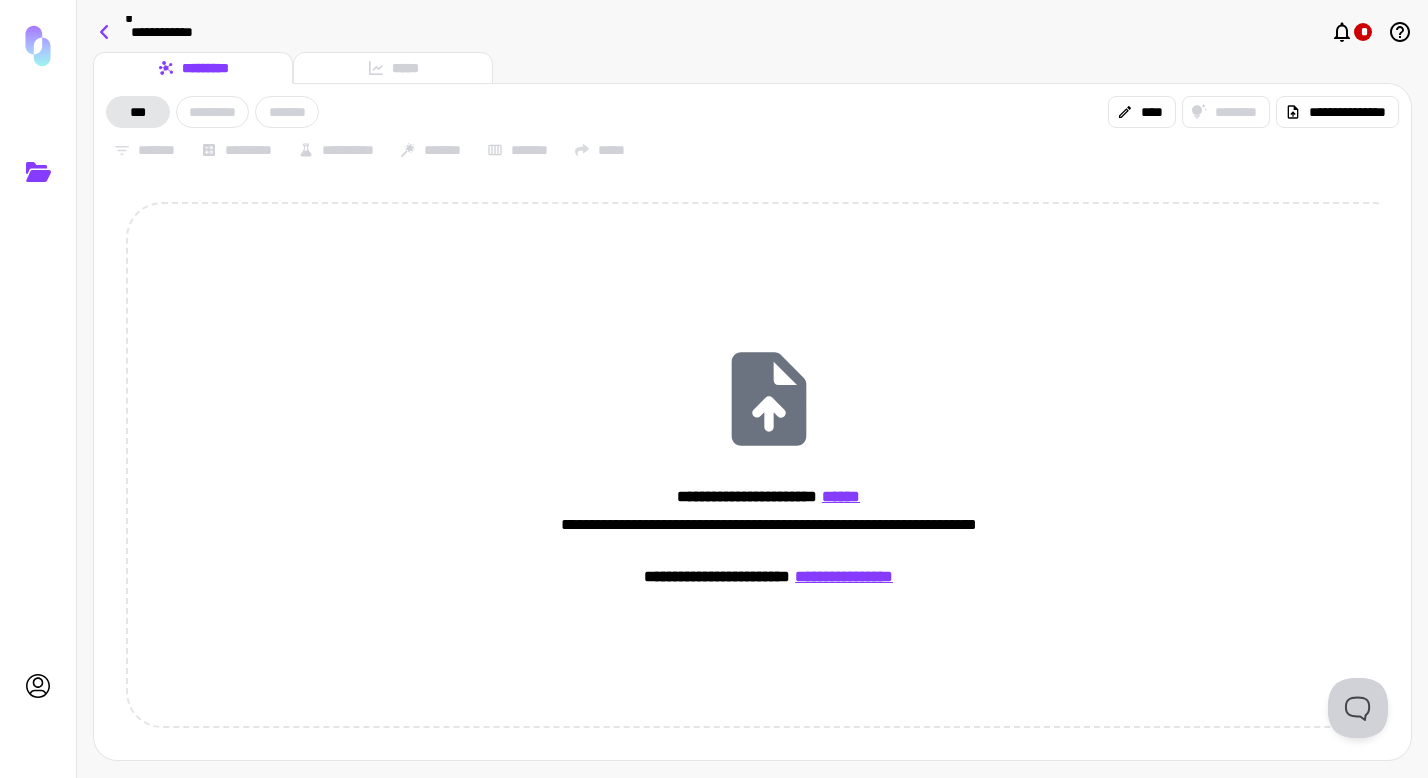 click 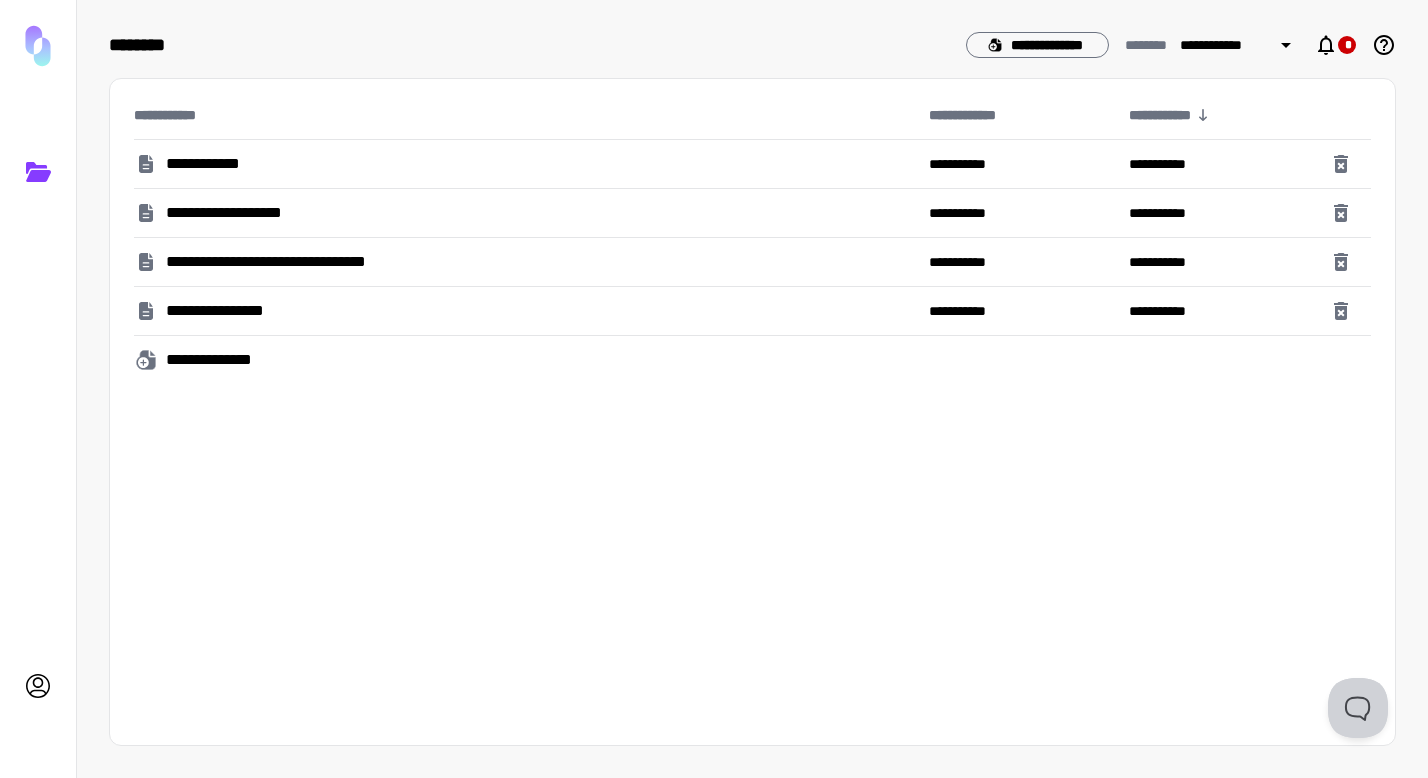 click on "**********" at bounding box center (221, 360) 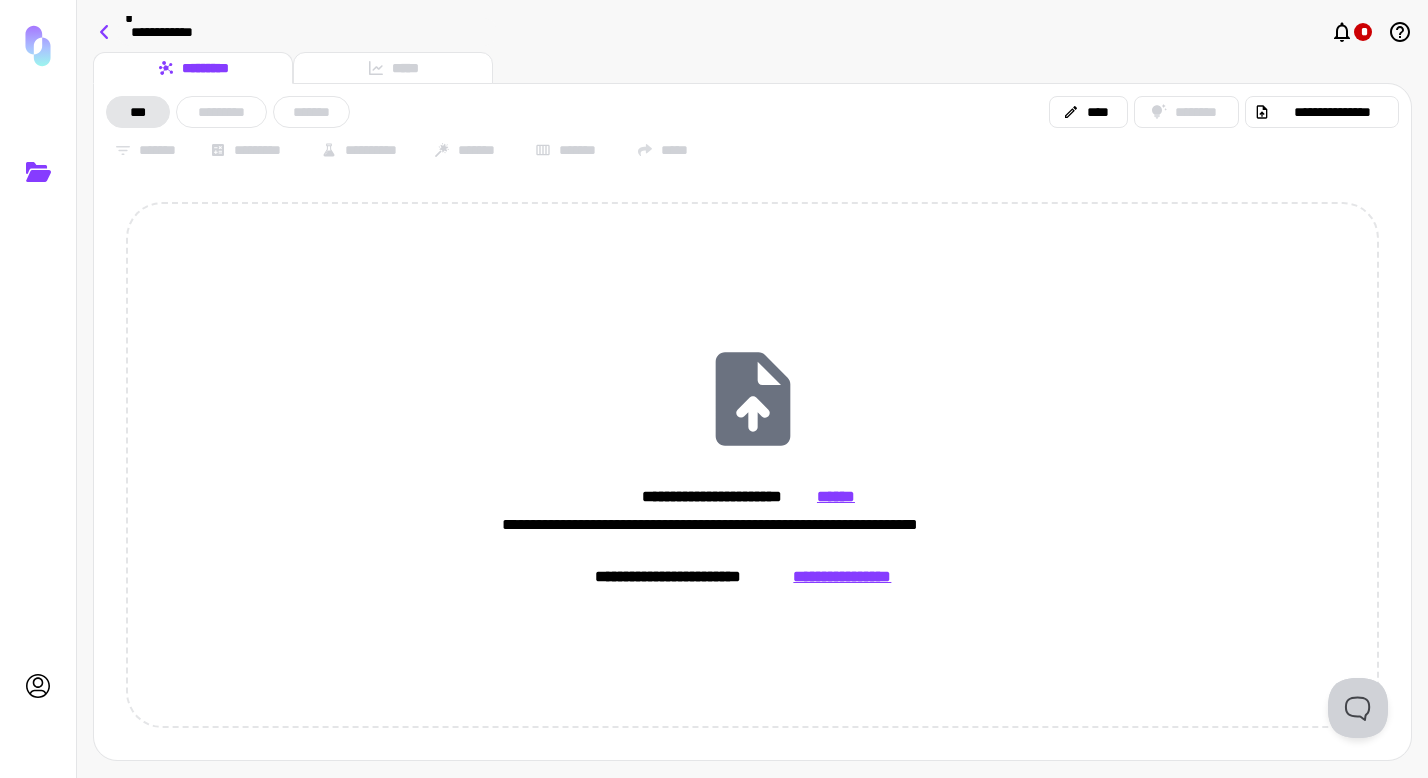 click 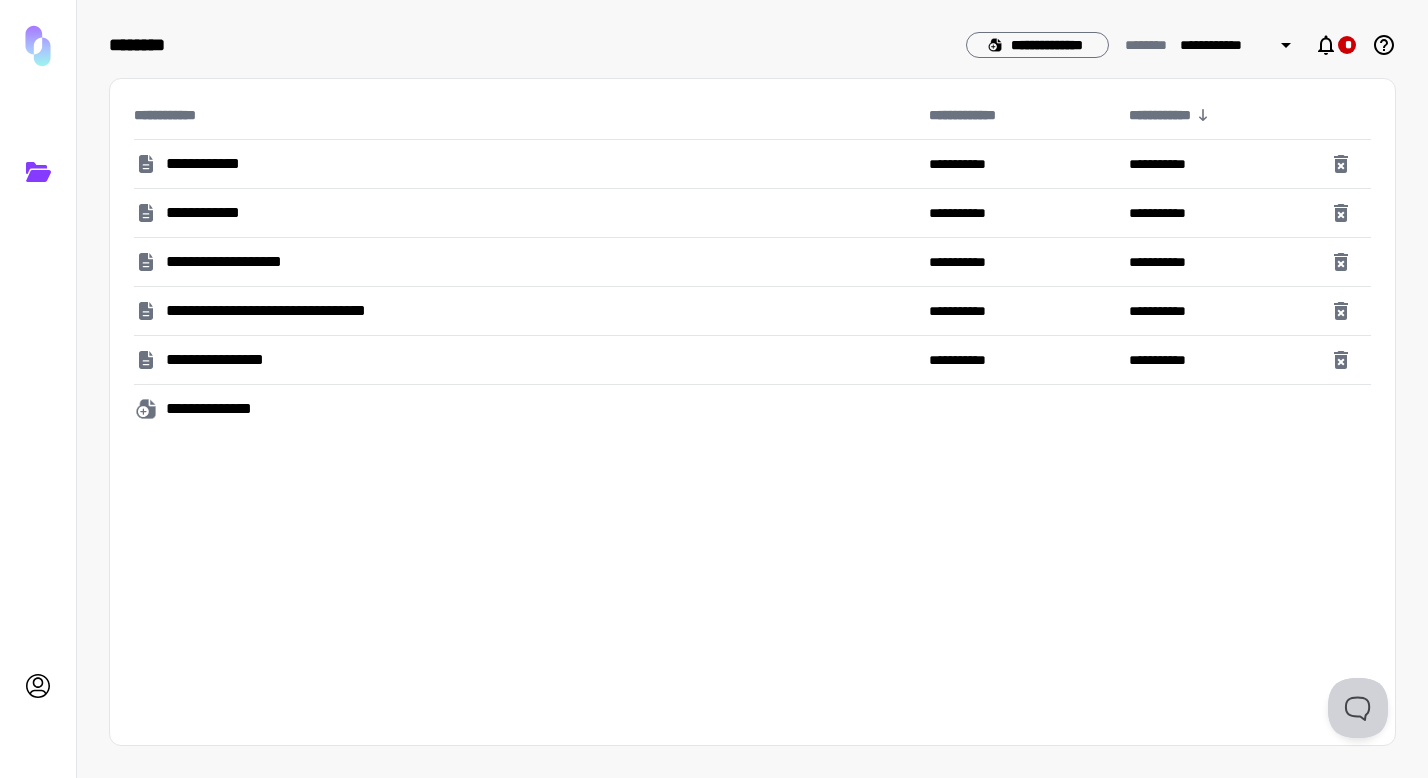 click on "**********" at bounding box center (523, 164) 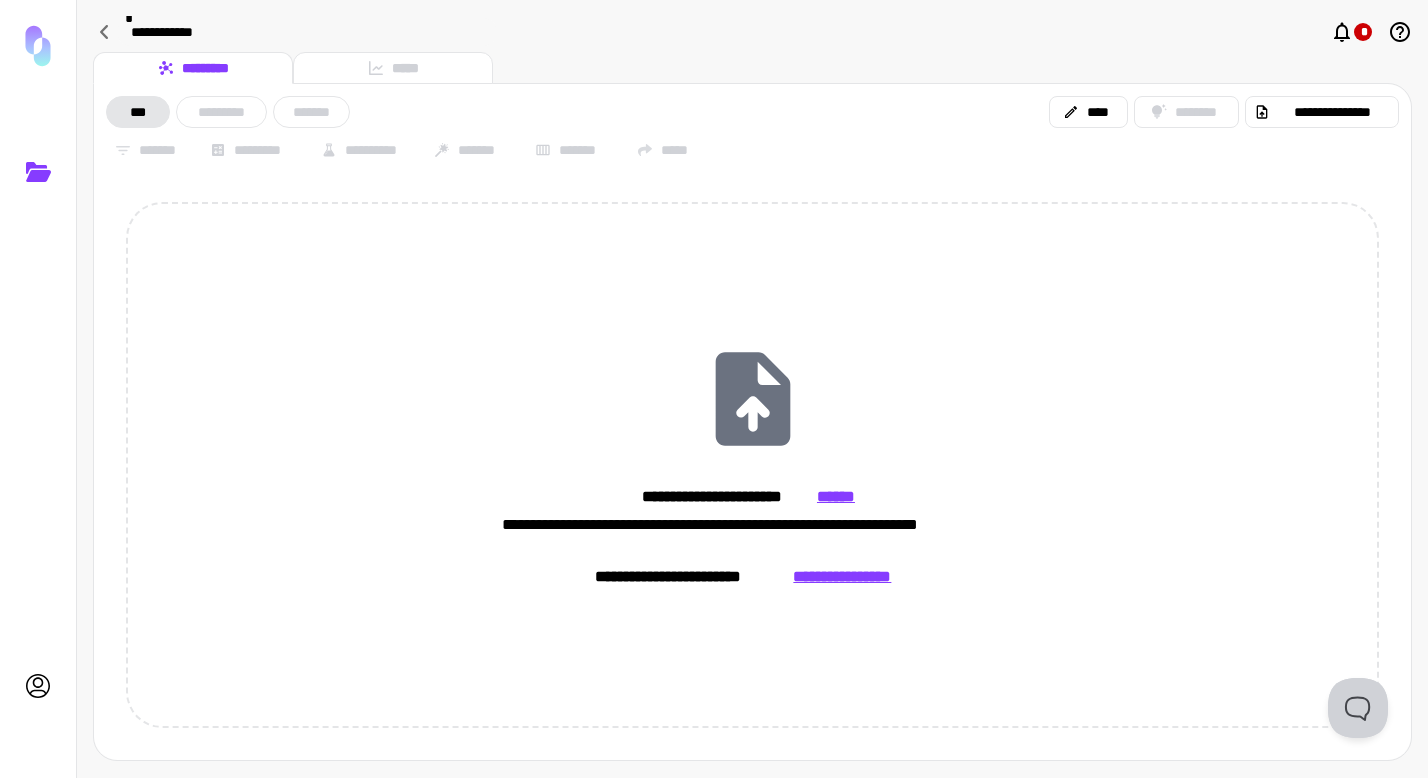click on "**********" at bounding box center (752, 389) 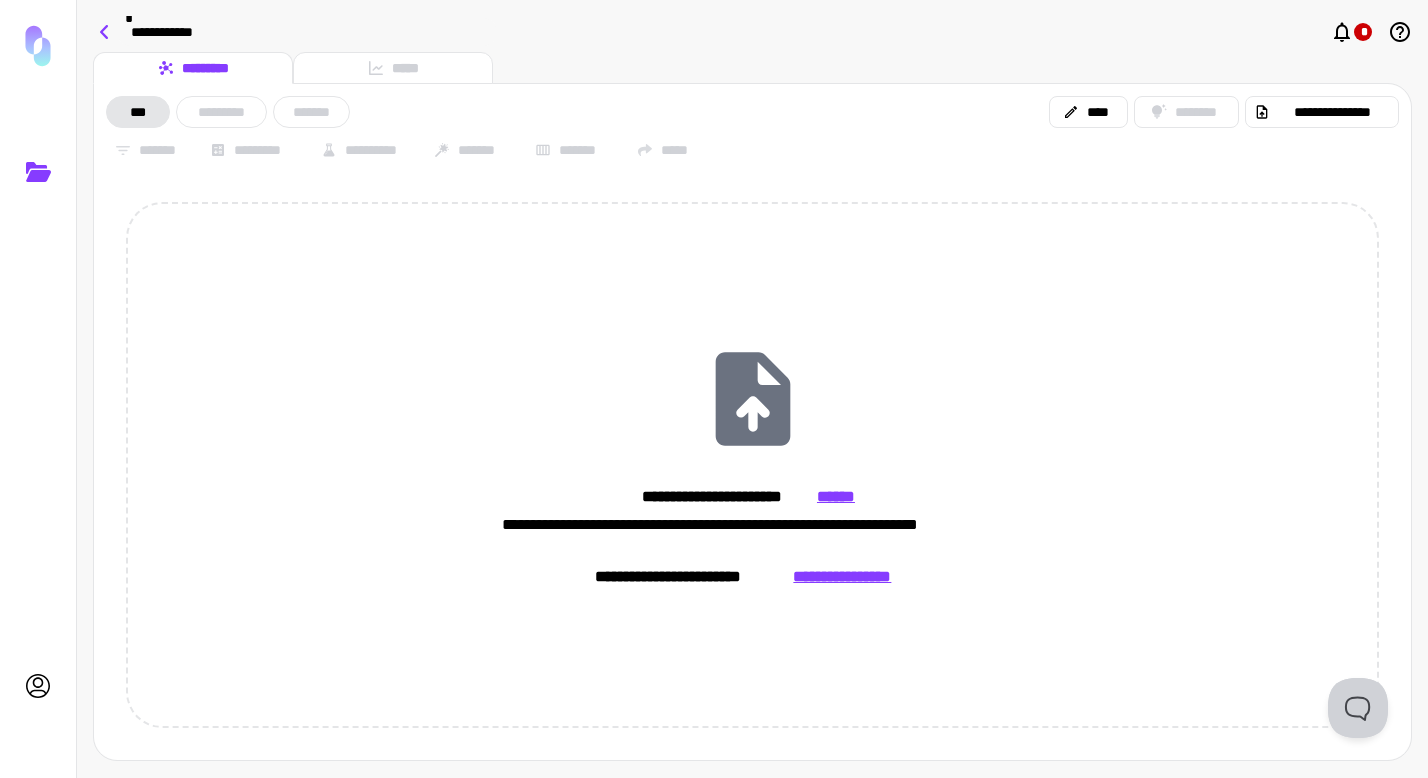 click 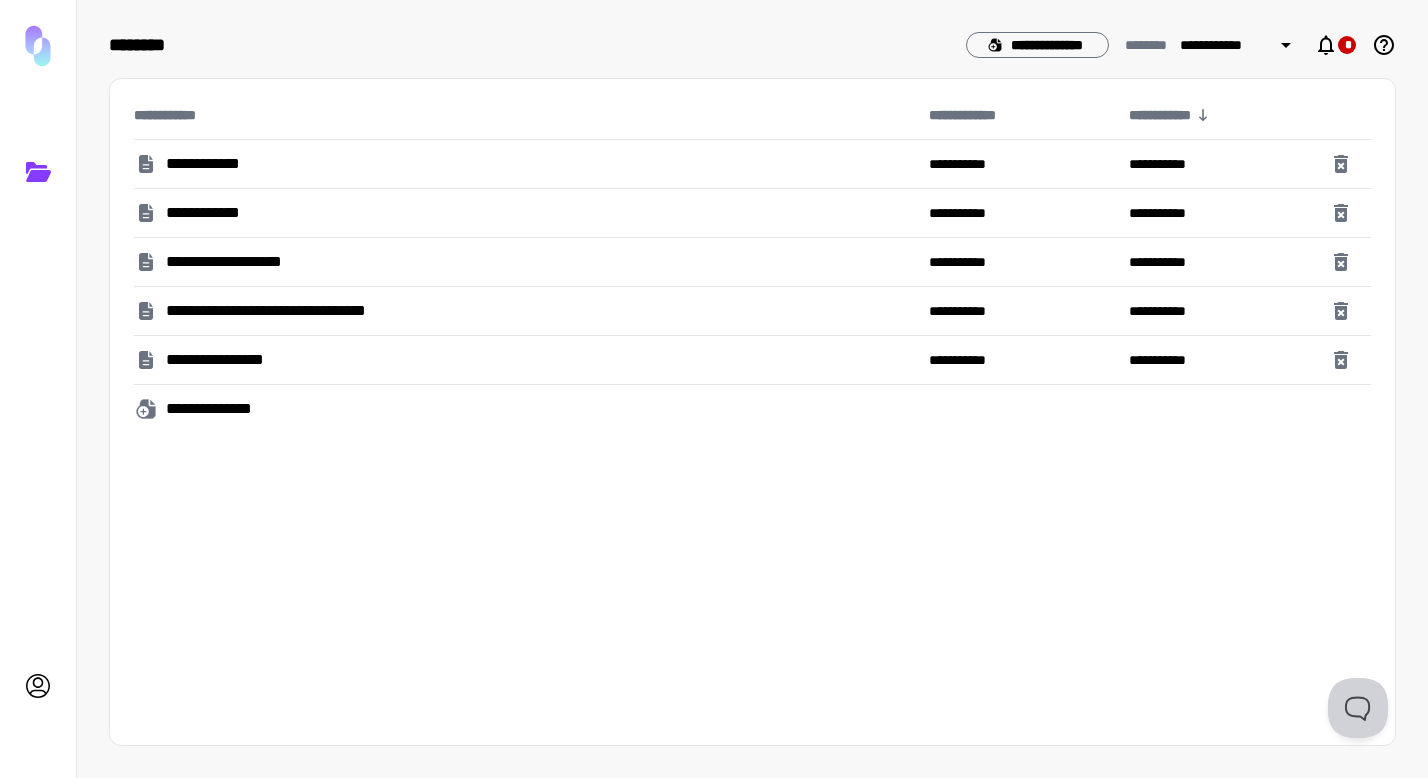 click 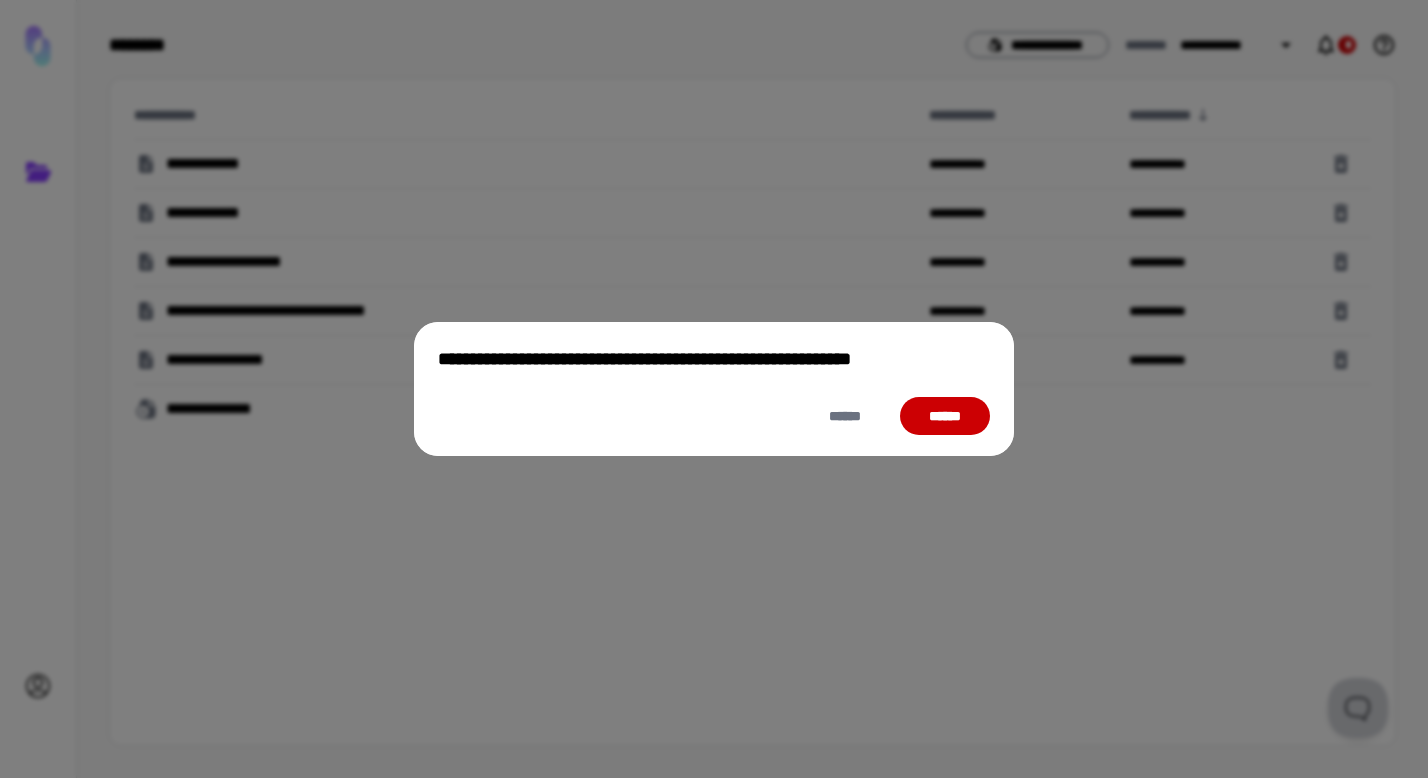 click on "******" at bounding box center [945, 416] 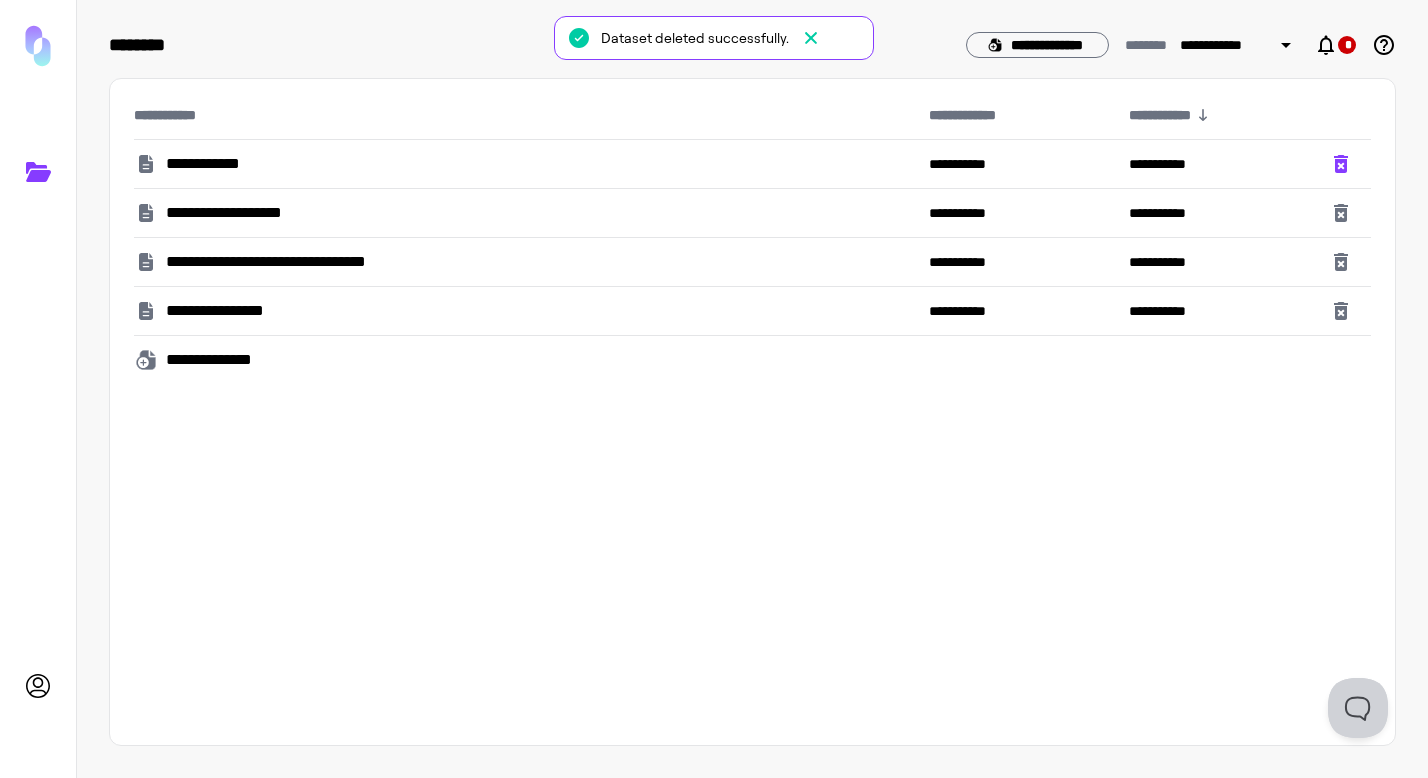 click 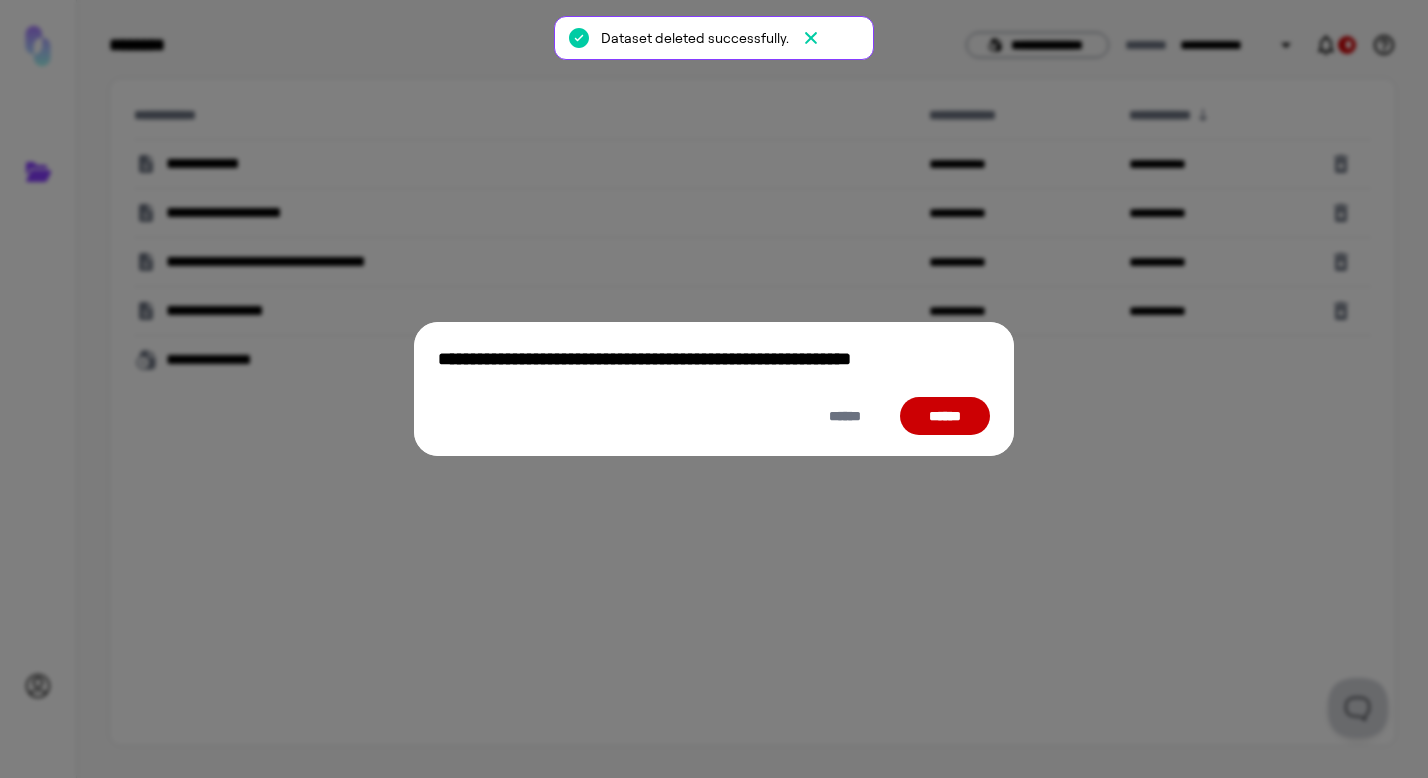 click on "******" at bounding box center (945, 416) 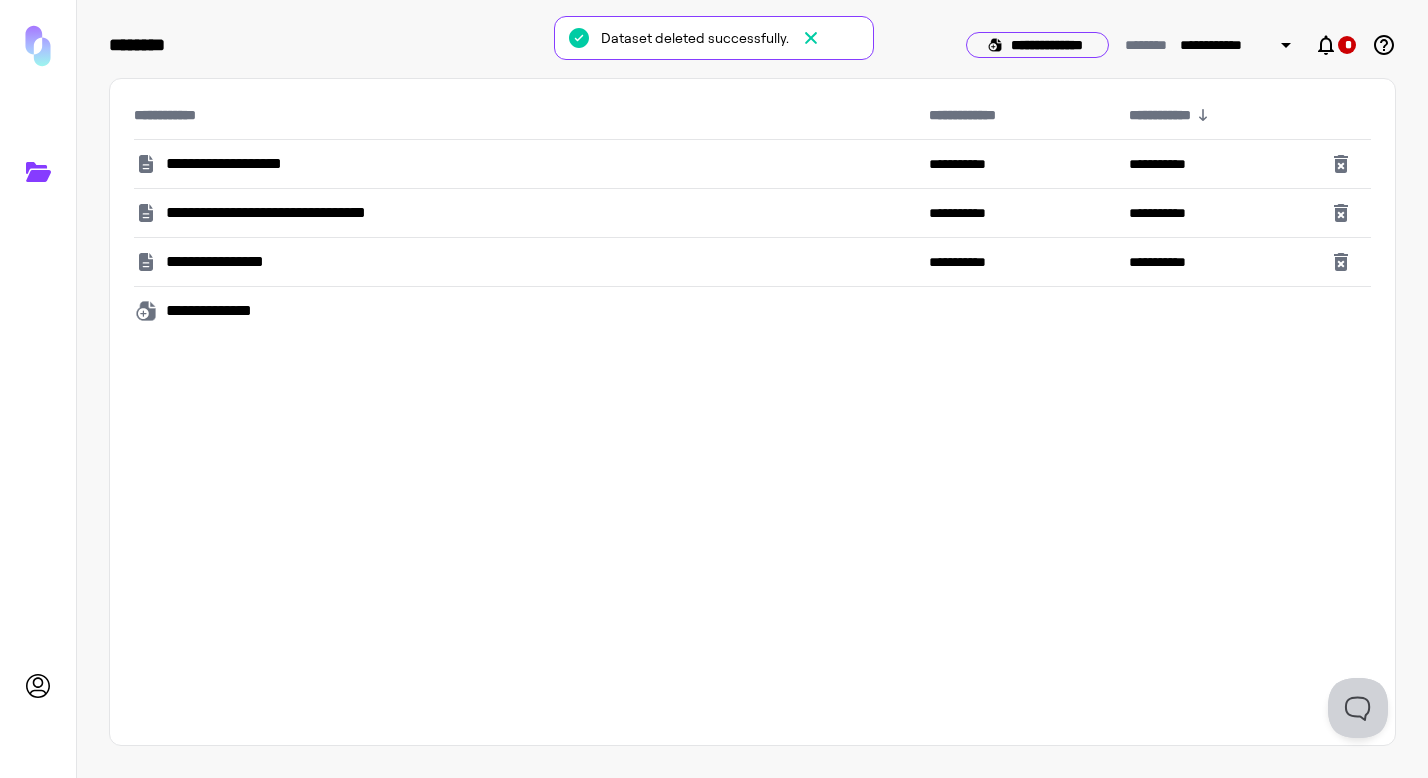 click on "**********" at bounding box center [1037, 45] 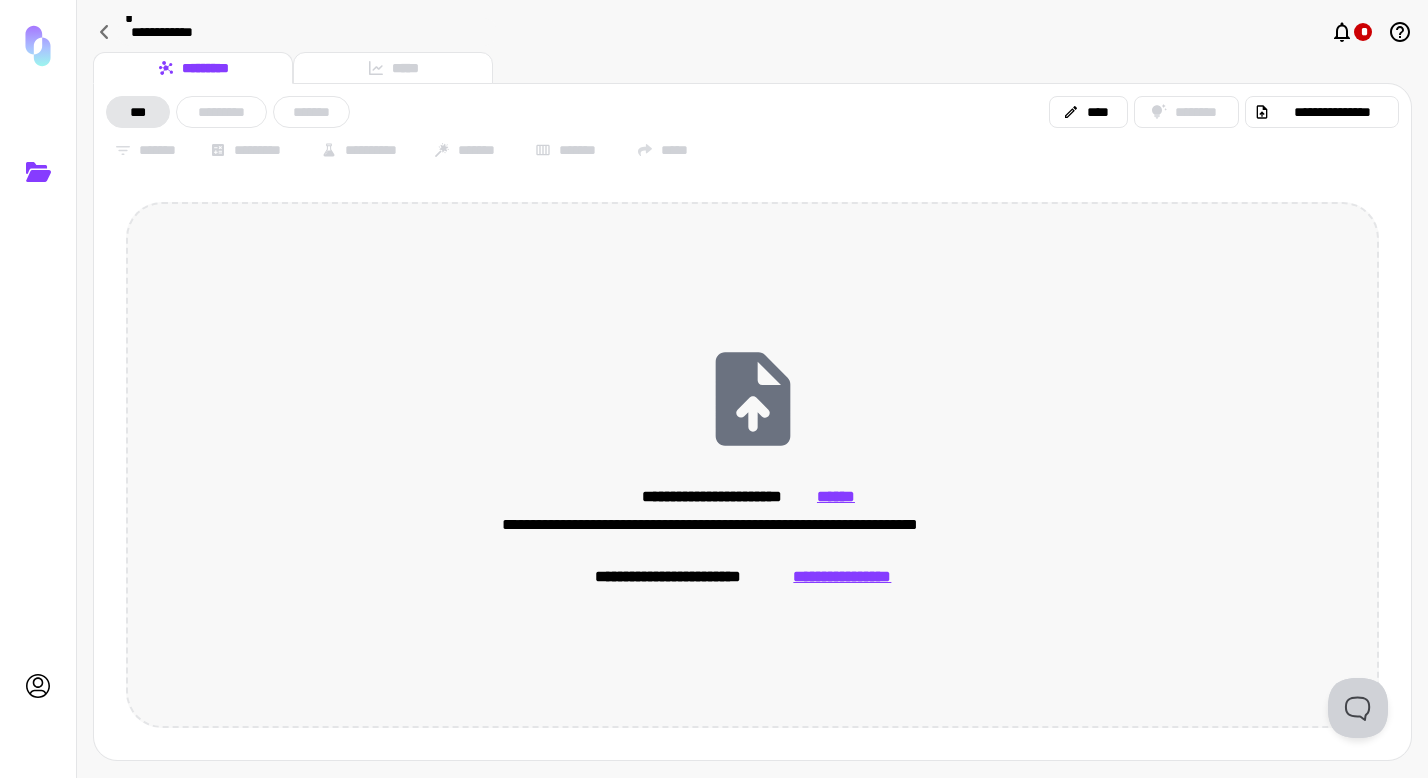 click on "**********" at bounding box center (842, 577) 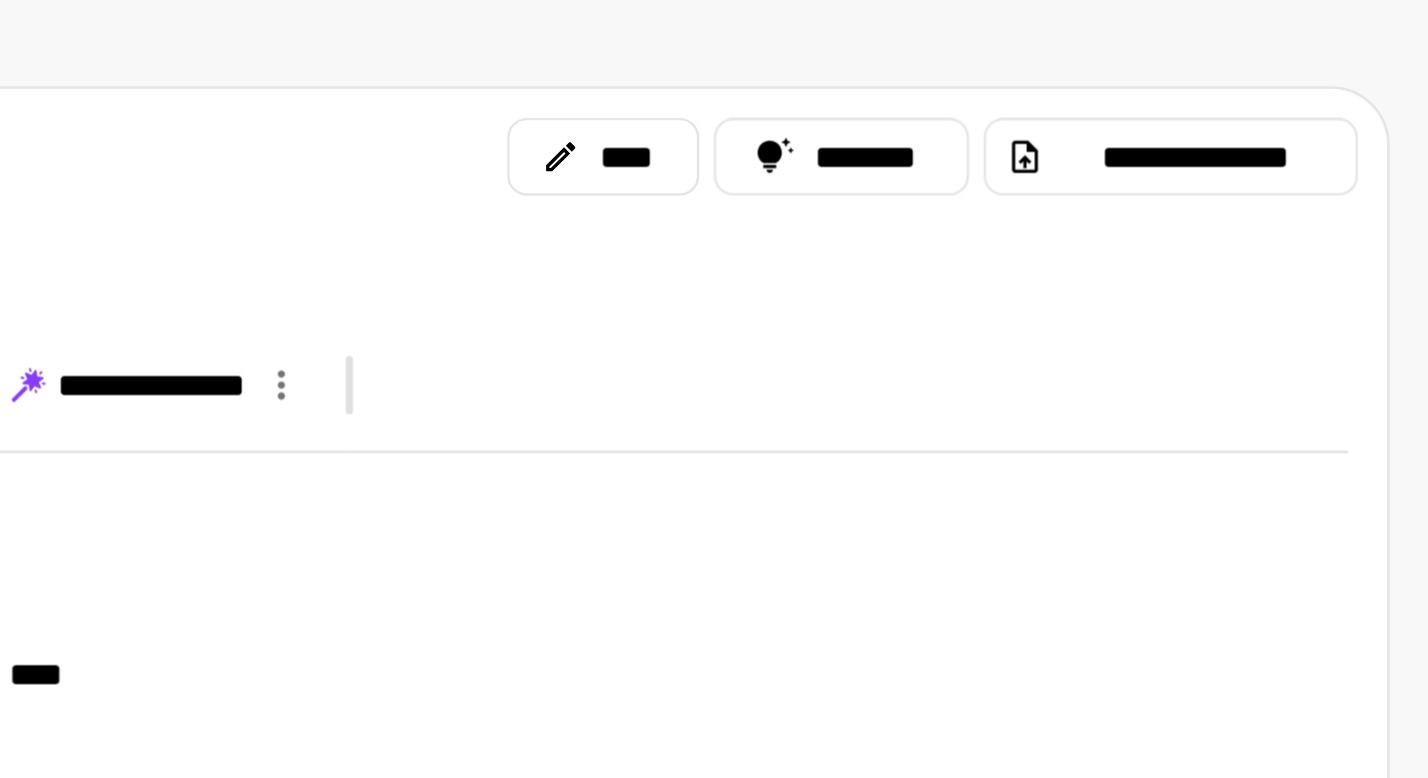 scroll, scrollTop: 0, scrollLeft: 0, axis: both 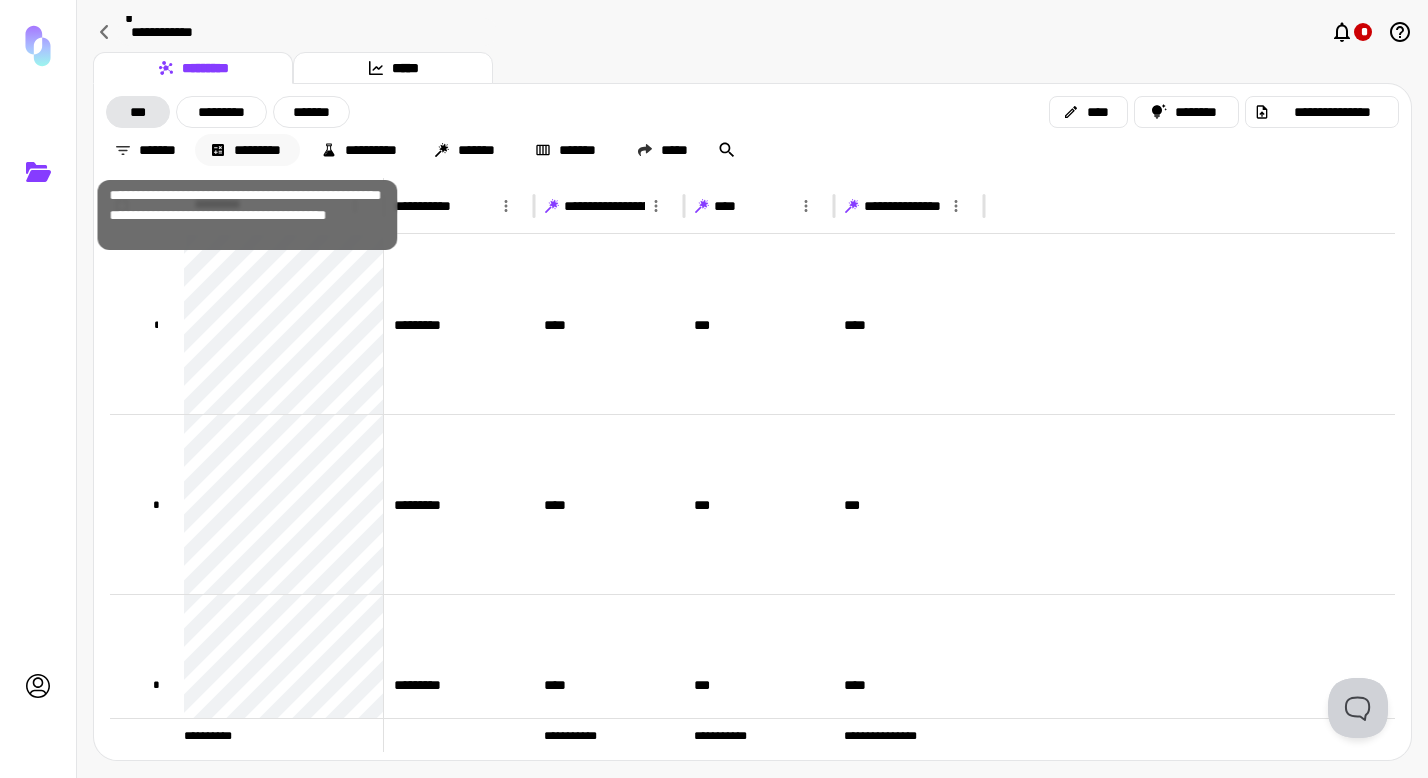 click on "*********" at bounding box center [247, 150] 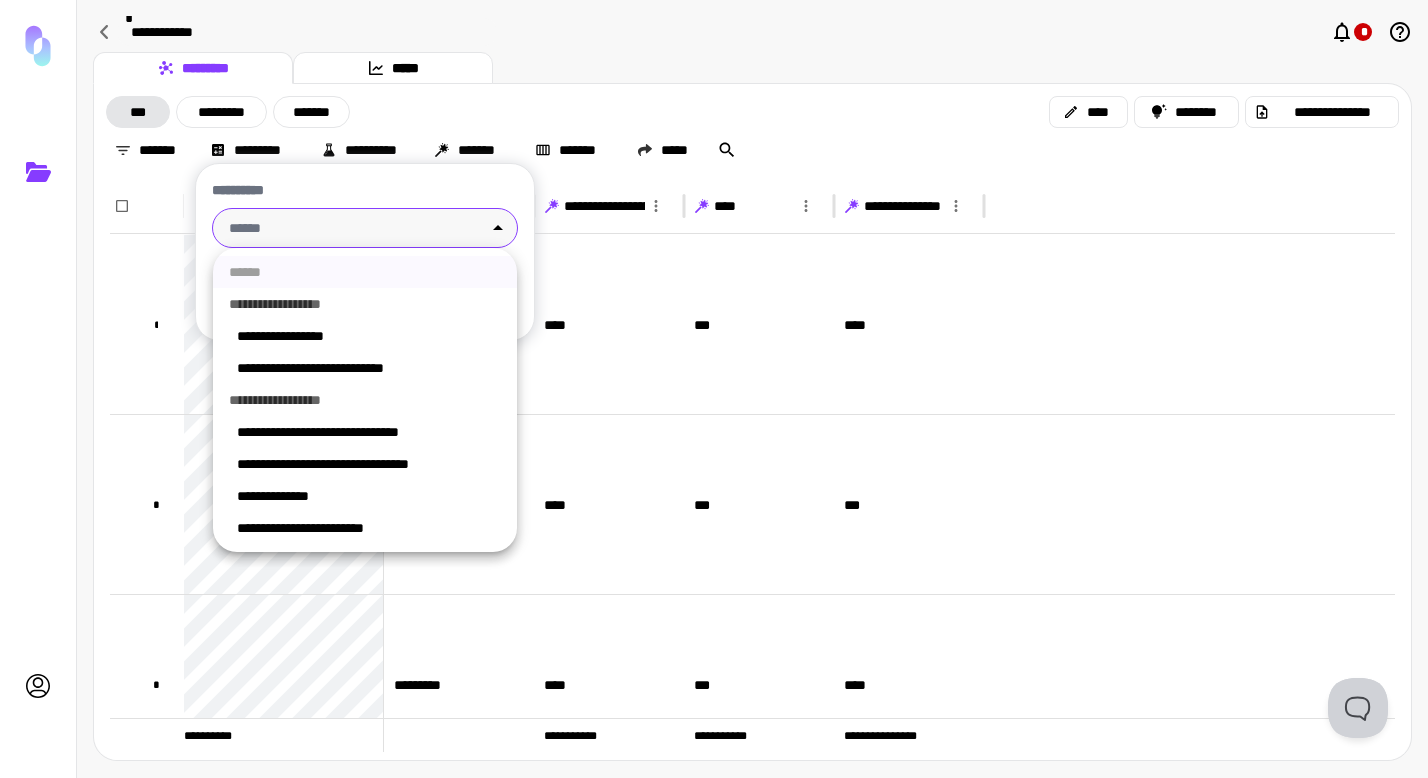 click on "**********" at bounding box center [714, 389] 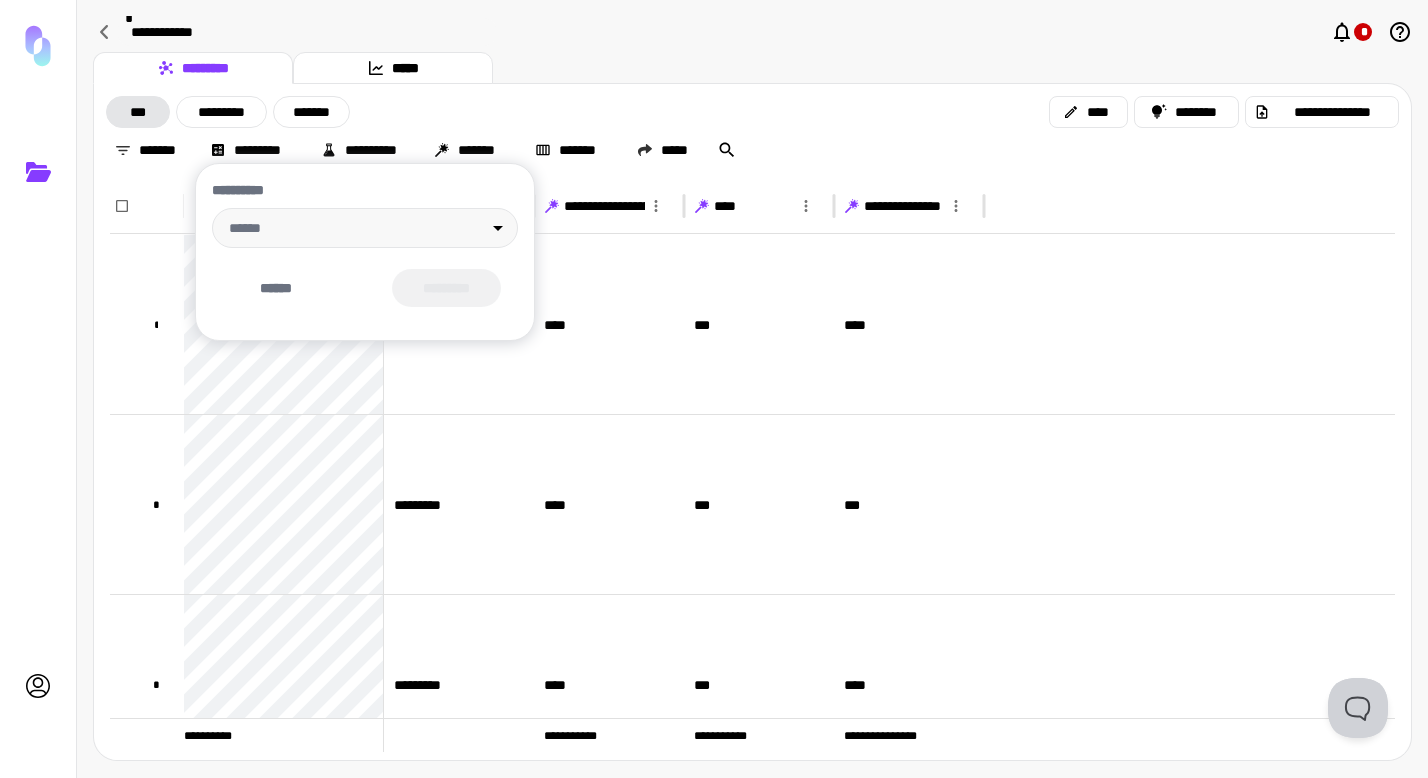 click at bounding box center (714, 389) 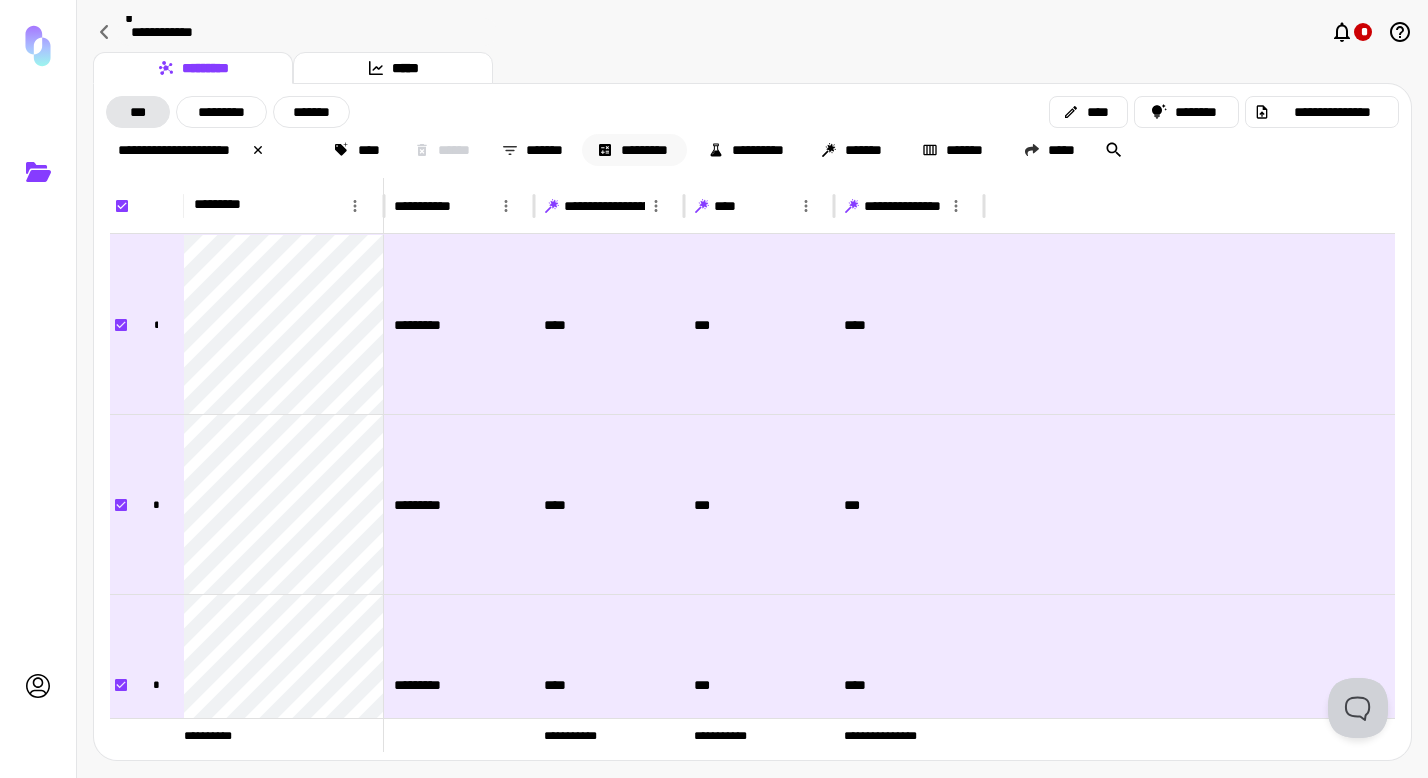 click on "*********" at bounding box center [634, 150] 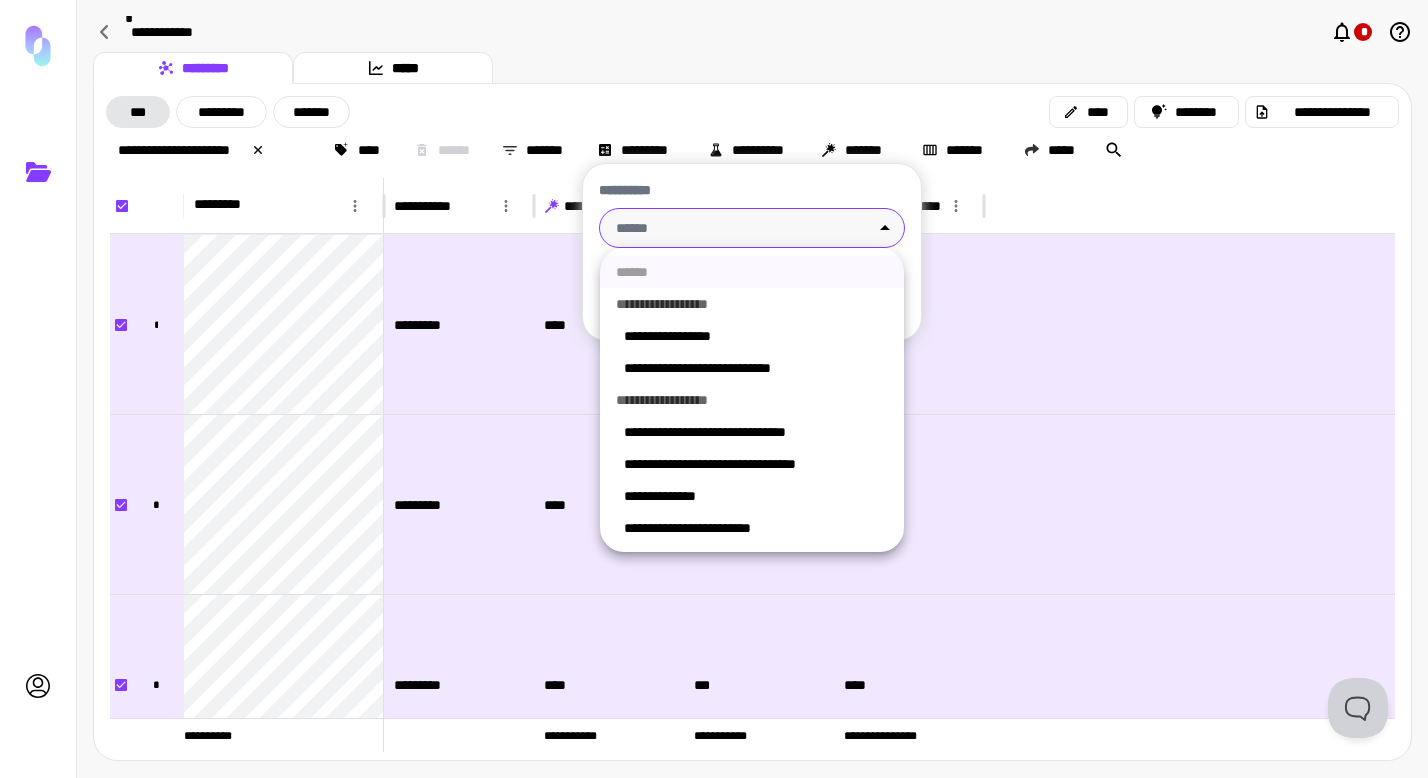 click on "**********" at bounding box center (714, 389) 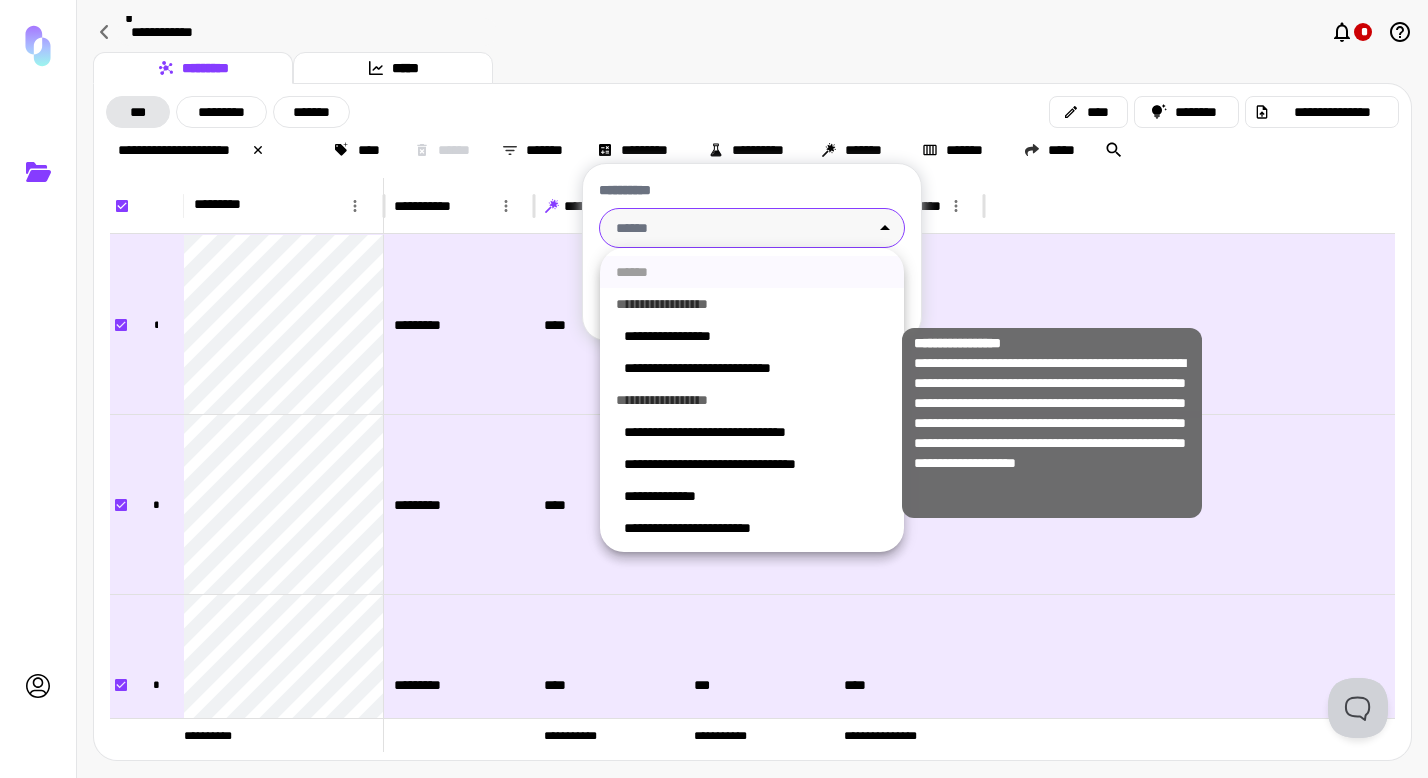 click on "**********" at bounding box center (756, 336) 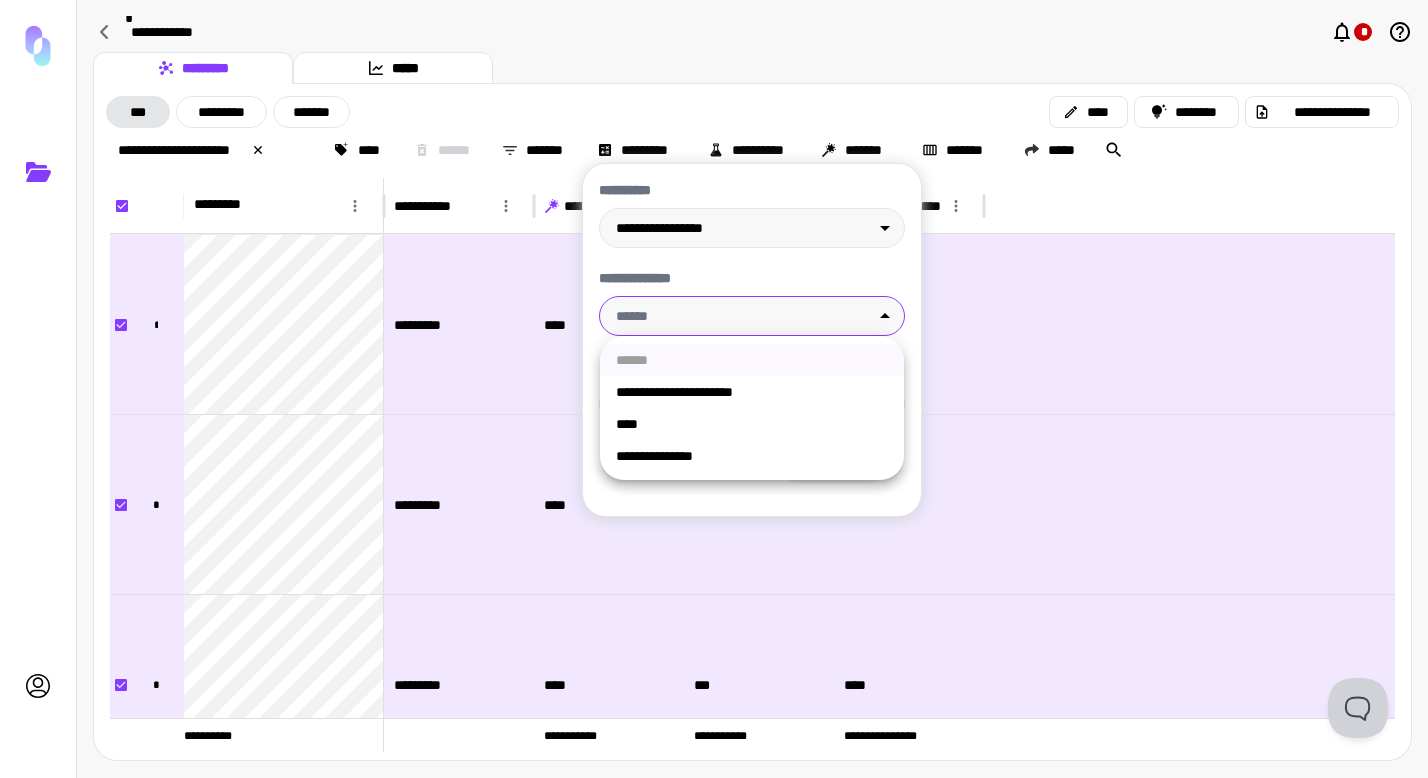 click on "**********" at bounding box center (714, 389) 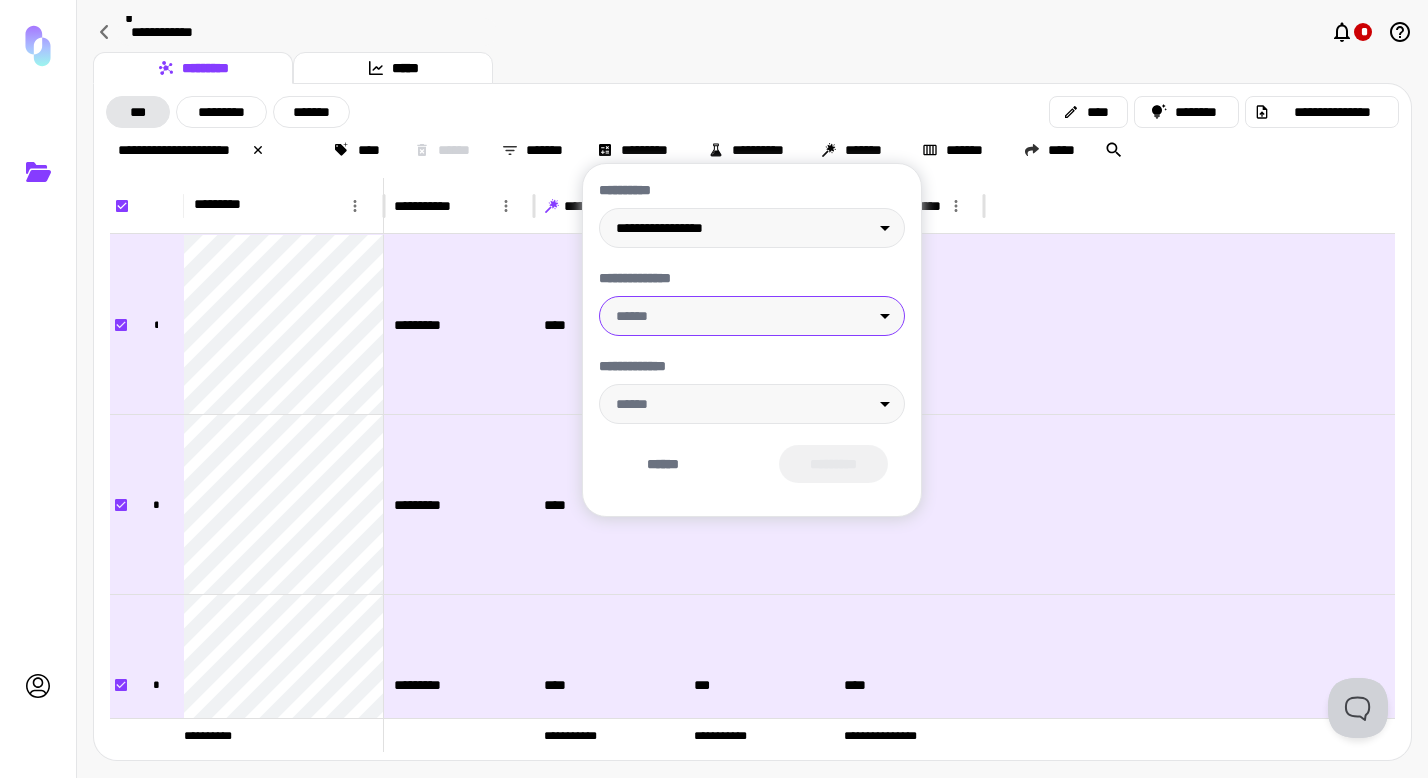 click at bounding box center (714, 389) 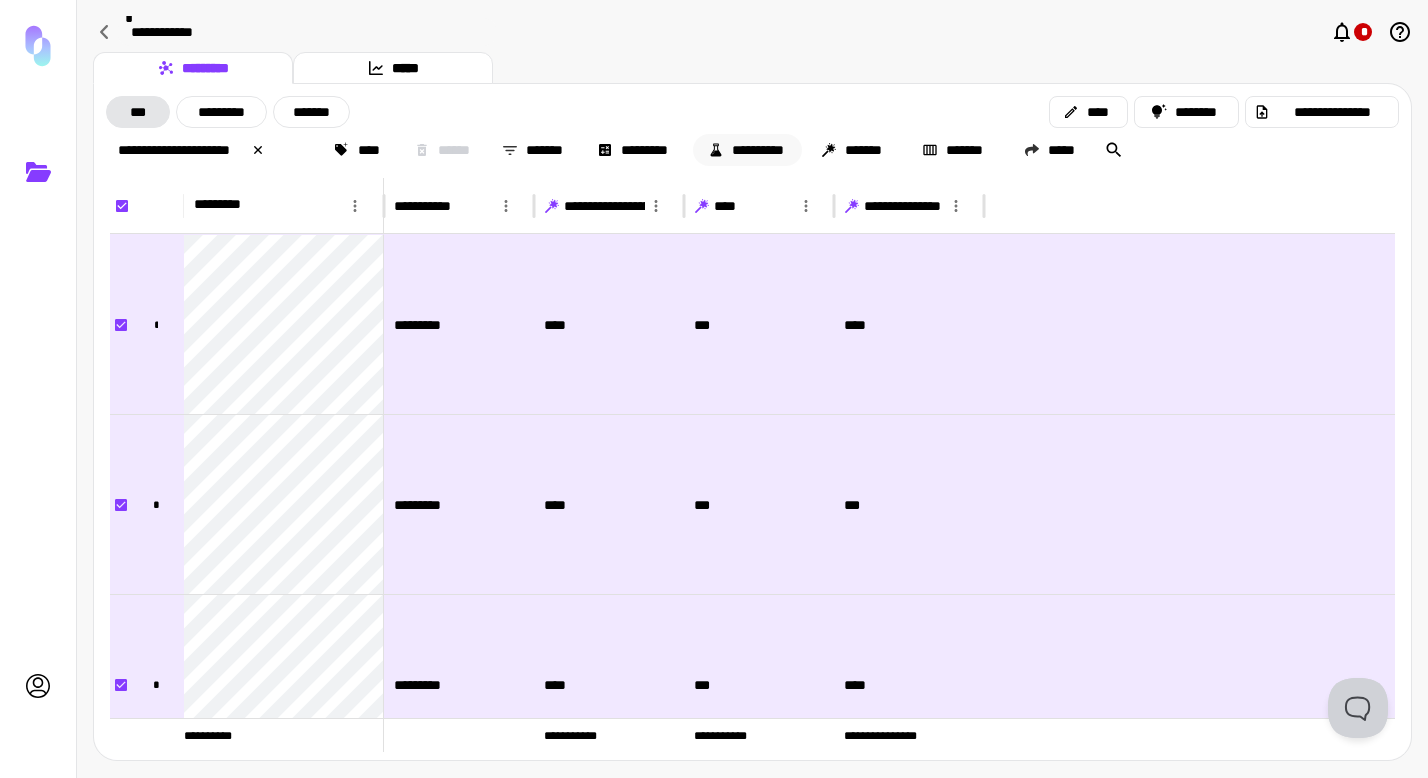 click on "**********" at bounding box center [747, 150] 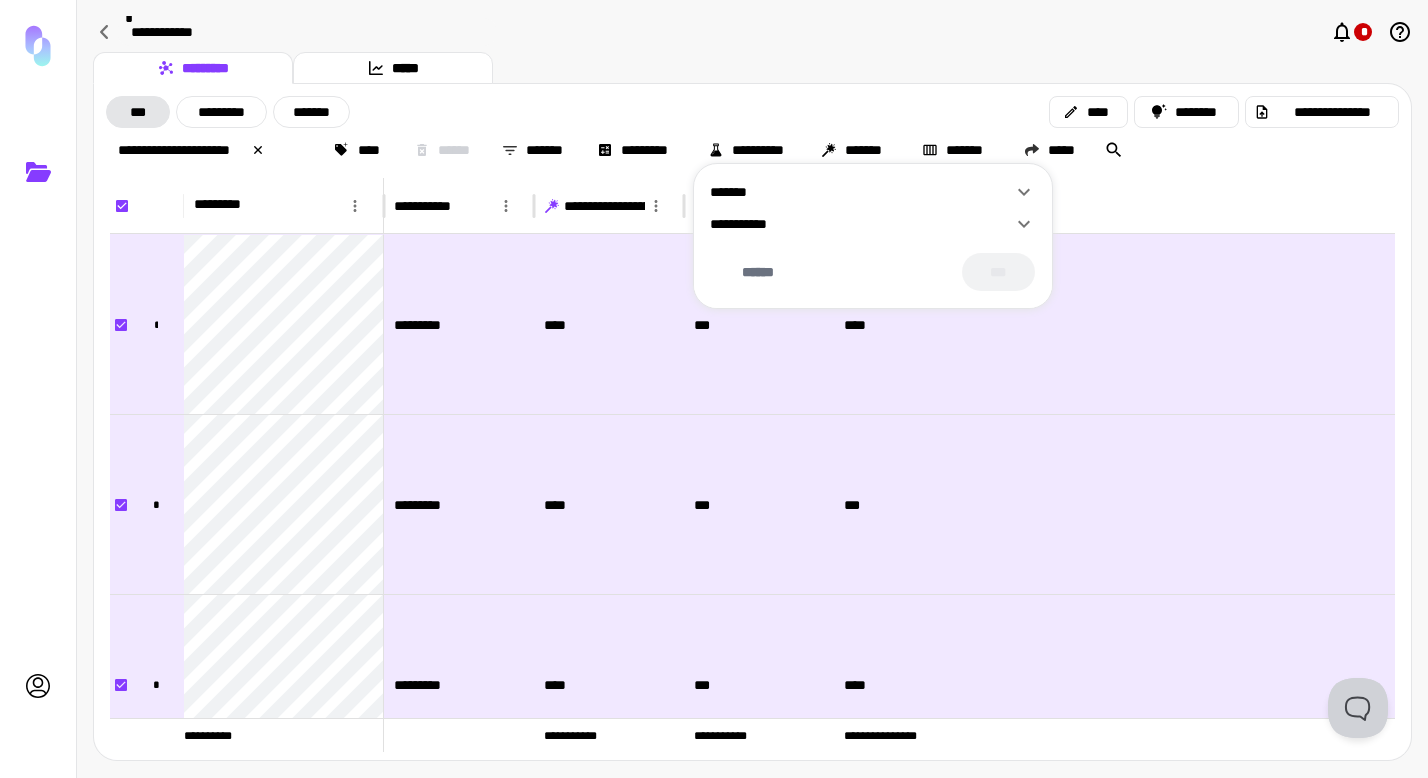 click on "**********" at bounding box center [861, 224] 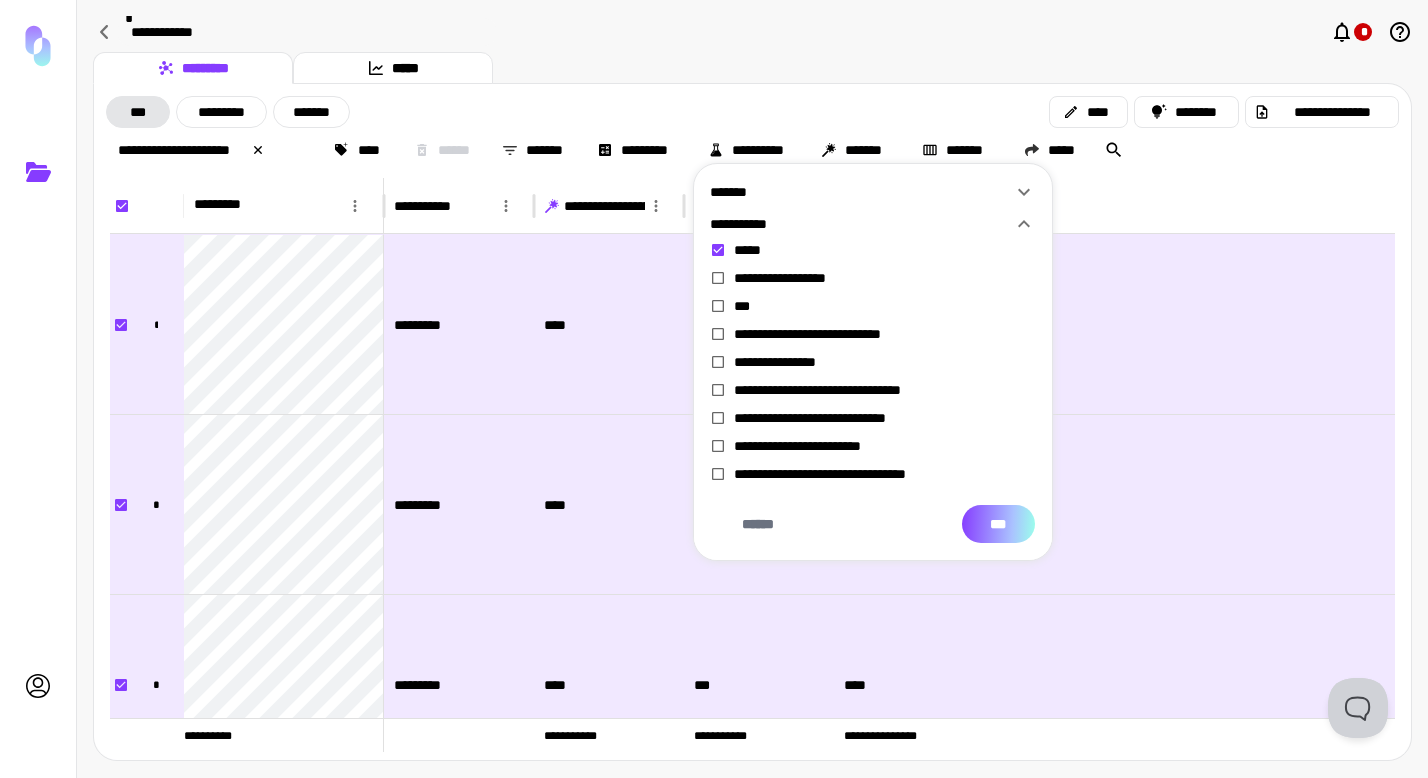 click on "***" at bounding box center (998, 524) 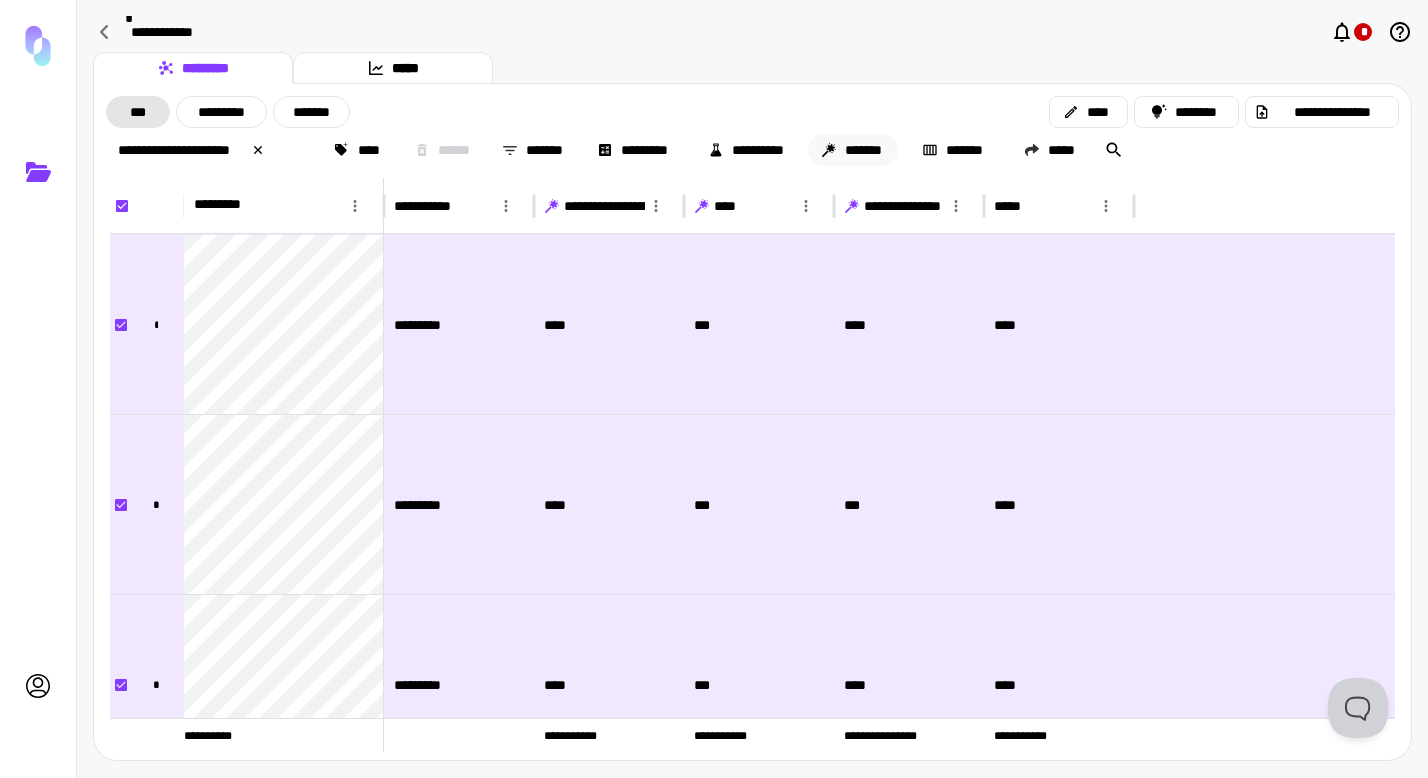 click on "*******" at bounding box center [853, 150] 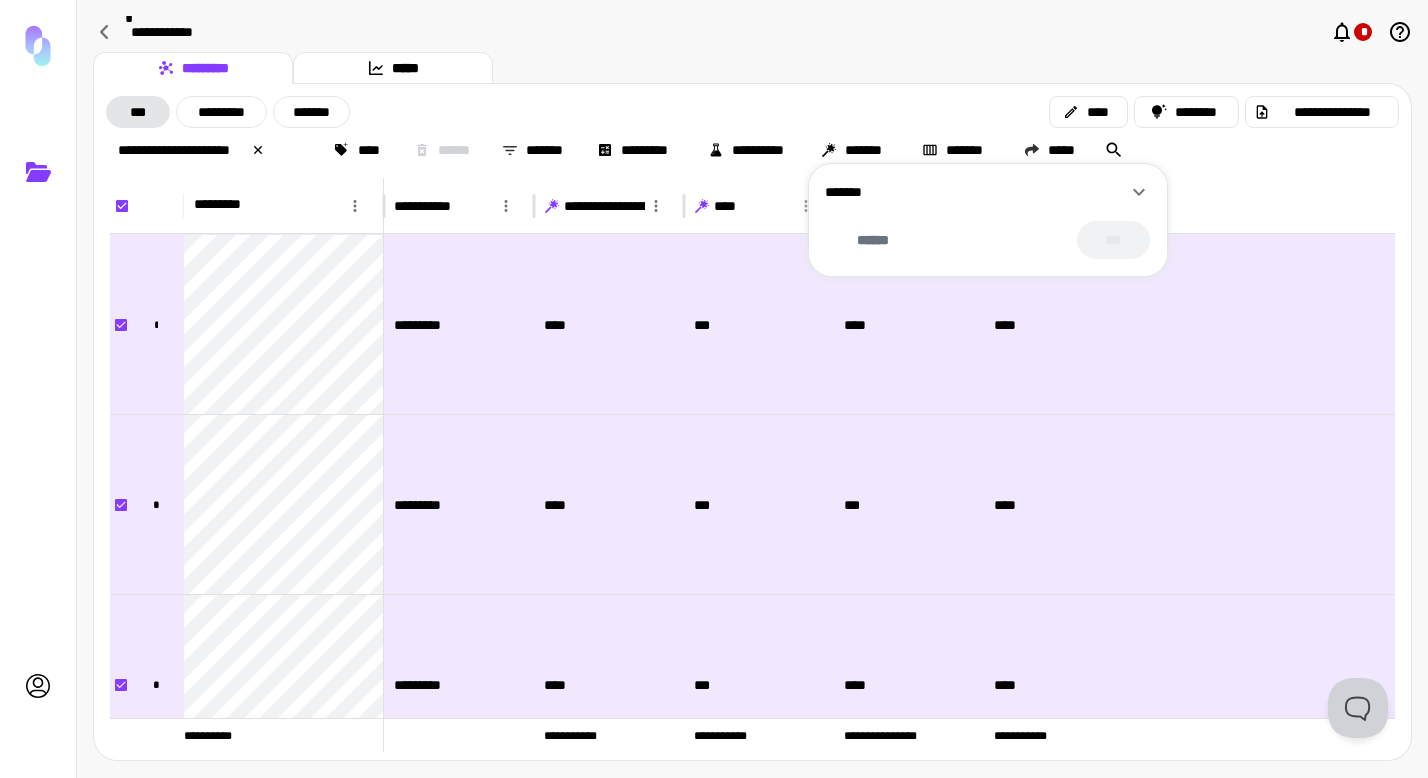 click 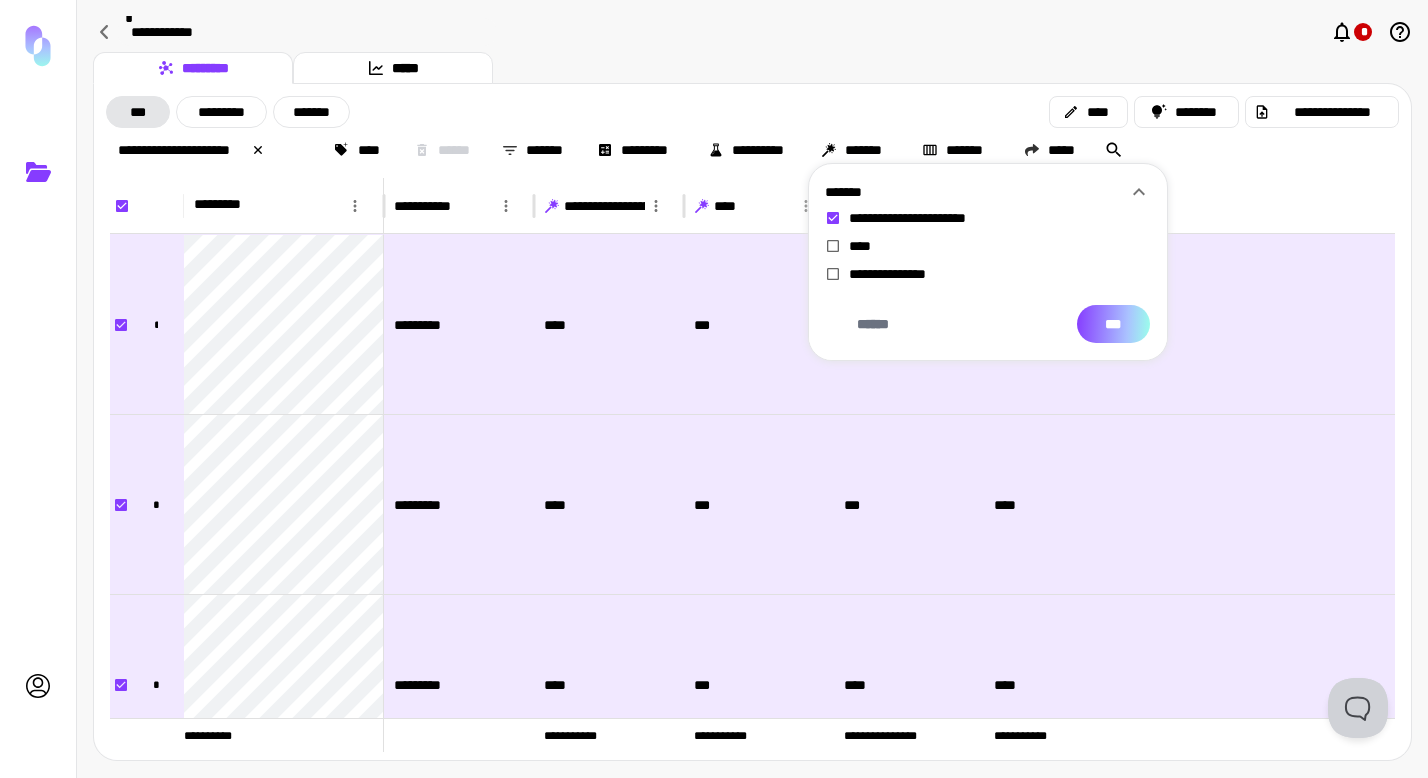click on "***" at bounding box center (1113, 324) 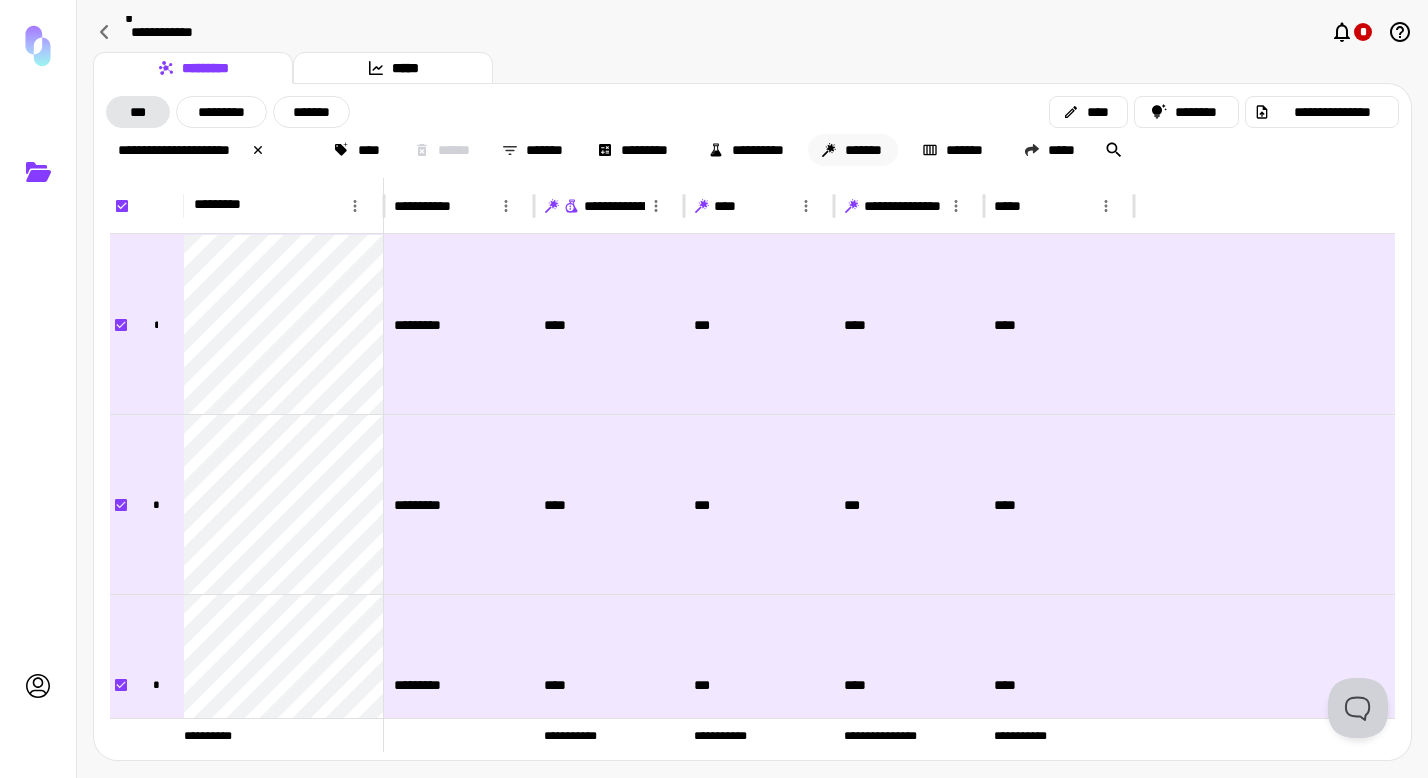 click on "*******" at bounding box center [853, 150] 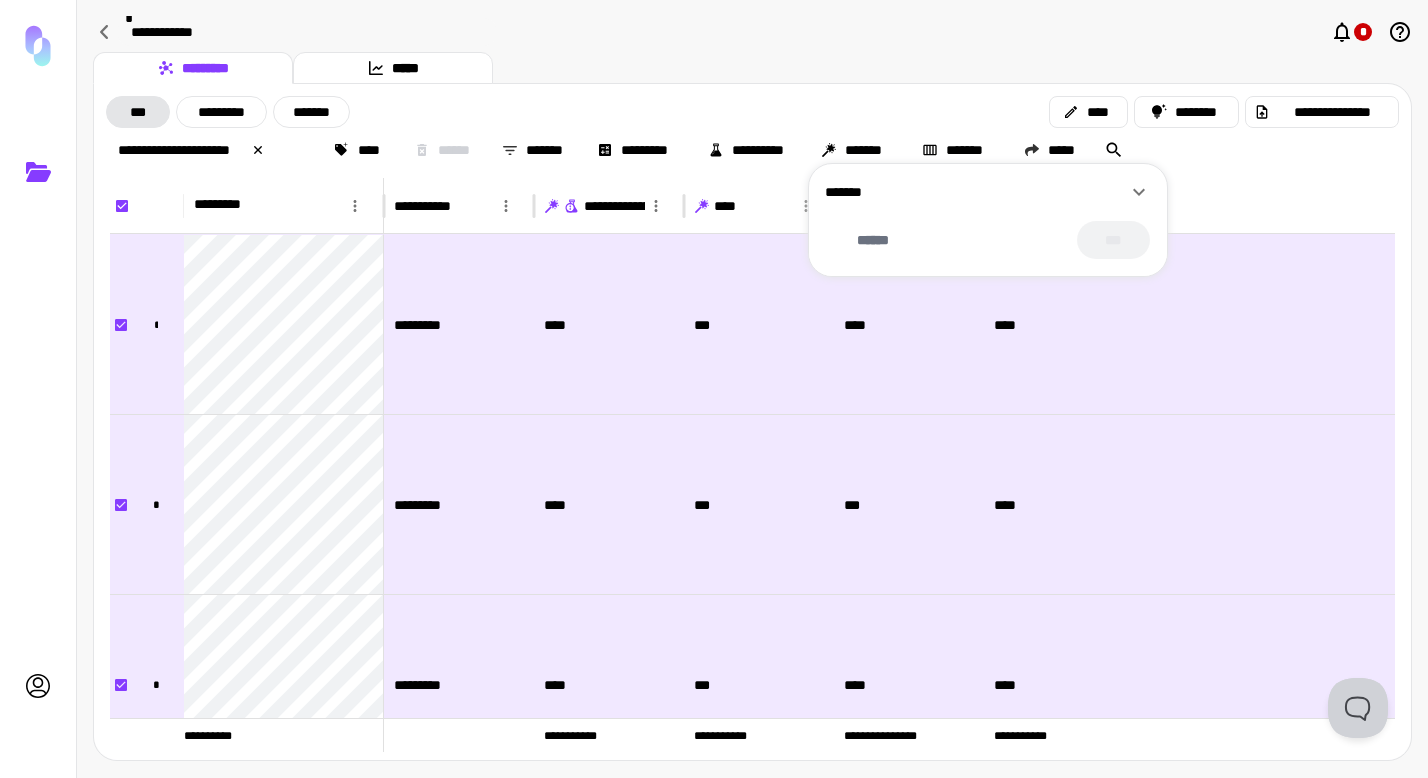 click 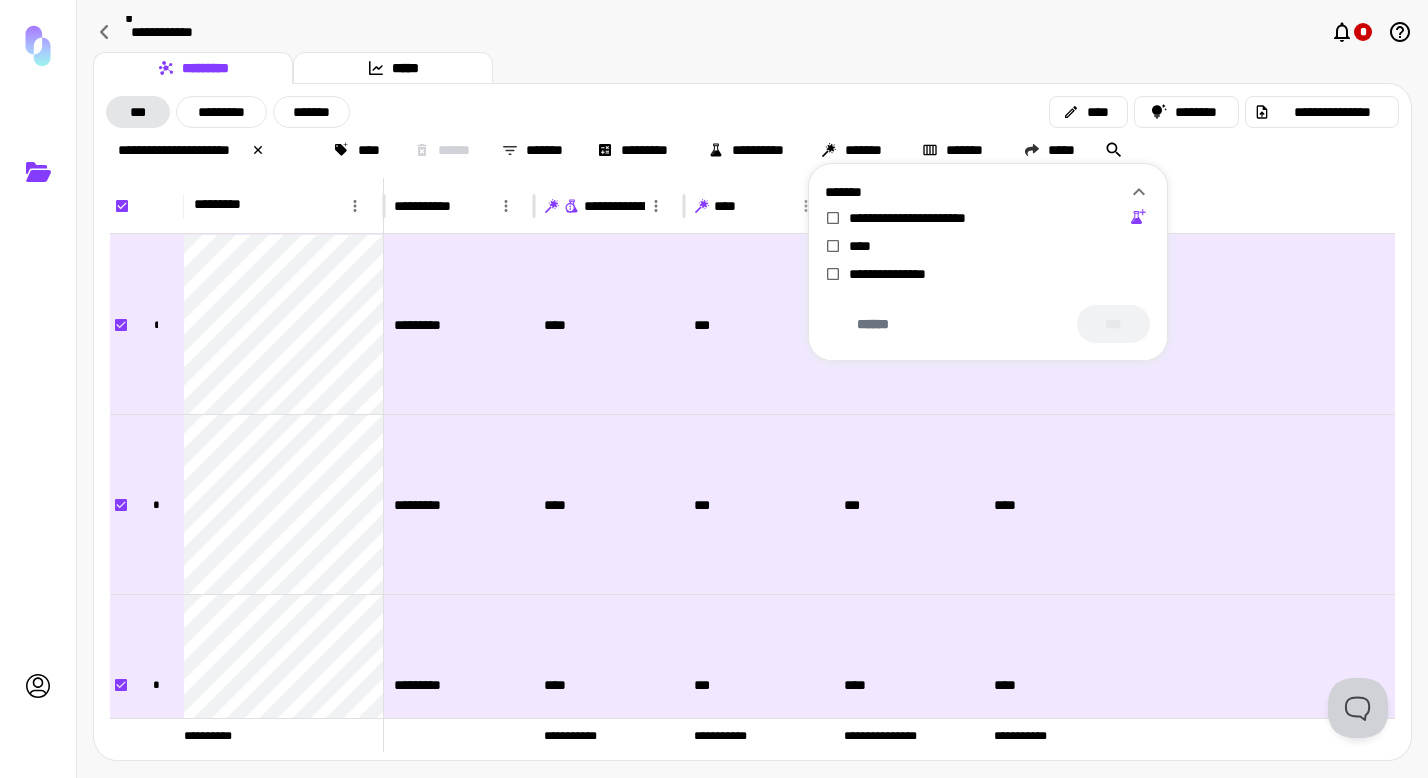 click on "****" at bounding box center [854, 246] 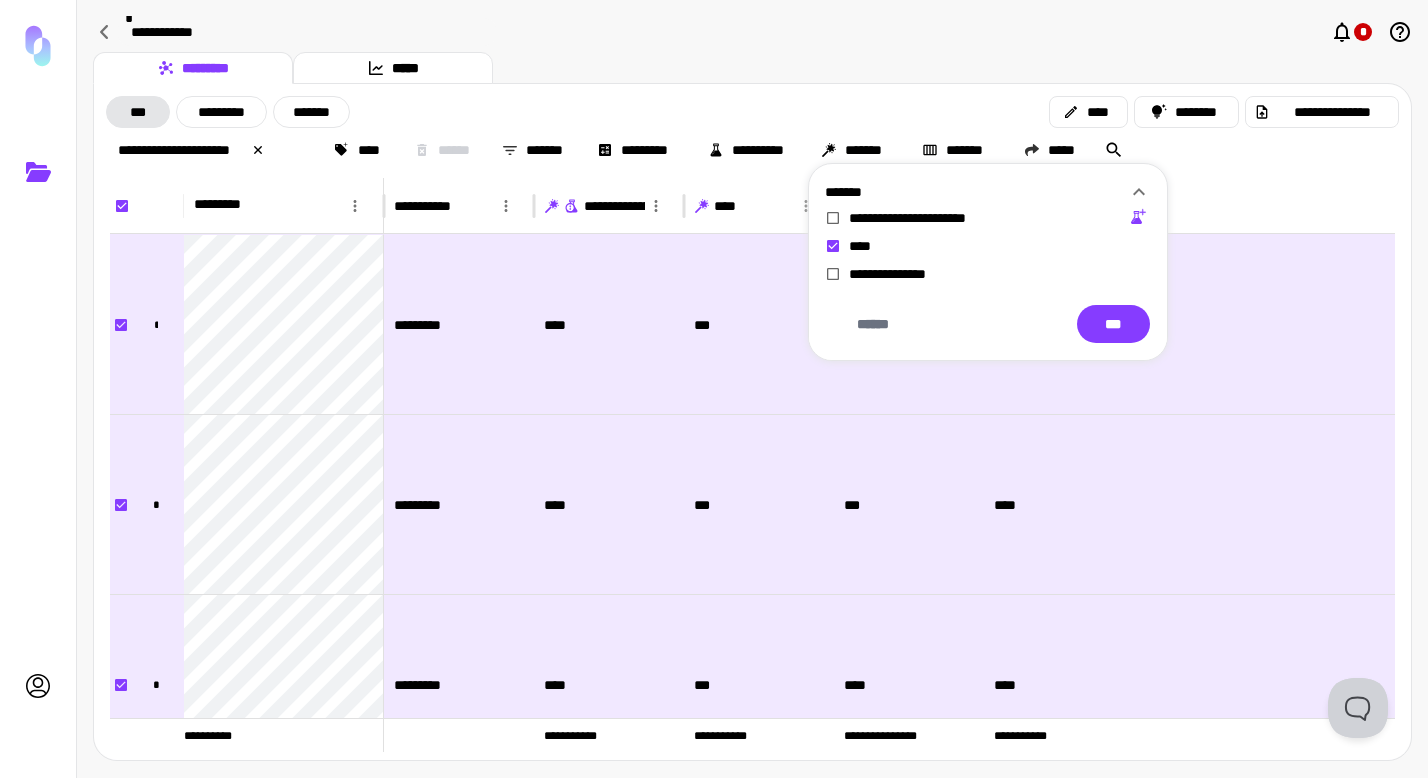 click on "****** ***" at bounding box center (988, 324) 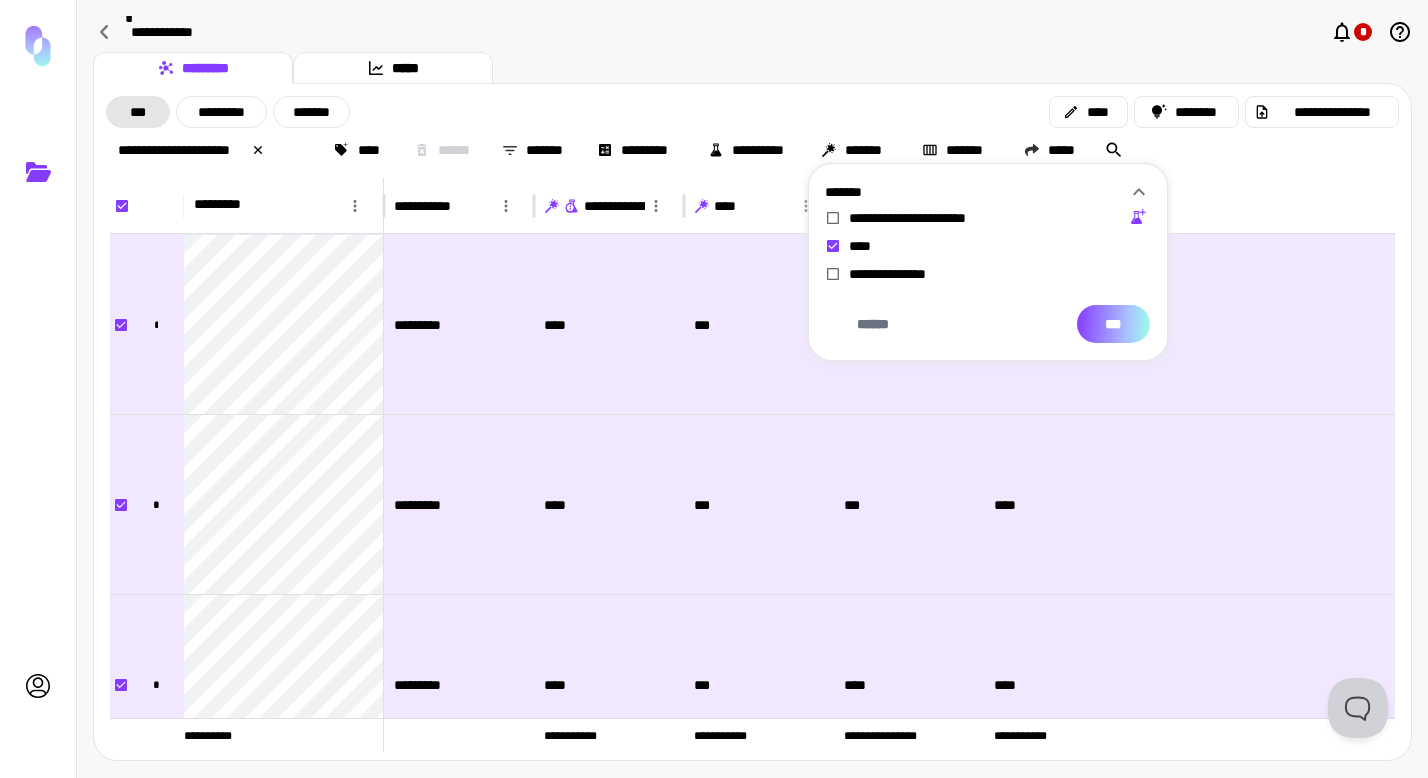 click on "***" at bounding box center [1113, 324] 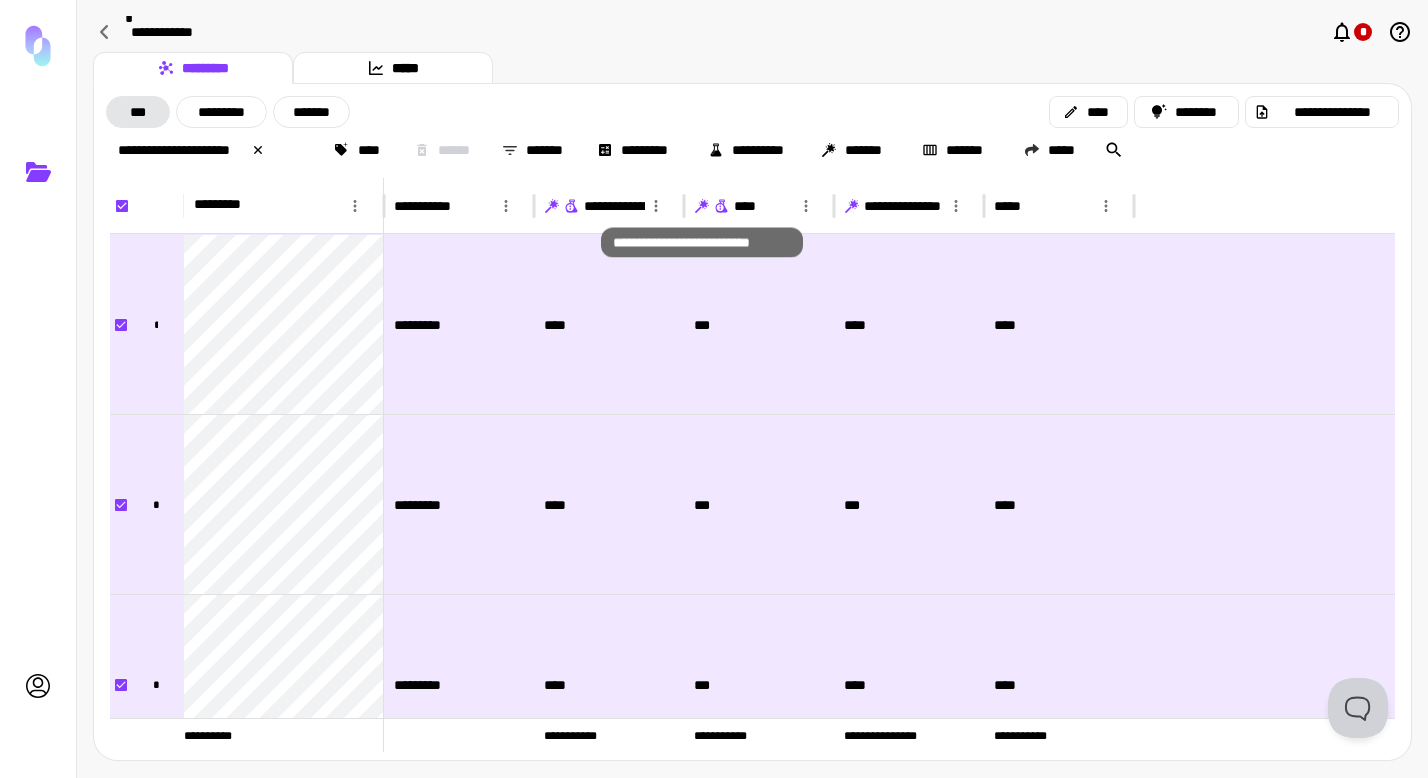 click 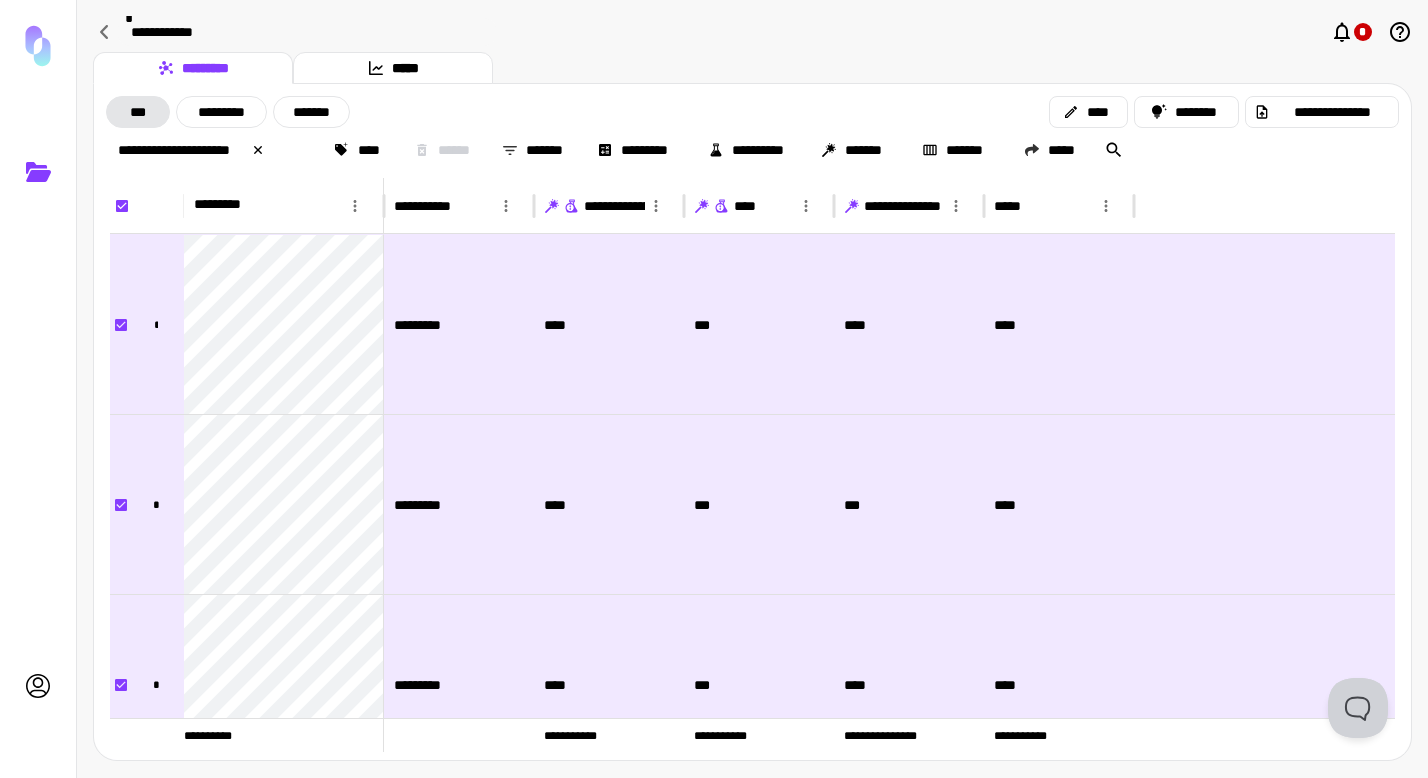 click on "**********" at bounding box center (752, 32) 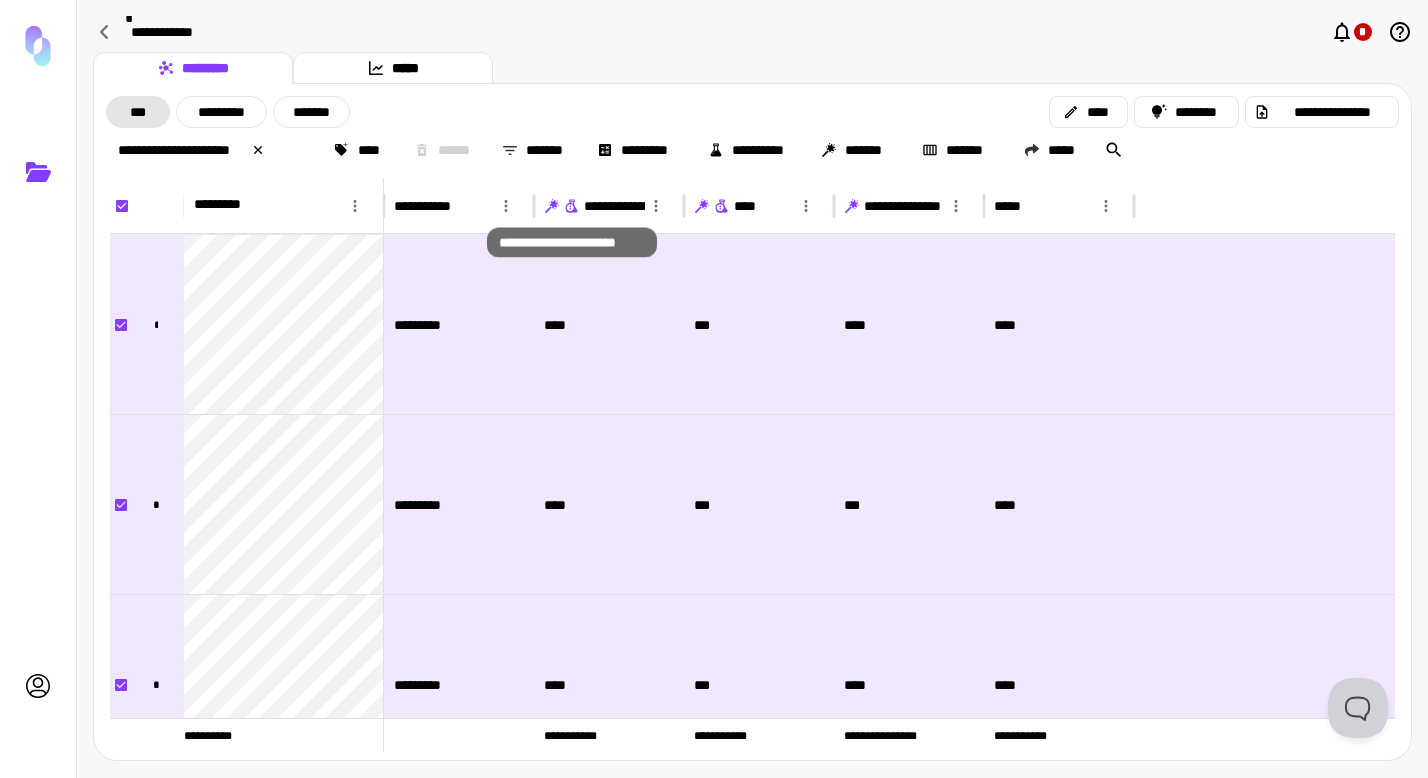 click 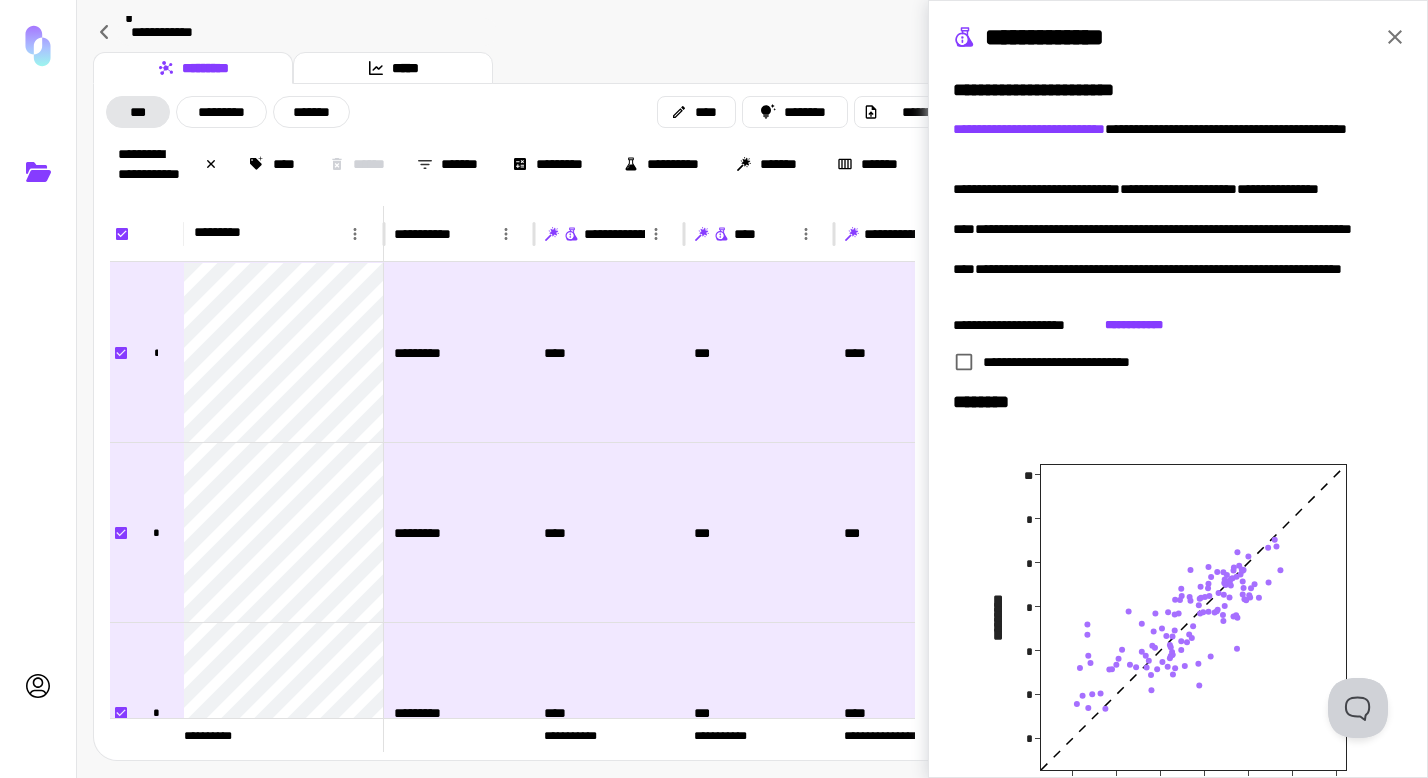 click on "********* *****" at bounding box center (752, 68) 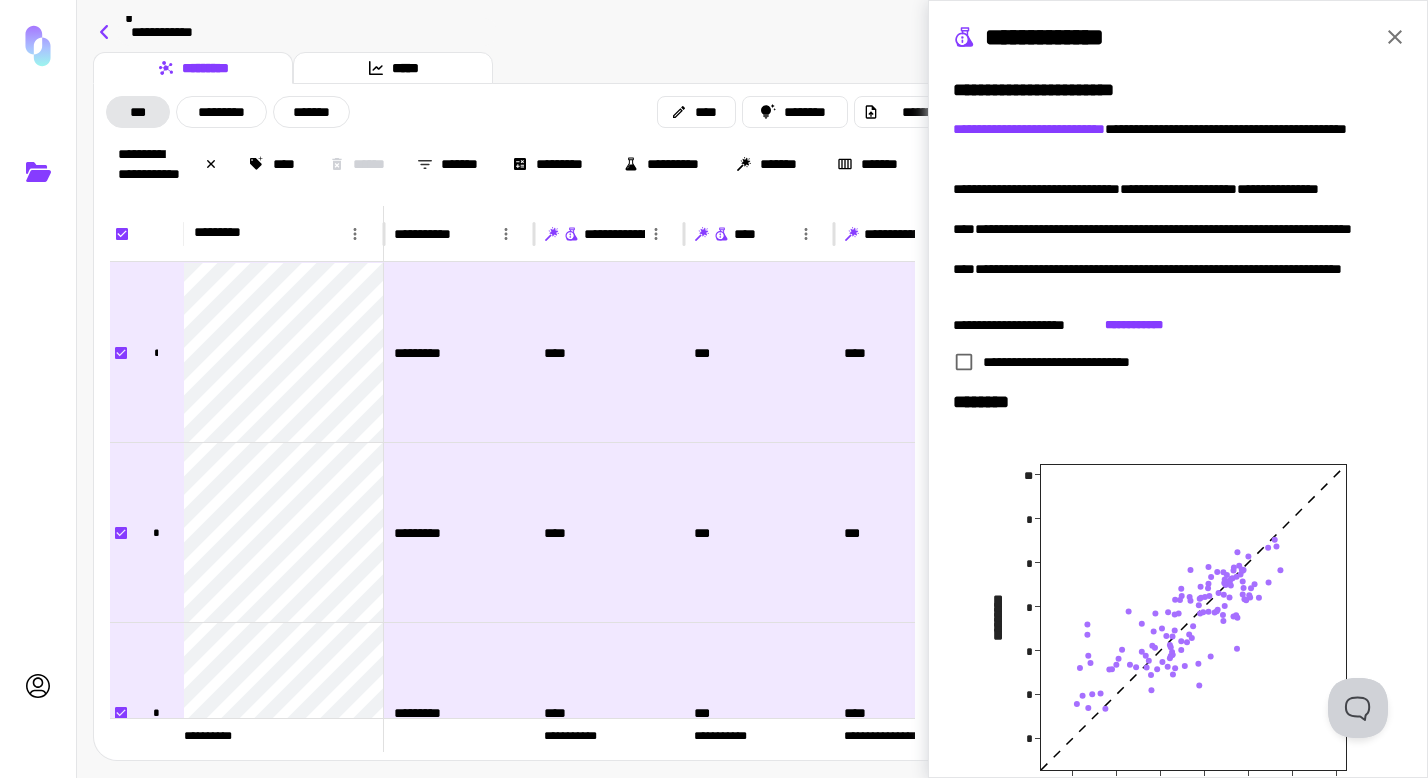 click 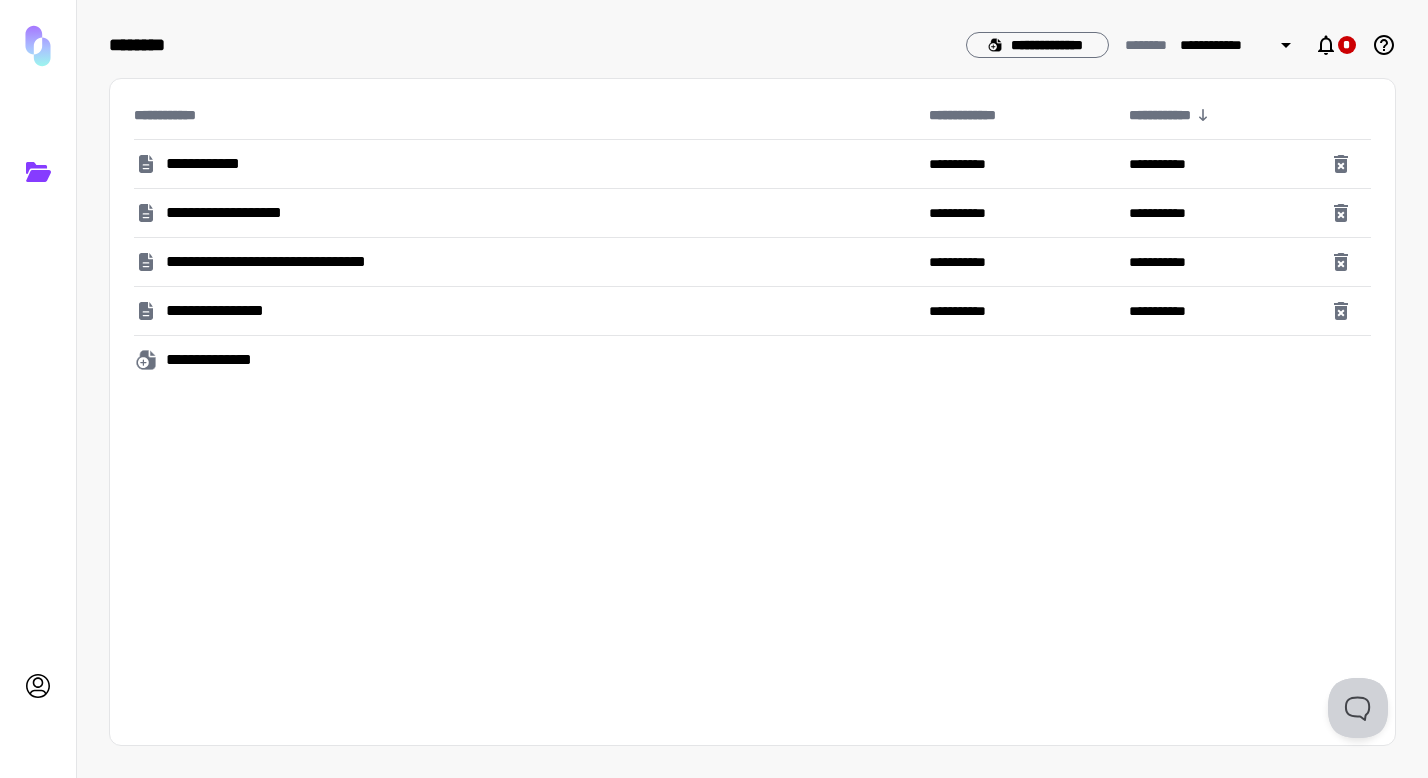click on "**********" at bounding box center [282, 262] 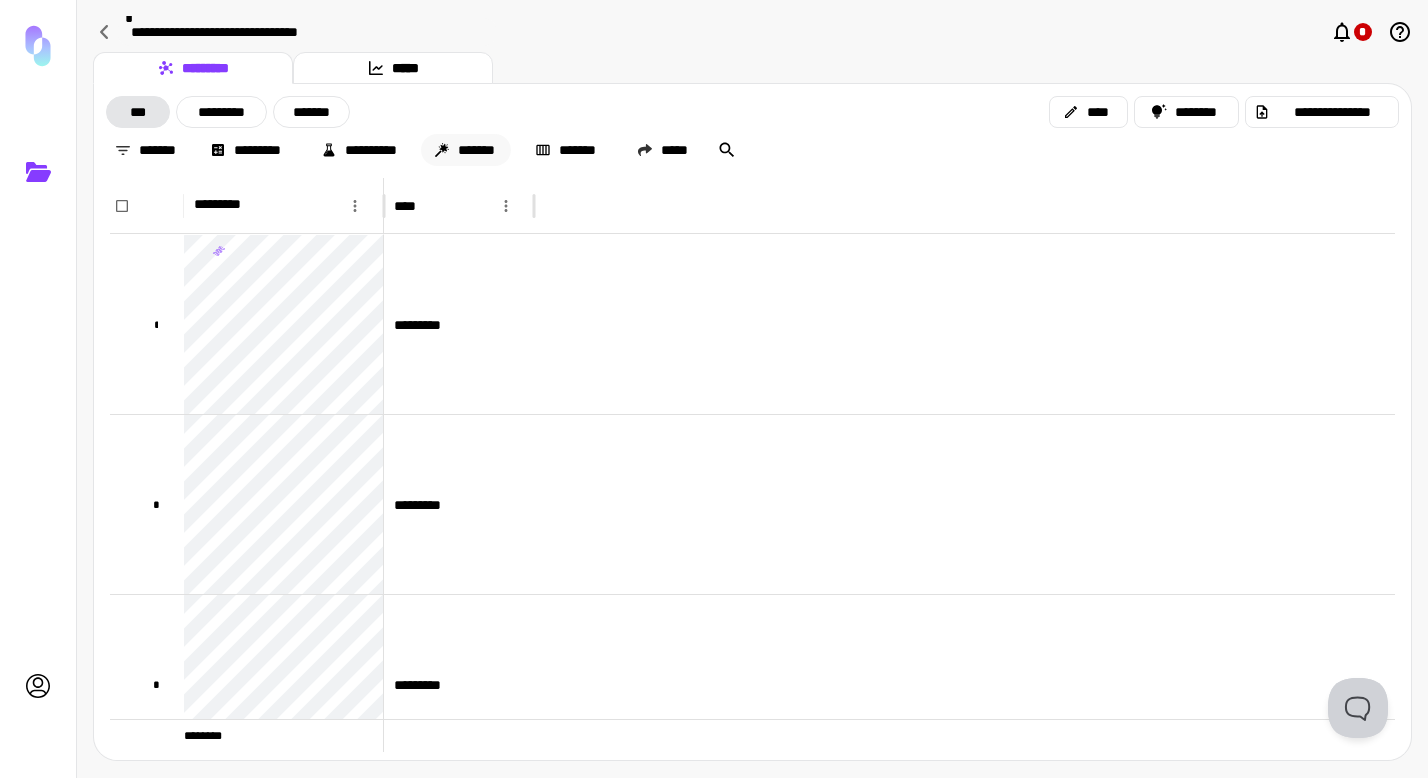 click on "*******" at bounding box center (466, 150) 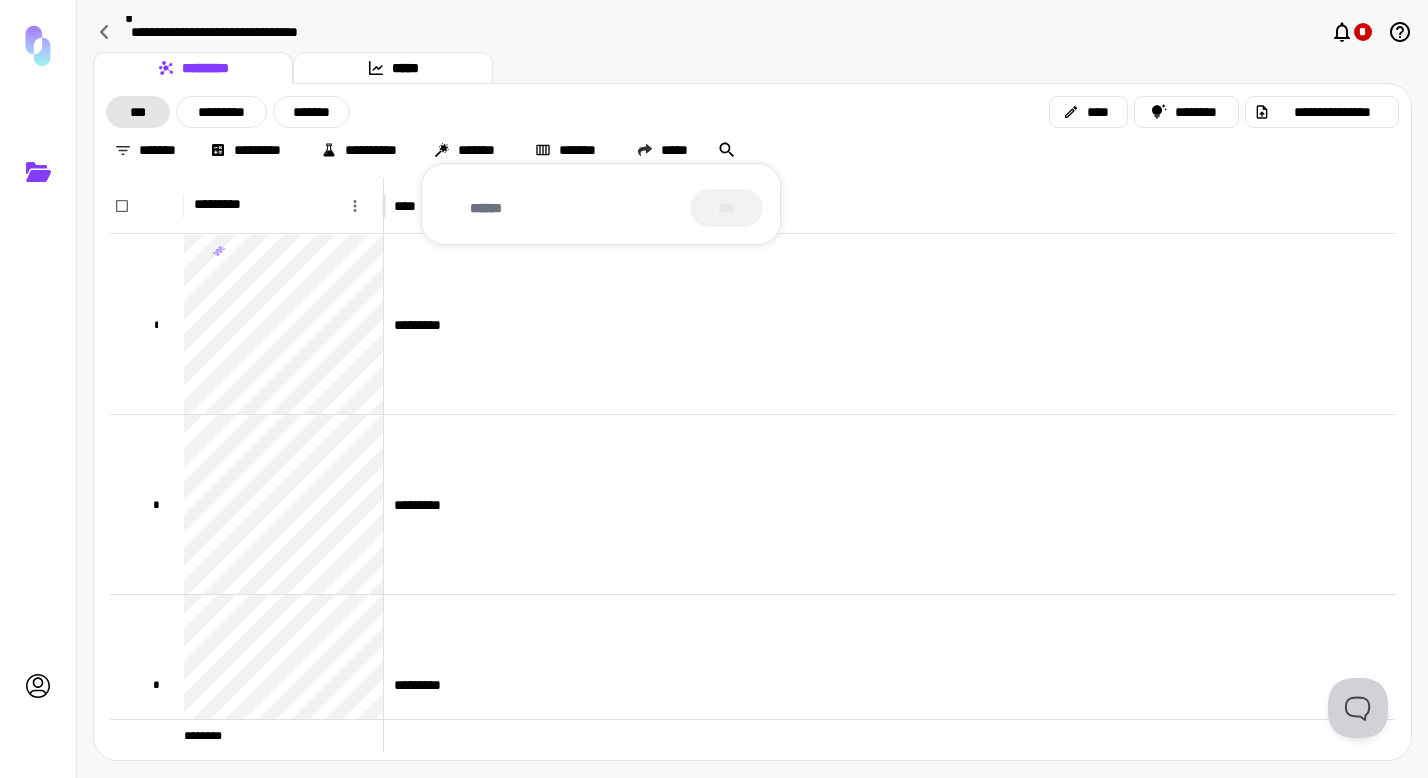 click on "****** ***" at bounding box center (601, 208) 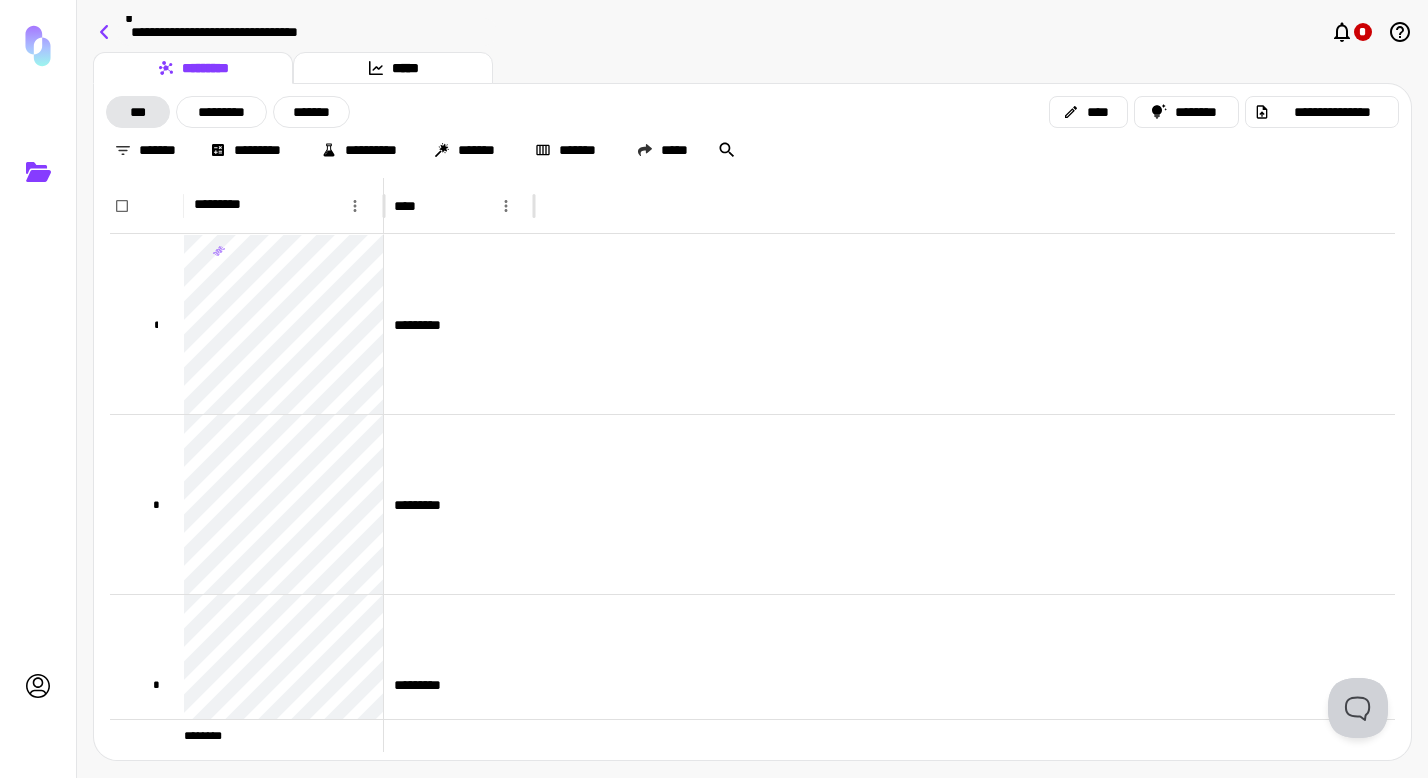 click 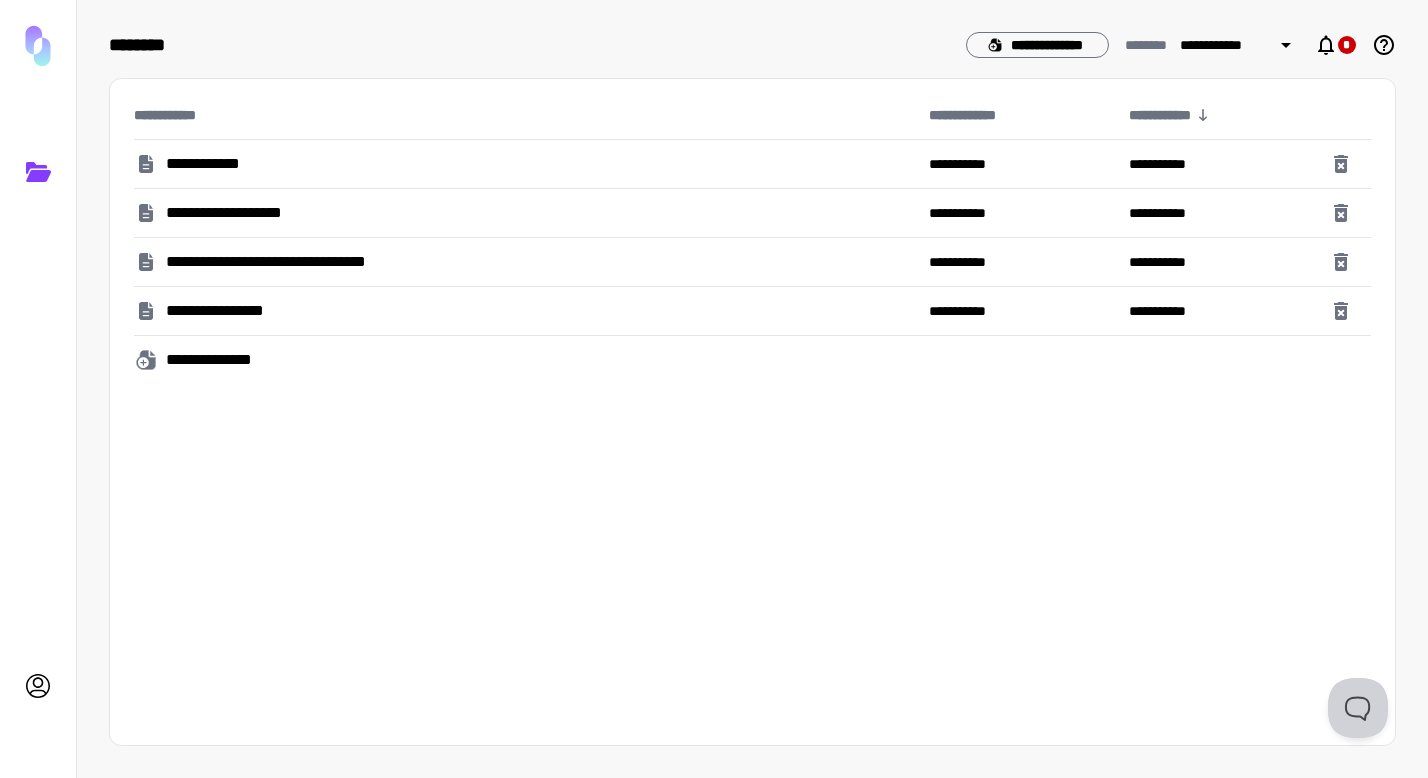 click on "**********" at bounding box center (213, 164) 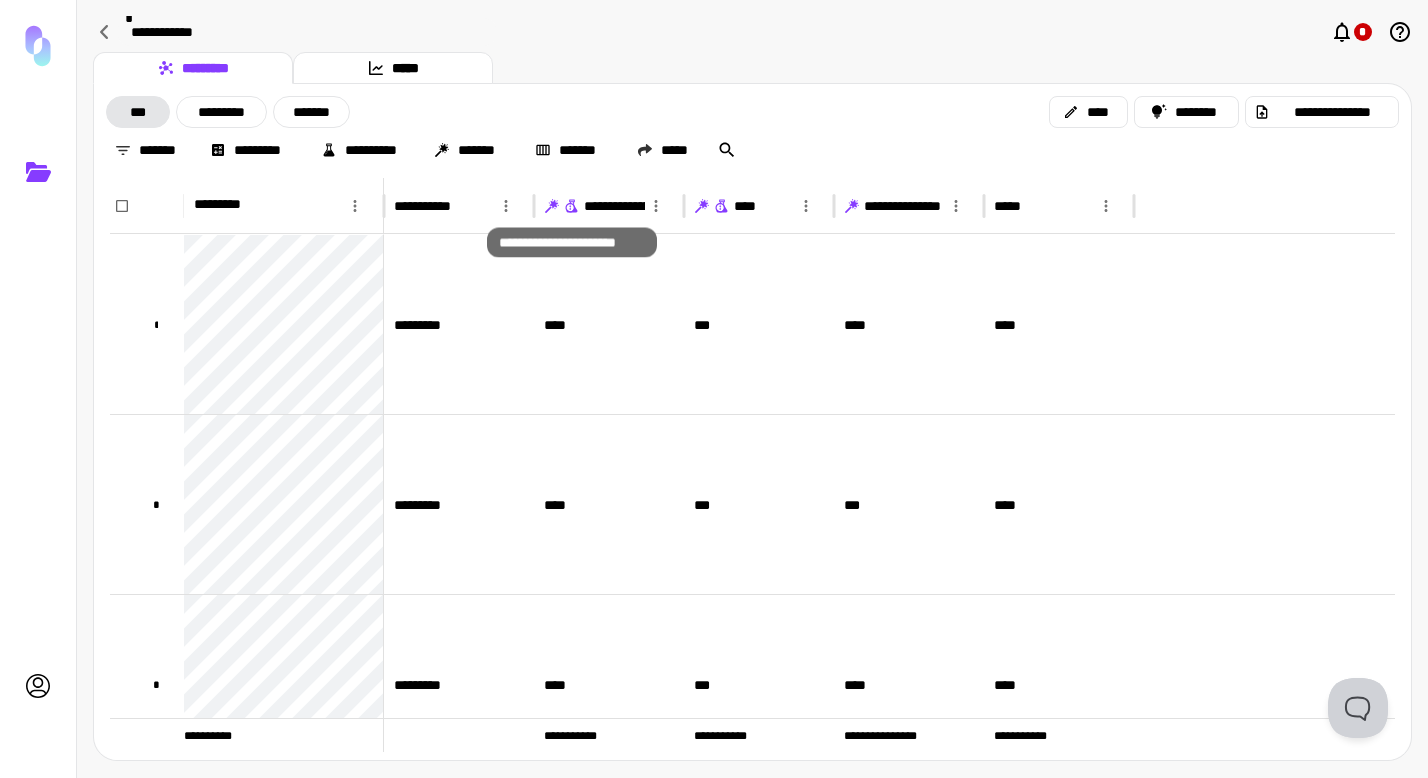 click 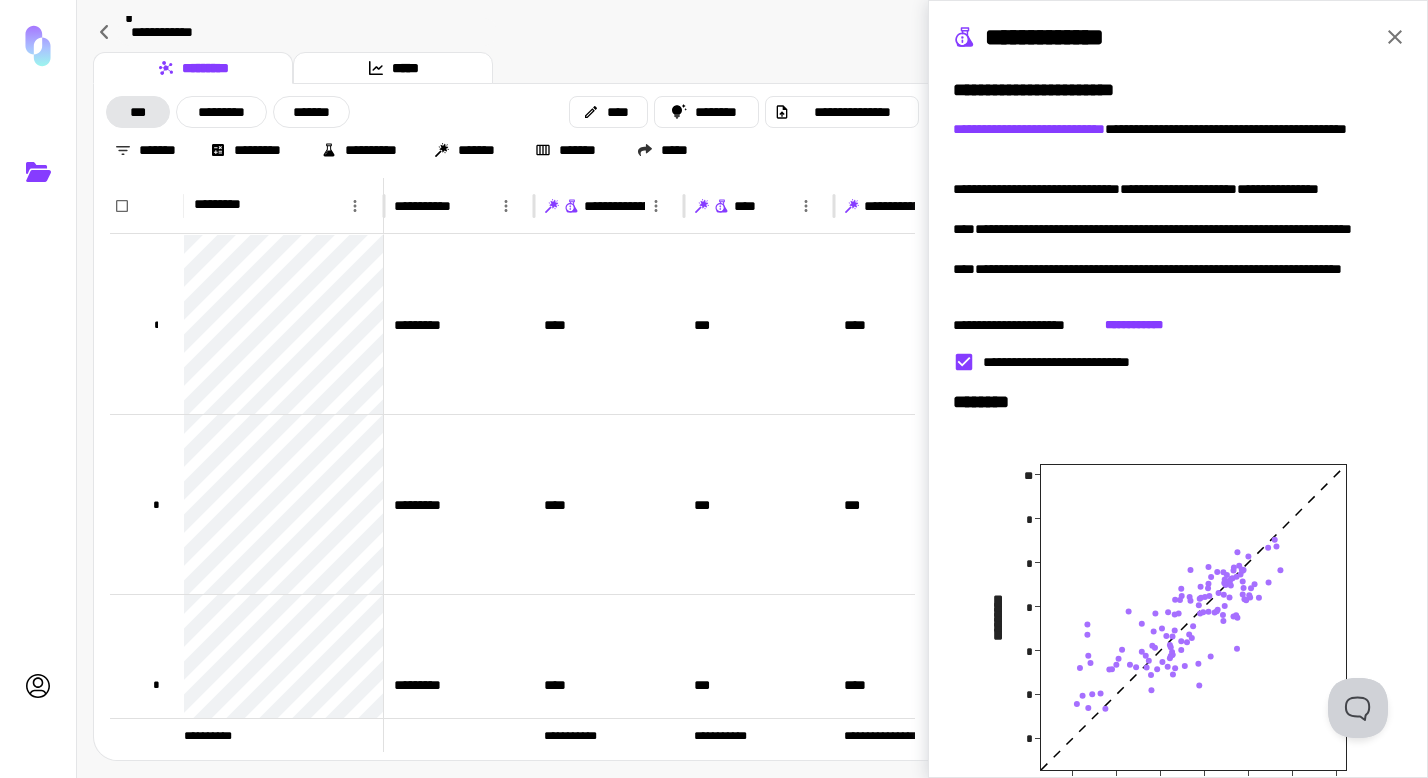 click 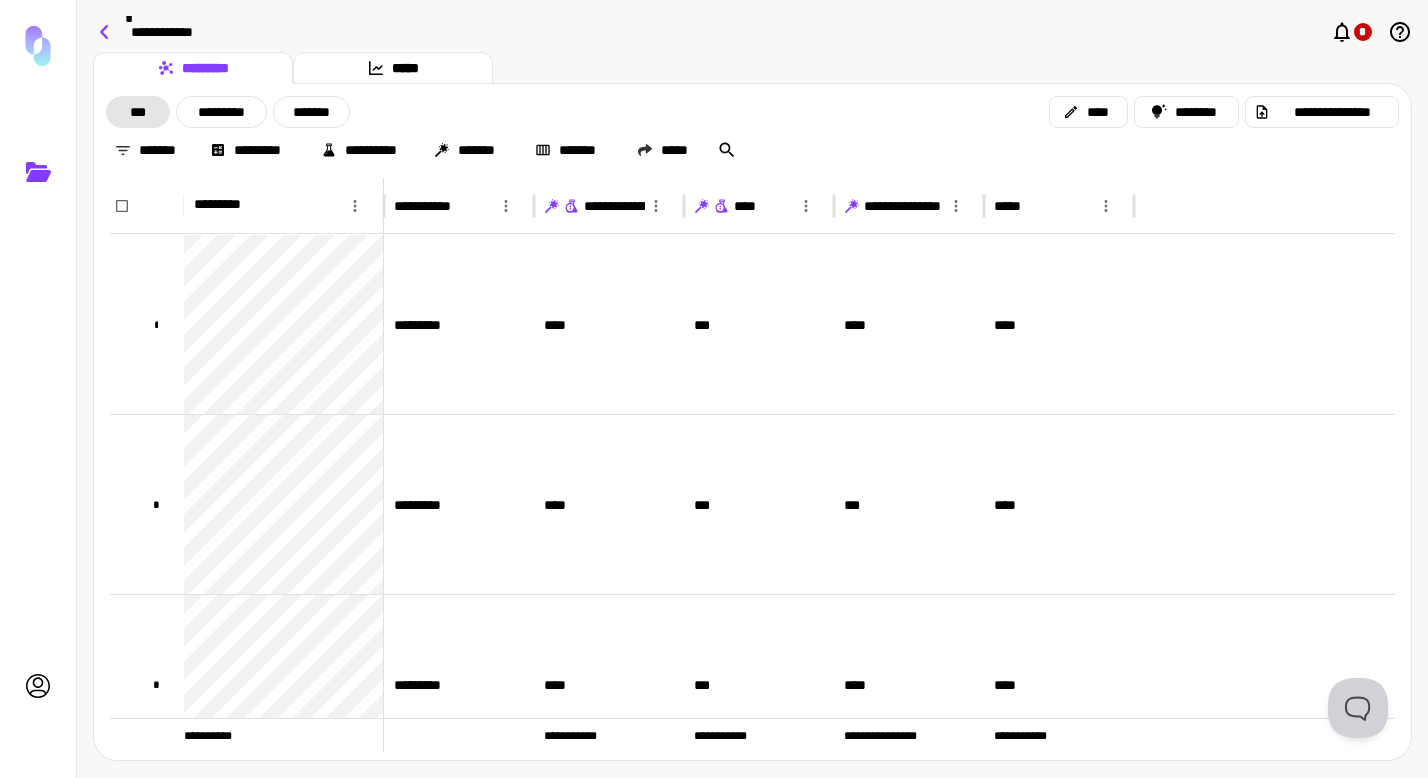 click 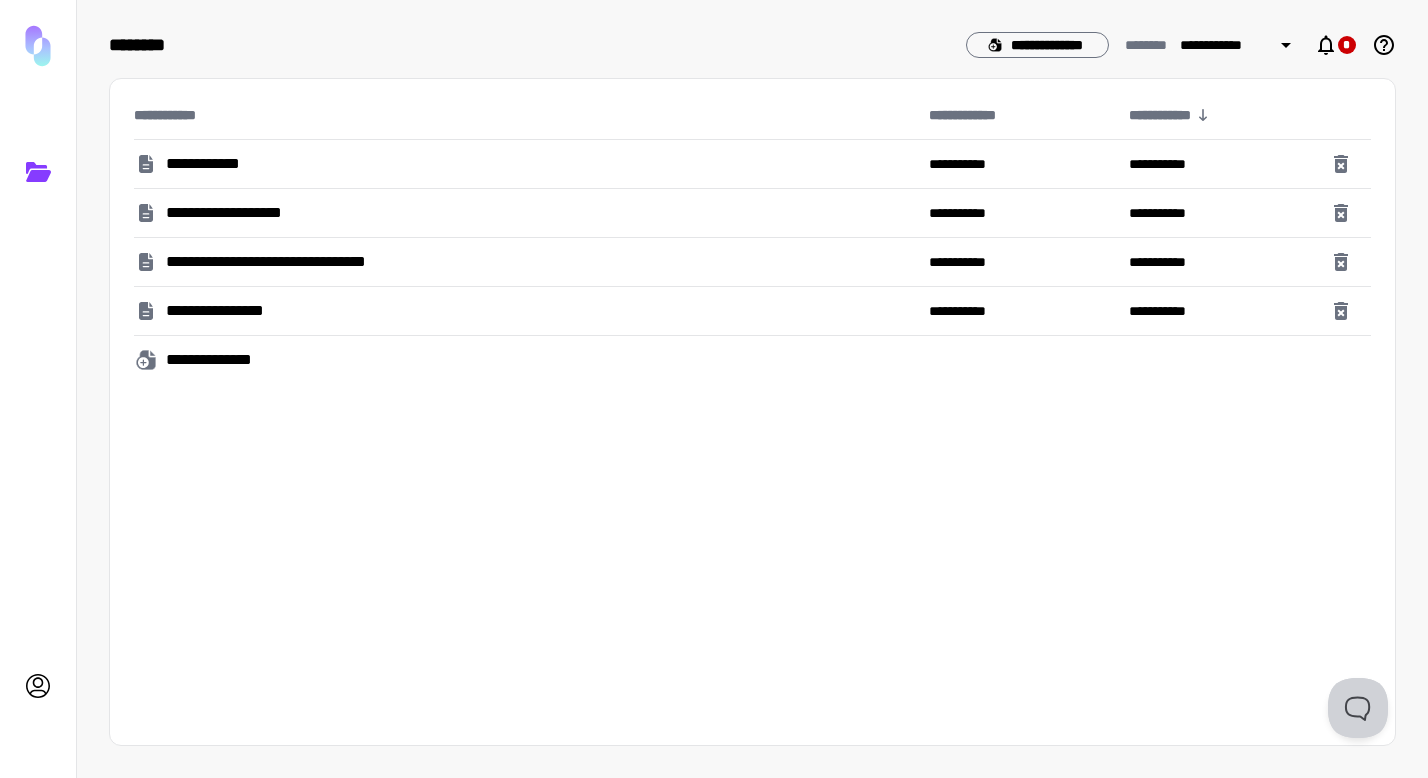 click on "**********" at bounding box center [282, 262] 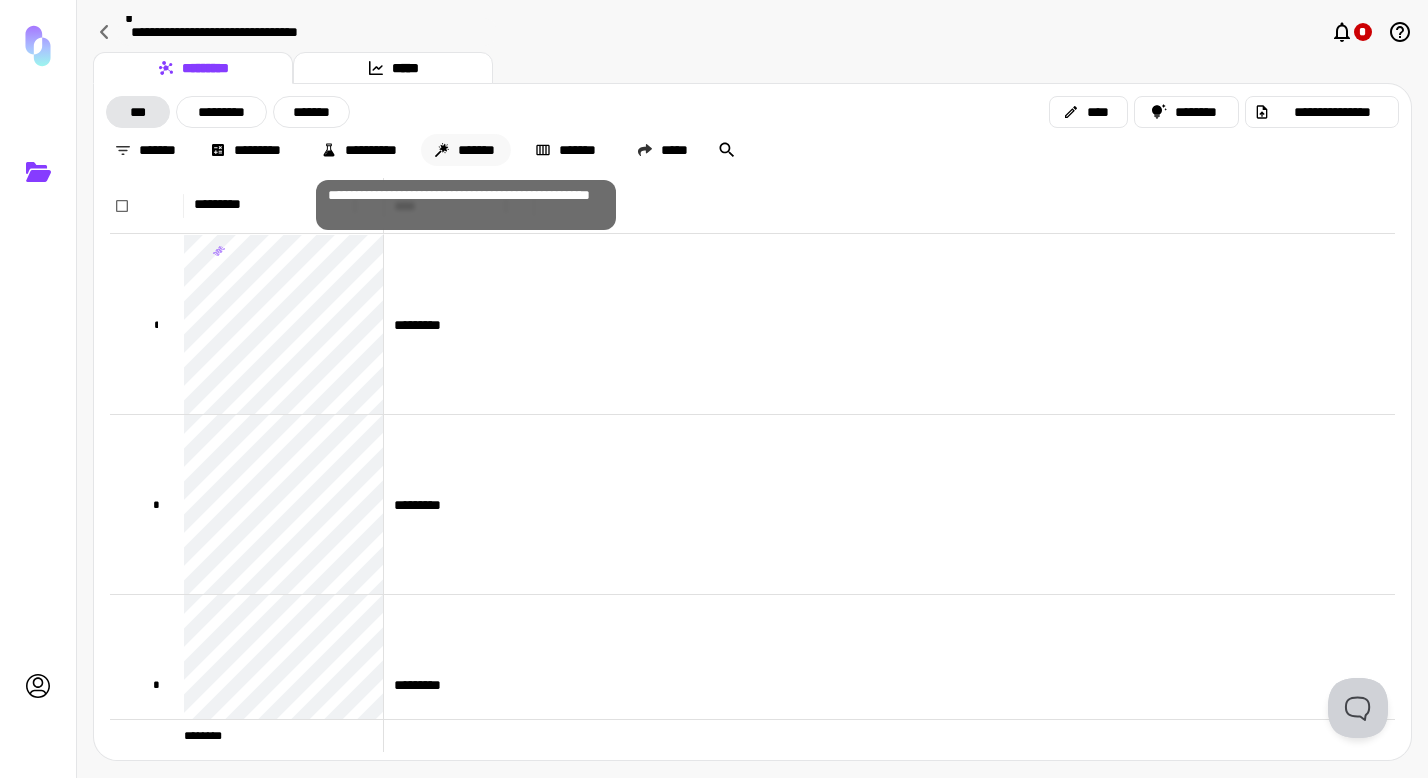 click on "*******" at bounding box center [466, 150] 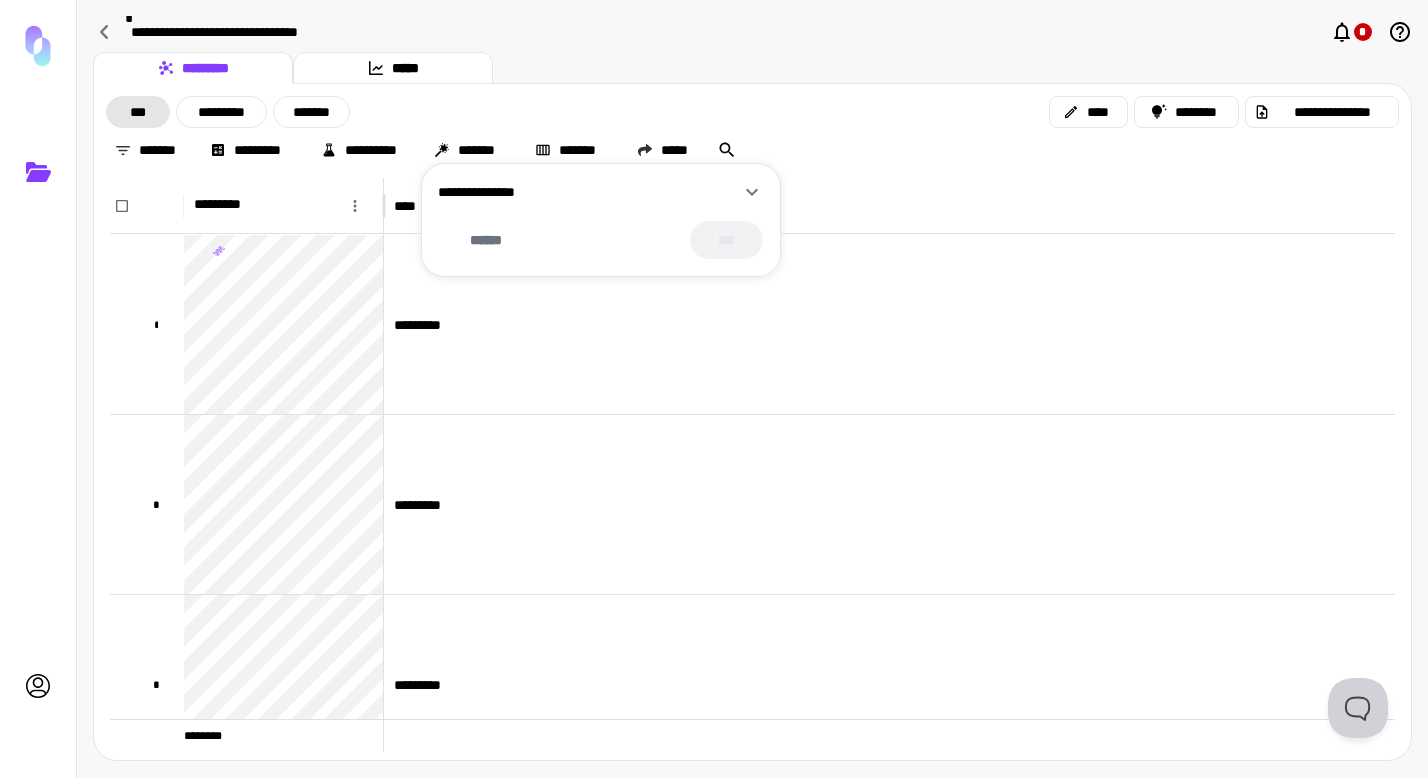 click 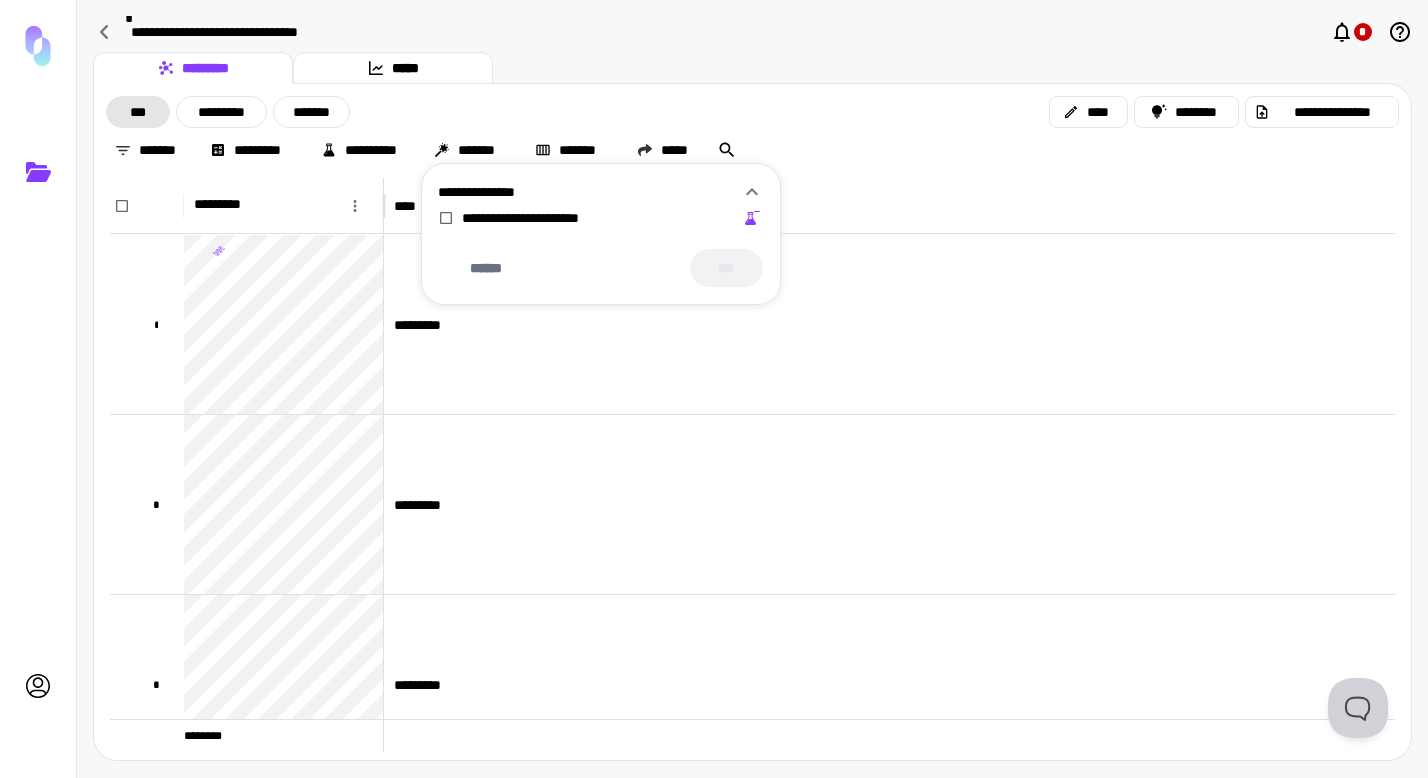 click on "**********" at bounding box center [545, 218] 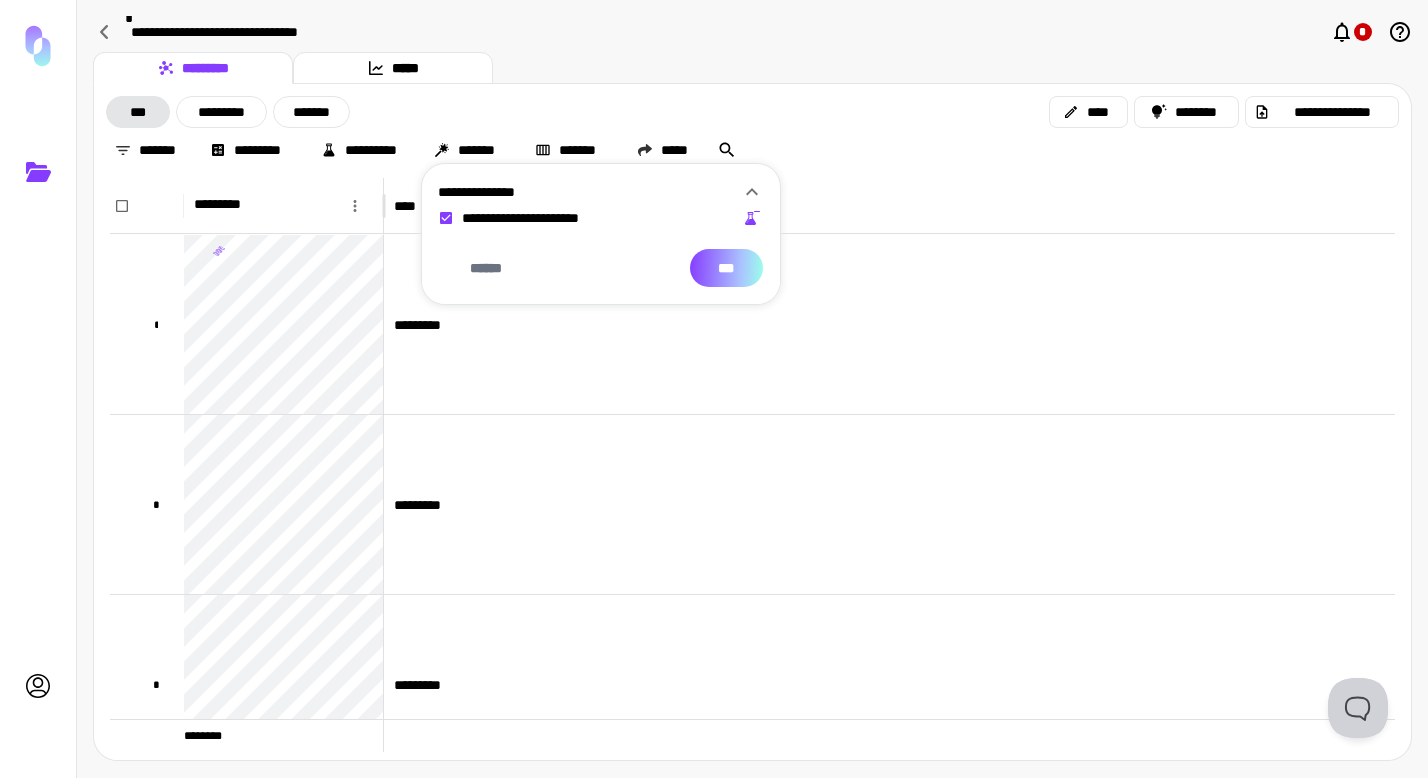 click on "***" at bounding box center [726, 268] 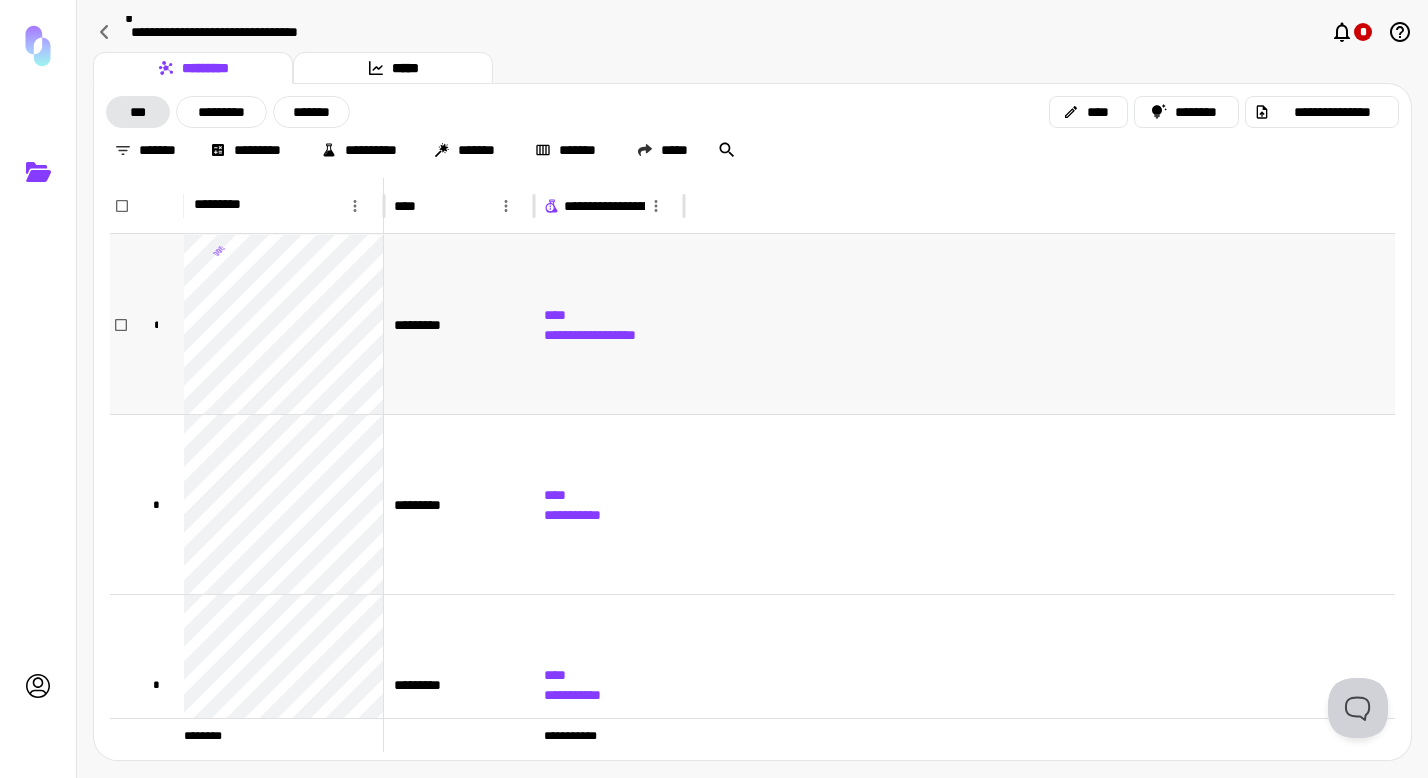 scroll, scrollTop: 194, scrollLeft: 0, axis: vertical 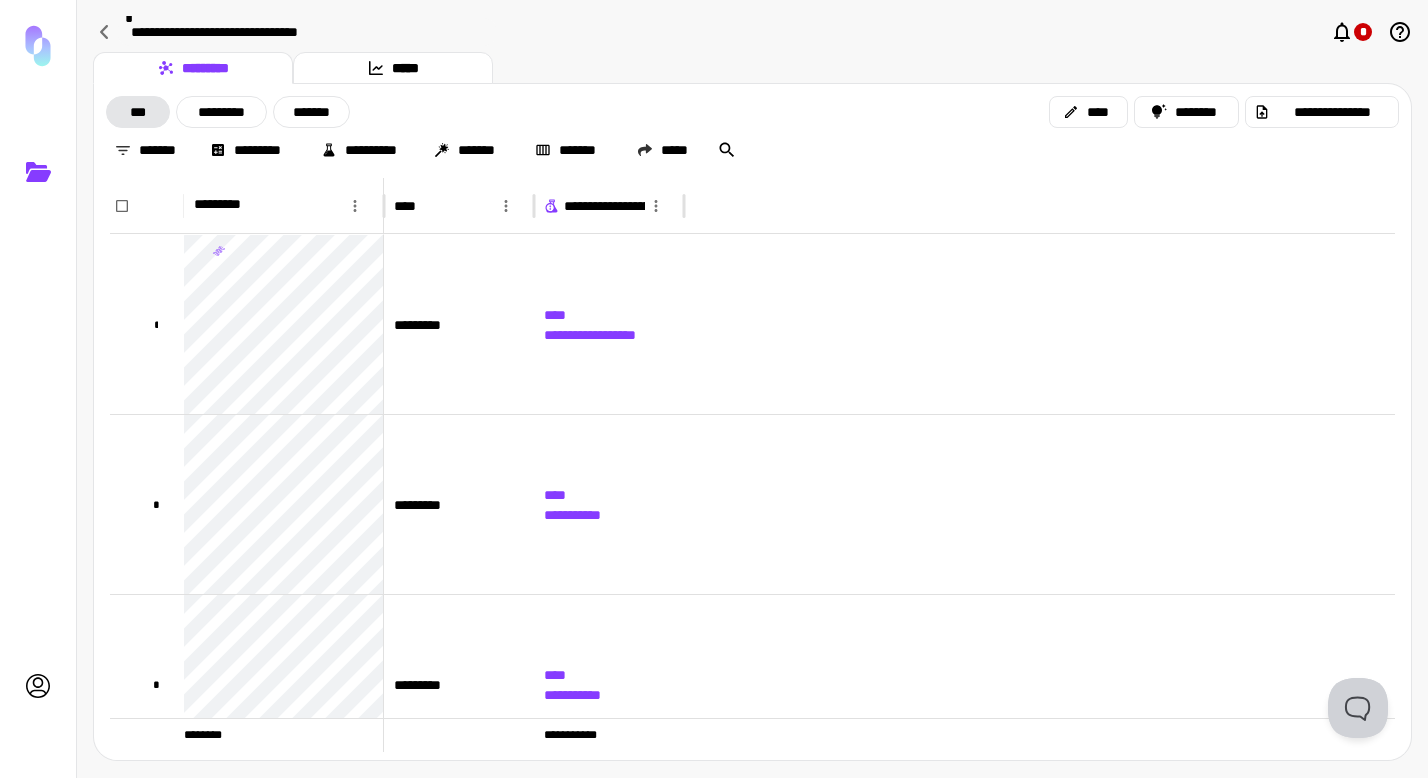 click 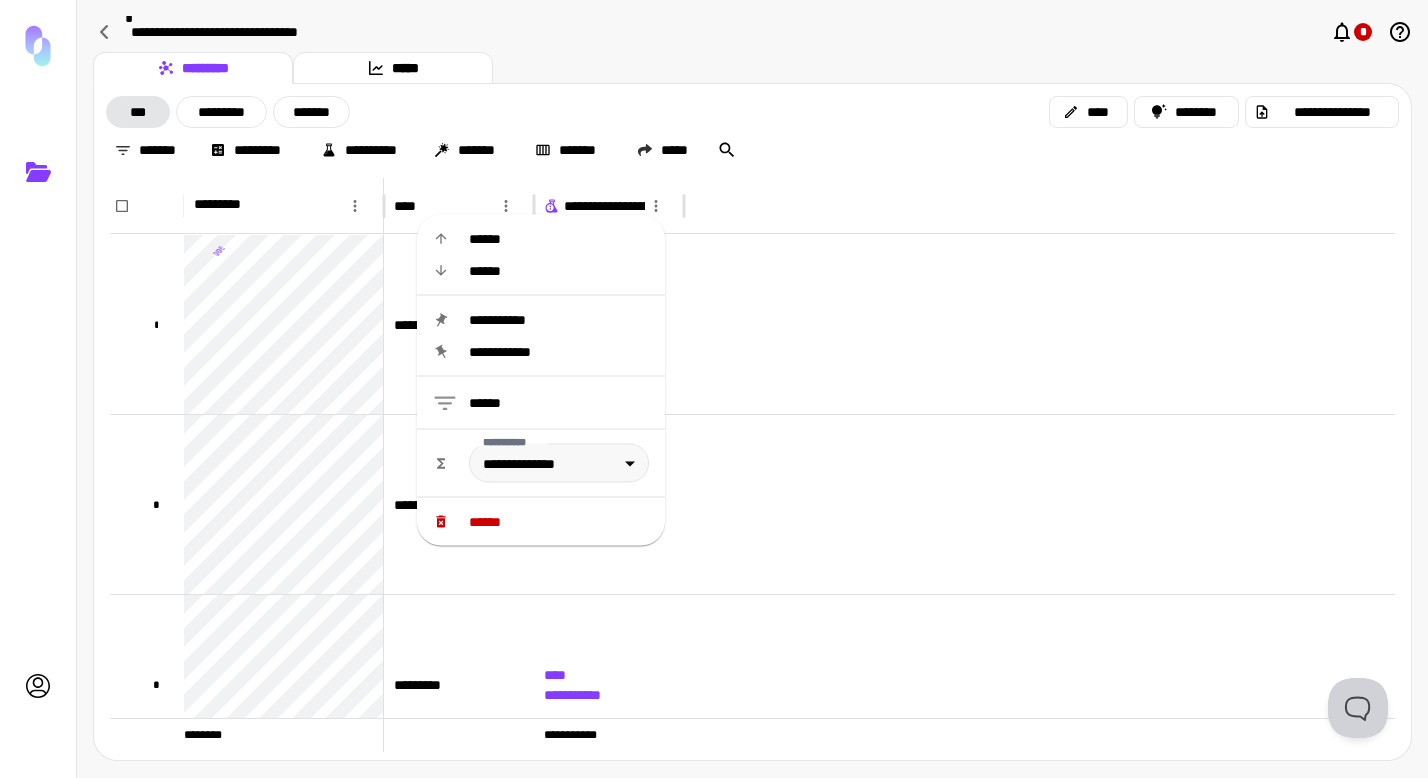 click on "******" at bounding box center (559, 522) 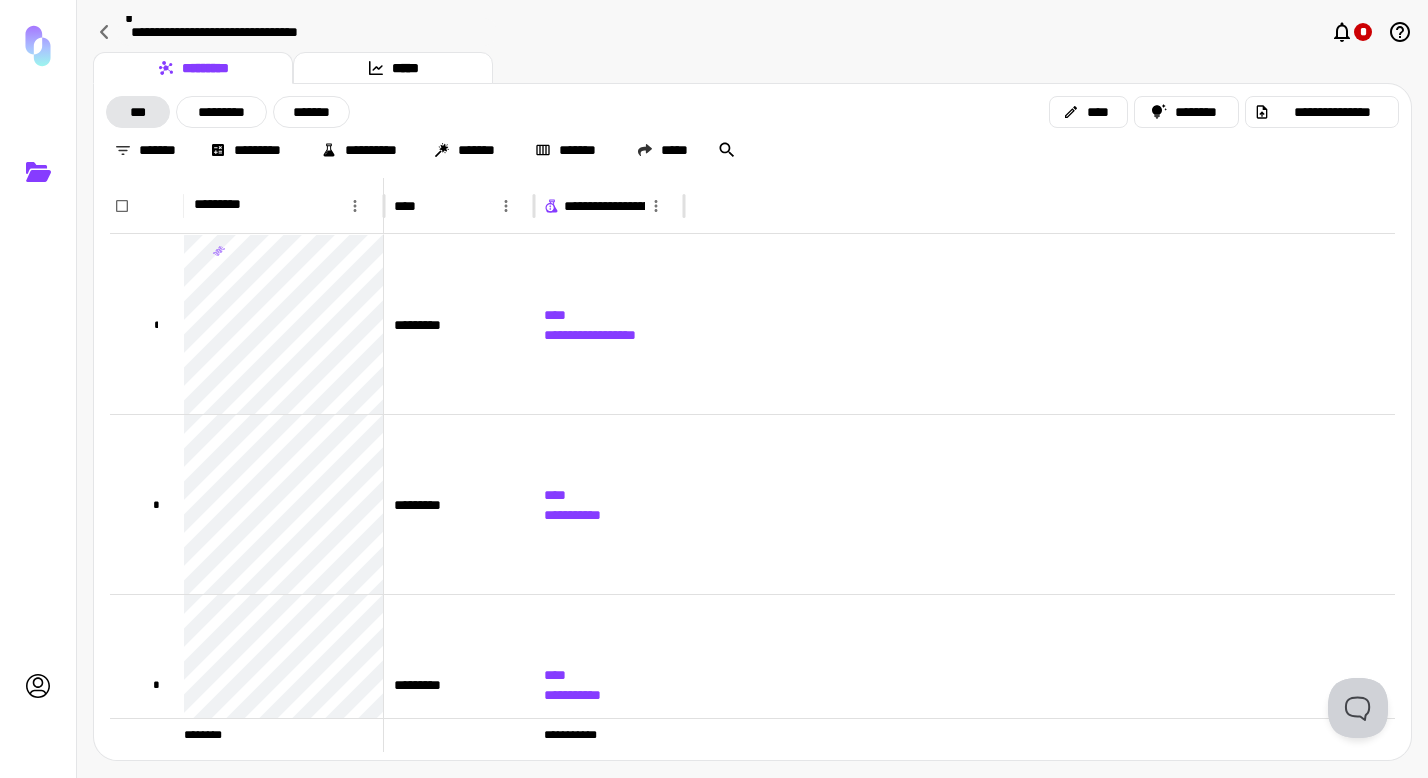 click at bounding box center (1039, 206) 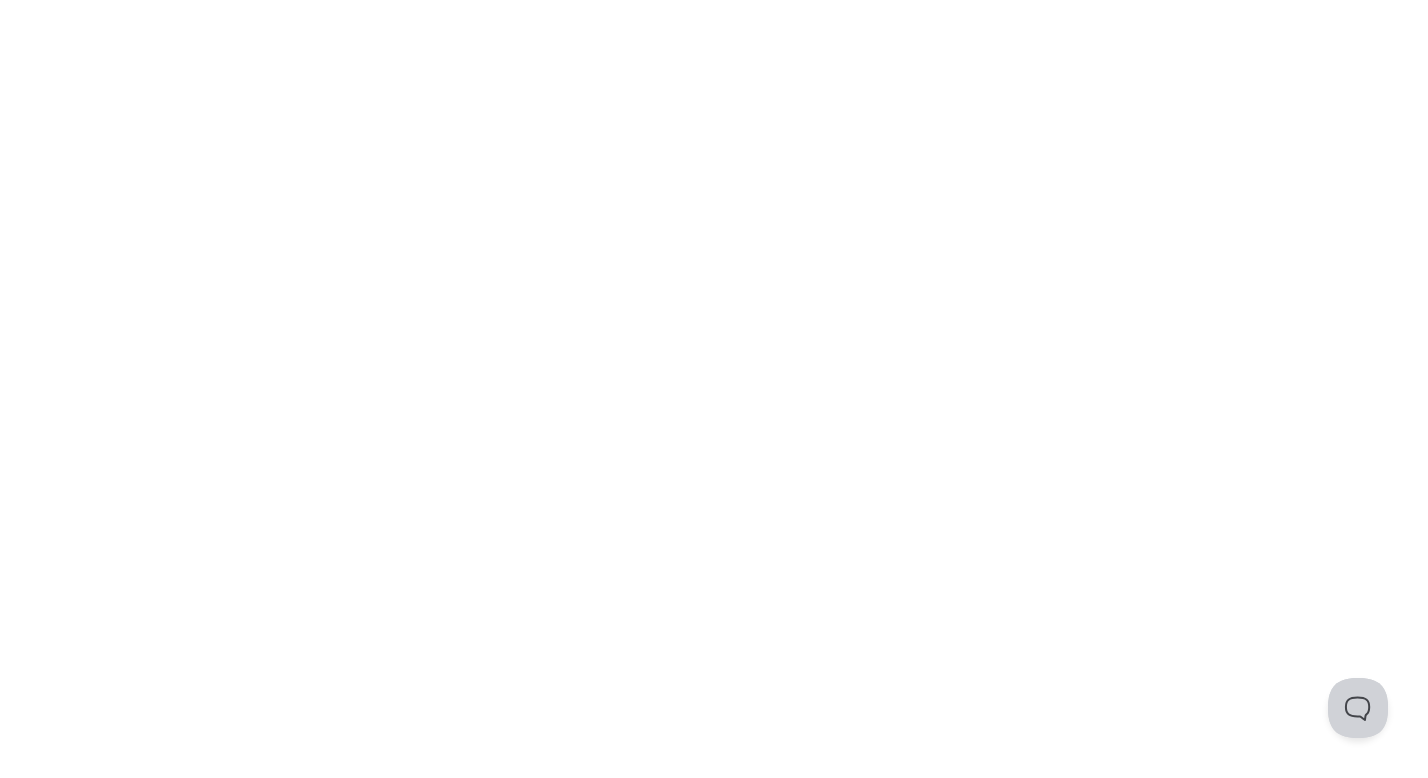 scroll, scrollTop: 0, scrollLeft: 0, axis: both 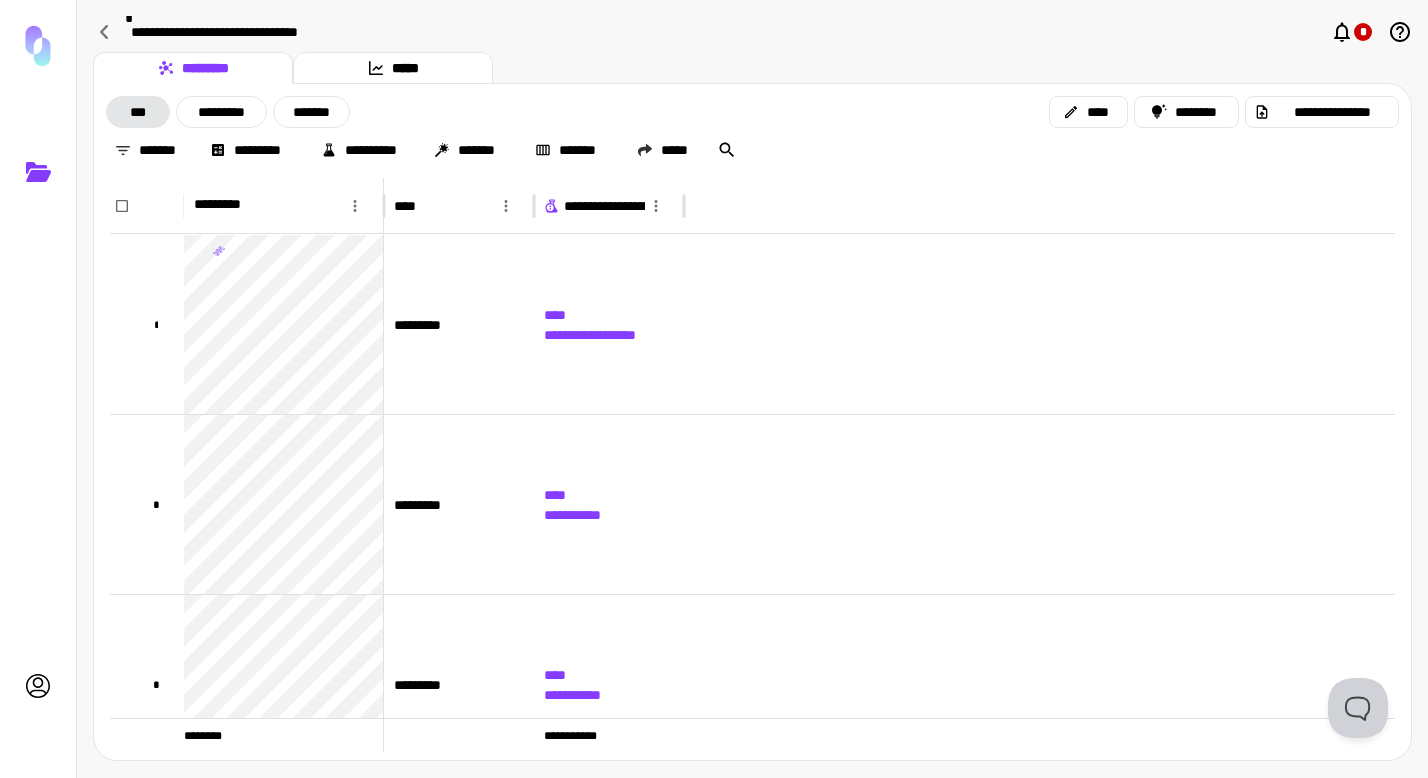 click 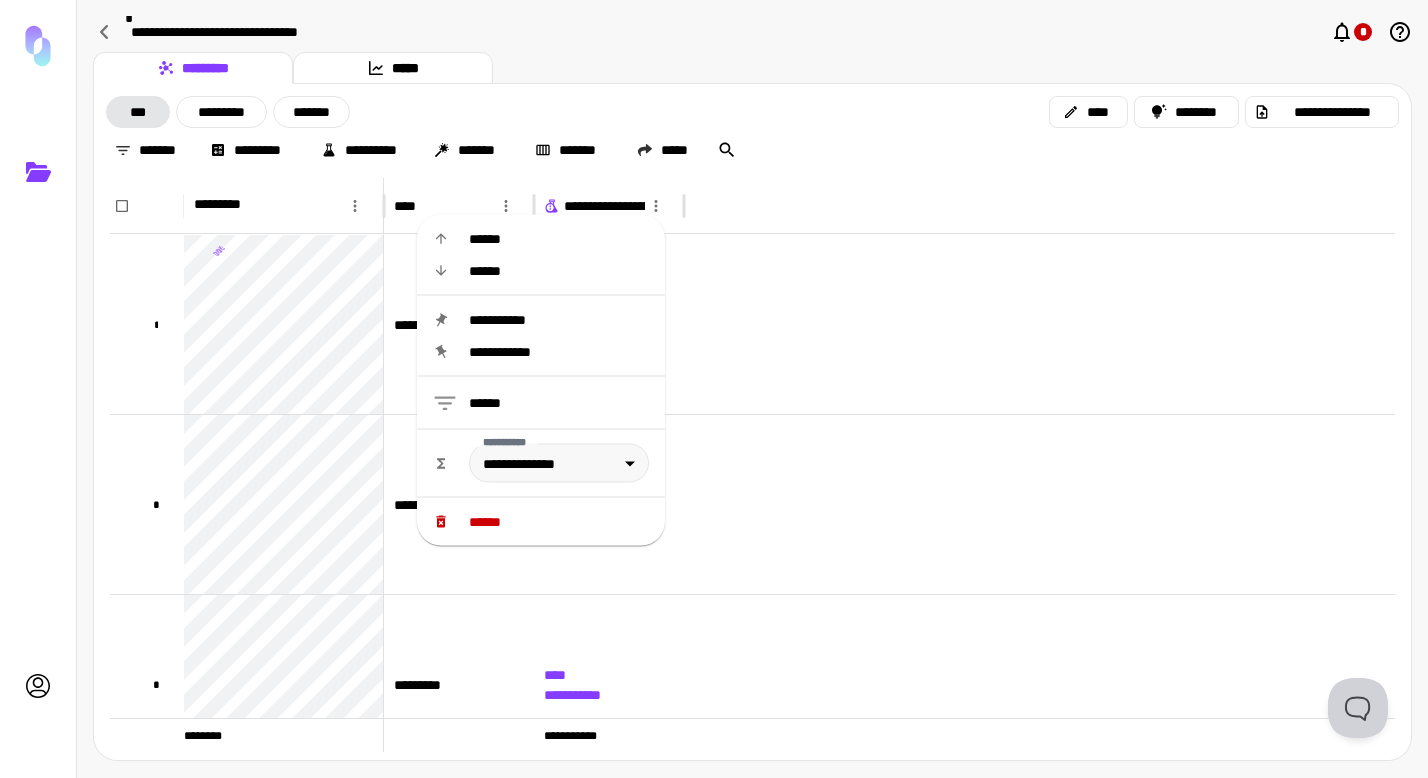 click 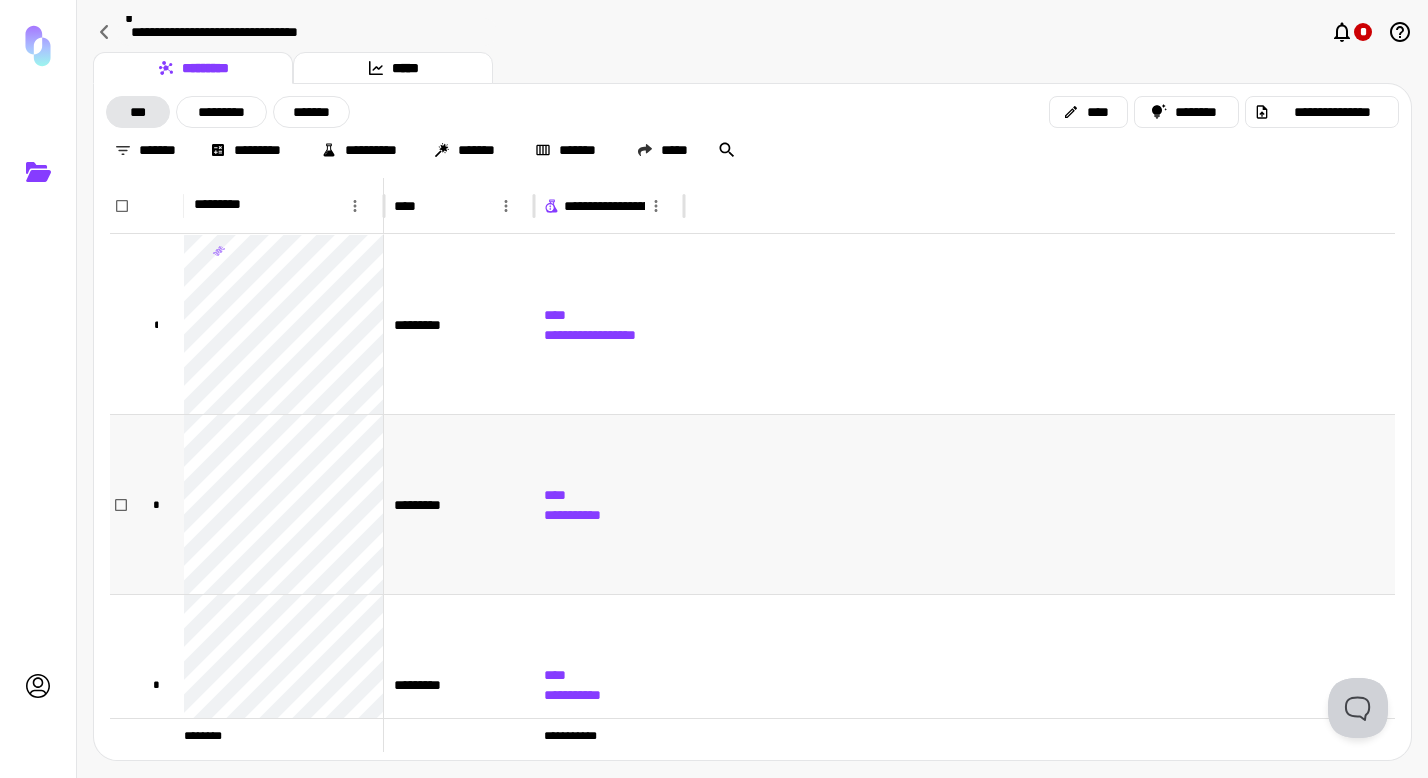 click at bounding box center (1039, 504) 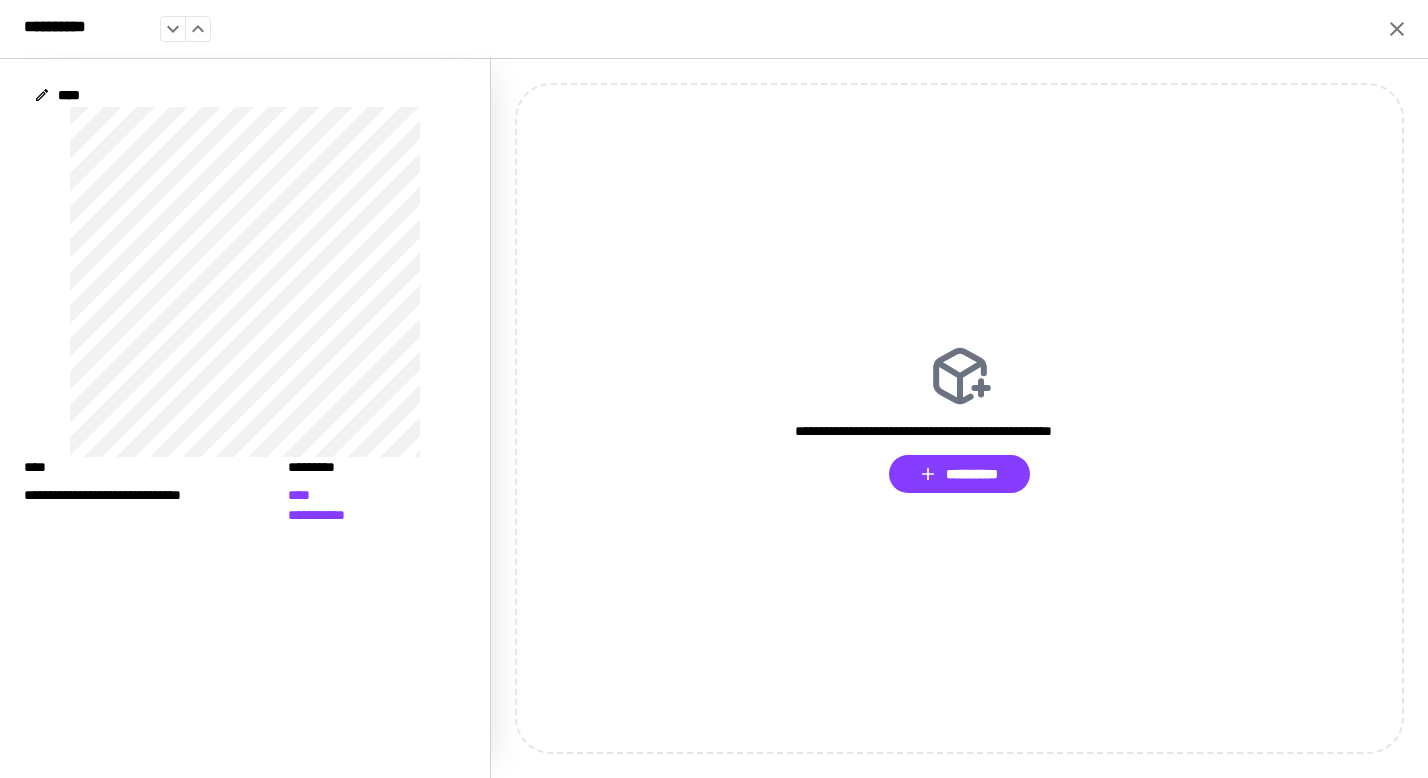 click 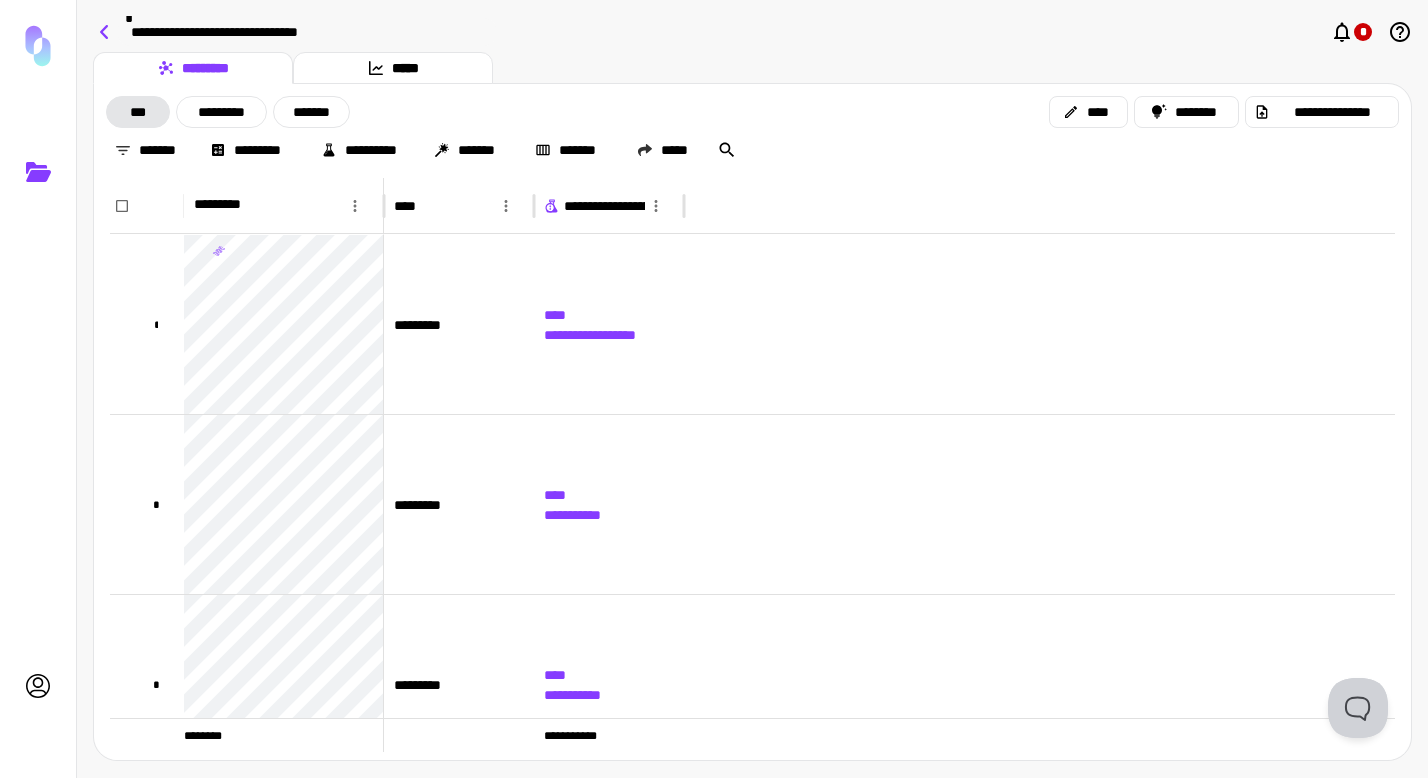 click 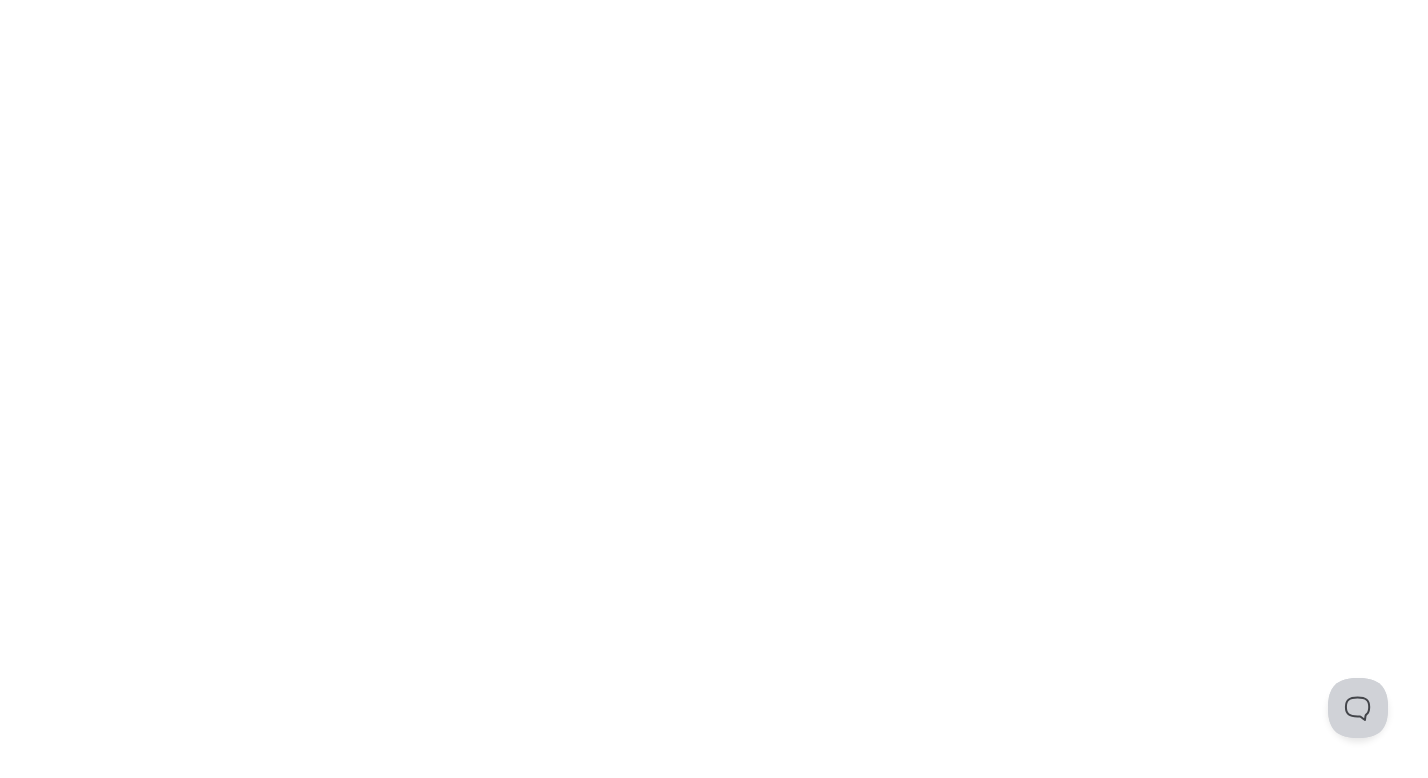 scroll, scrollTop: 0, scrollLeft: 0, axis: both 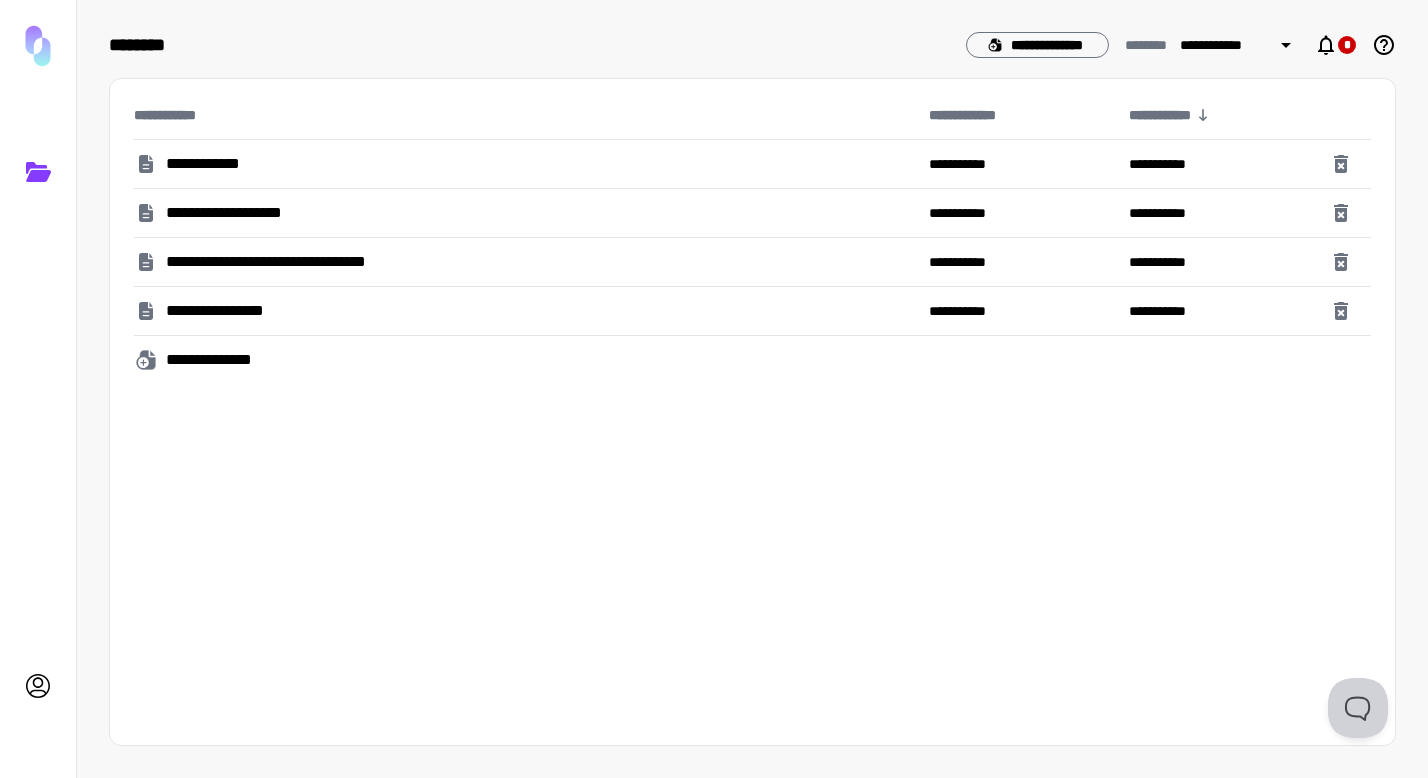 click on "**********" at bounding box center (213, 164) 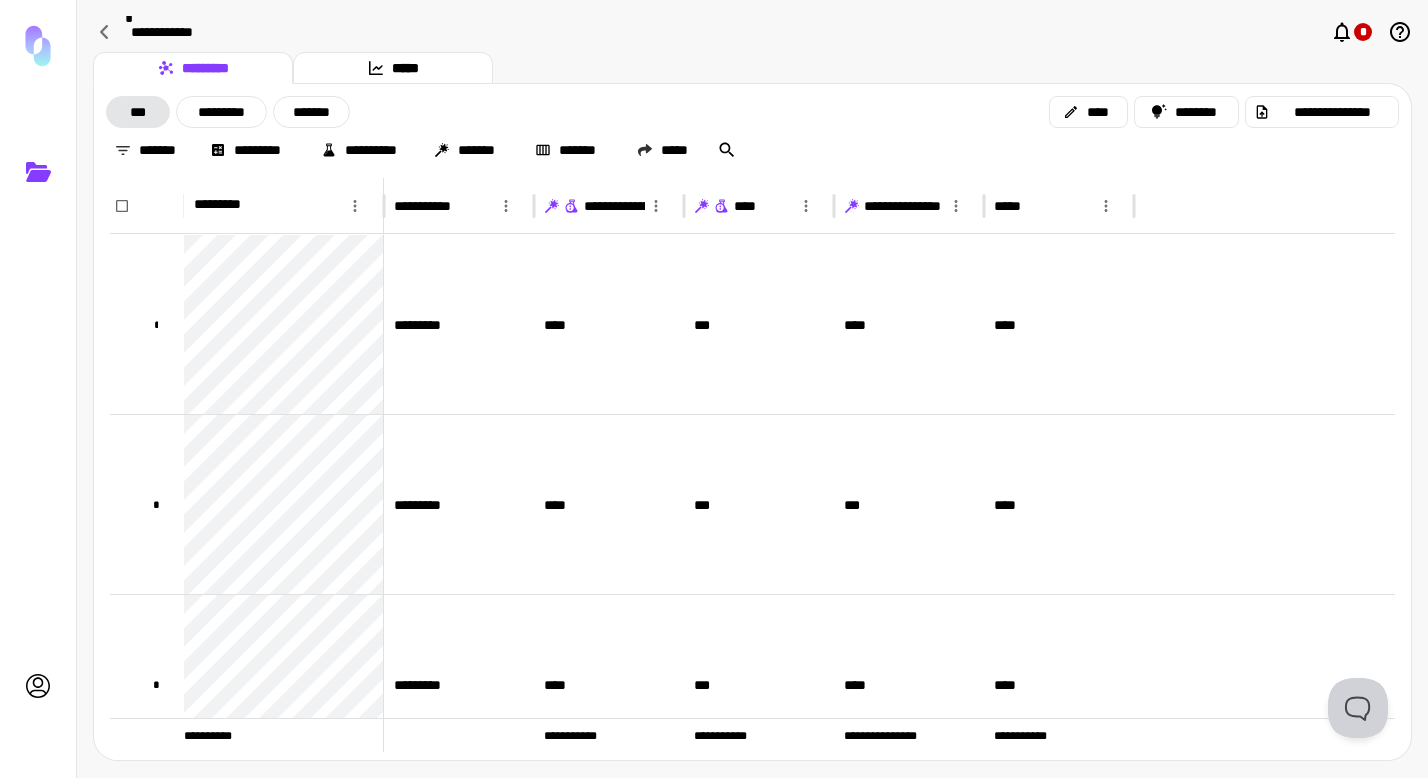 scroll, scrollTop: 156, scrollLeft: 0, axis: vertical 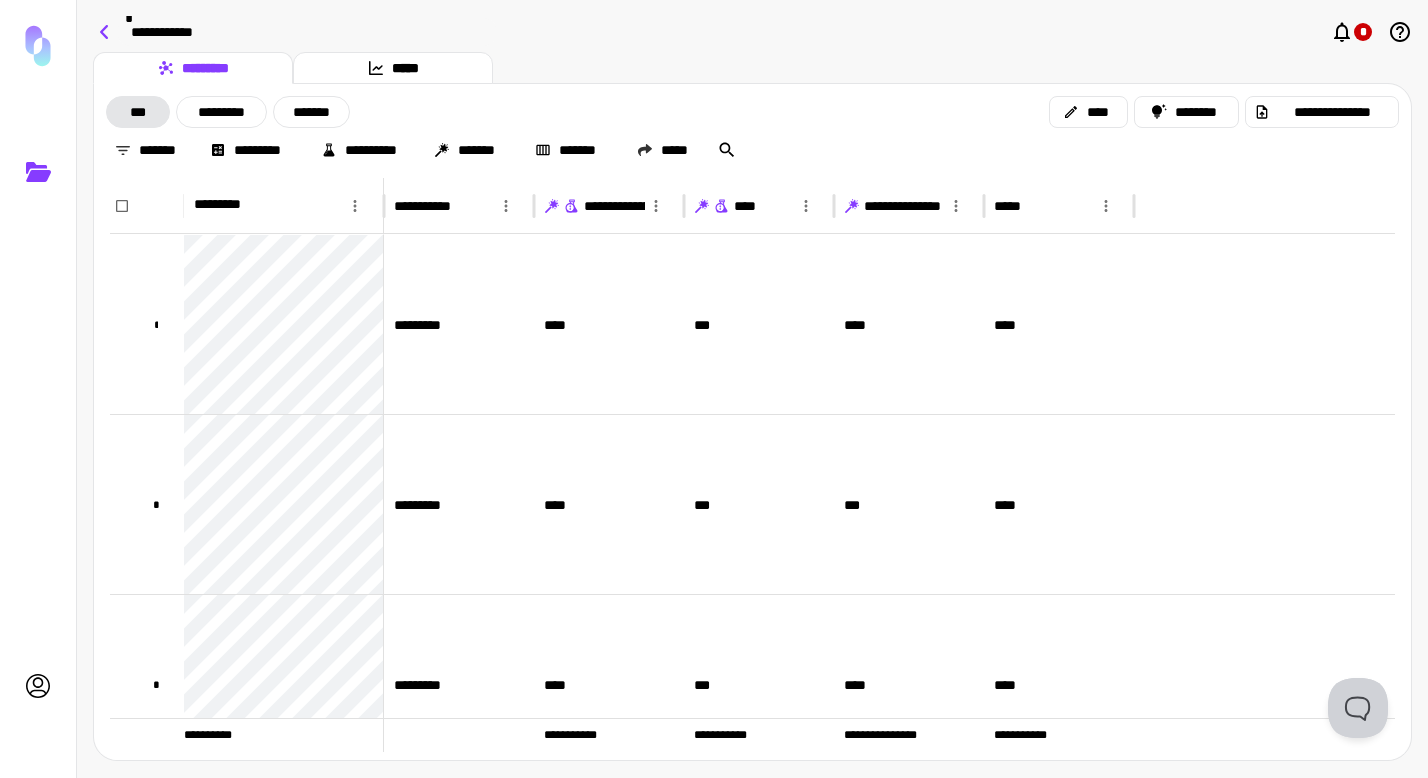 click 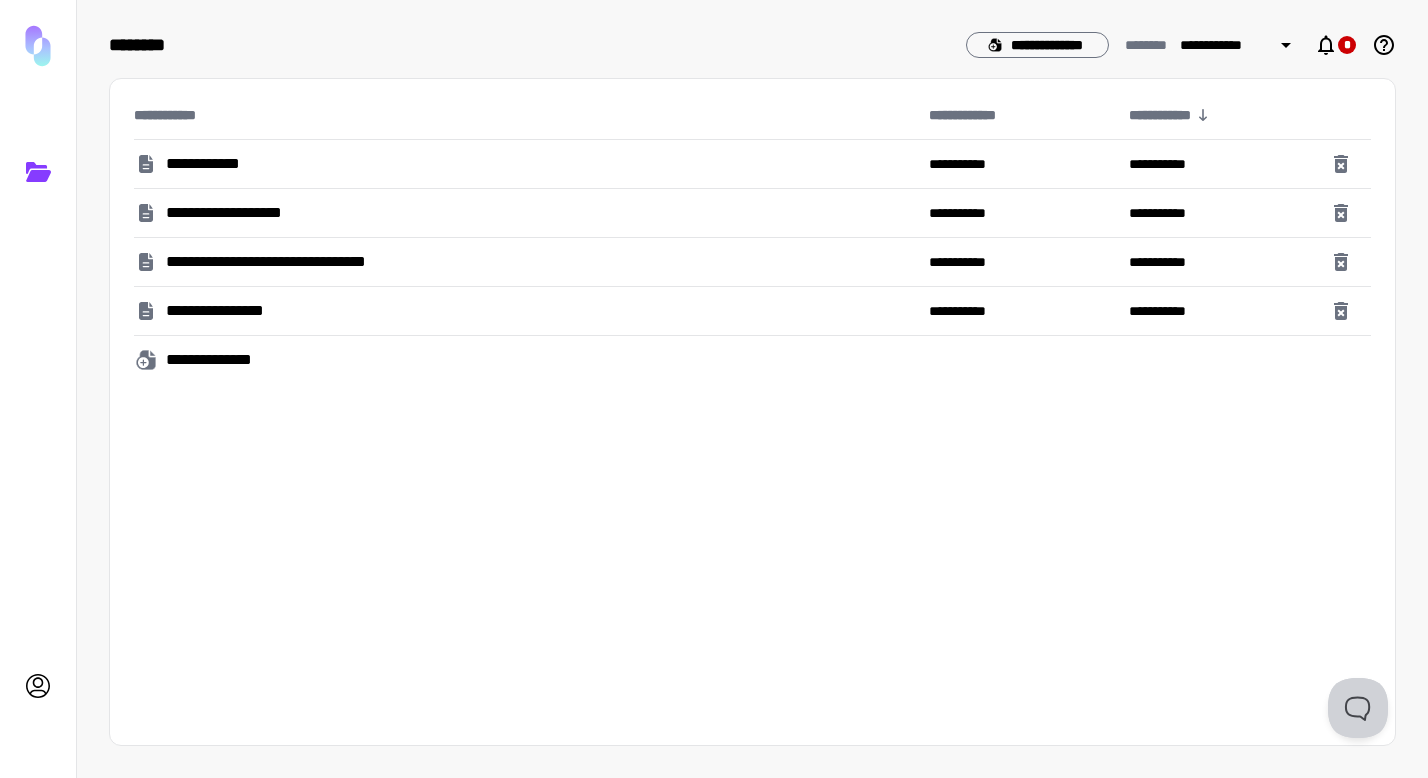 click on "**********" at bounding box center [221, 360] 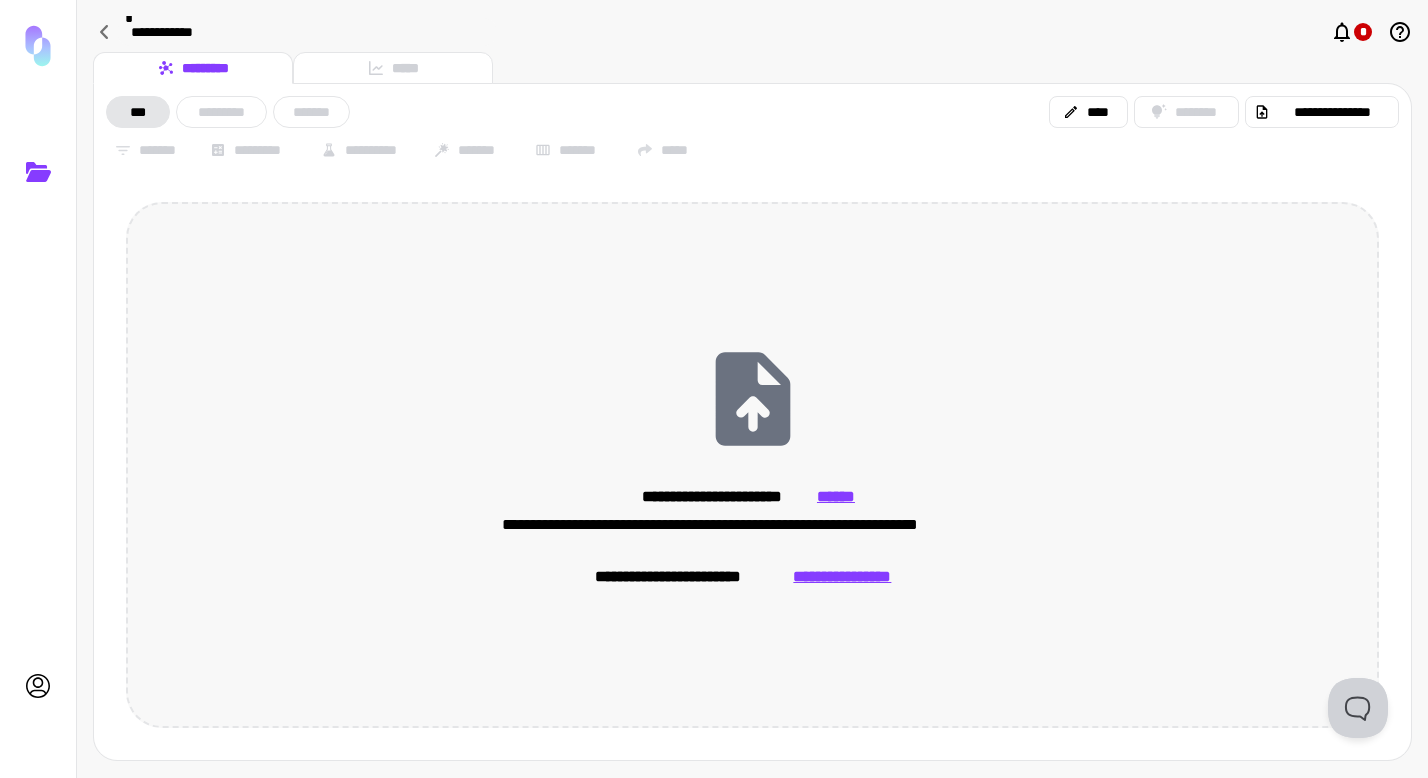 click on "******" at bounding box center (836, 497) 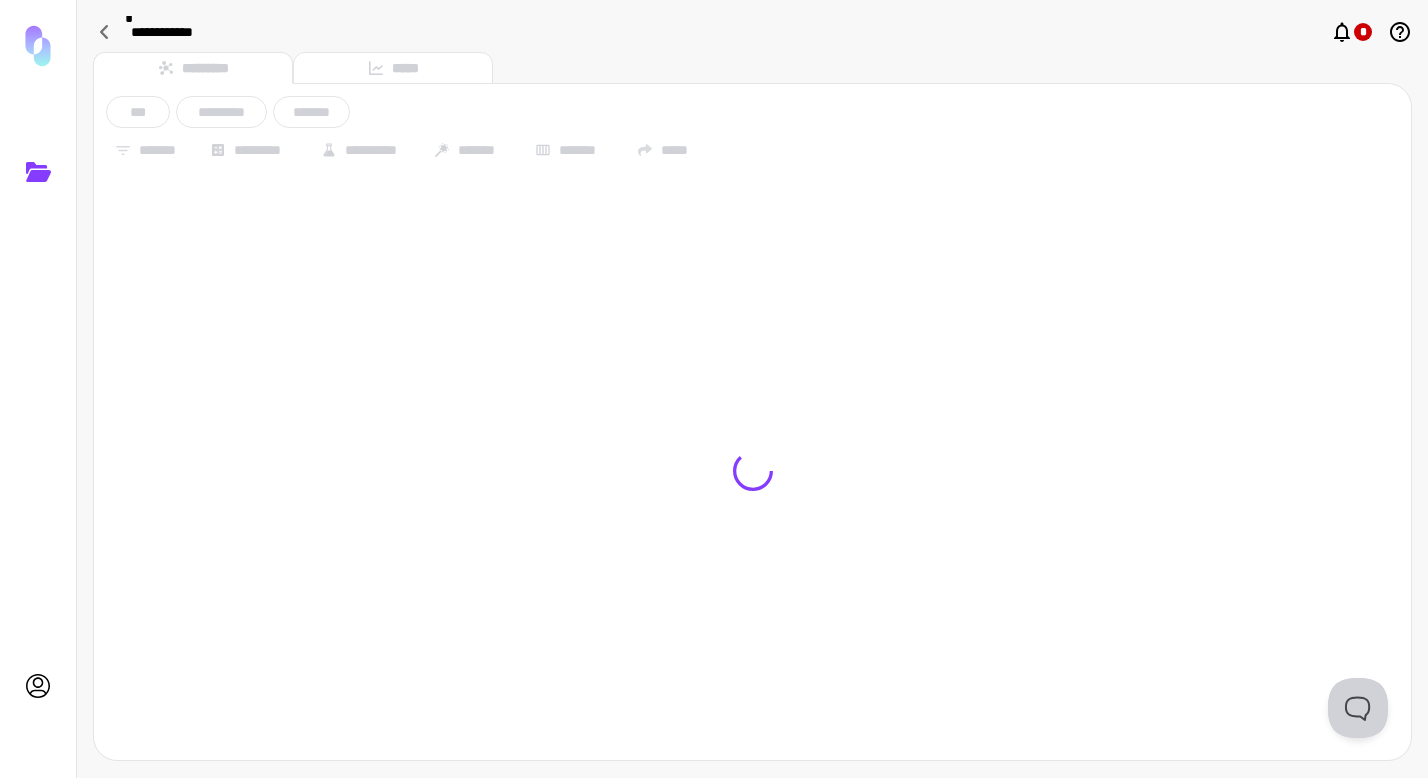 type on "**********" 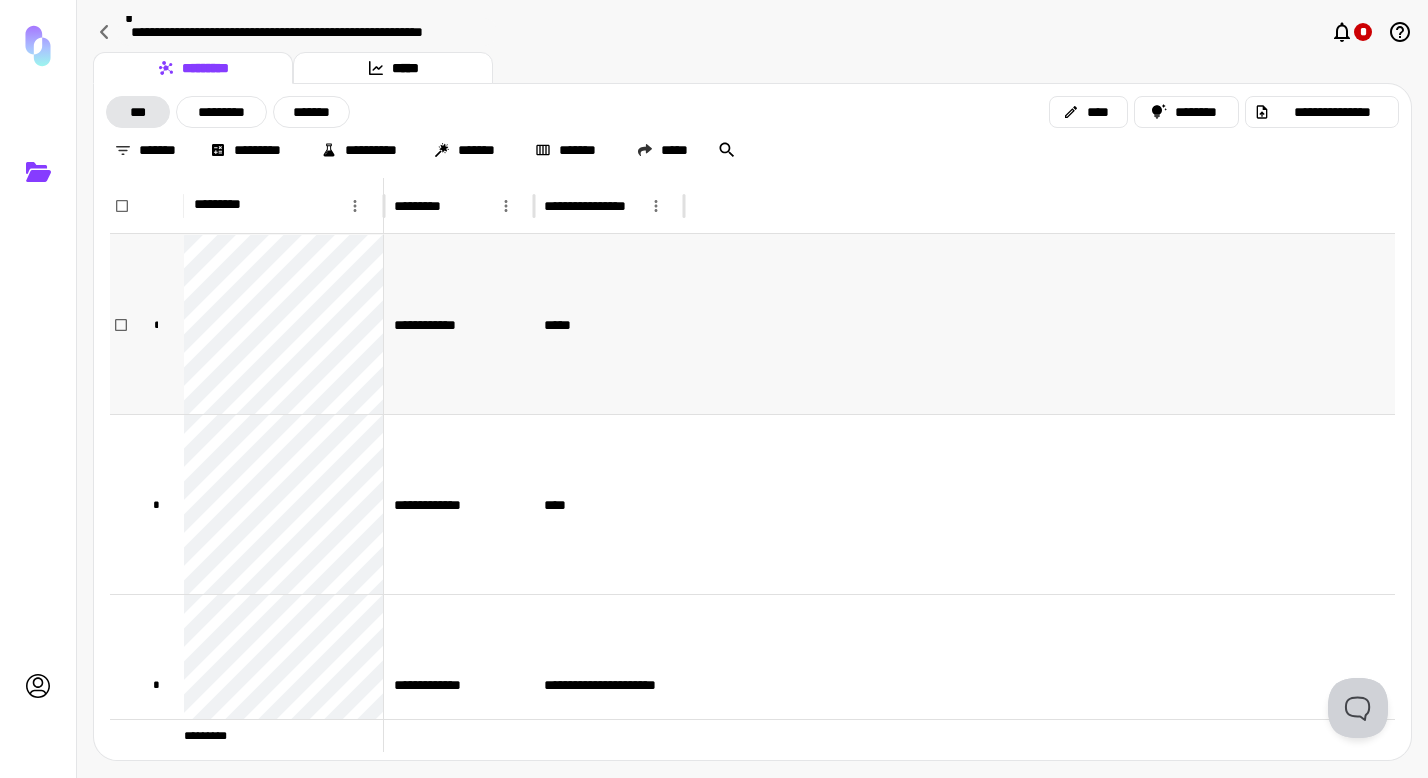 scroll, scrollTop: 1246, scrollLeft: 0, axis: vertical 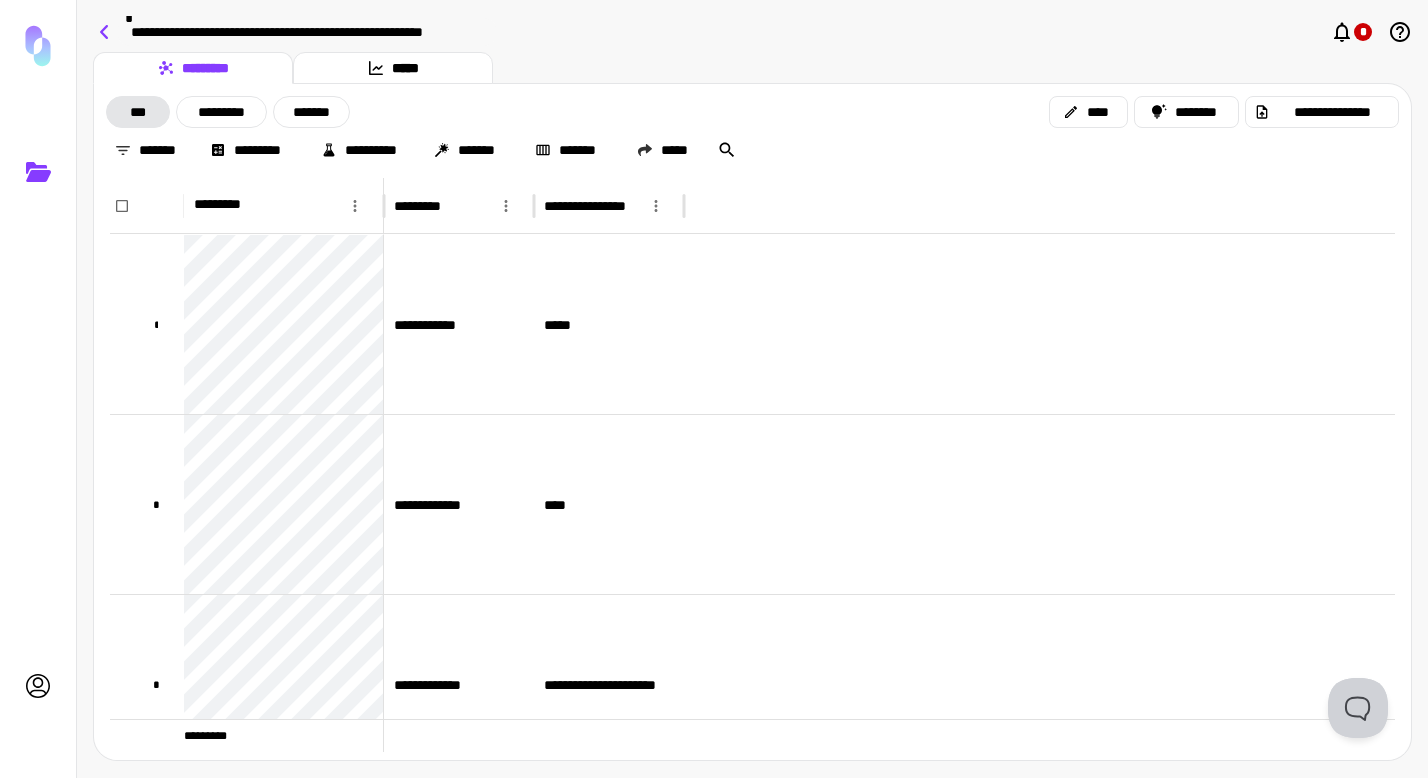 click 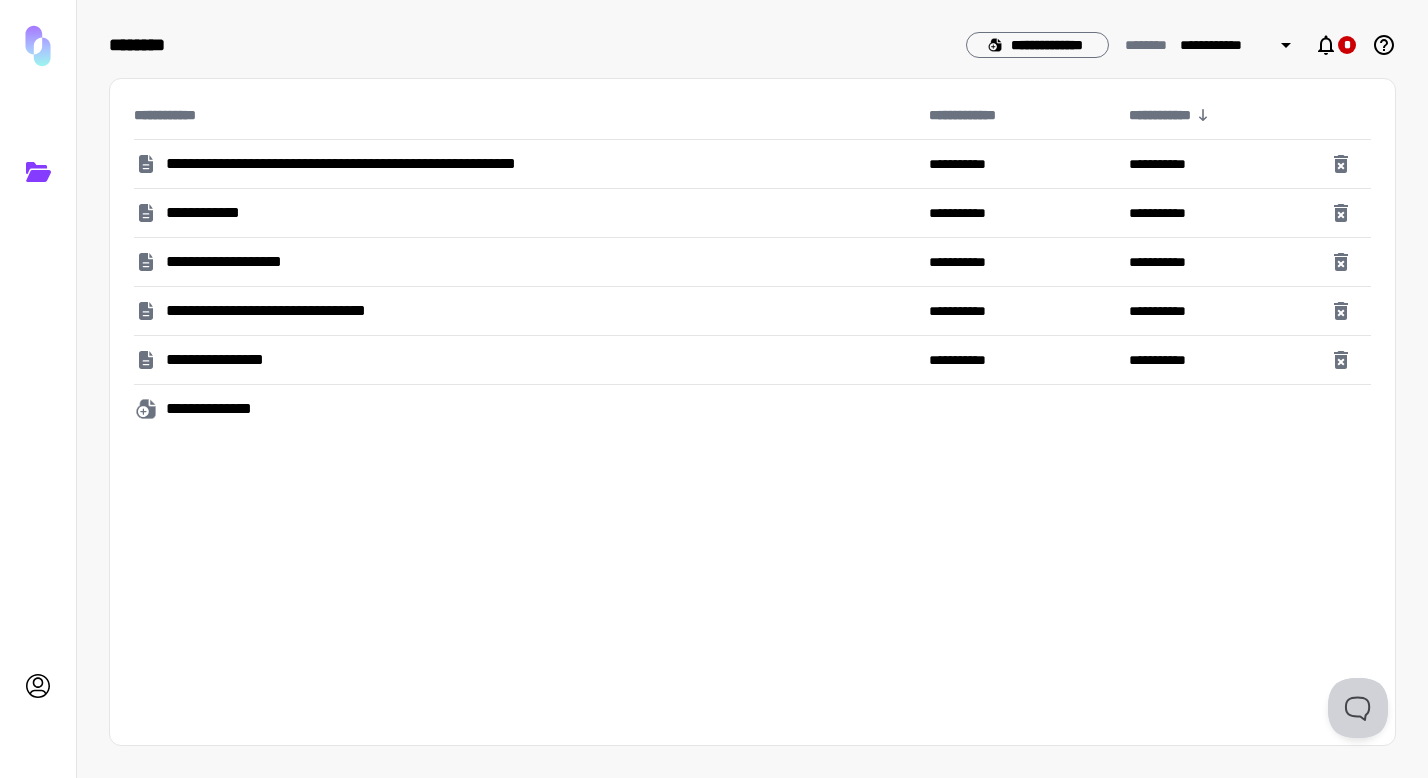 click on "**********" at bounding box center [221, 409] 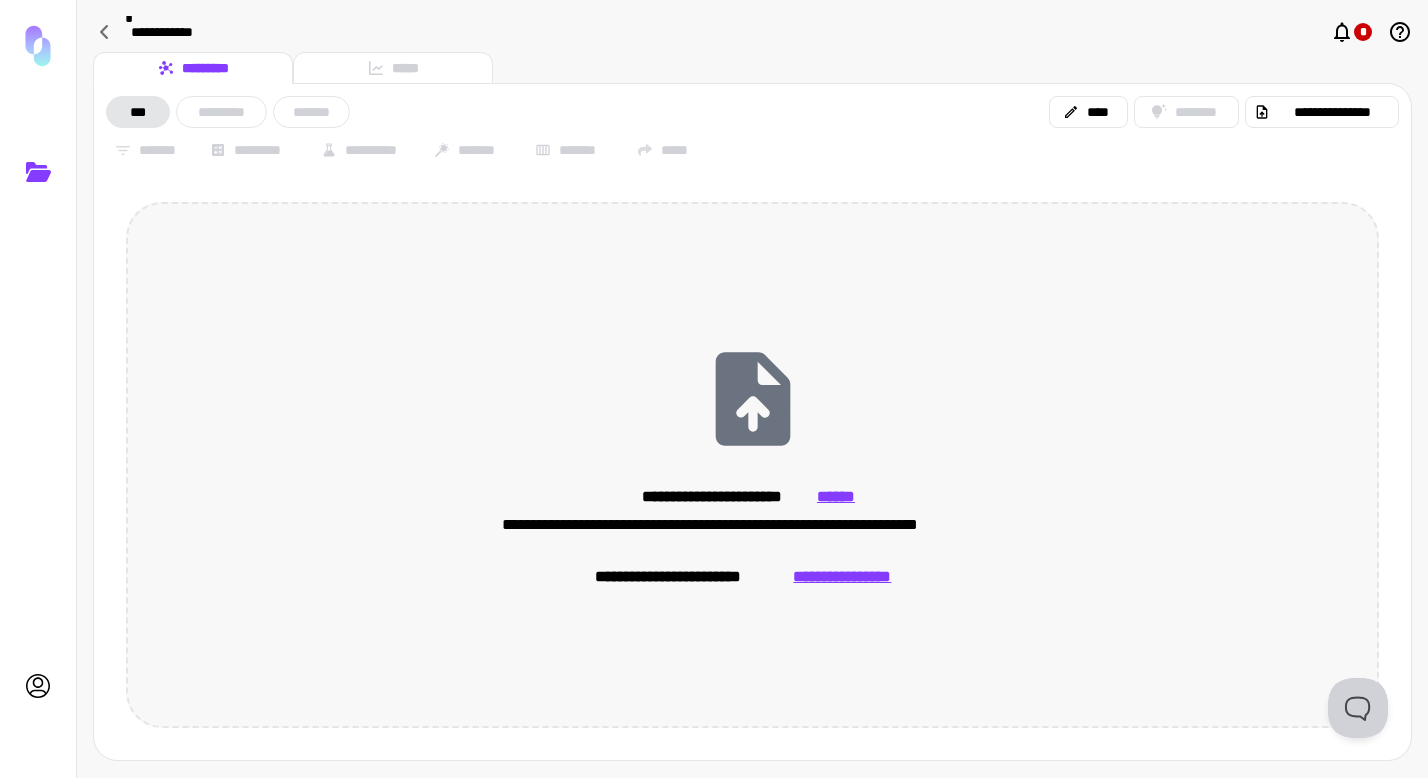 click on "******" at bounding box center [836, 497] 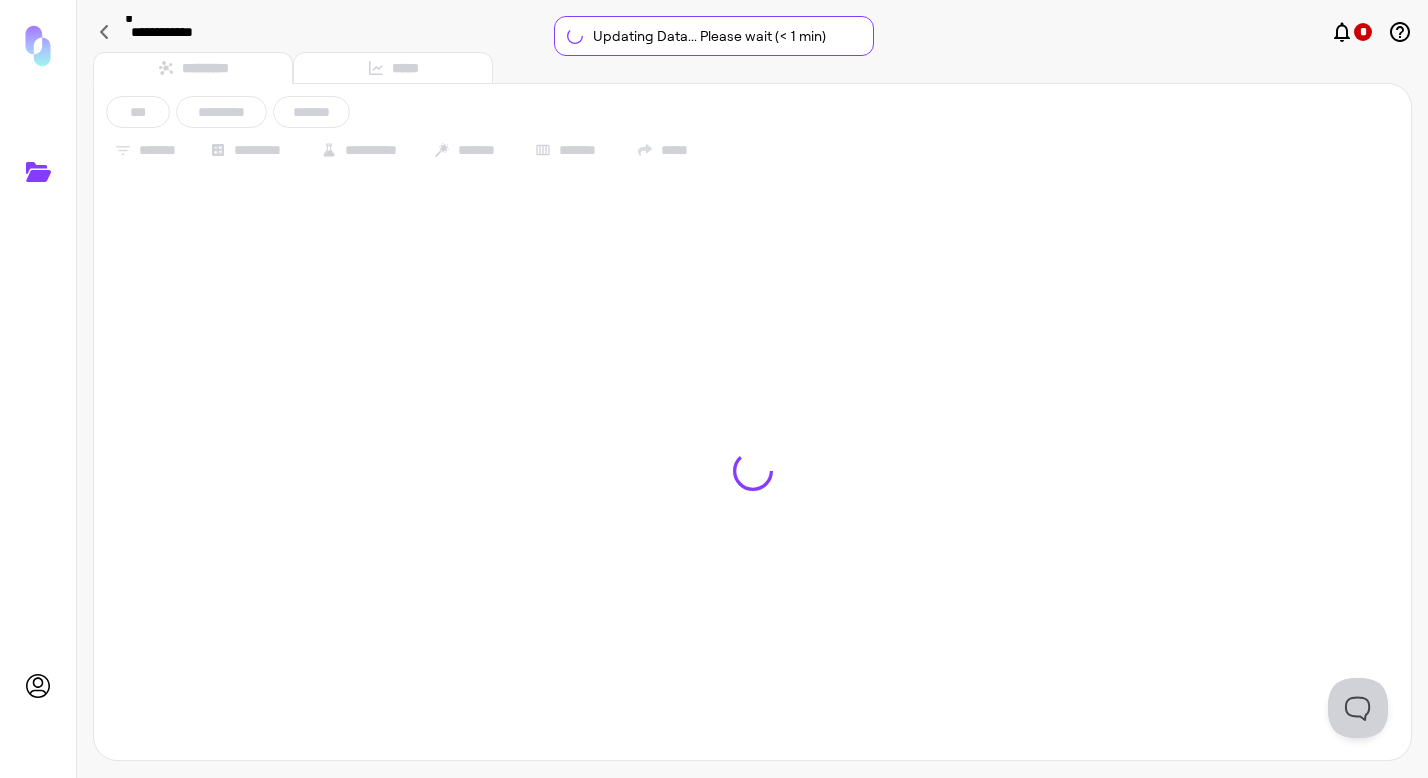 type on "**********" 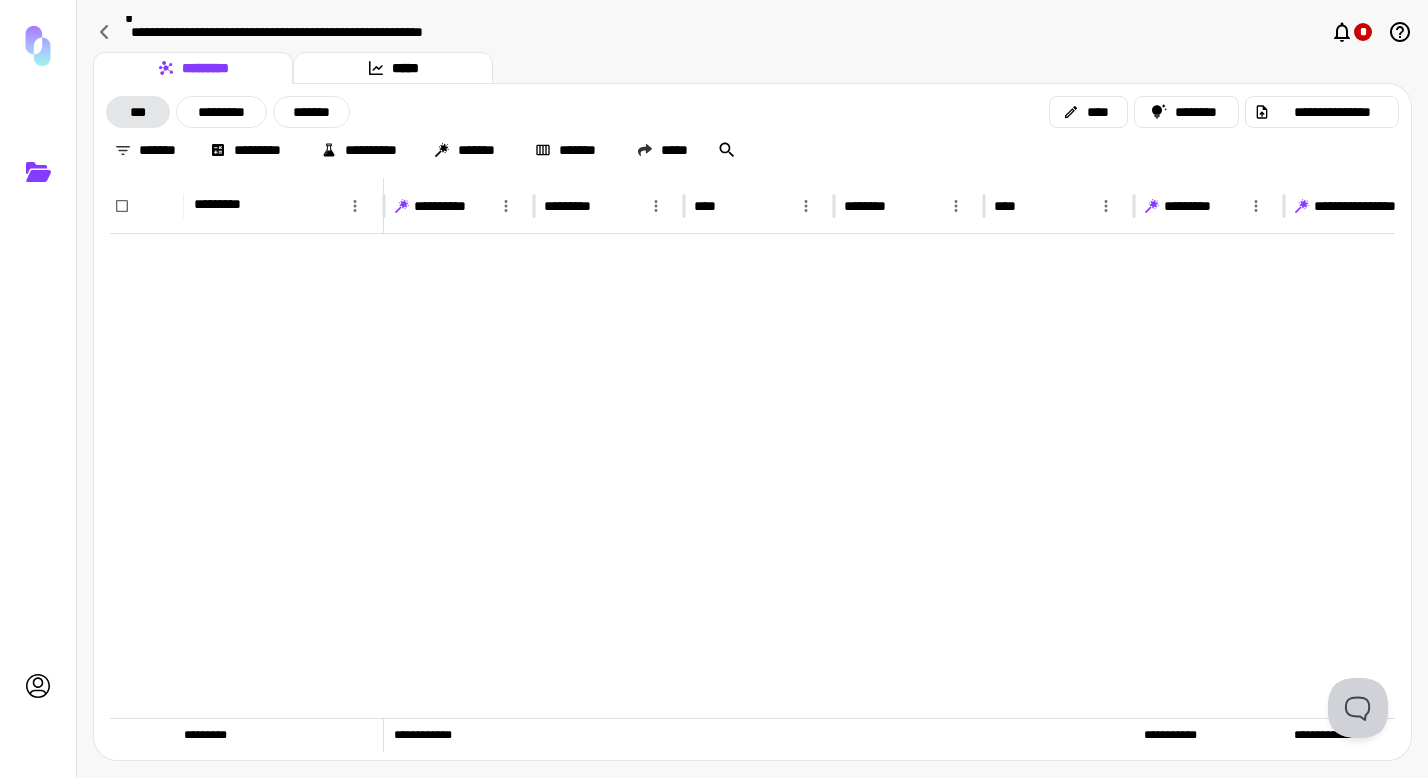 scroll, scrollTop: 1965, scrollLeft: 0, axis: vertical 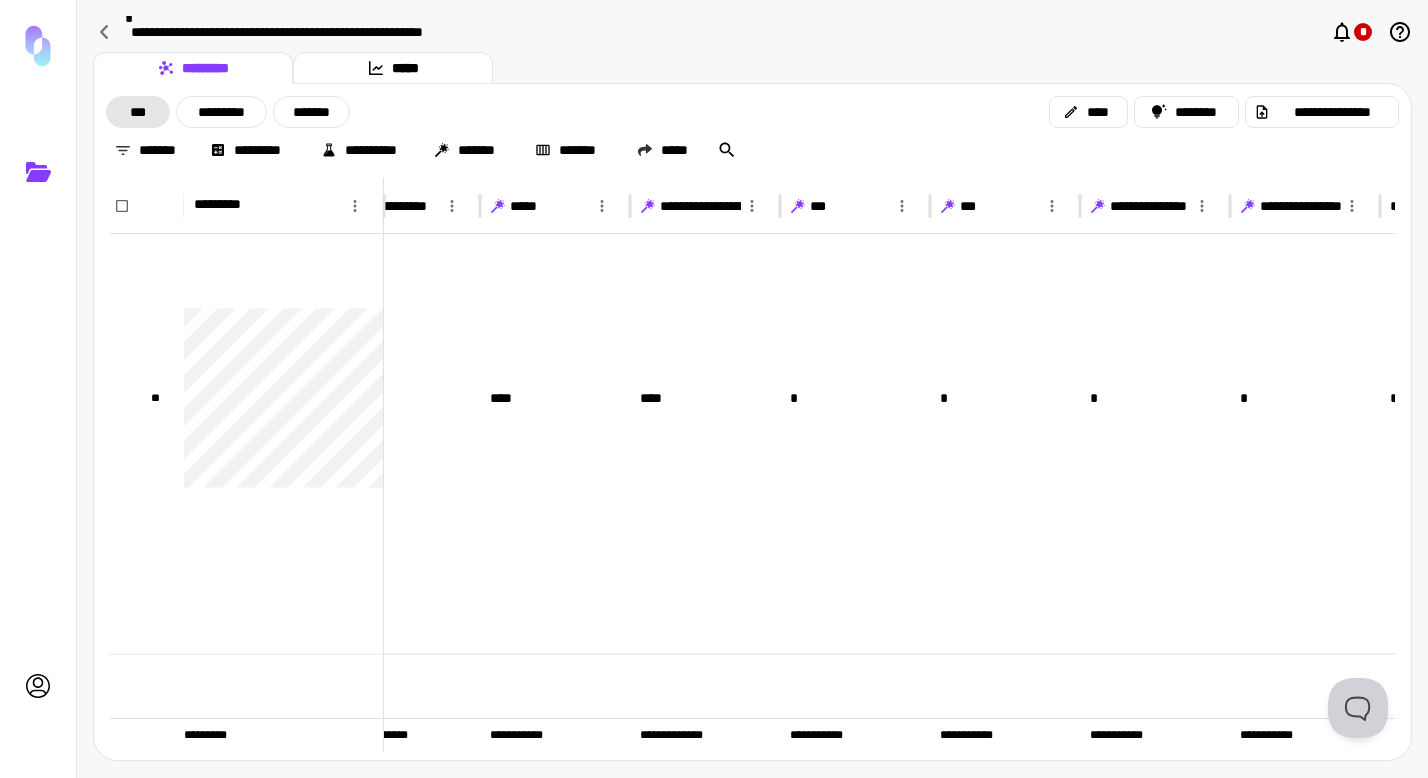 click 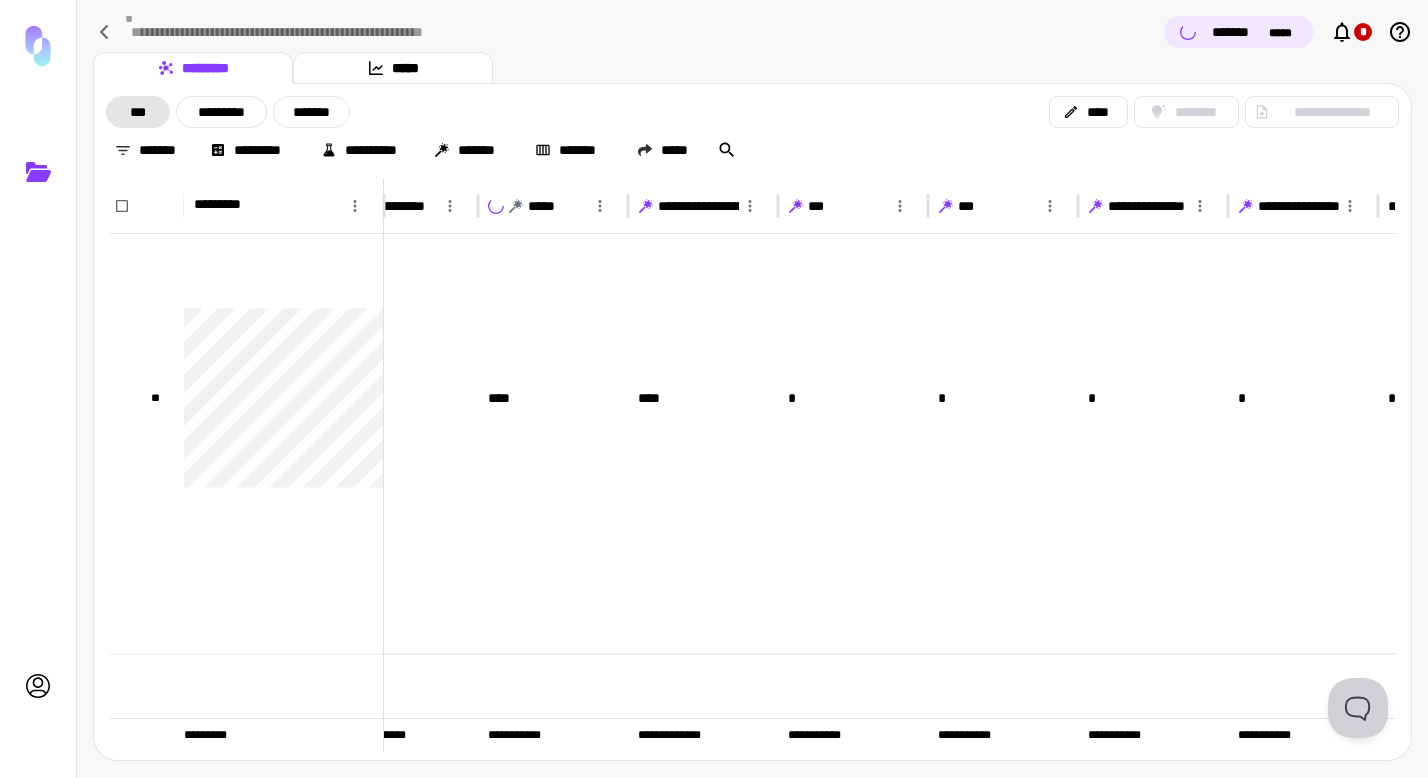 click on "********* *****" at bounding box center (752, 68) 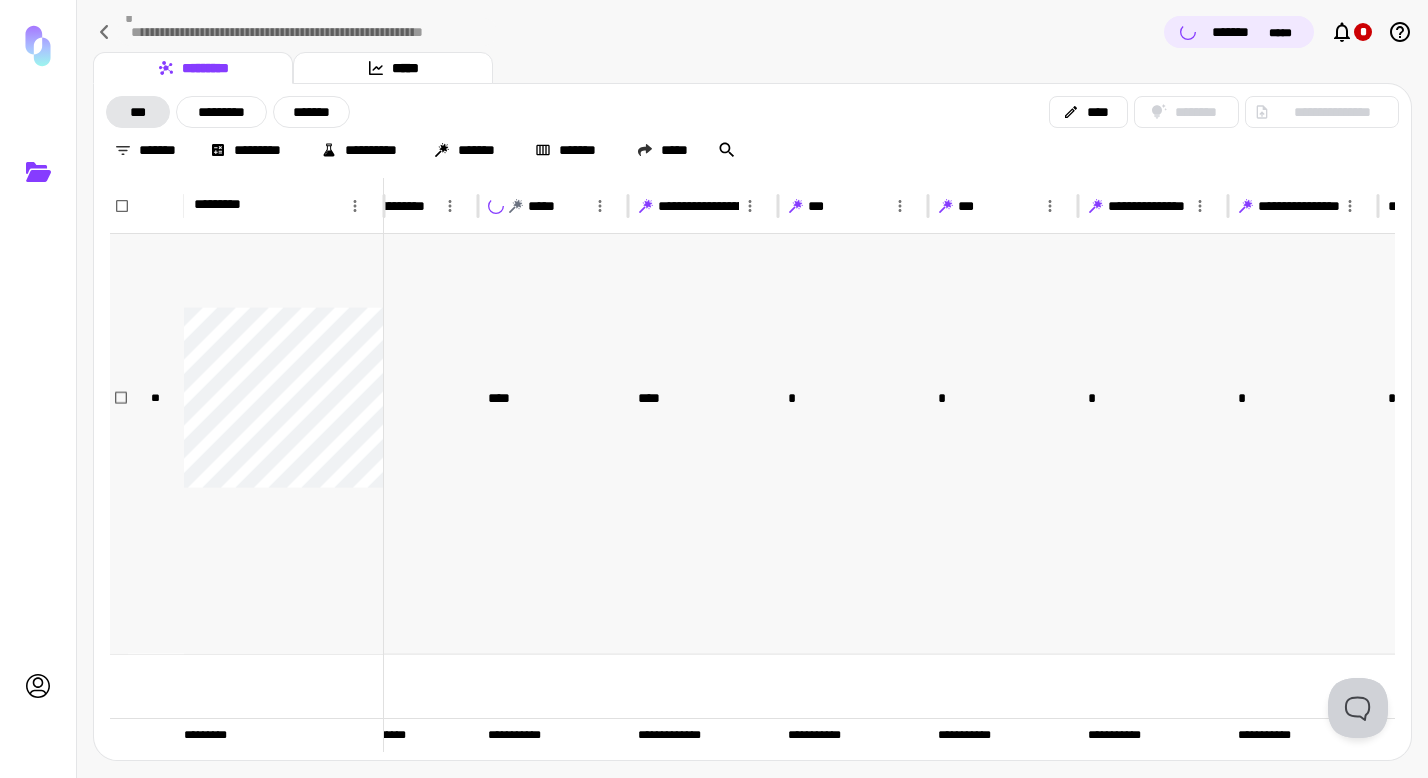 scroll, scrollTop: 6907, scrollLeft: 1256, axis: both 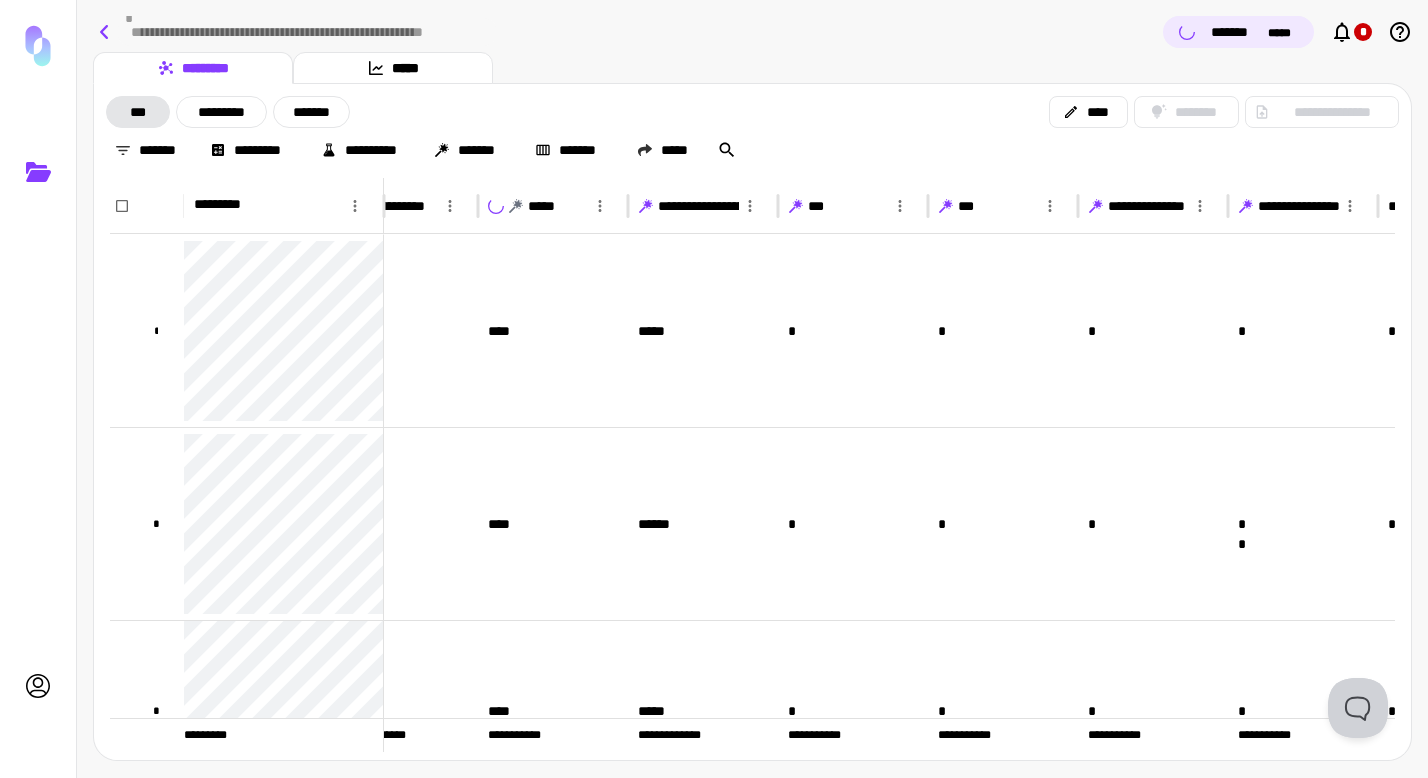 click 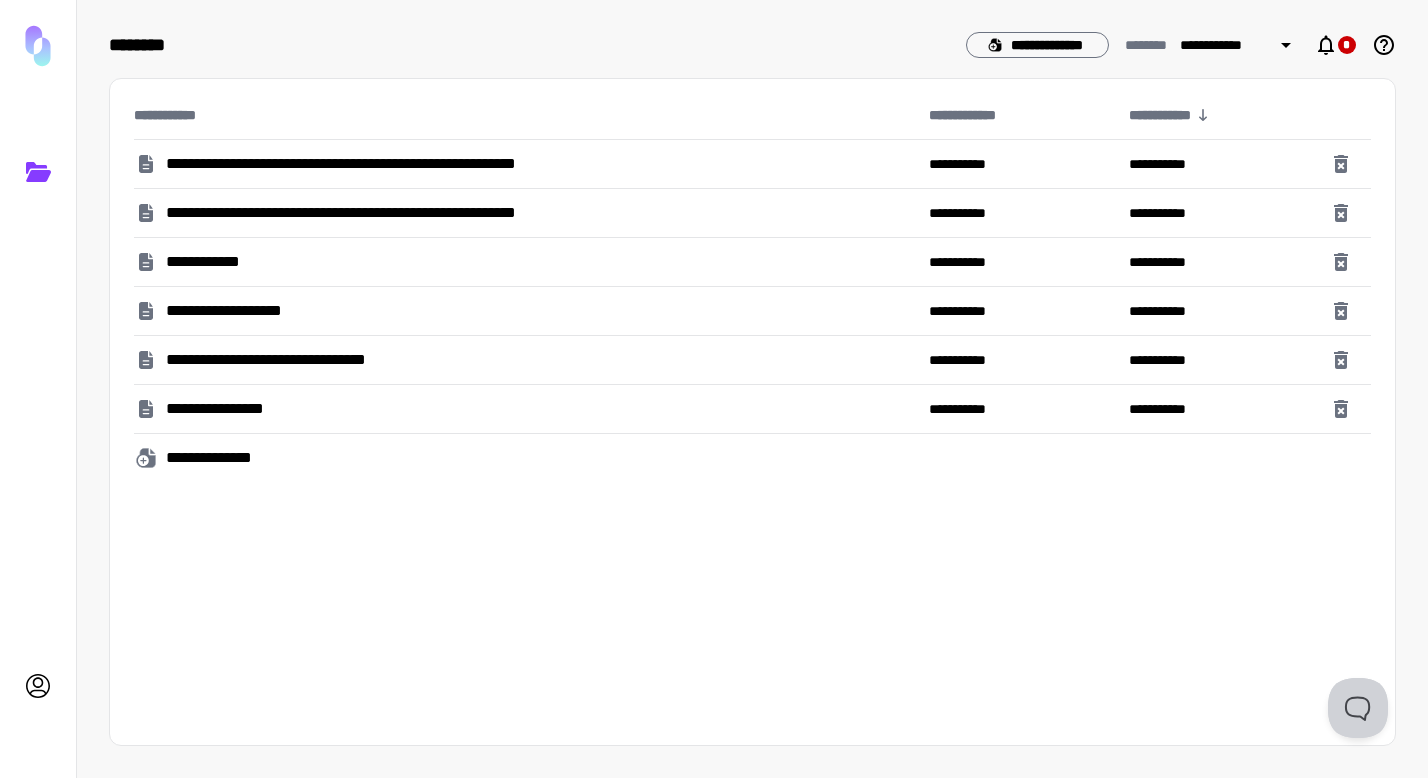 click on "**********" at bounding box center (441, 164) 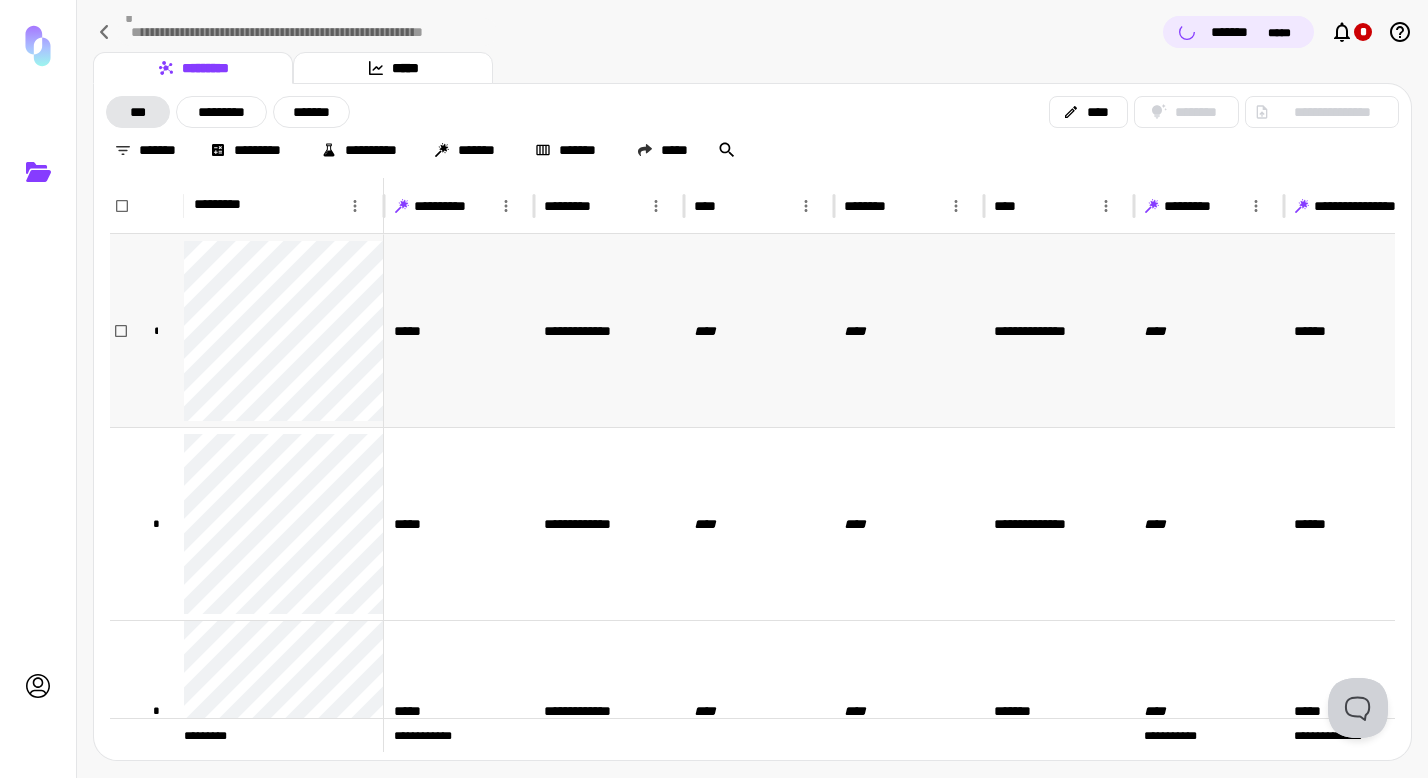 scroll, scrollTop: 61, scrollLeft: 0, axis: vertical 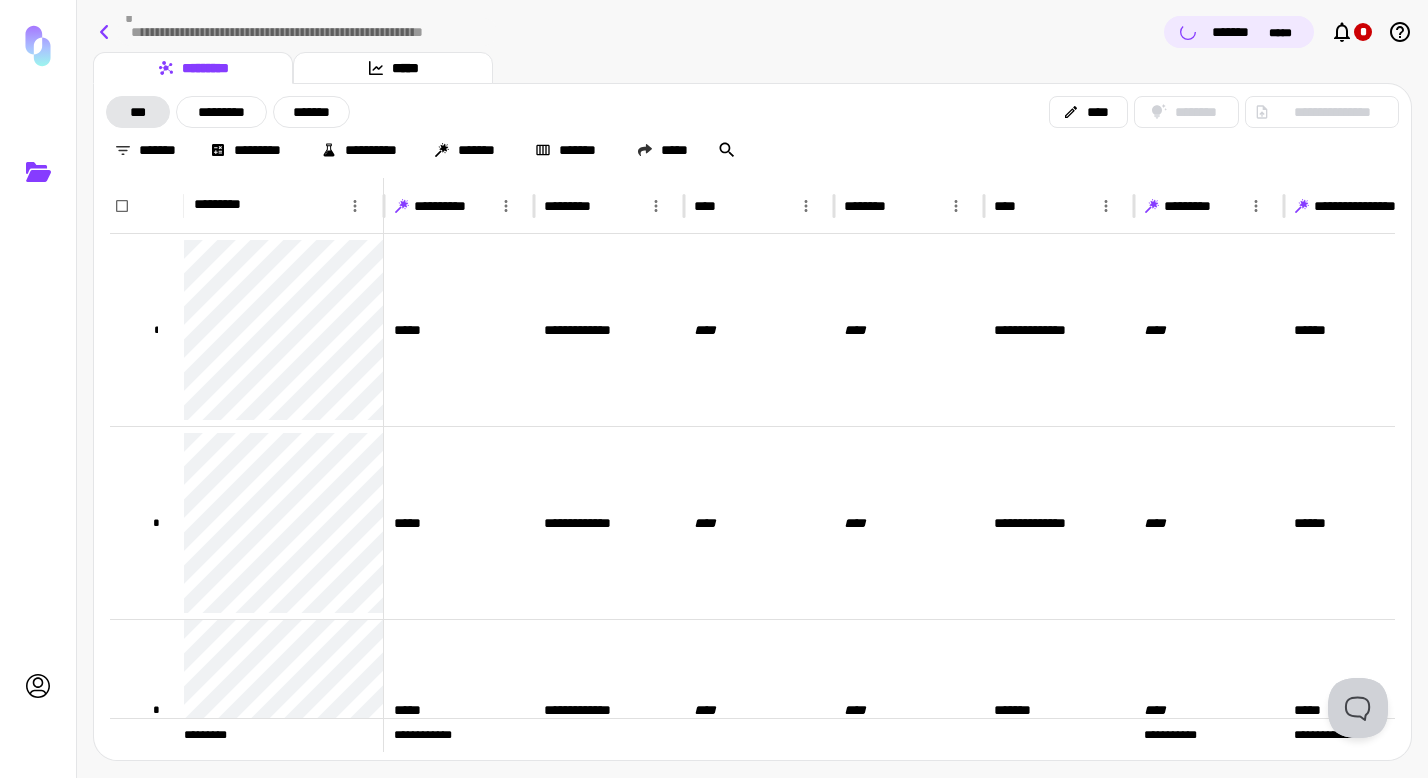 click 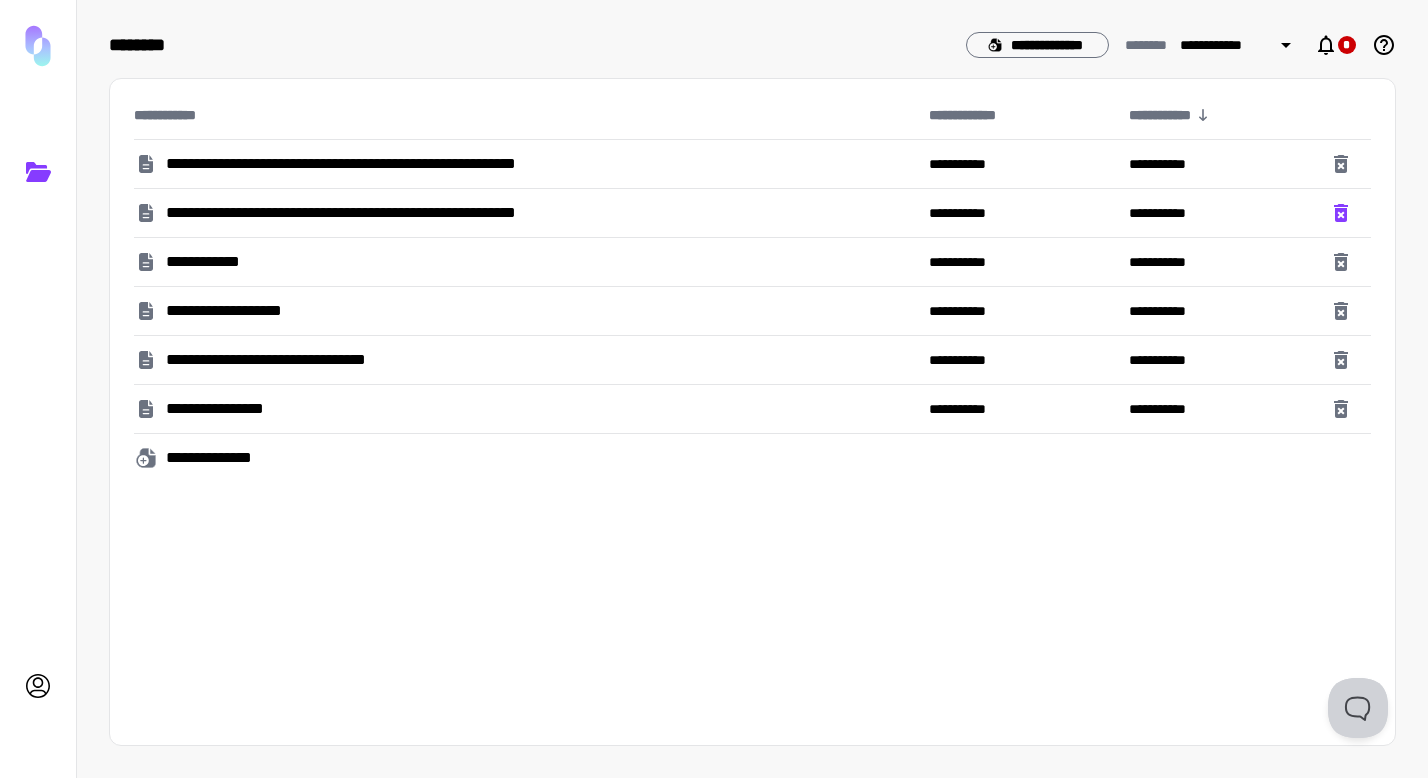 click 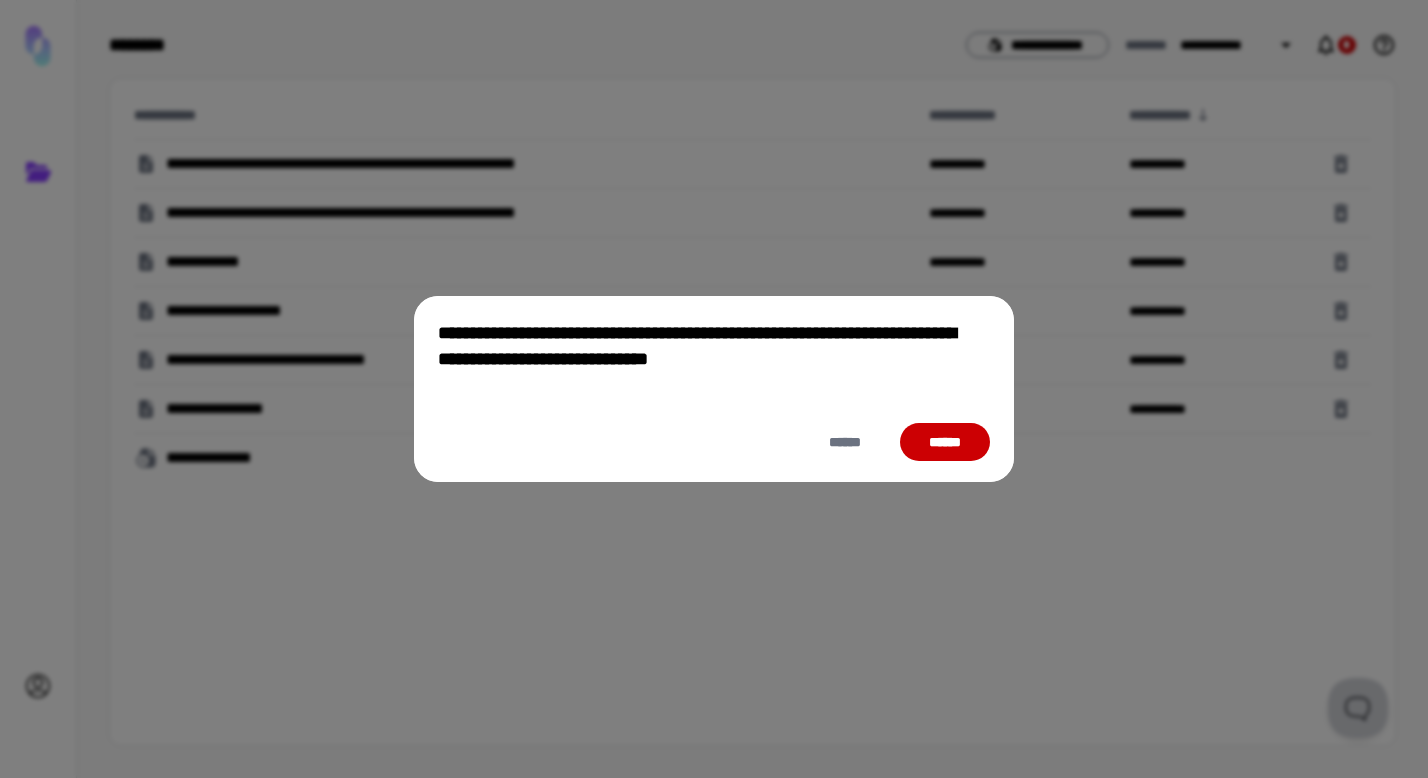 click on "******" at bounding box center [945, 442] 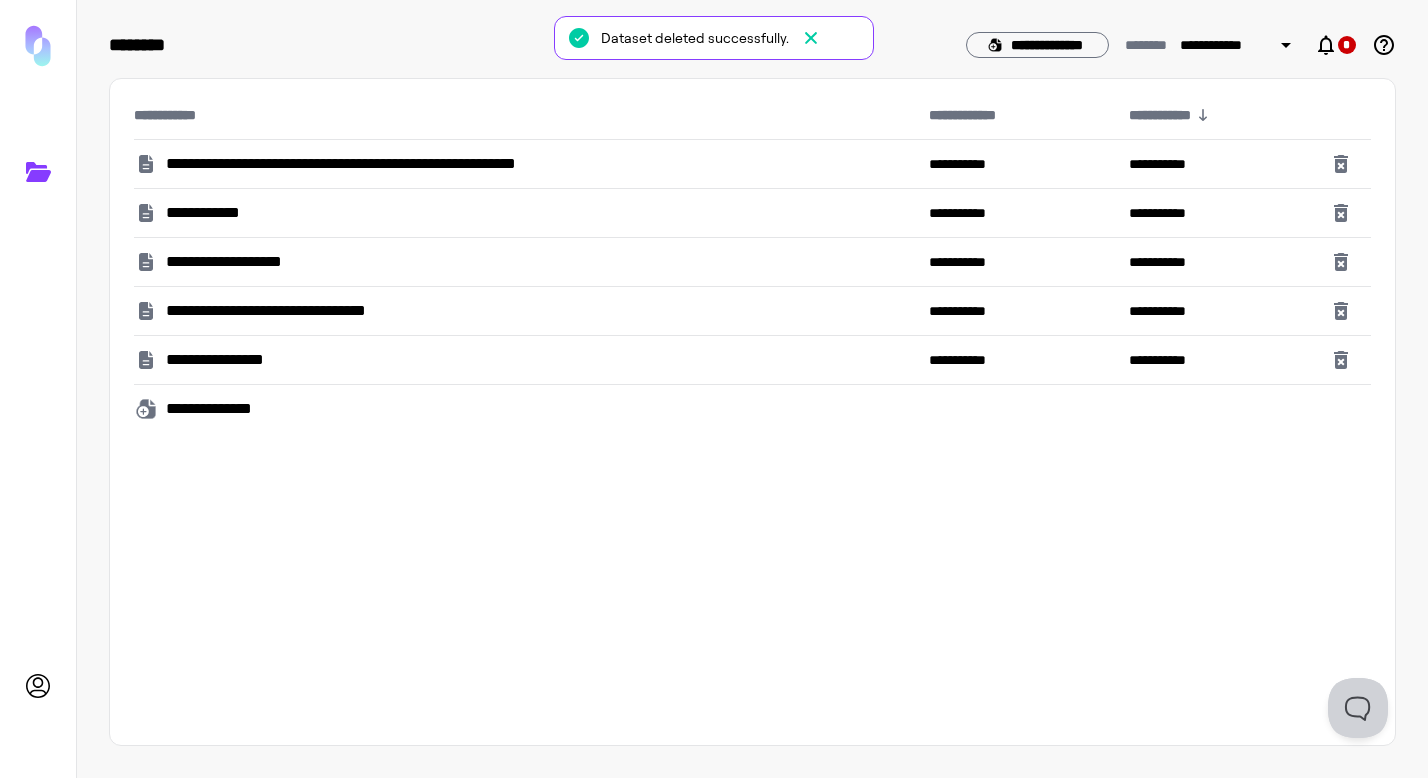 click on "**********" at bounding box center [441, 164] 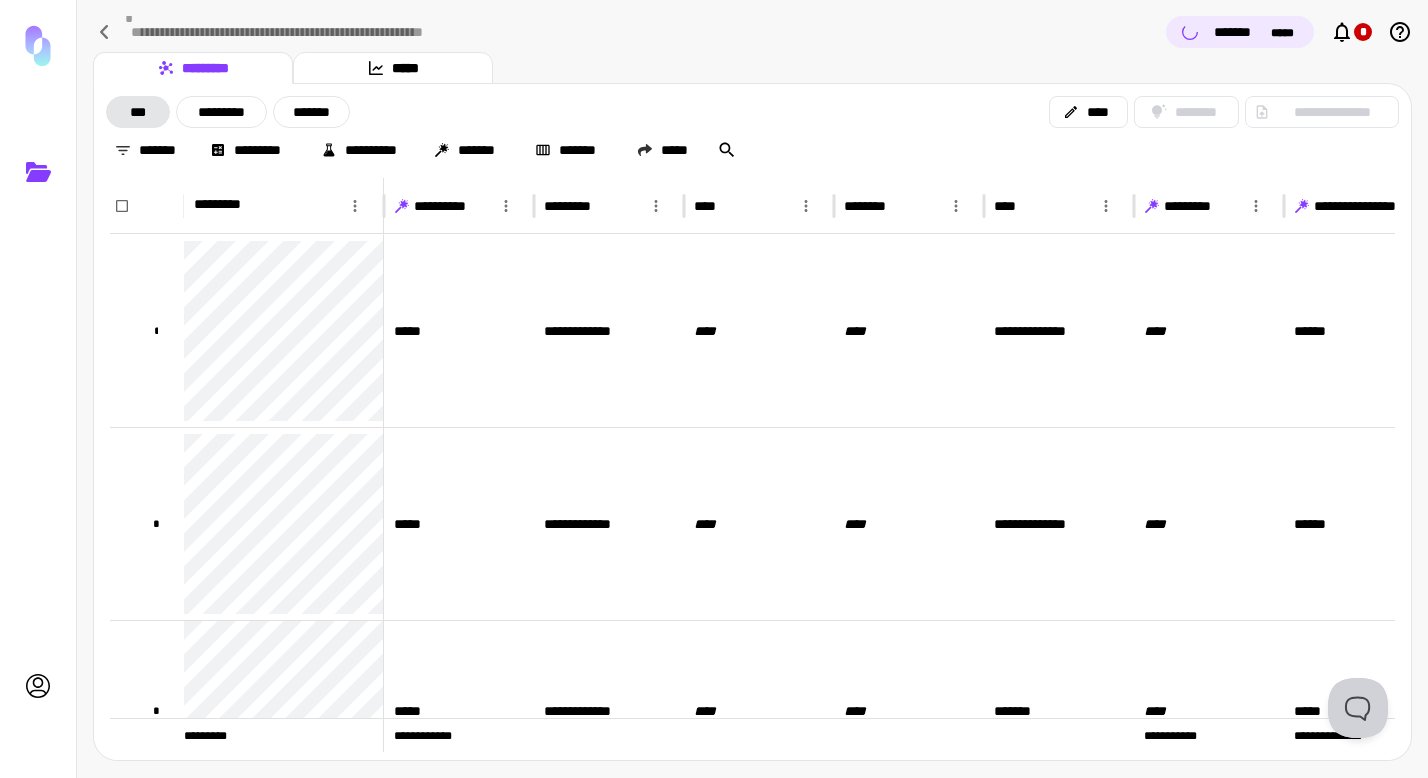 scroll, scrollTop: 0, scrollLeft: 212, axis: horizontal 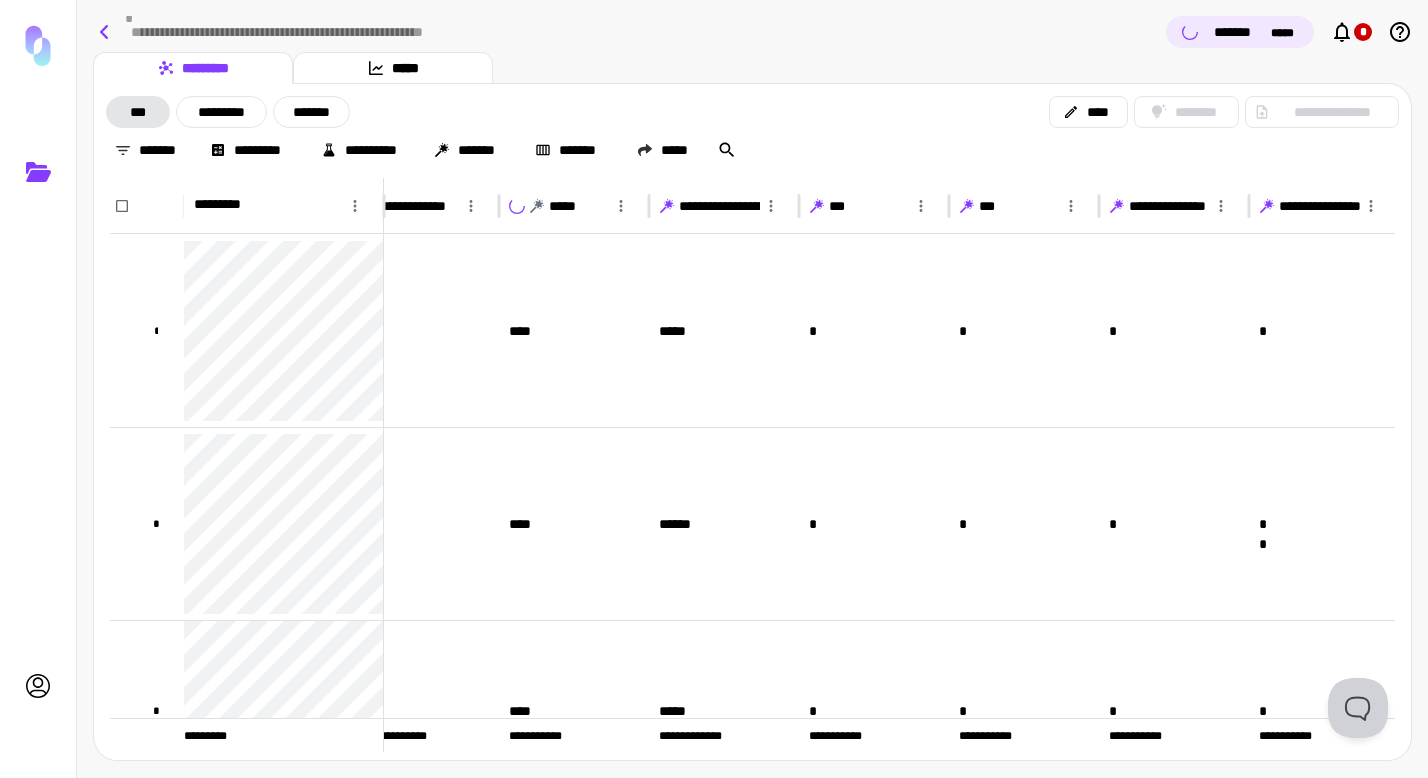 click 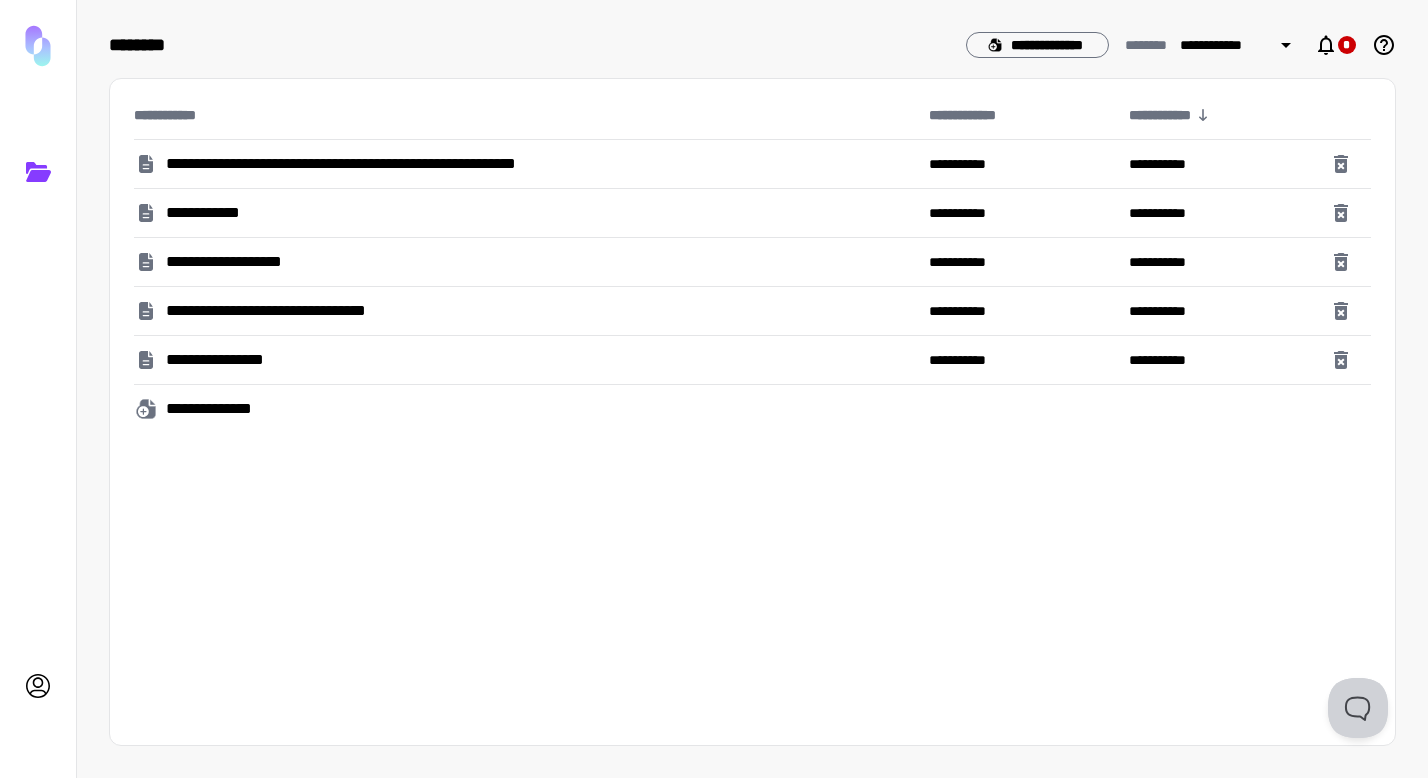 click on "**********" at bounding box center [441, 164] 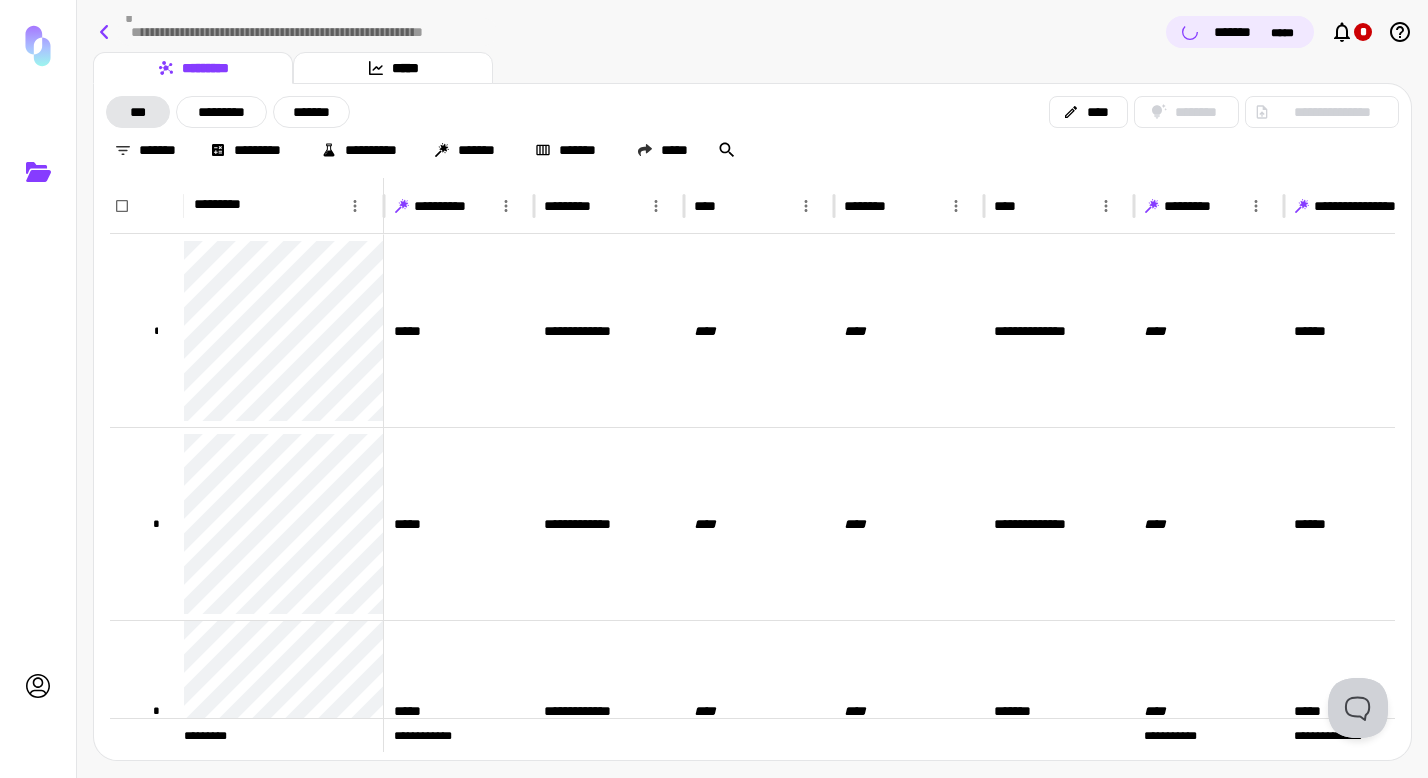 click 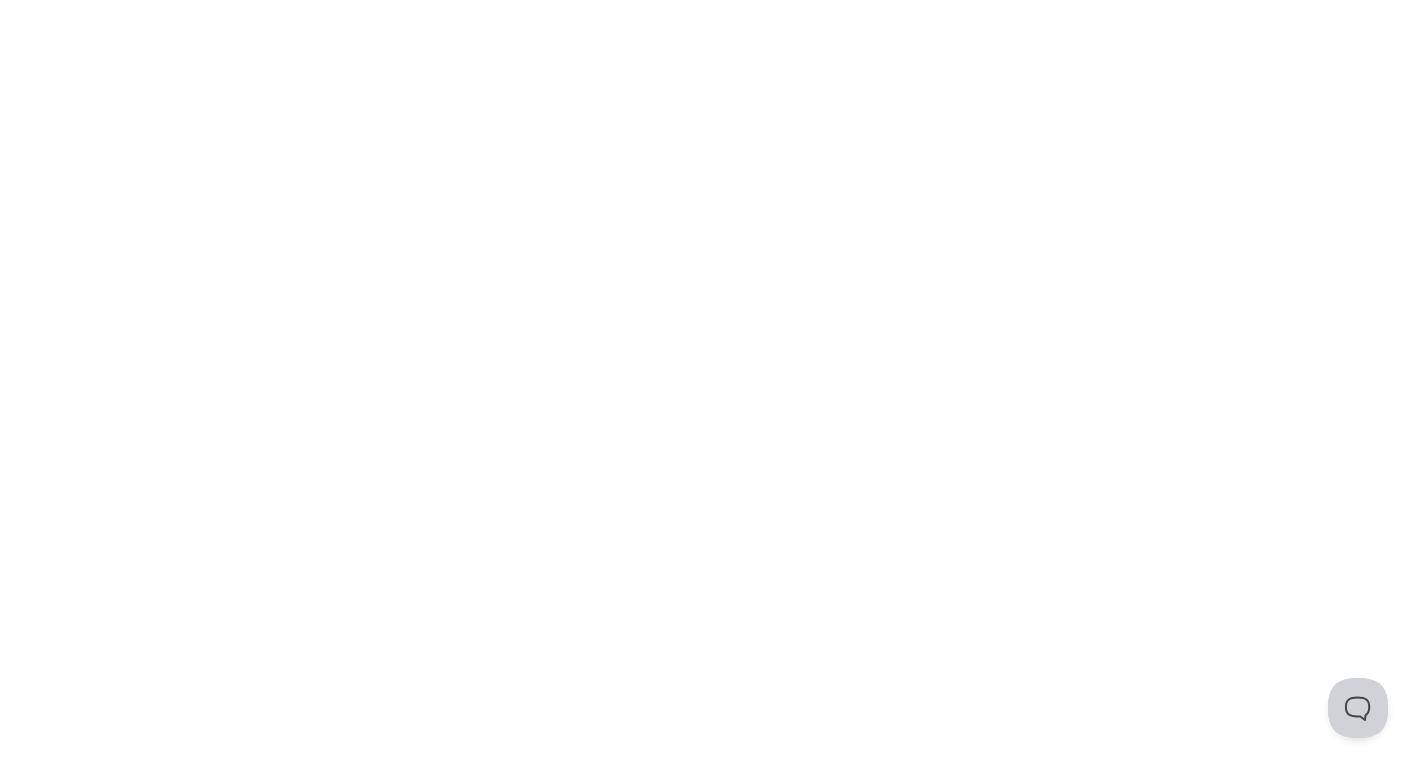 scroll, scrollTop: 0, scrollLeft: 0, axis: both 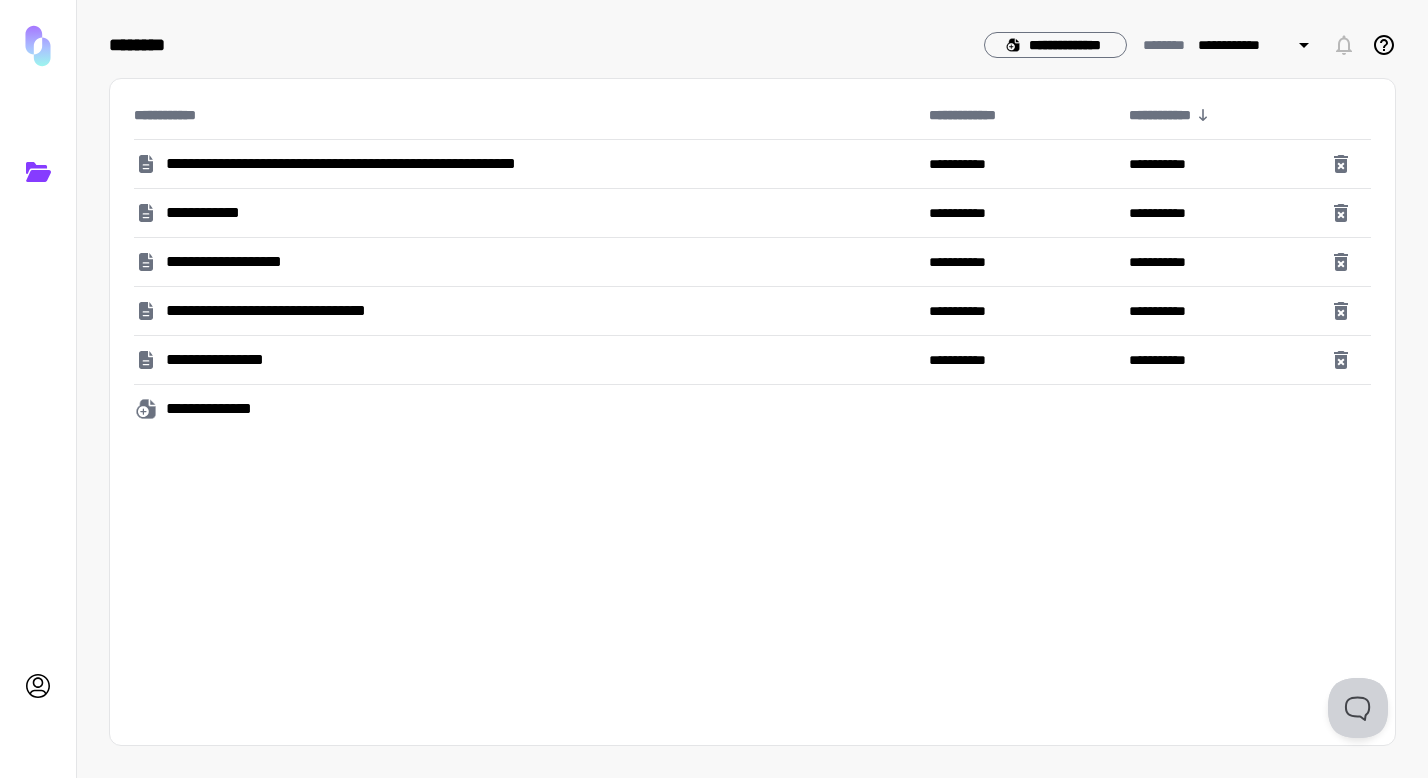click on "**********" at bounding box center (441, 164) 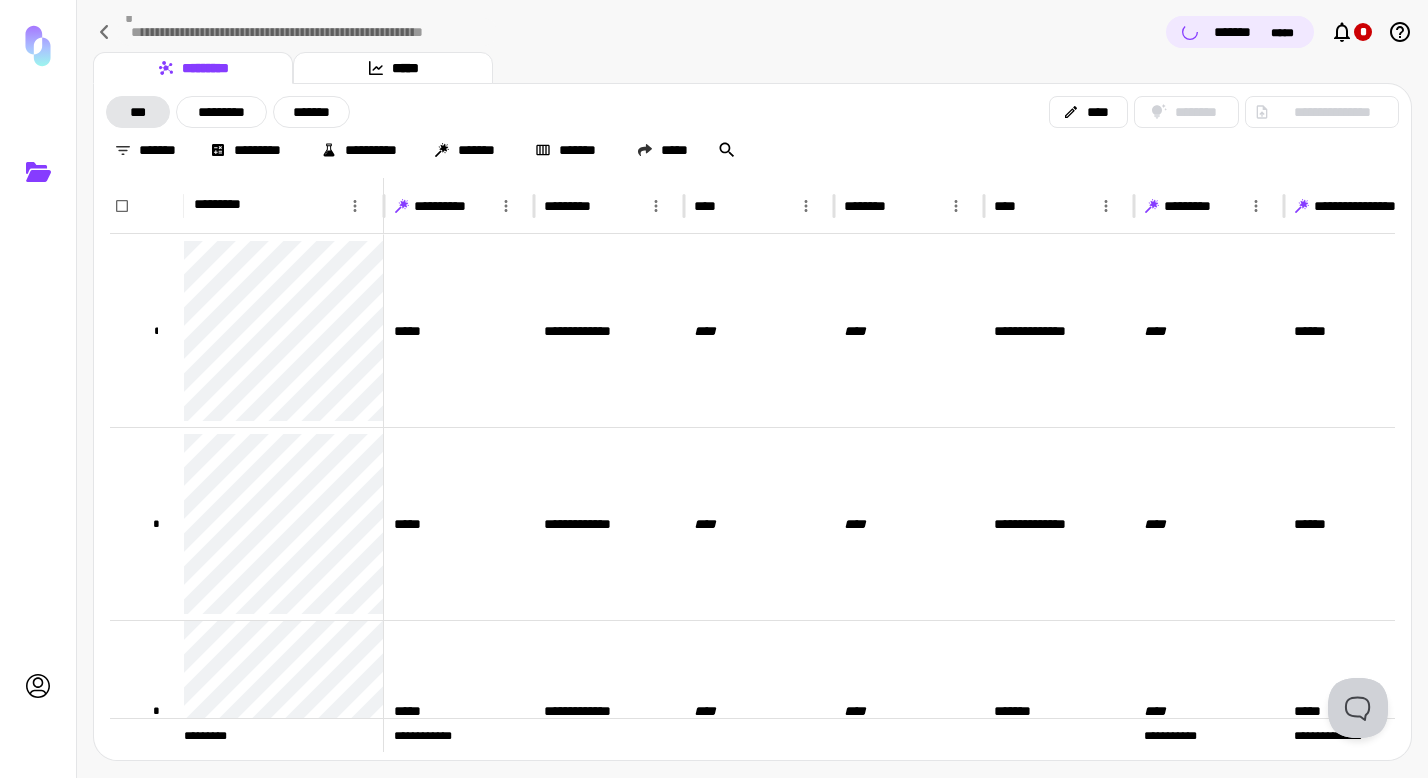 click on "**********" at bounding box center (752, 131) 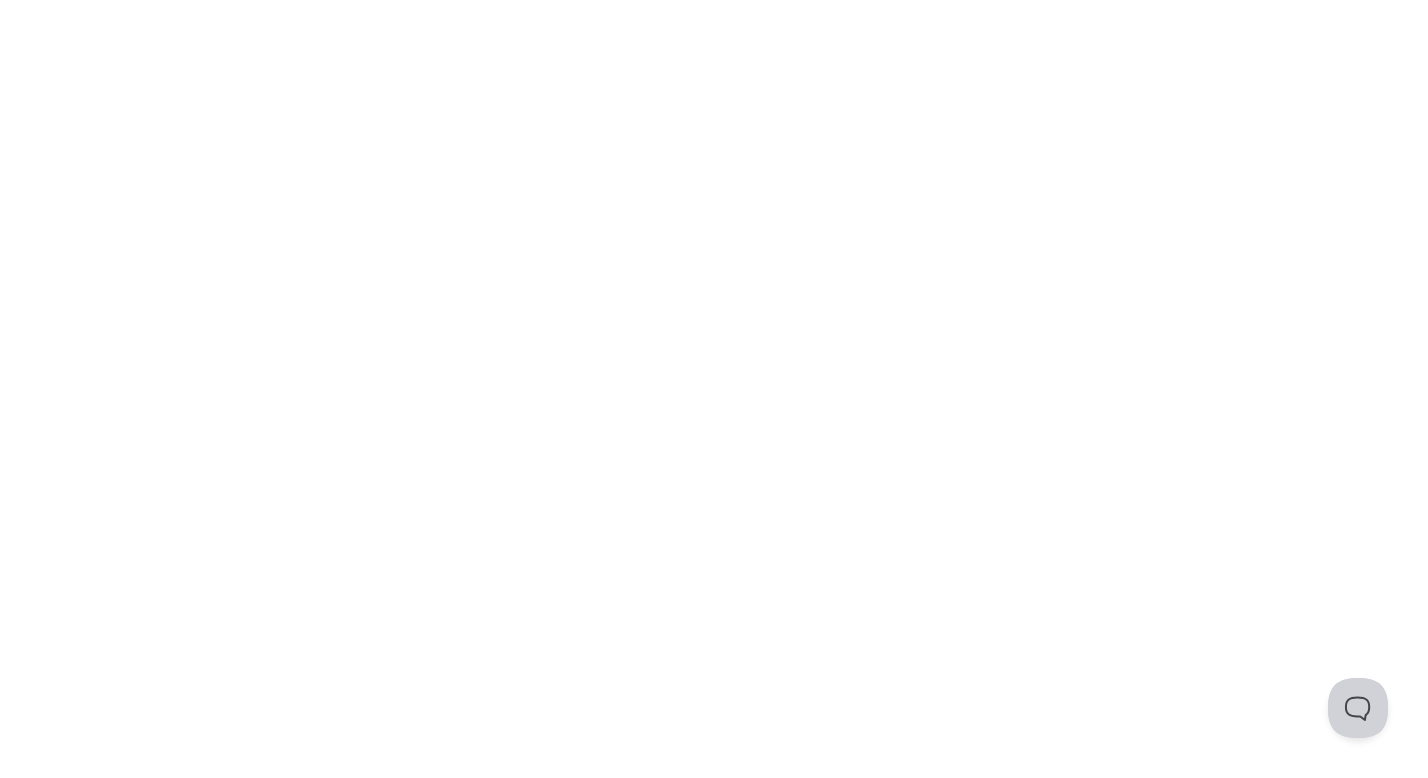 scroll, scrollTop: 0, scrollLeft: 0, axis: both 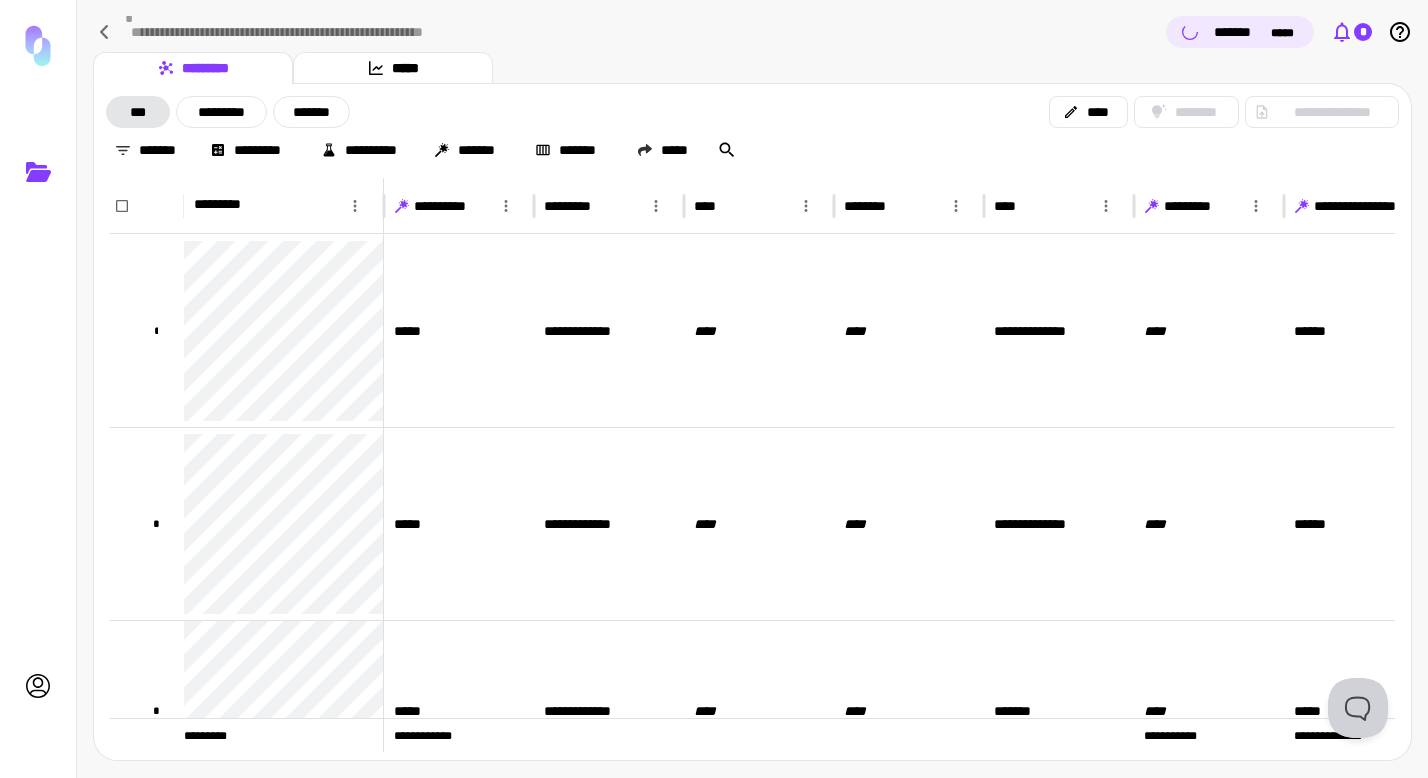 click 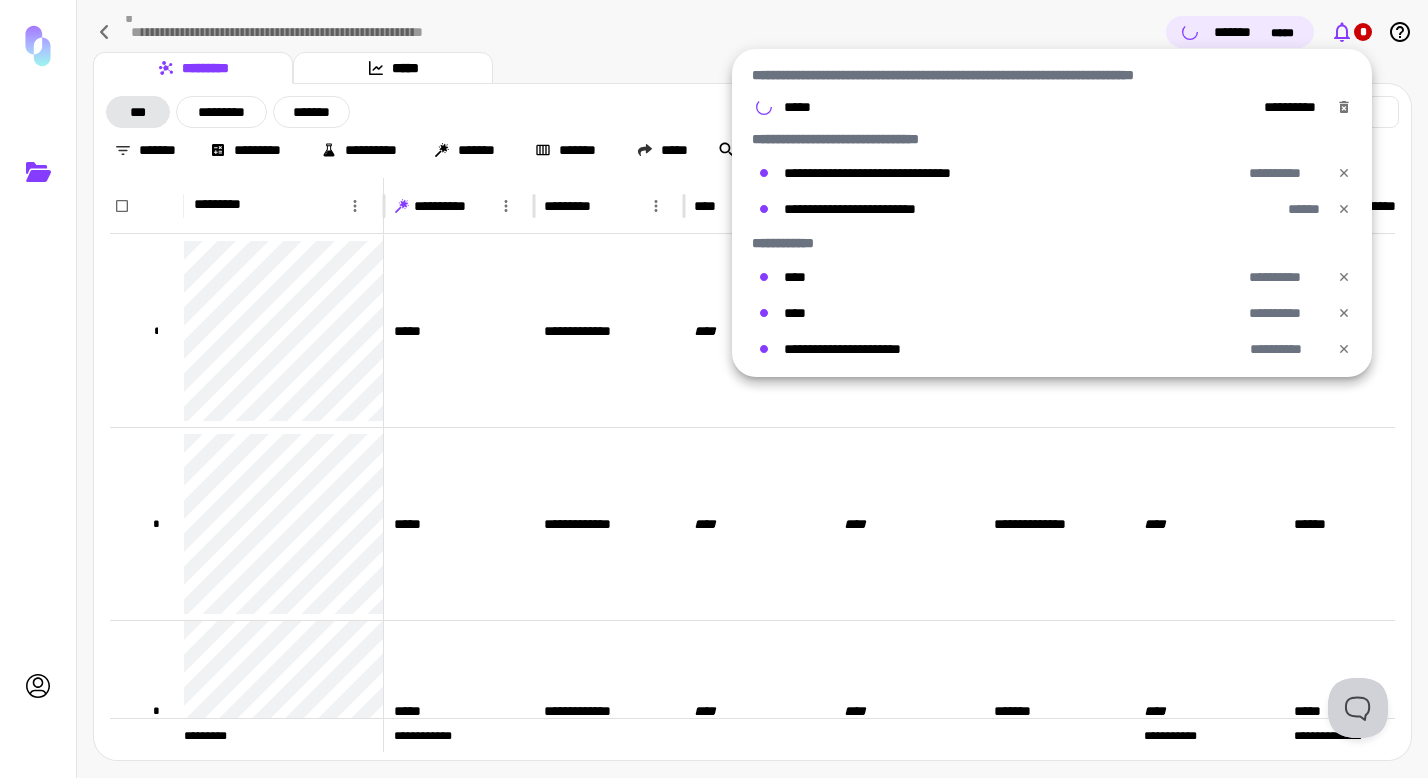 click at bounding box center [714, 389] 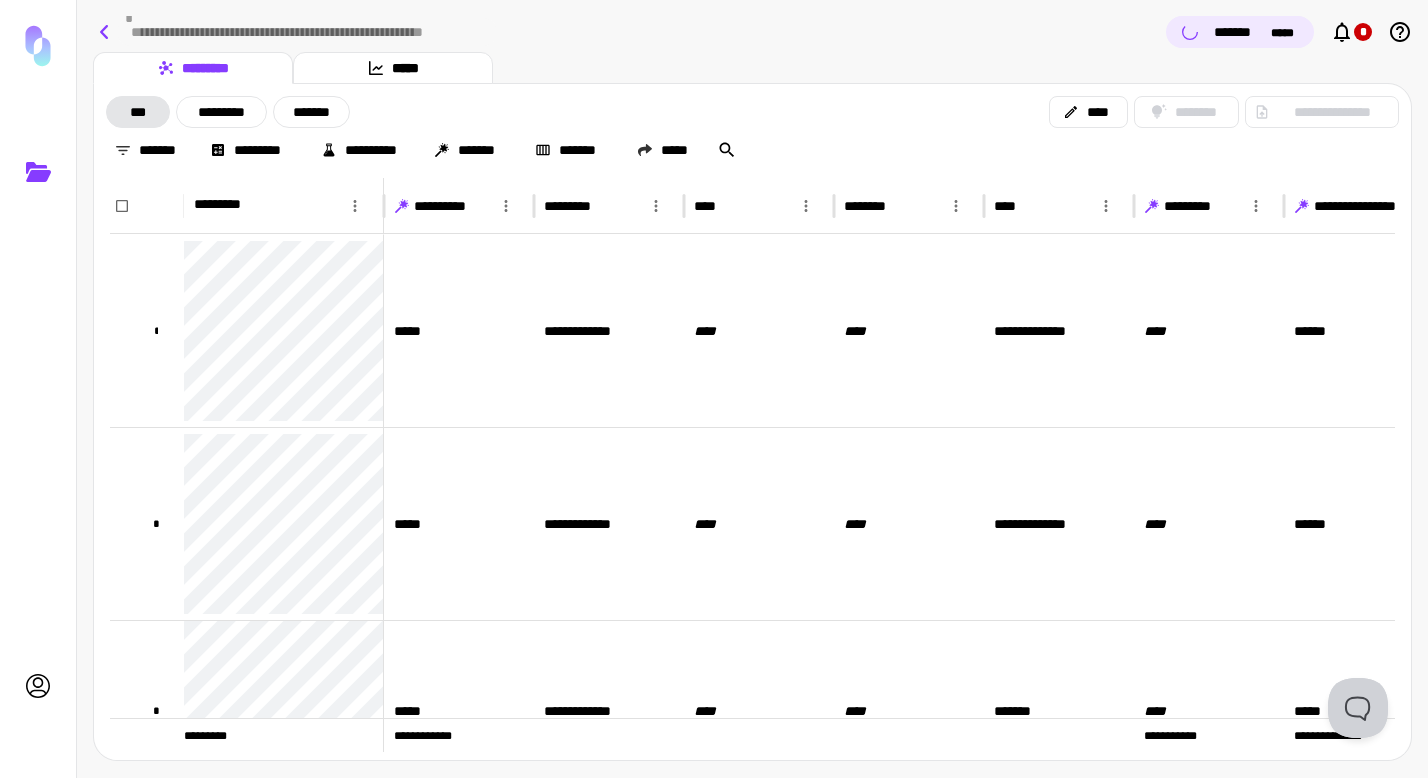 click 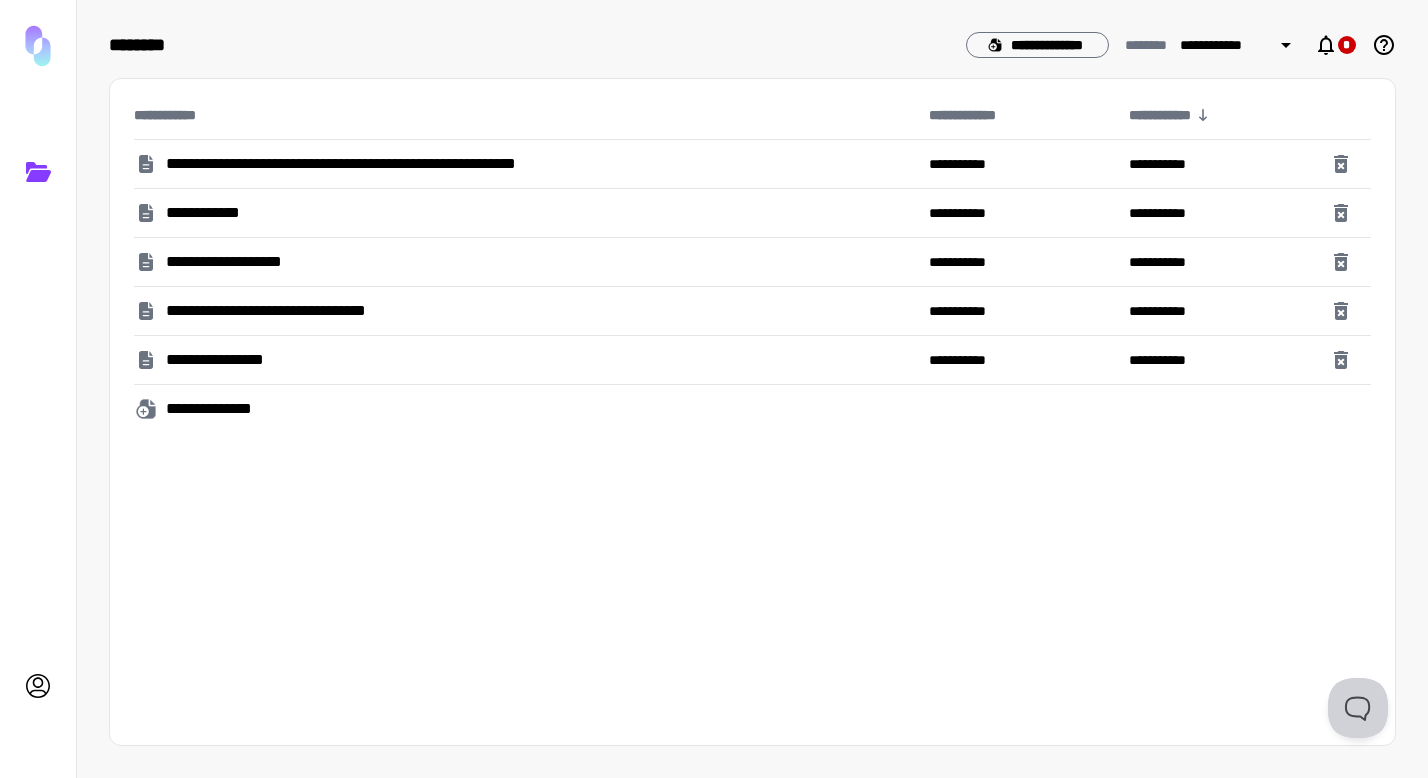 click at bounding box center (38, 46) 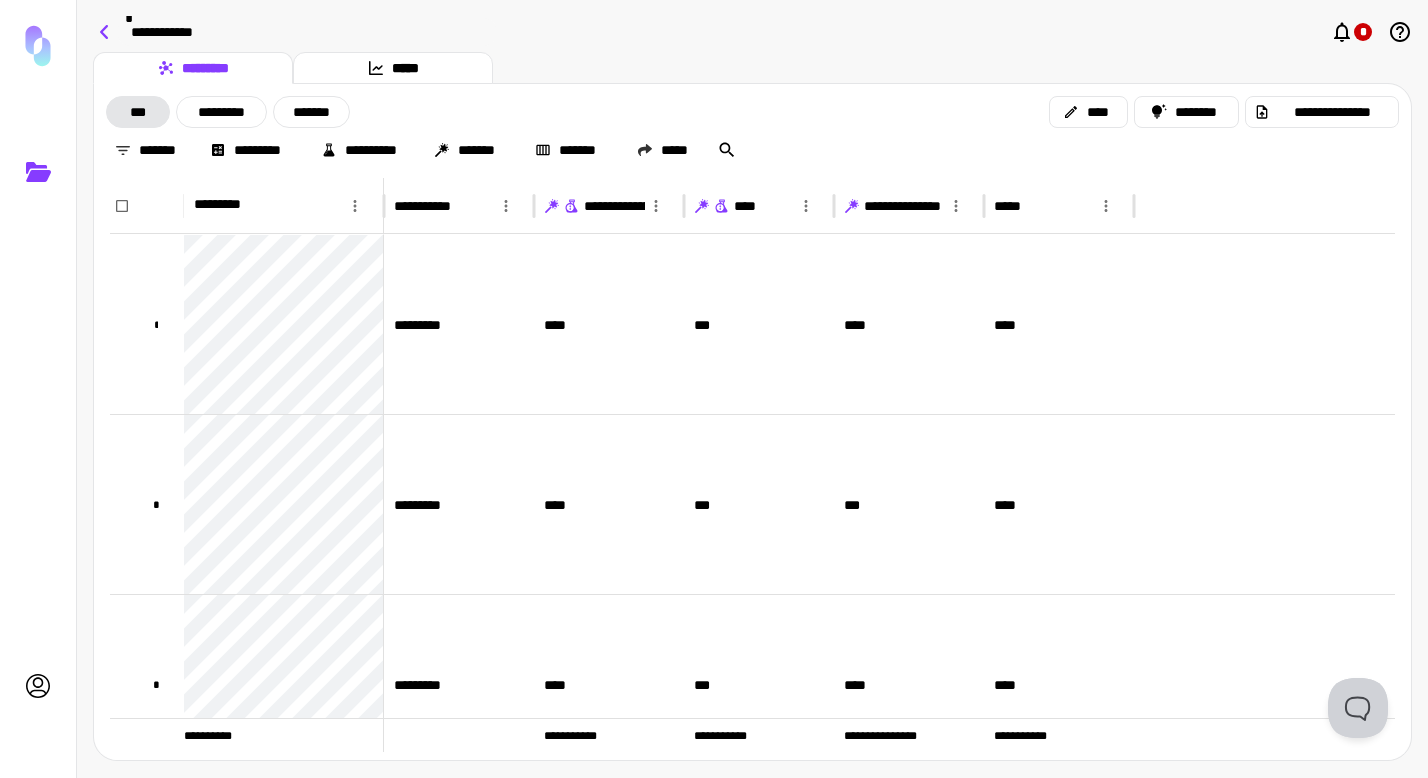 click 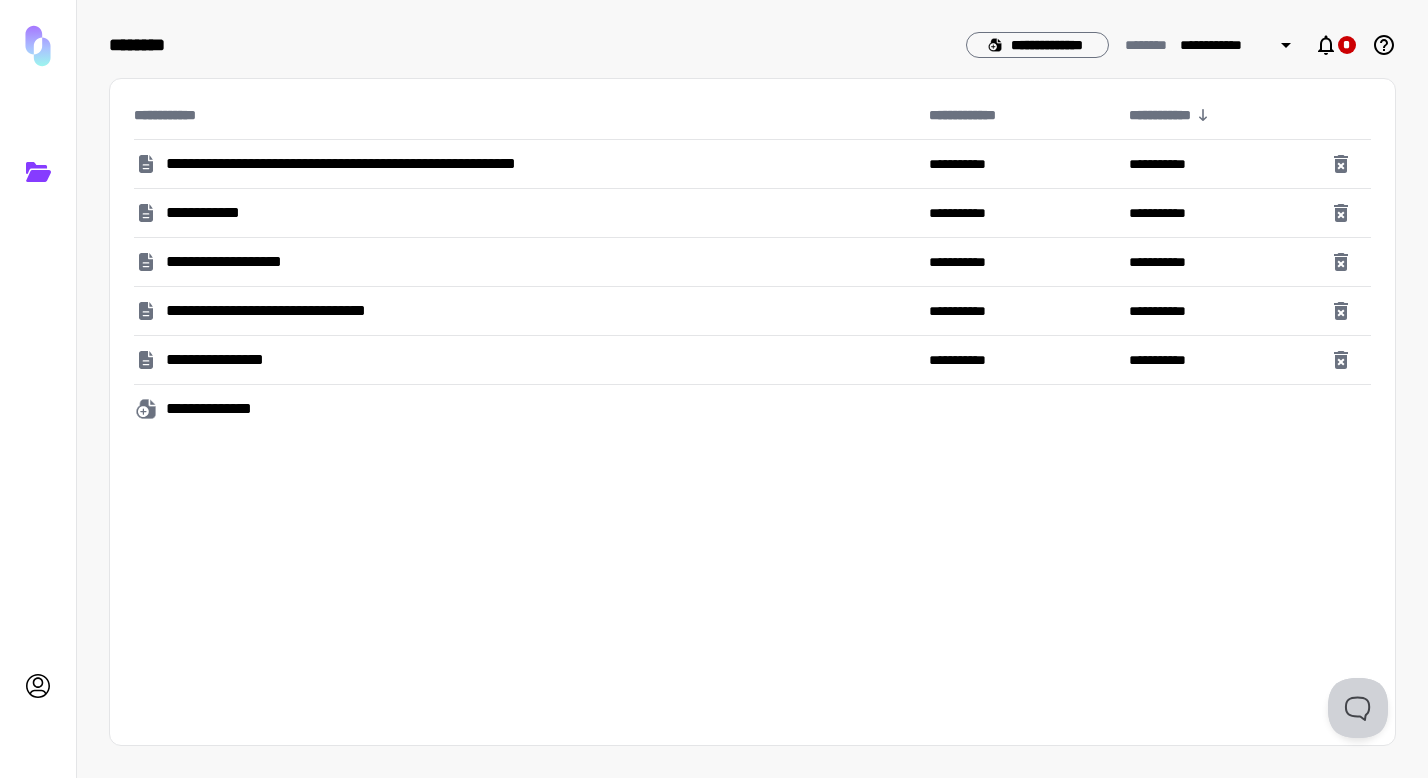 click on "**********" at bounding box center [441, 164] 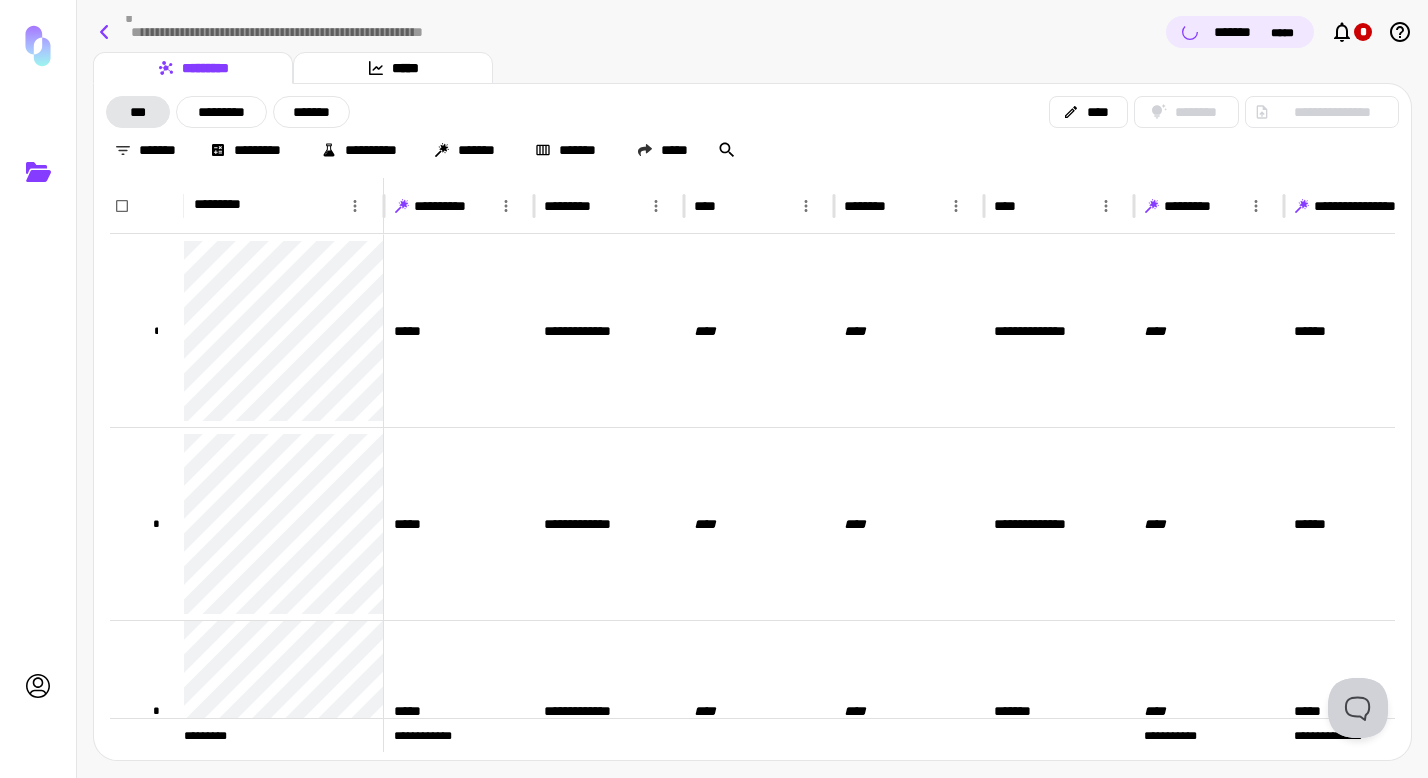 click 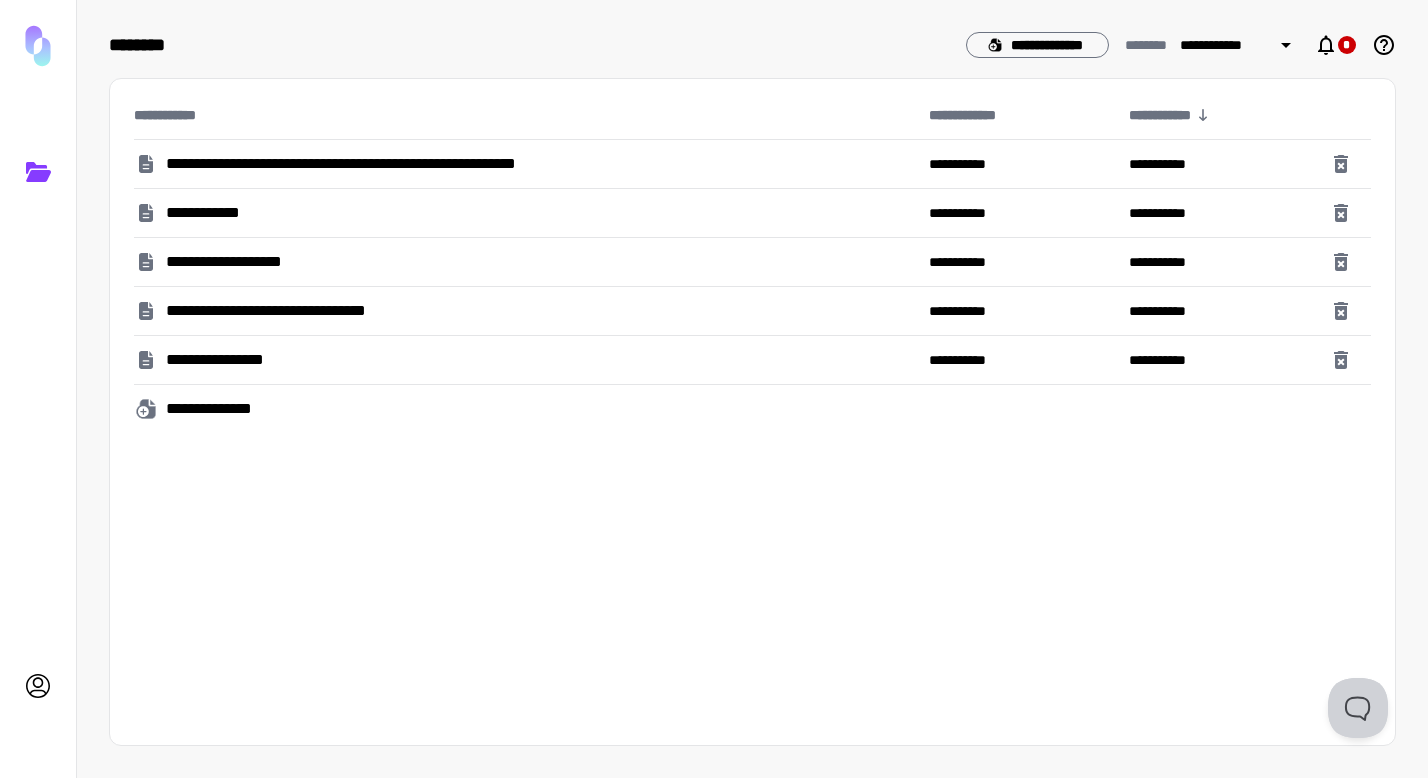 click on "**********" at bounding box center [441, 164] 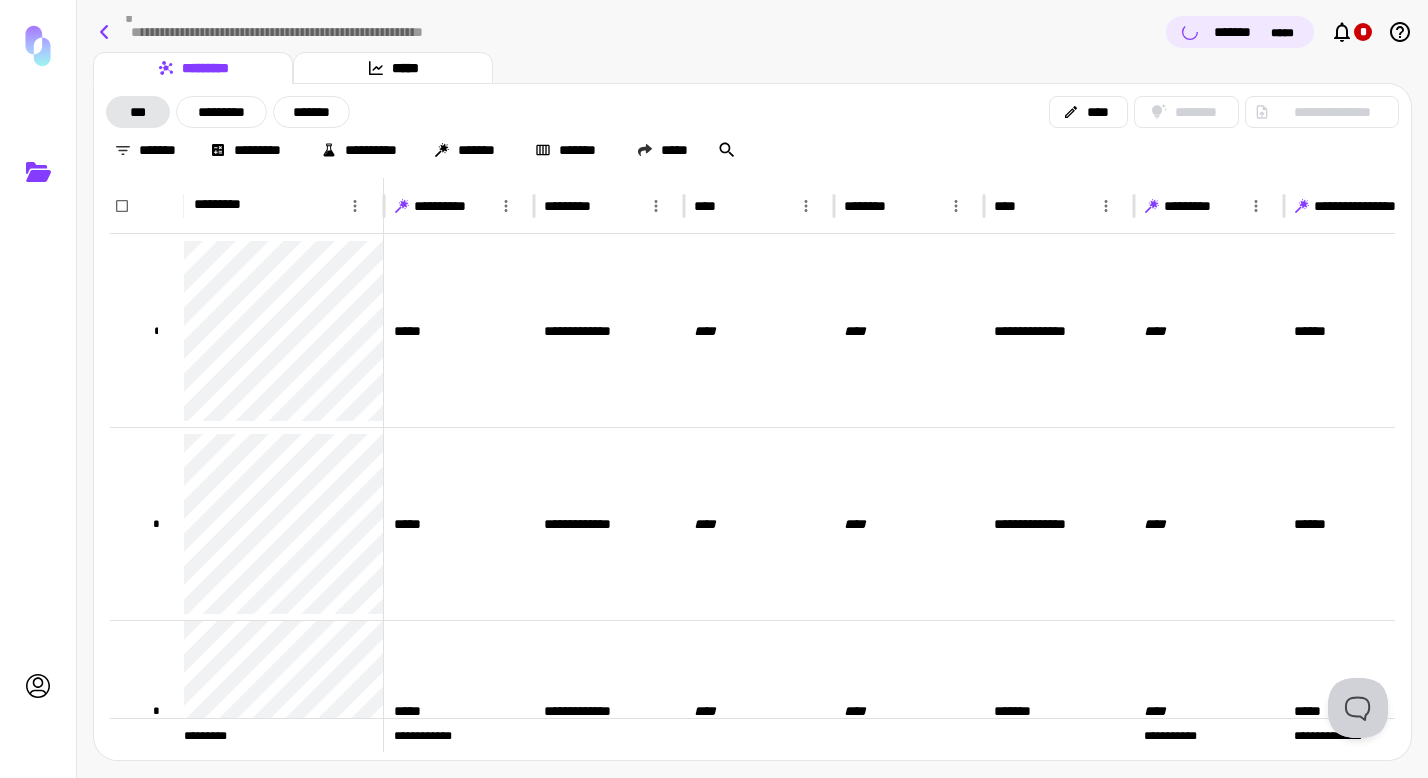 click 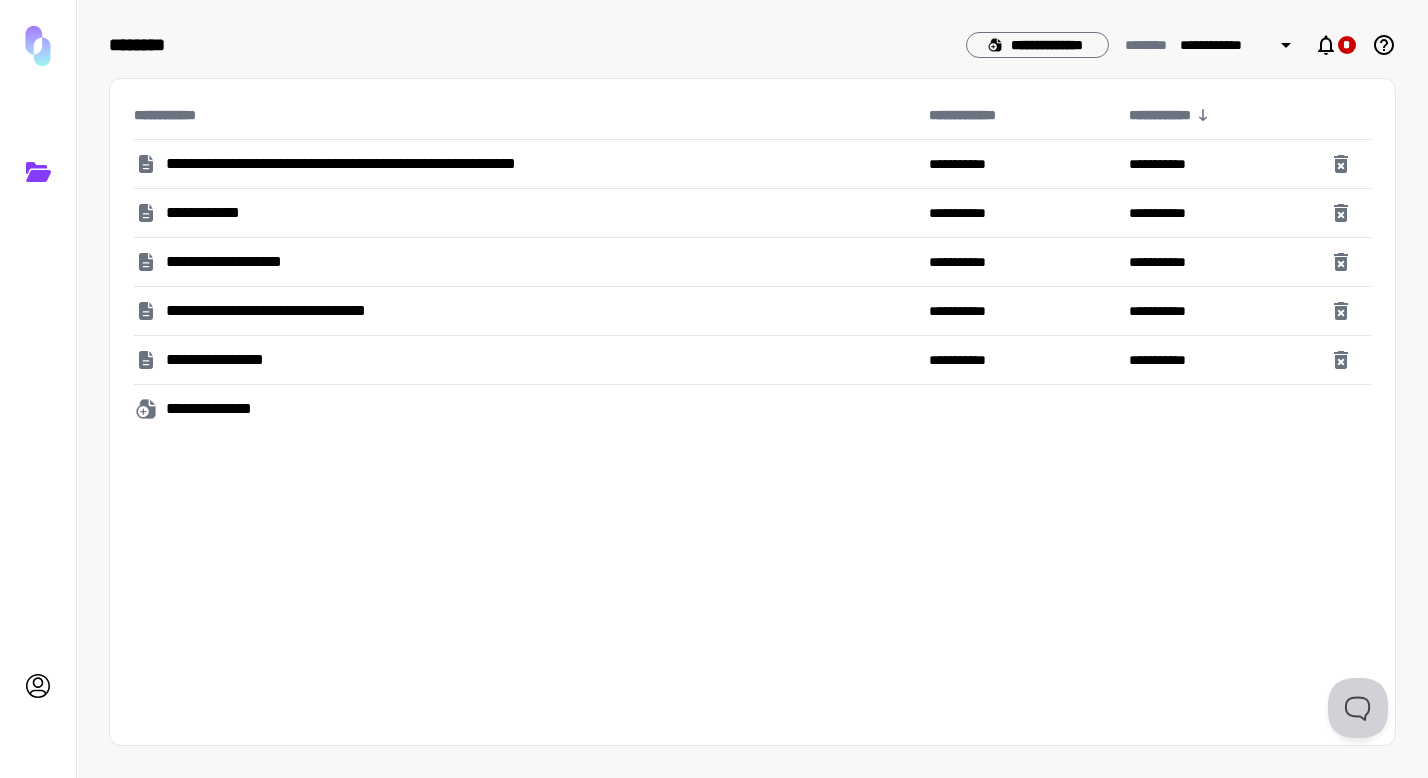click on "**********" at bounding box center [221, 409] 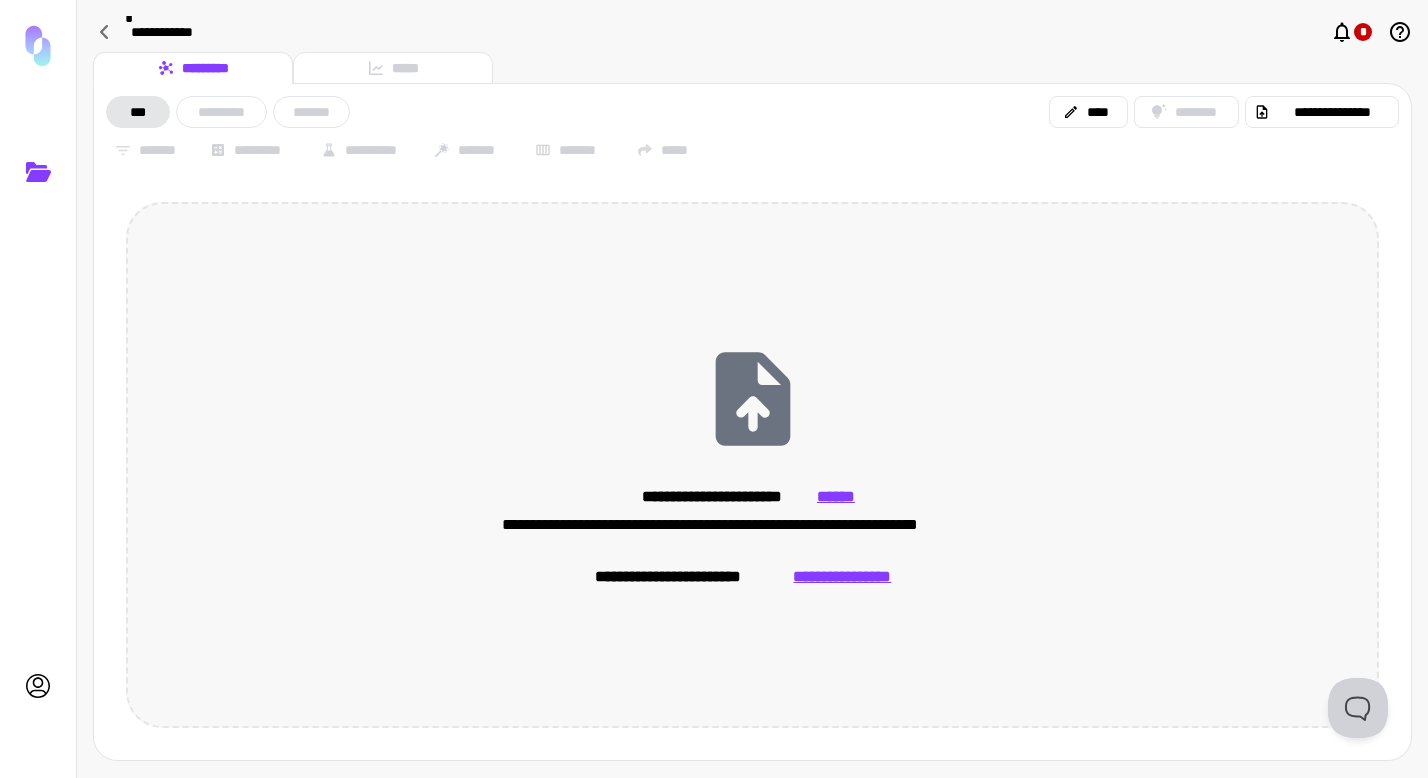 click on "******" at bounding box center (836, 497) 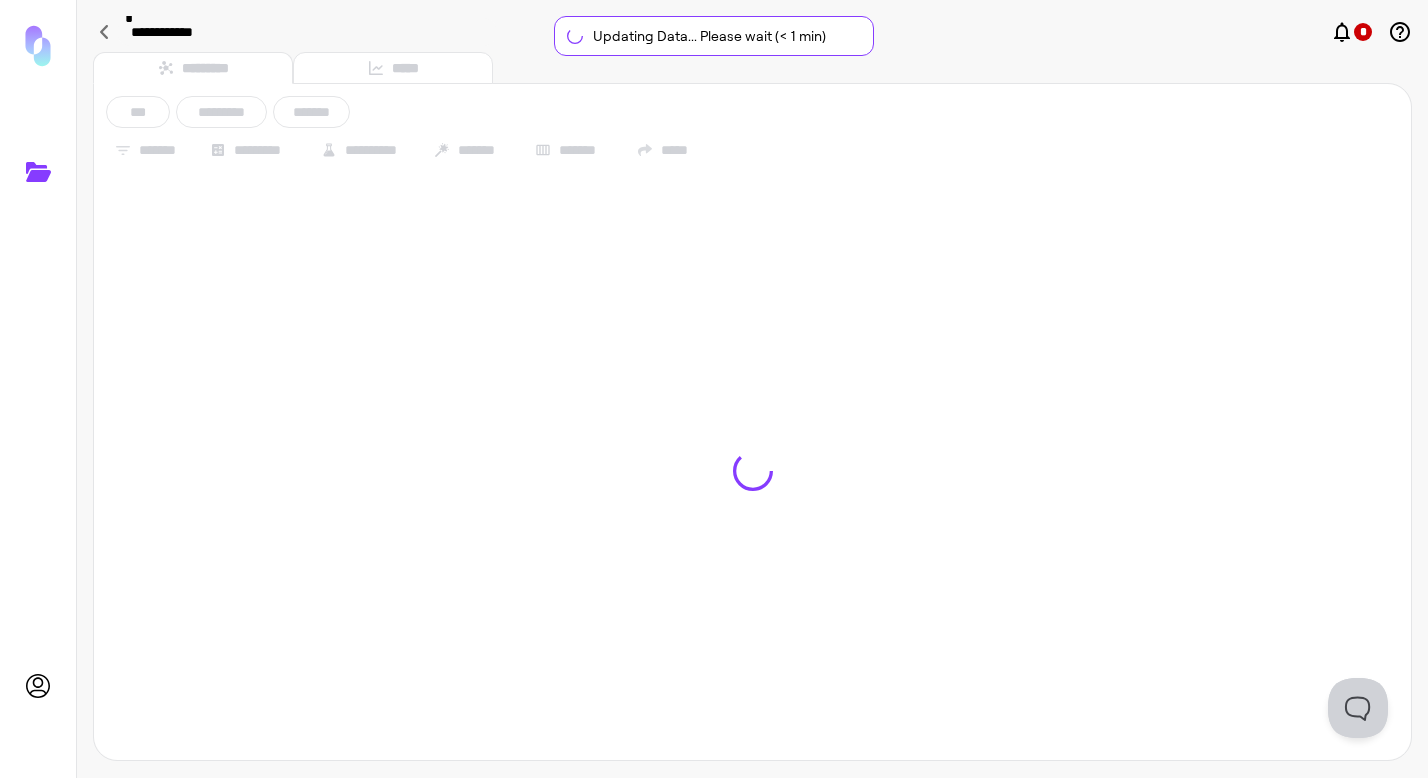 type on "**********" 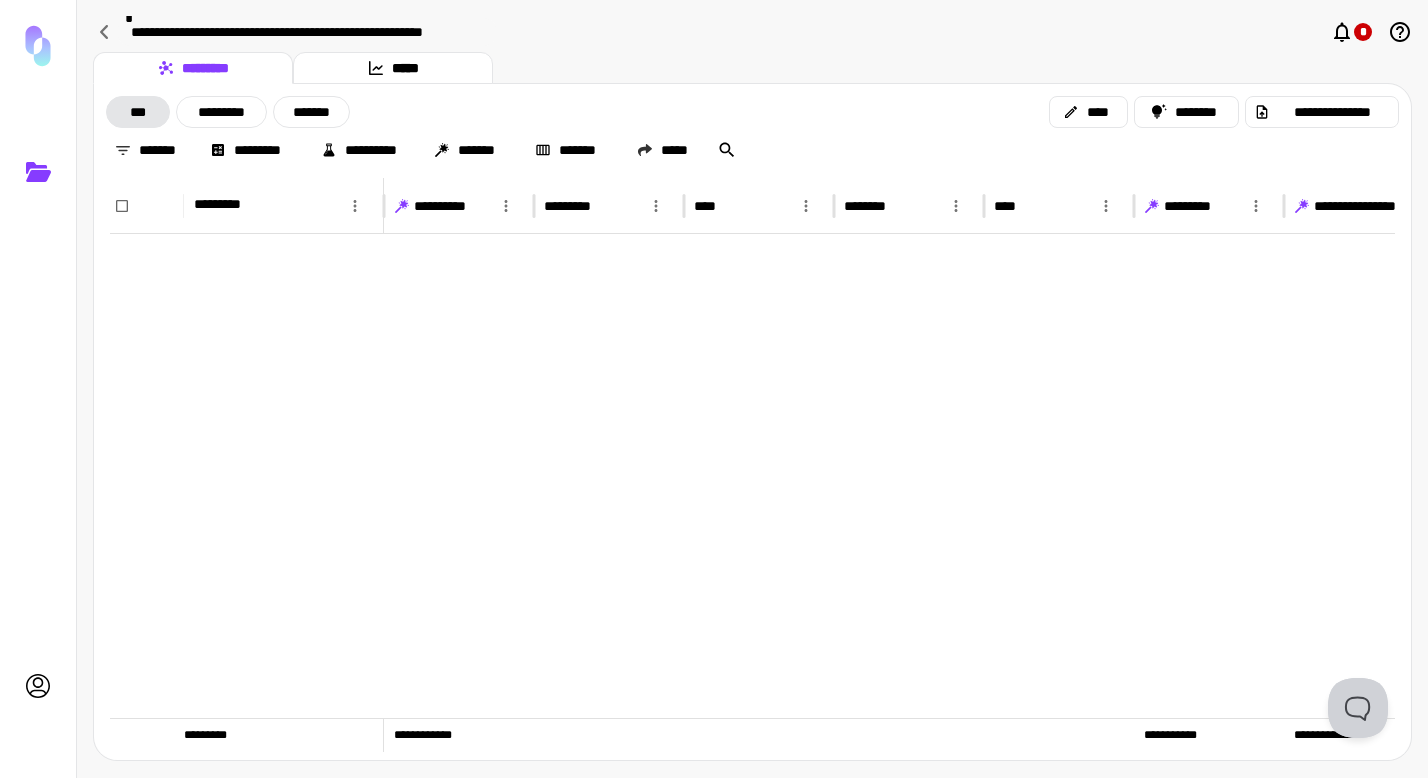 scroll, scrollTop: 3135, scrollLeft: 0, axis: vertical 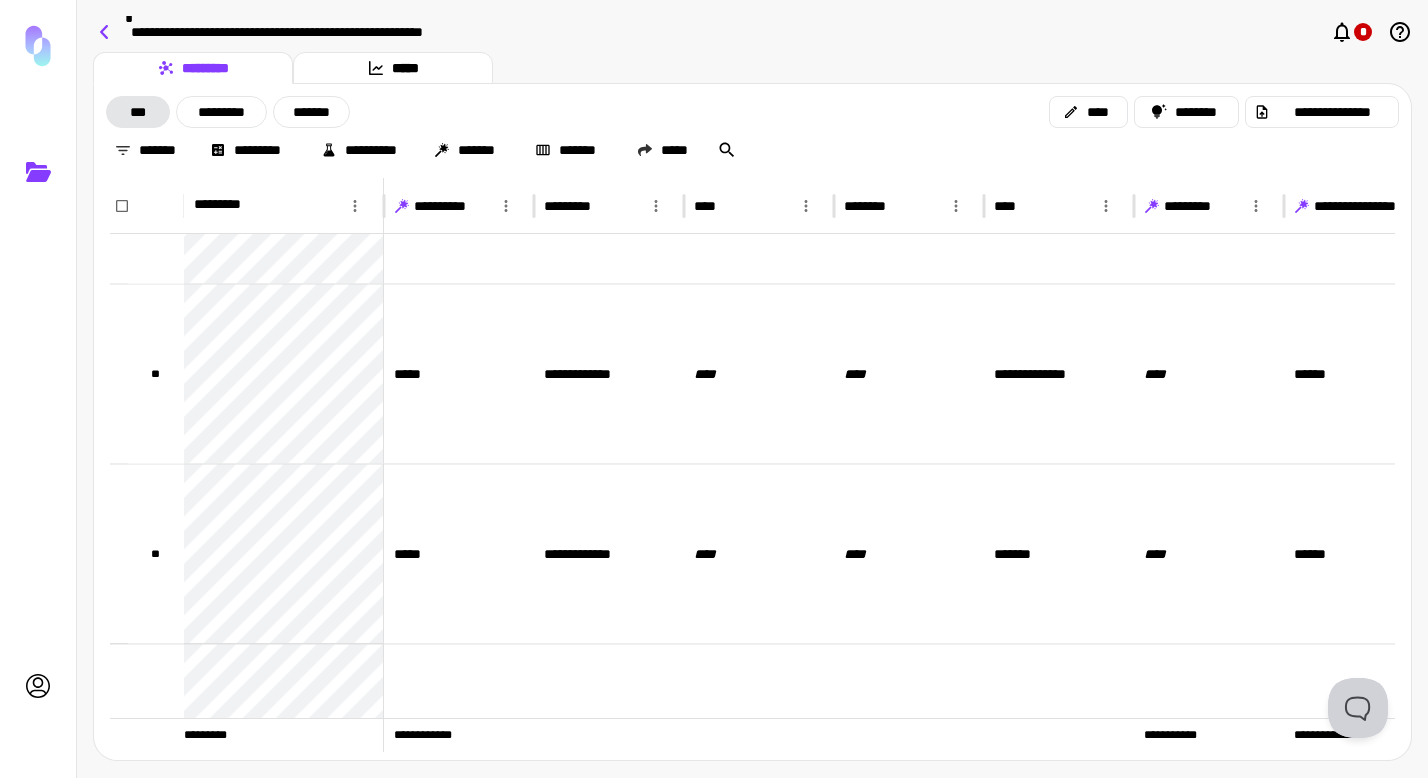 click 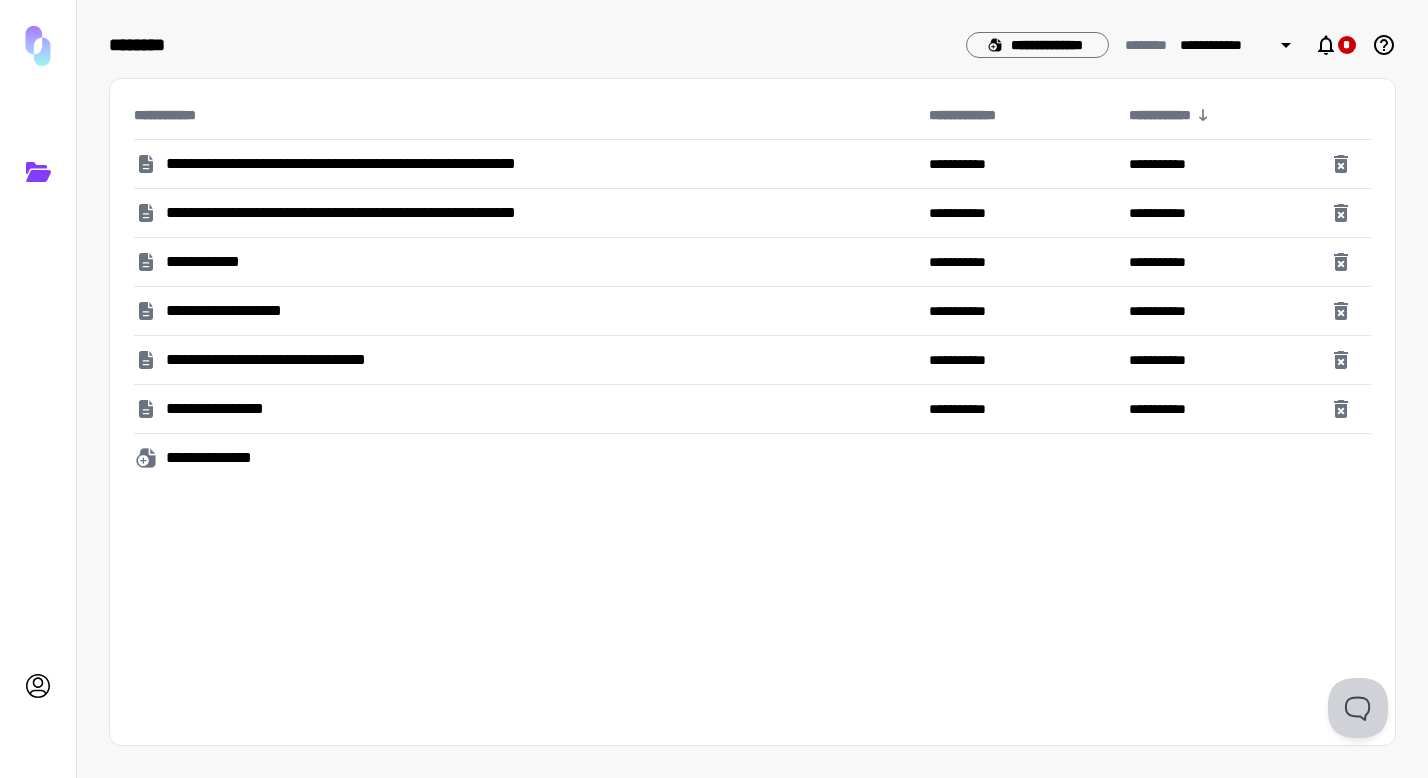 click on "**********" at bounding box center (523, 164) 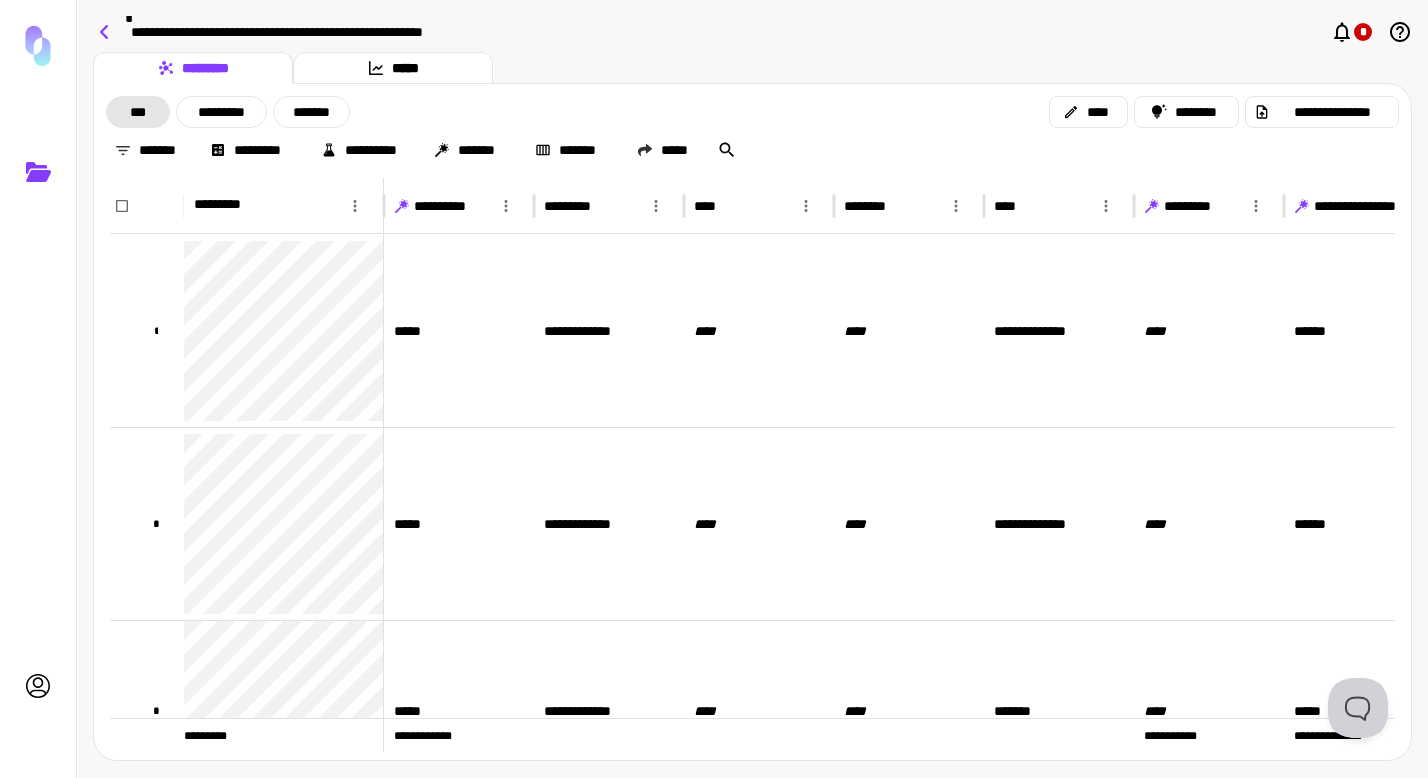 click 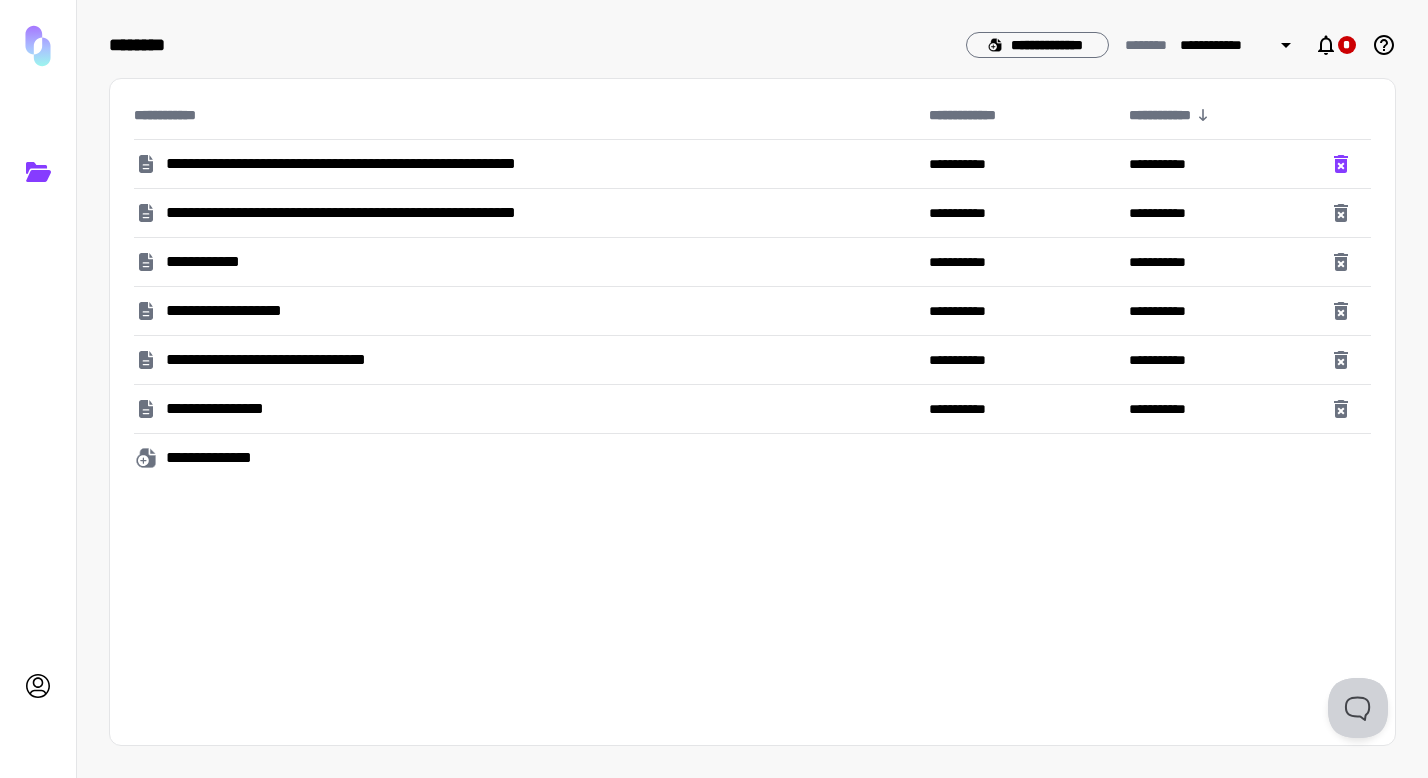 click 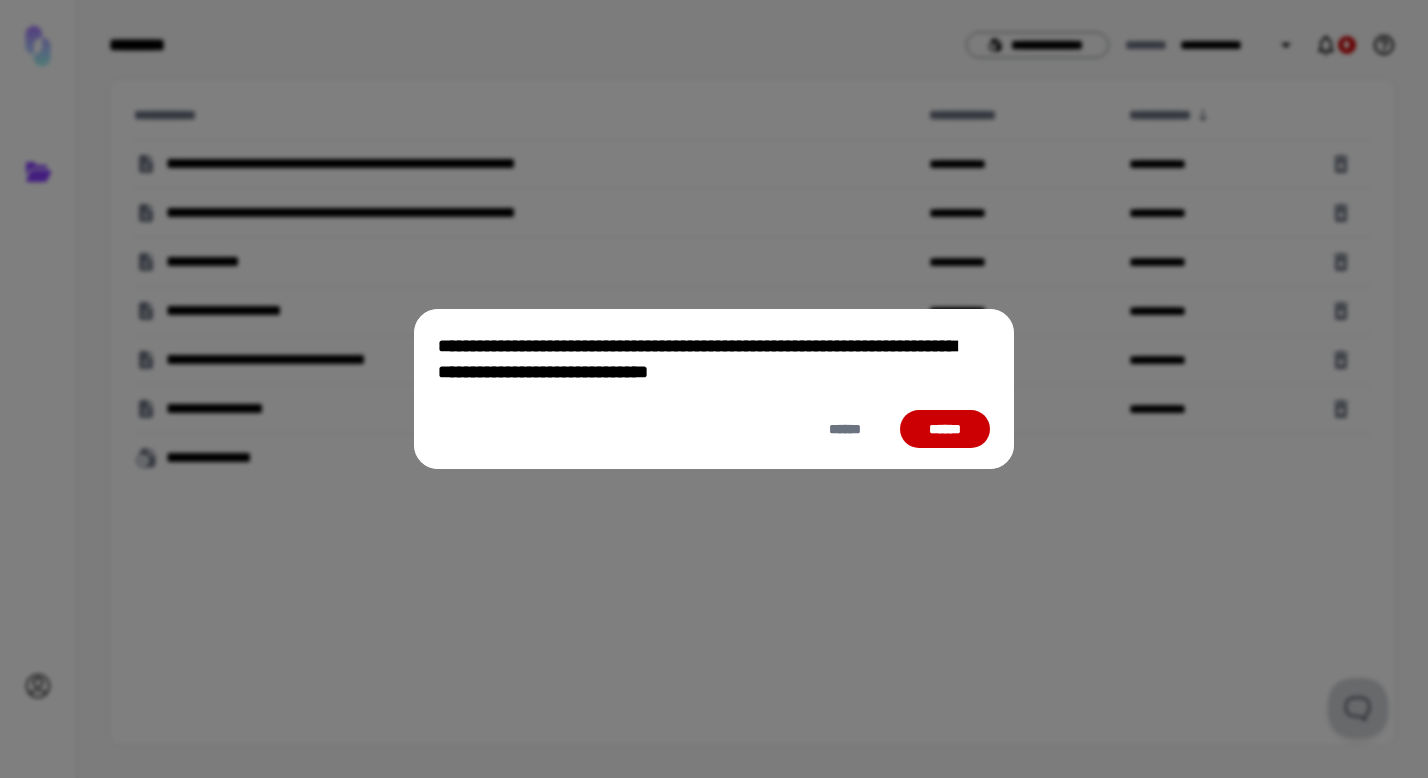 click on "******" at bounding box center (945, 429) 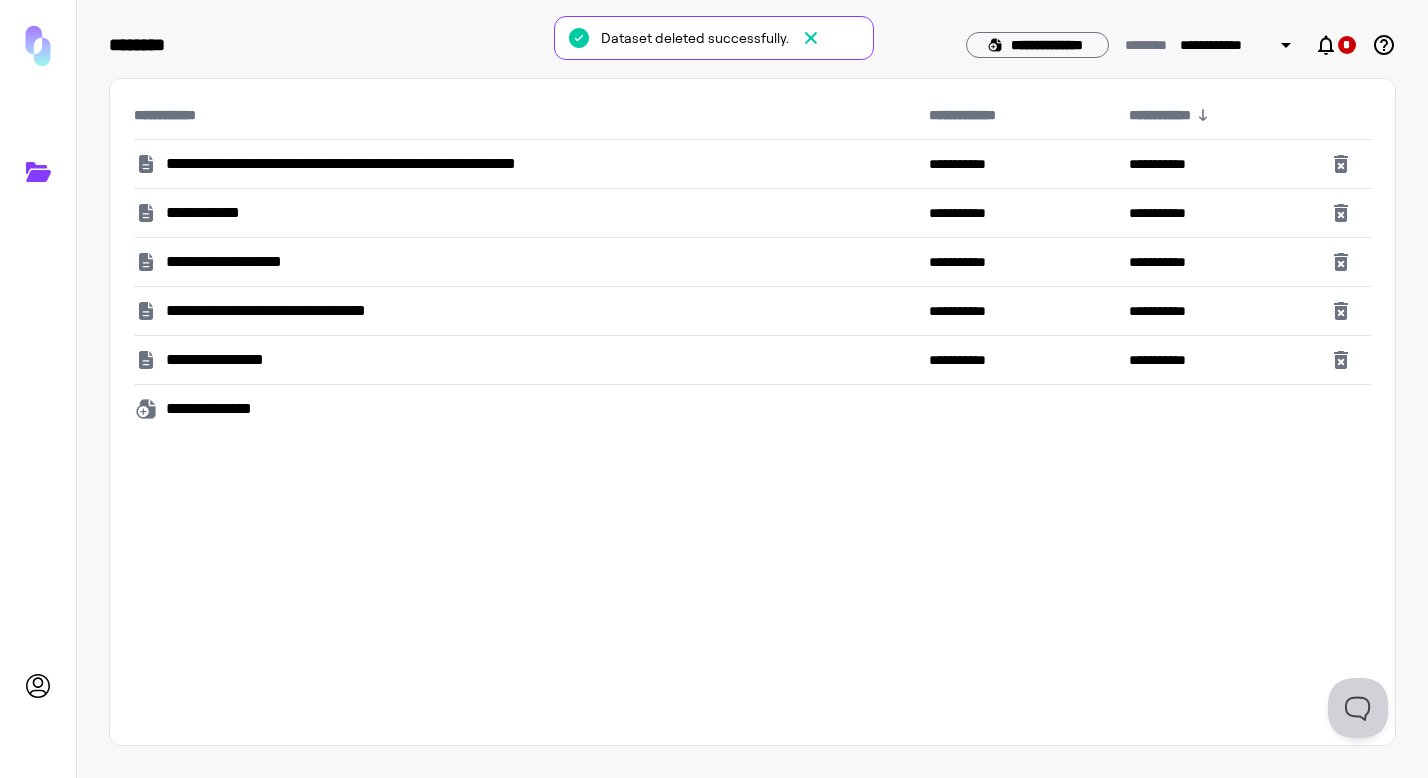 click on "**********" at bounding box center (441, 164) 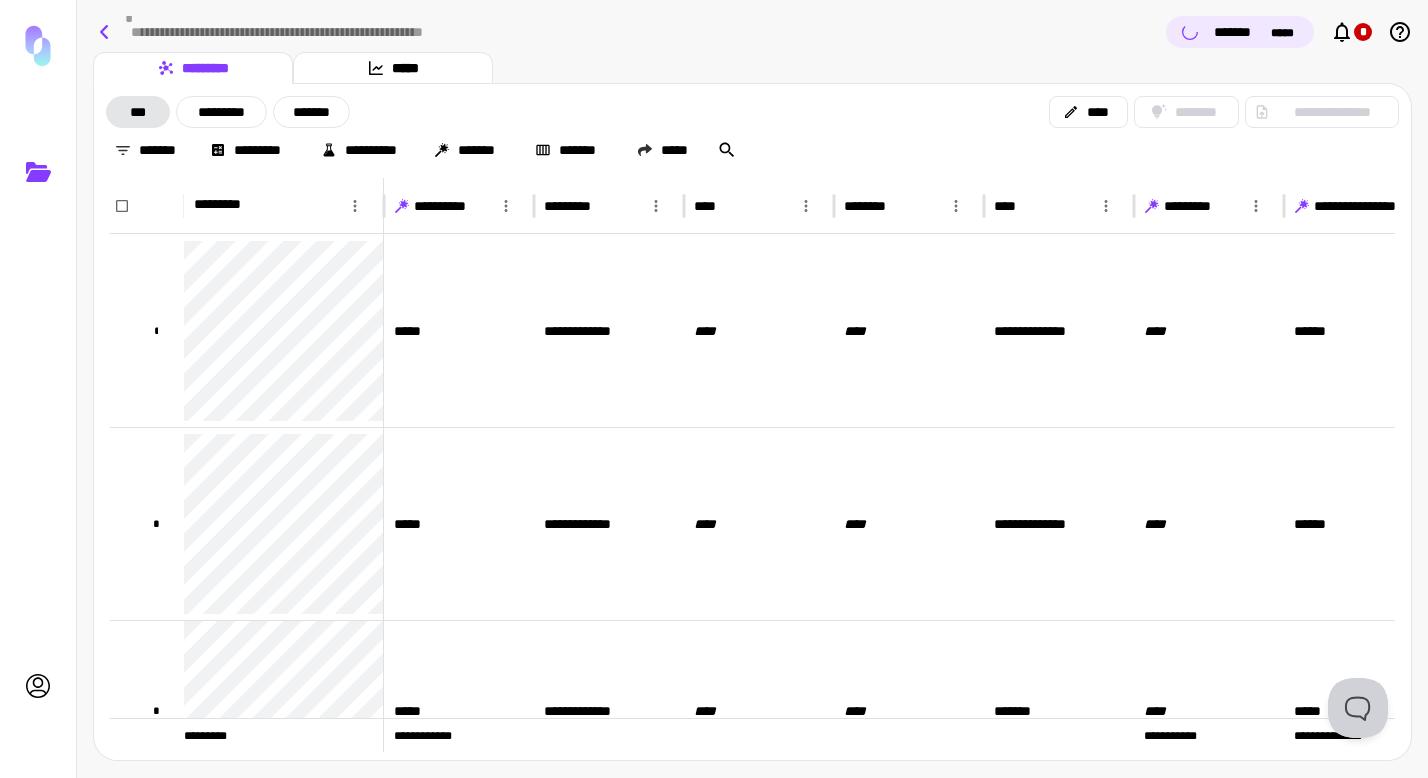 click 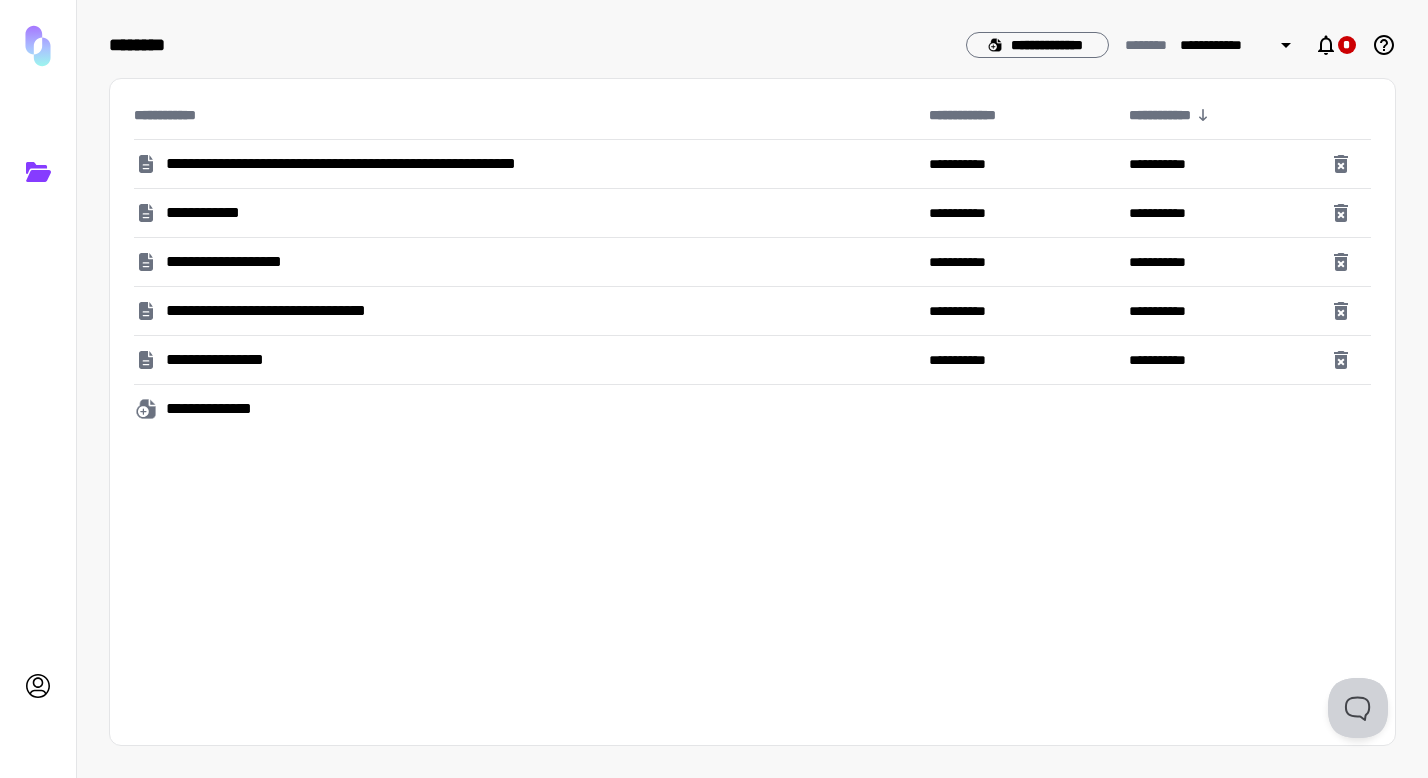 click on "**********" at bounding box center [523, 409] 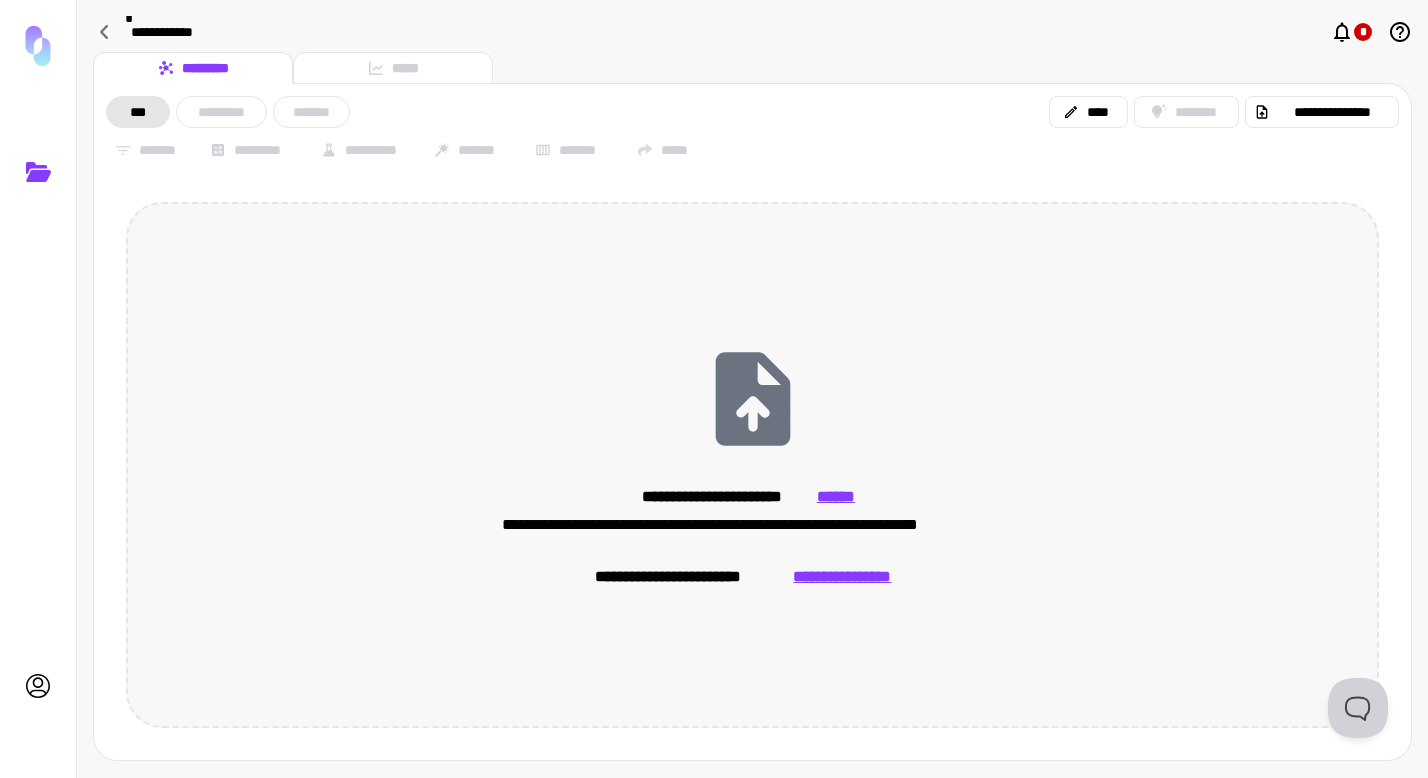 click on "******" at bounding box center [836, 497] 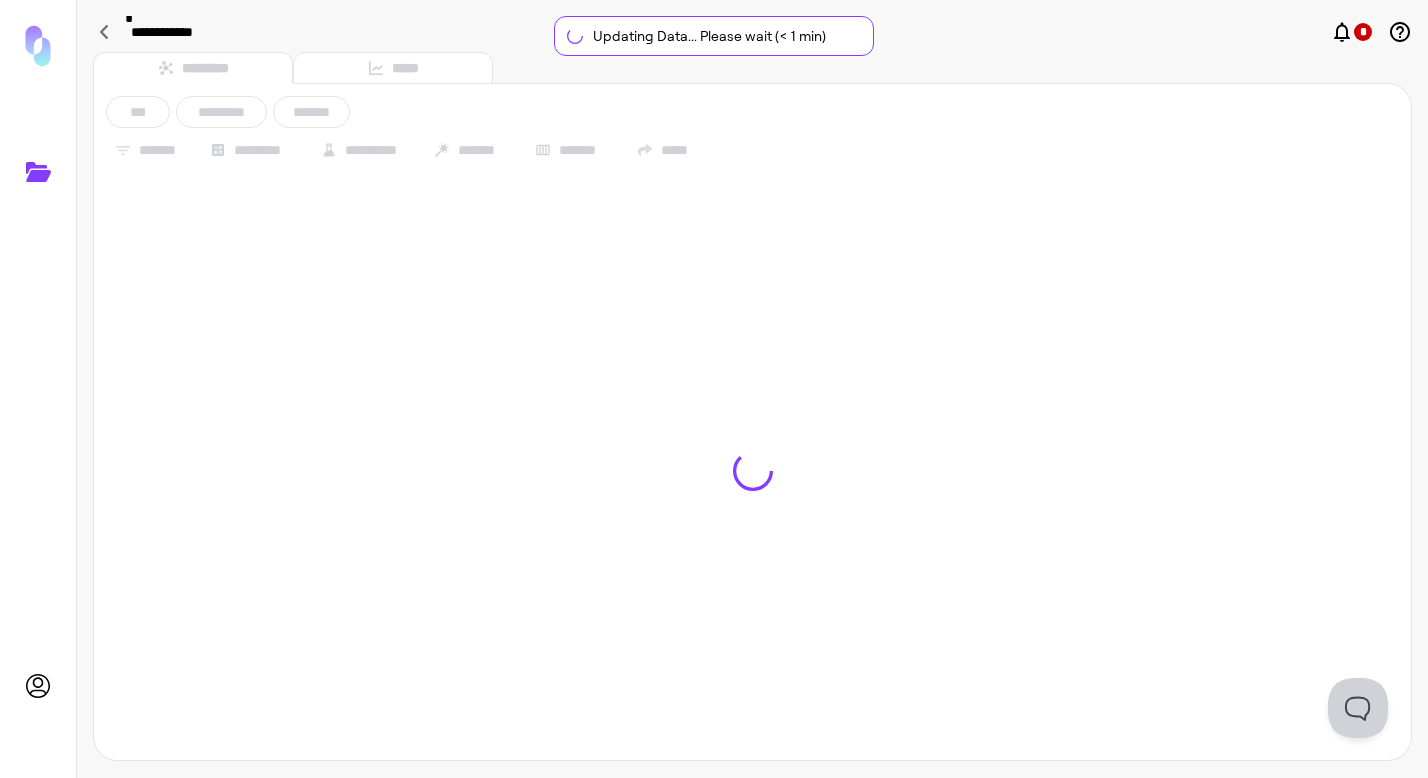type on "**********" 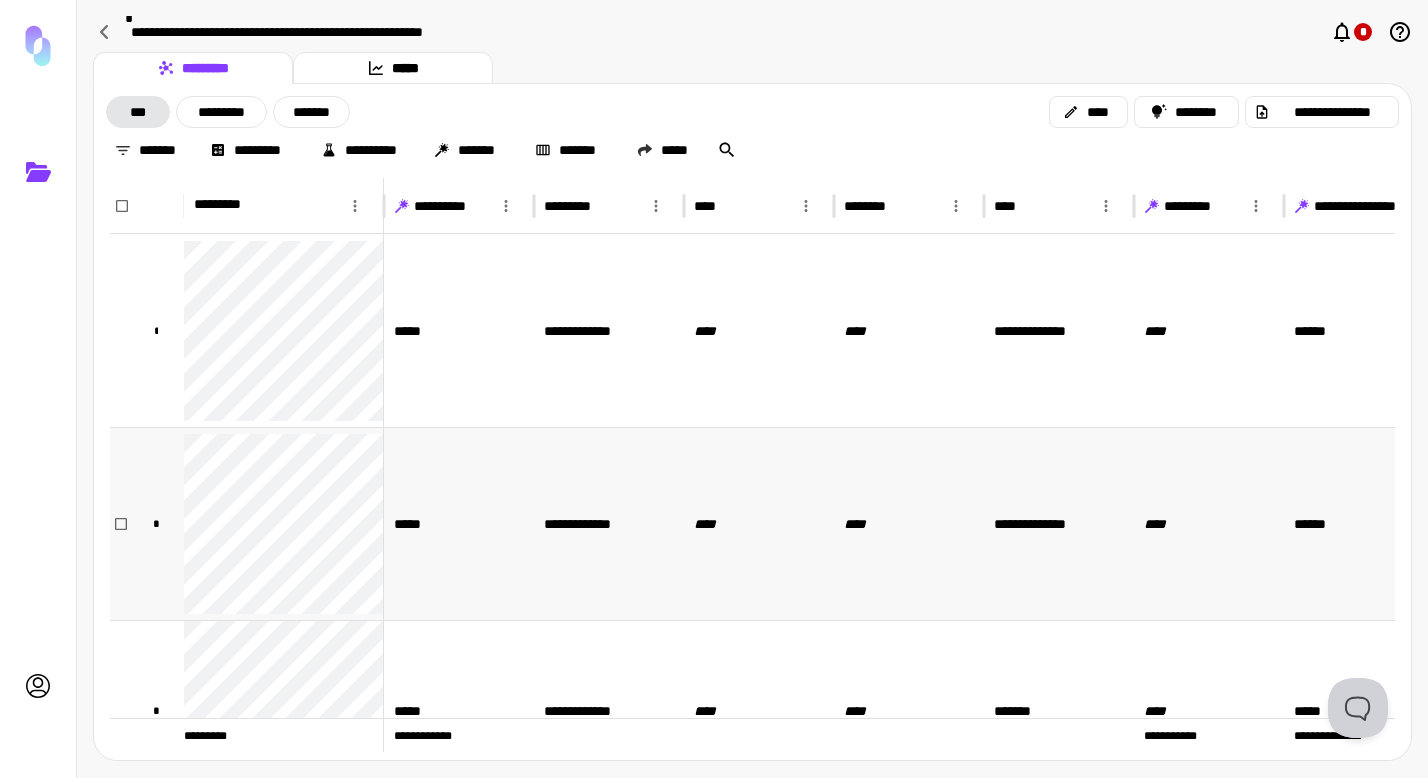 scroll, scrollTop: 1097, scrollLeft: 0, axis: vertical 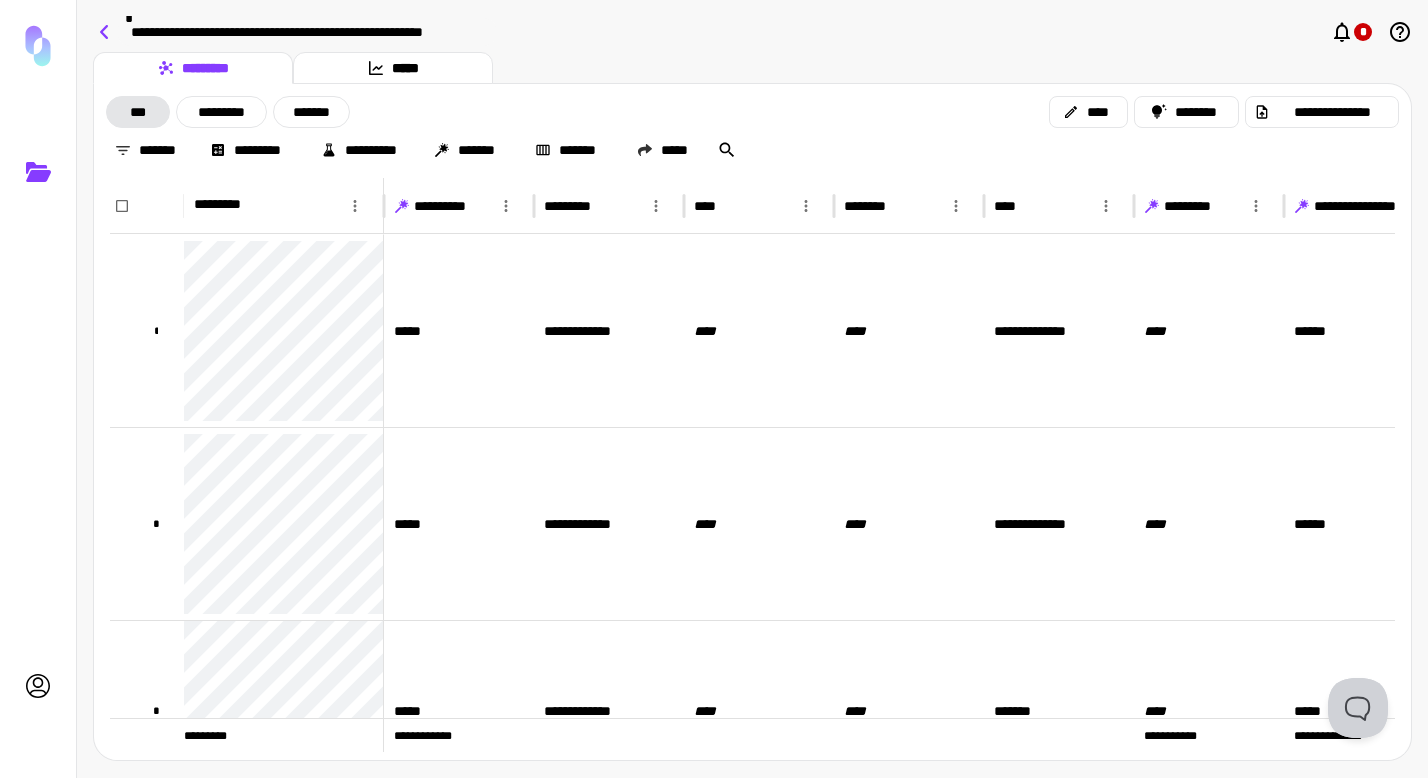 click 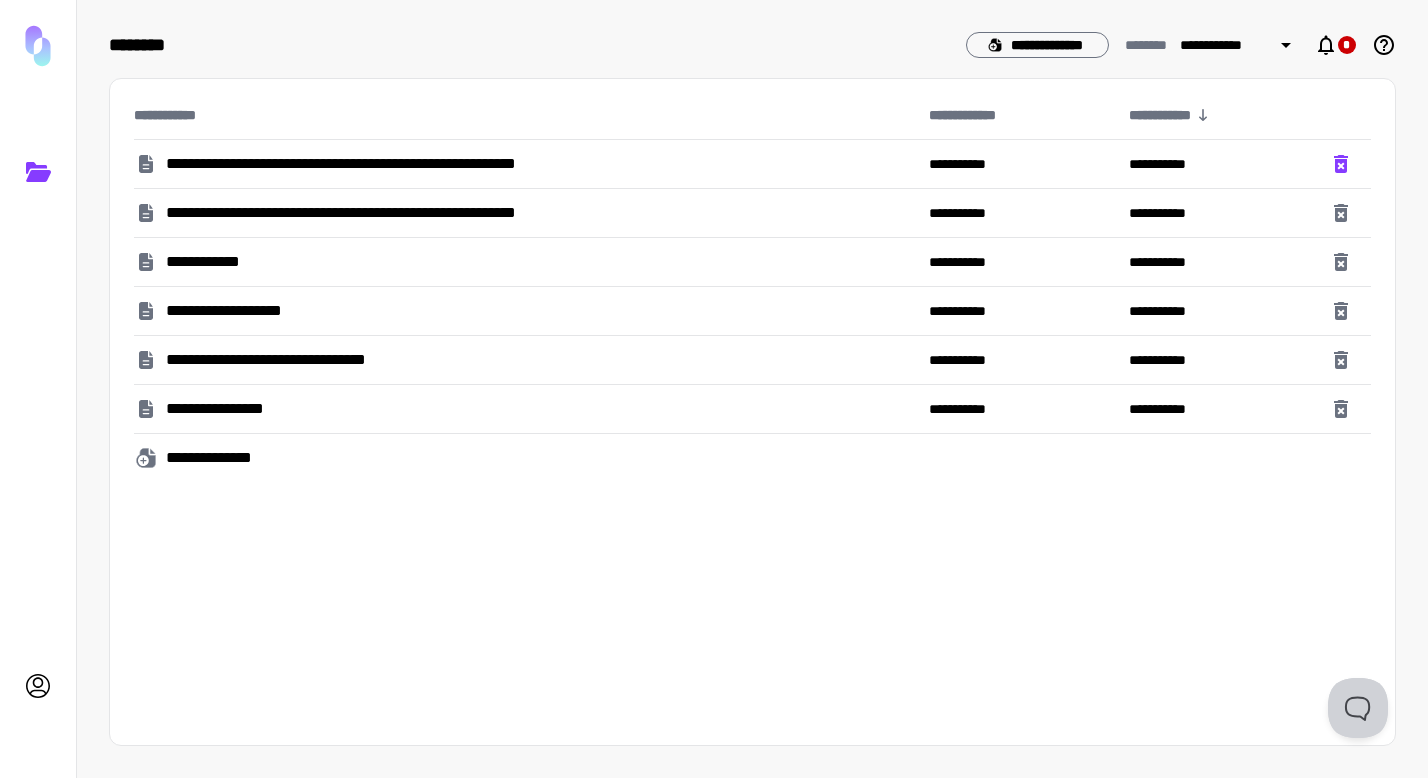 click 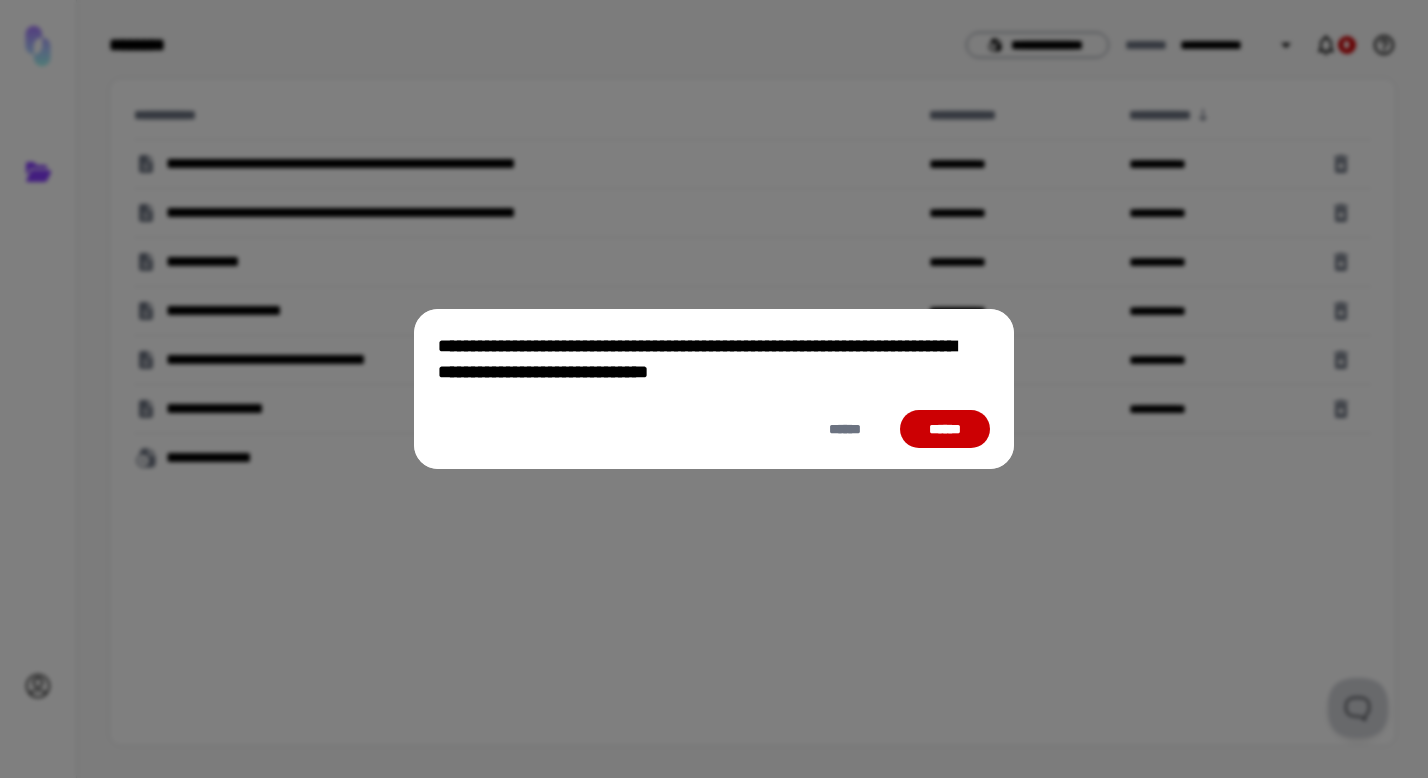 click on "******" at bounding box center [945, 429] 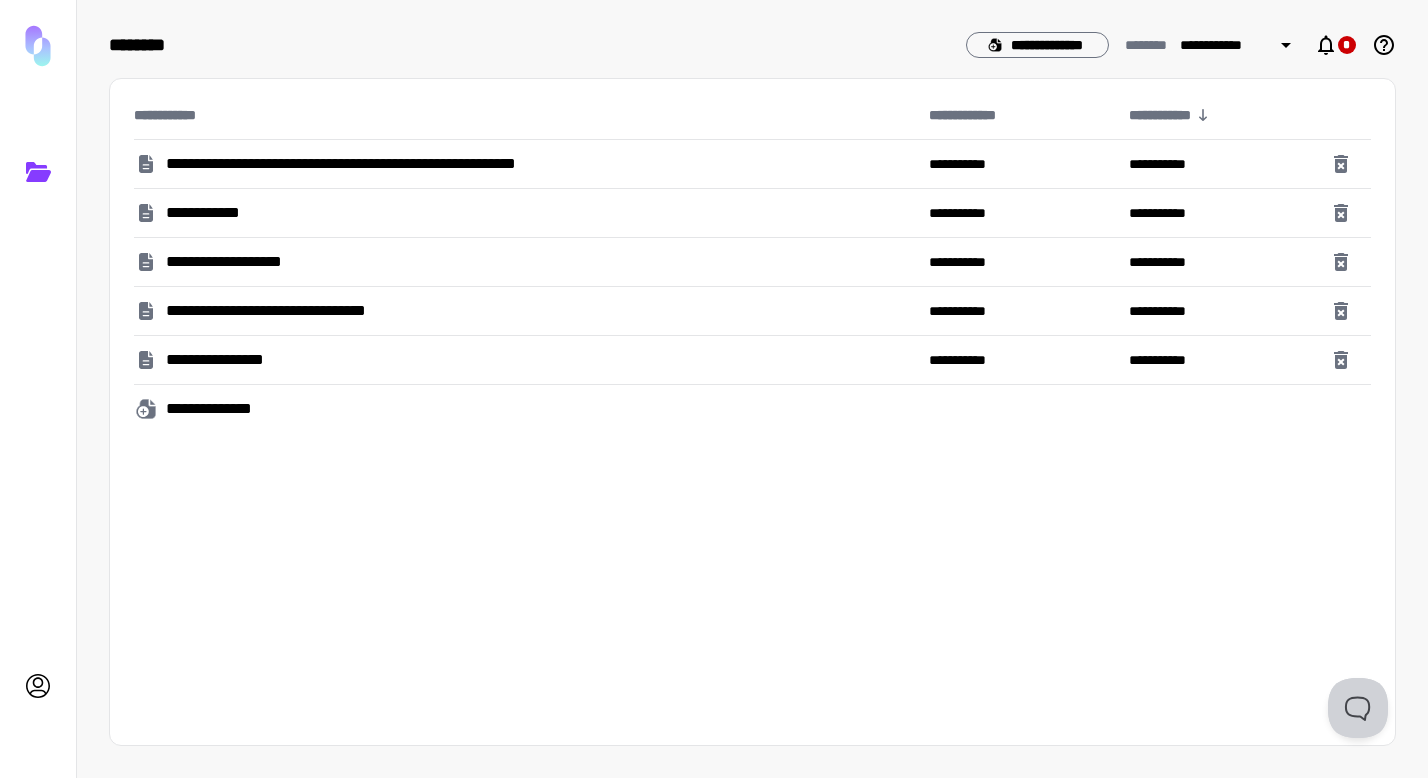 drag, startPoint x: 234, startPoint y: 423, endPoint x: 235, endPoint y: 410, distance: 13.038404 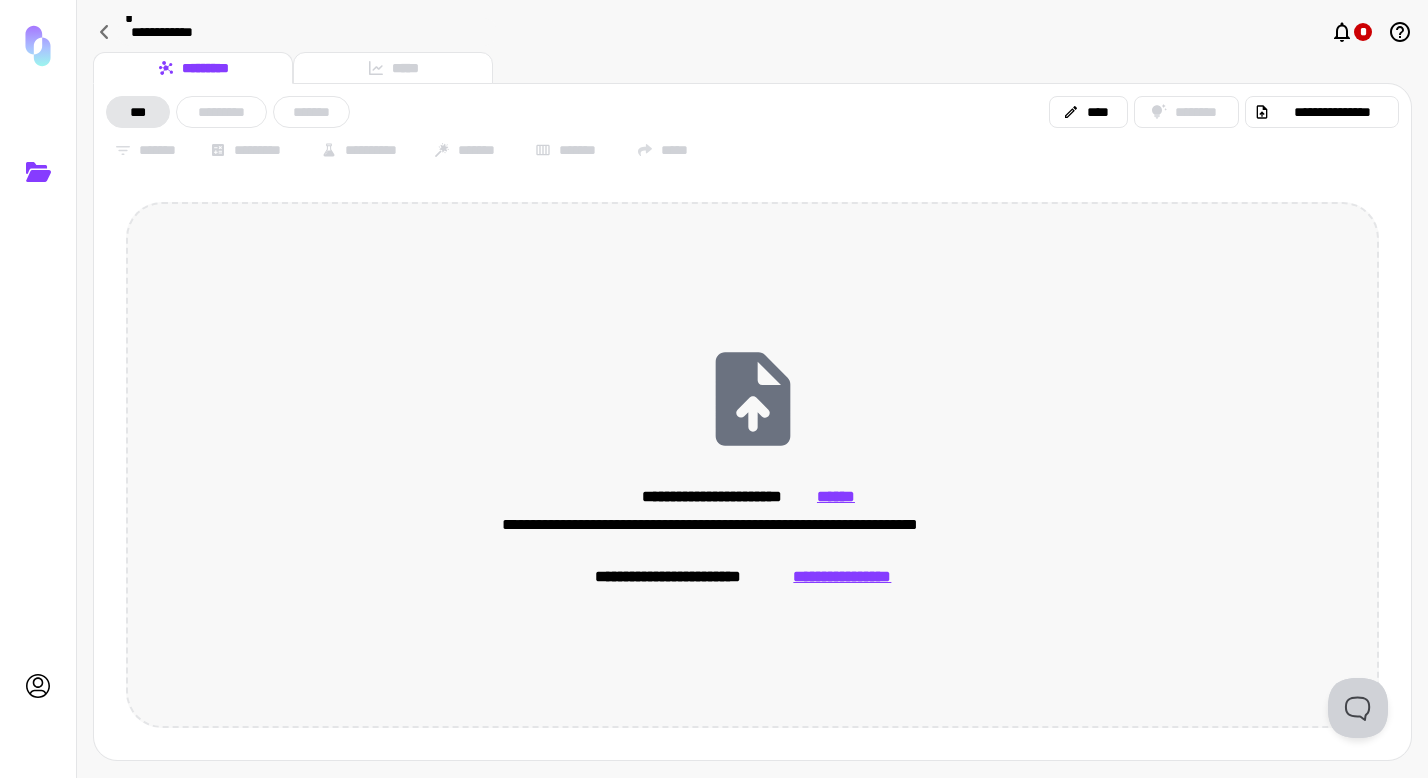 click on "******" at bounding box center [836, 497] 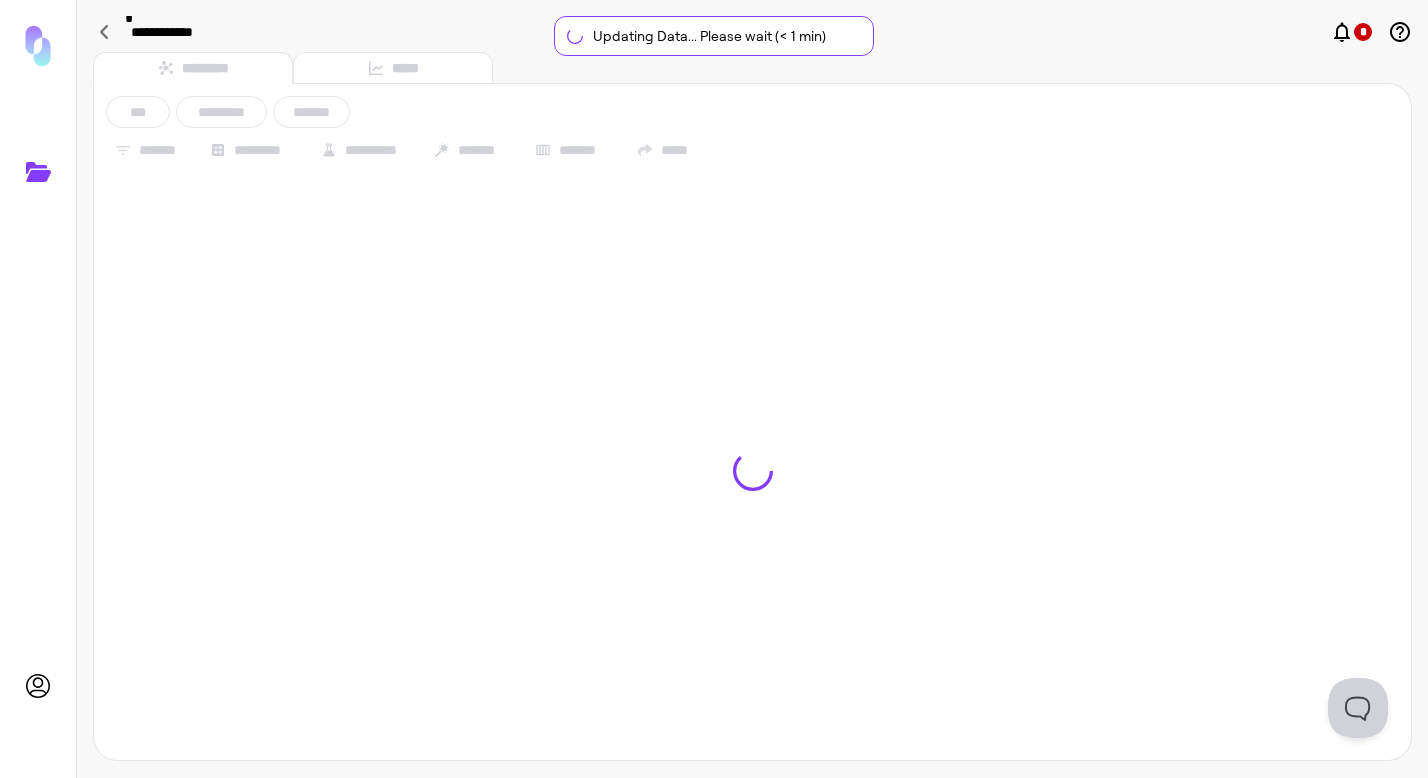 type on "******" 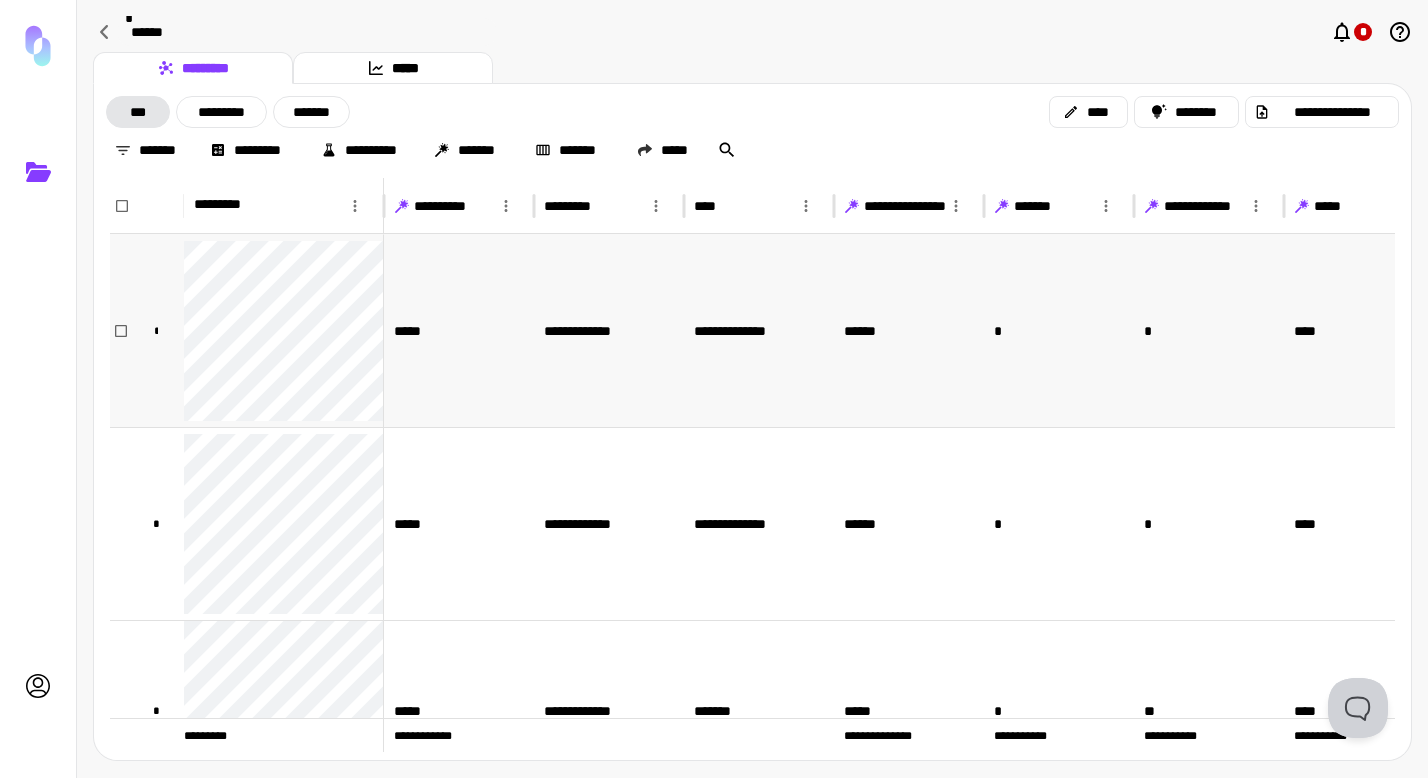 scroll, scrollTop: 0, scrollLeft: 25, axis: horizontal 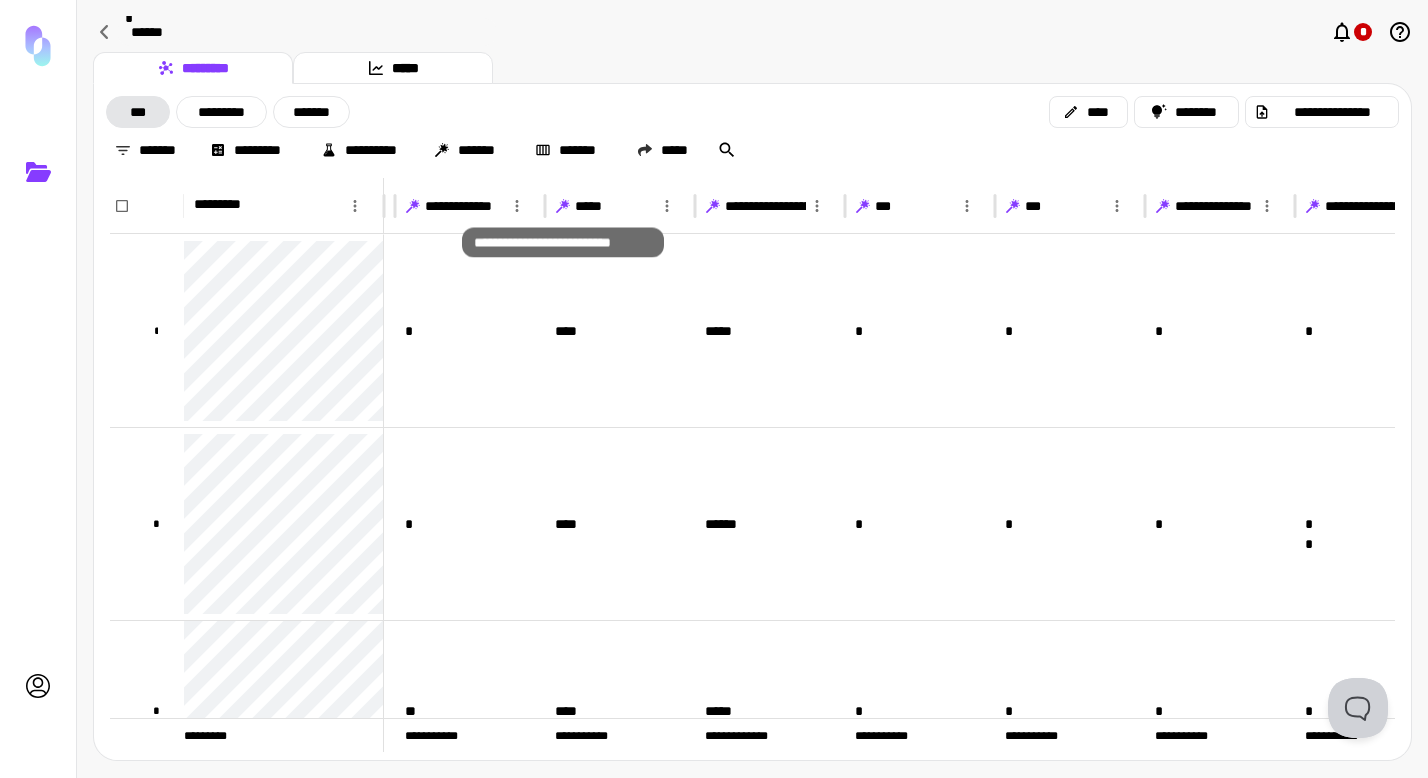 click 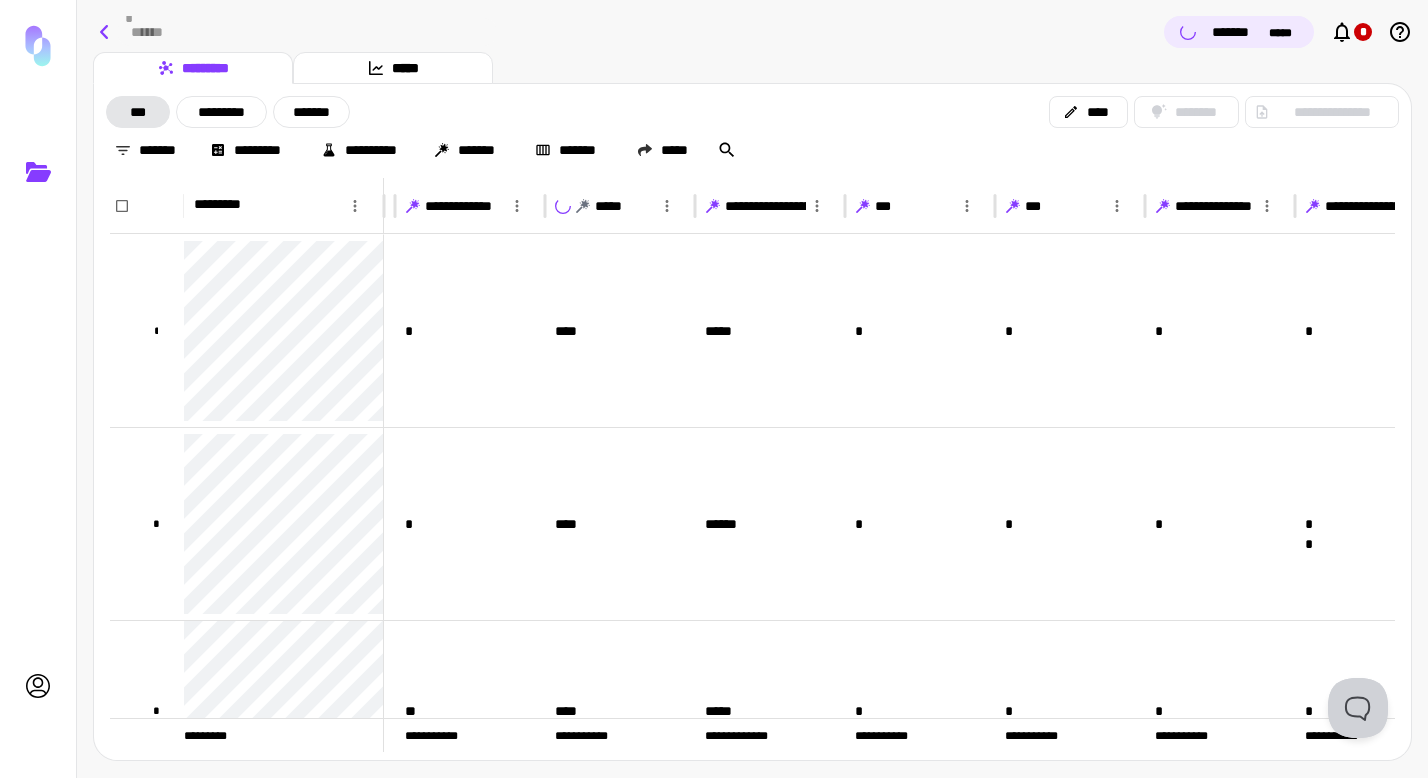 click 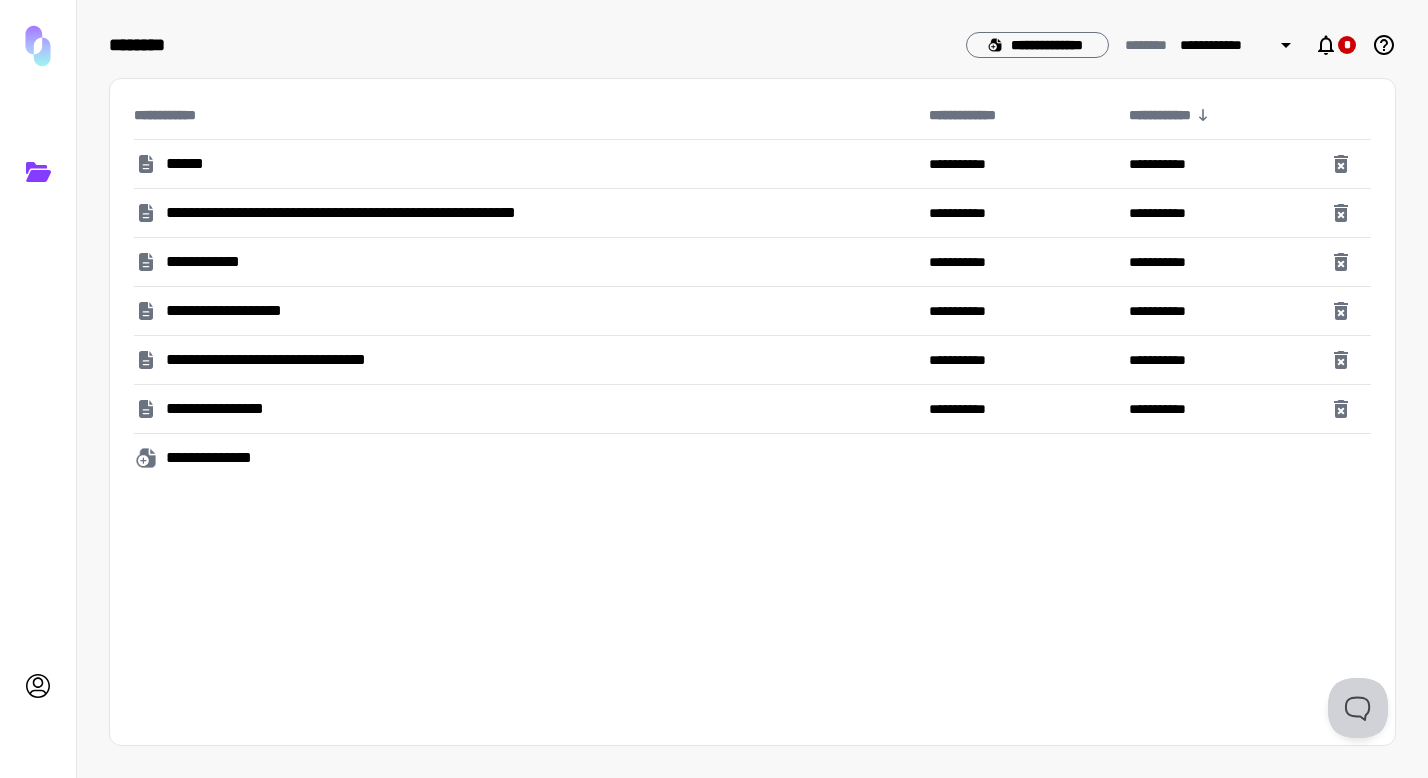 click on "**********" at bounding box center (441, 213) 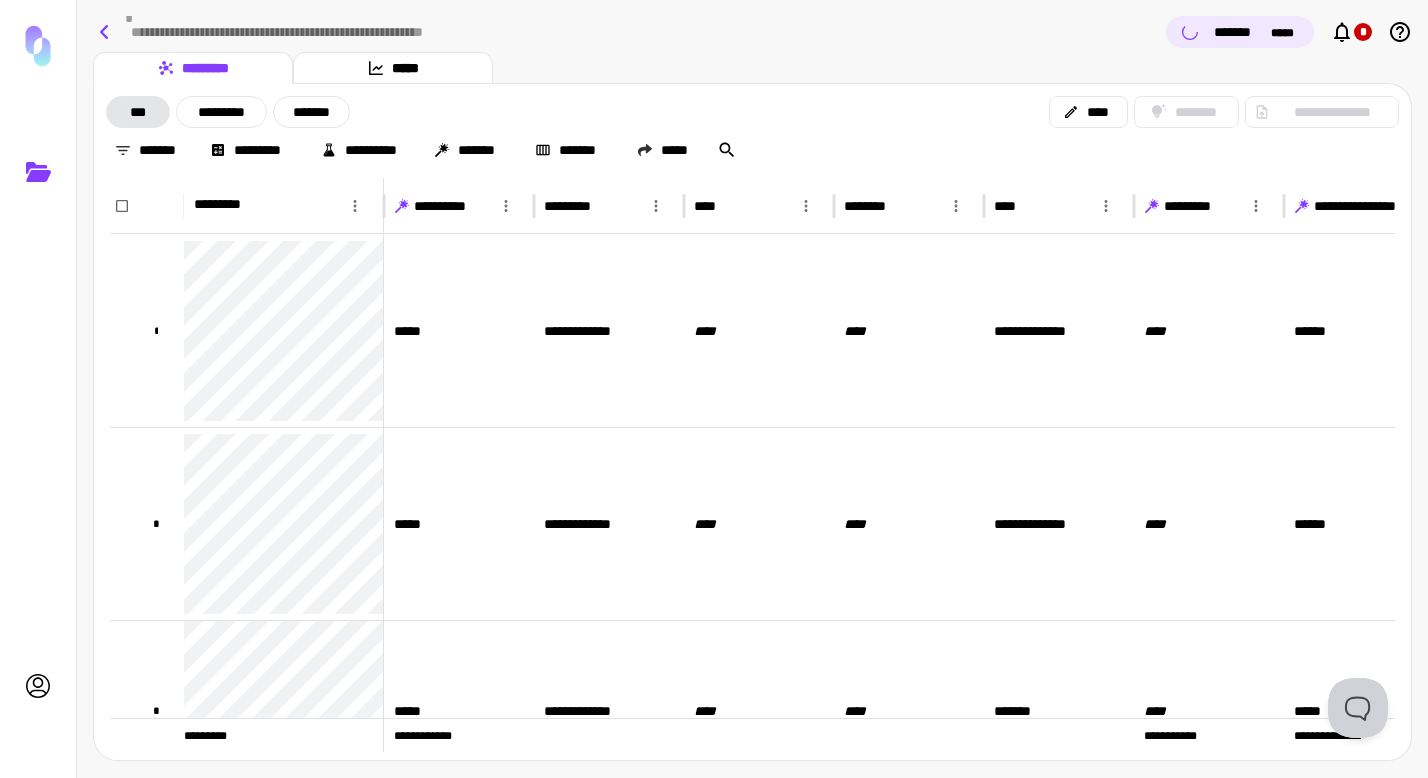 click 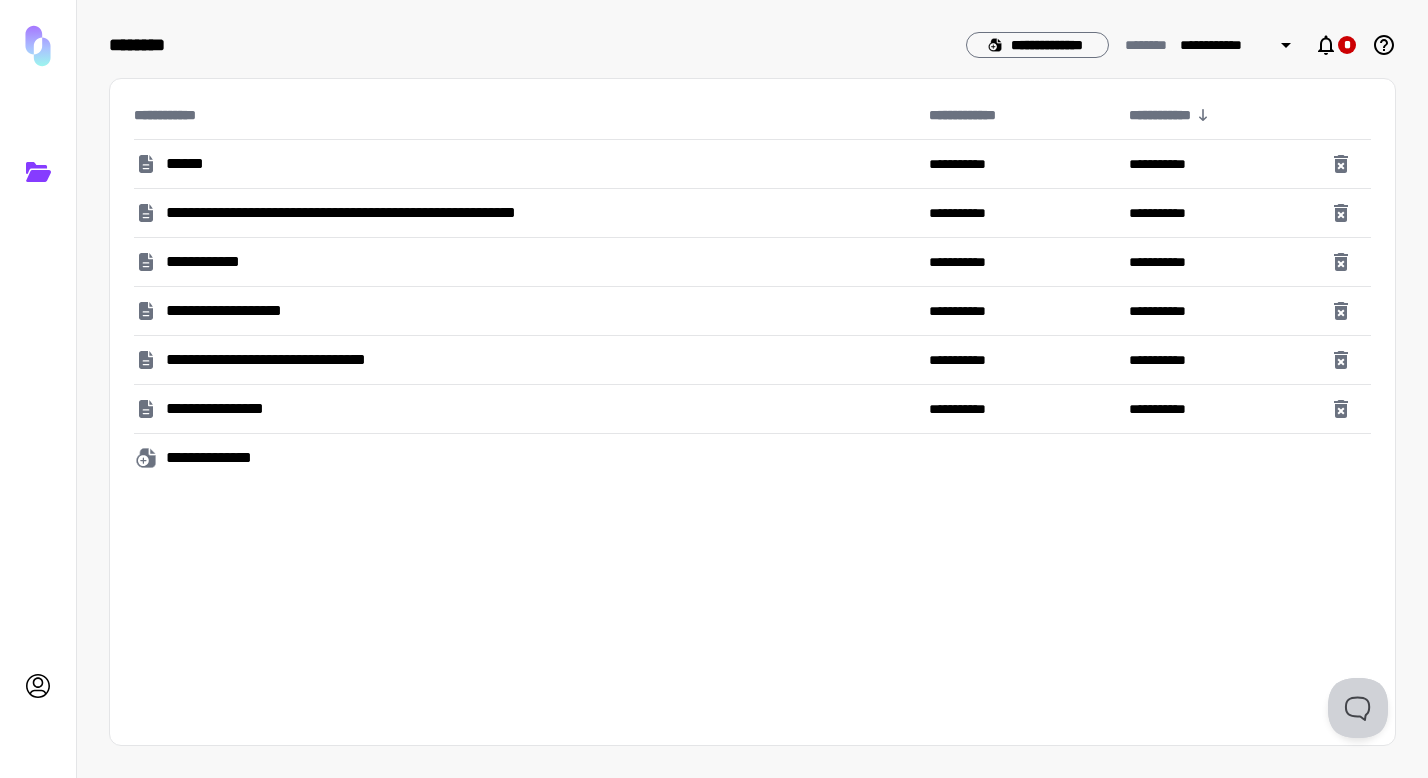 click on "******" at bounding box center [189, 164] 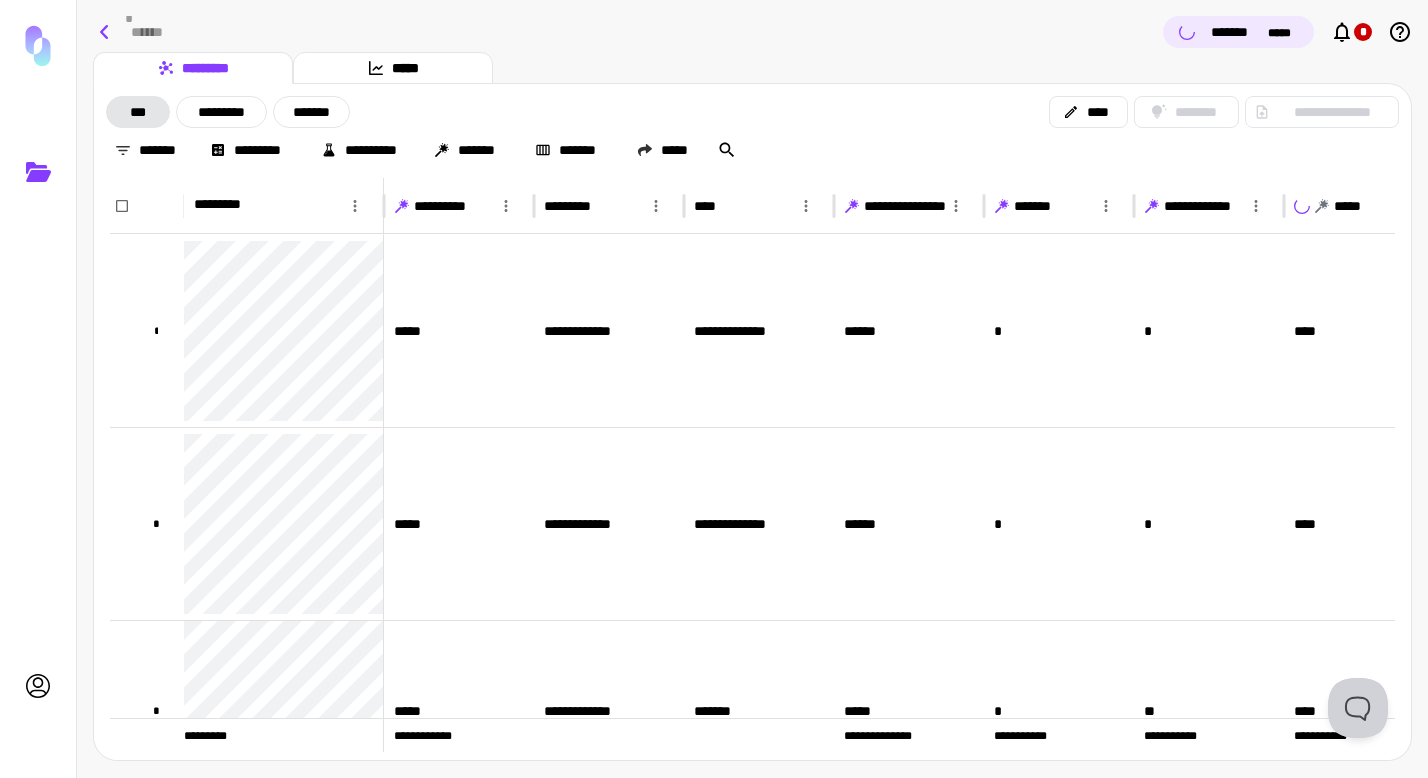 click 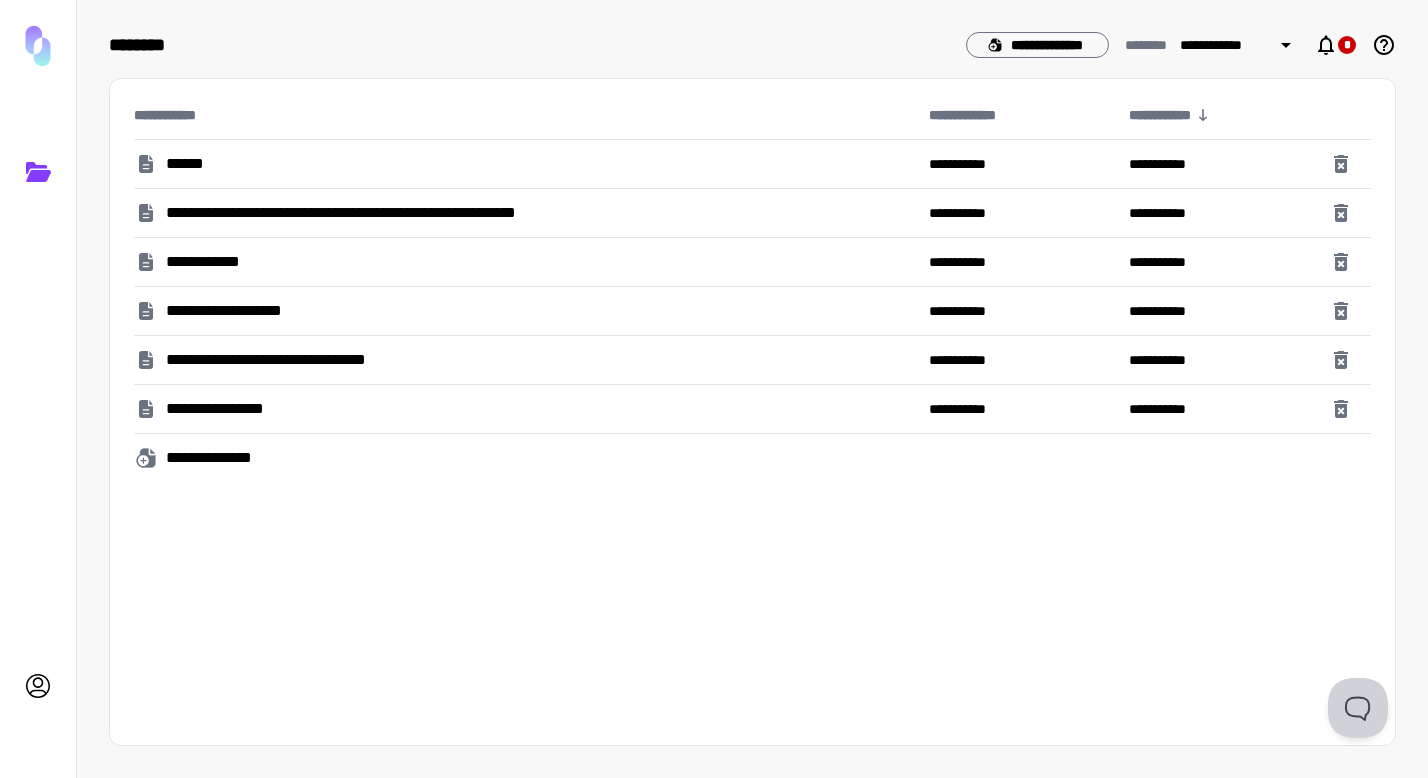 click on "**********" at bounding box center [441, 213] 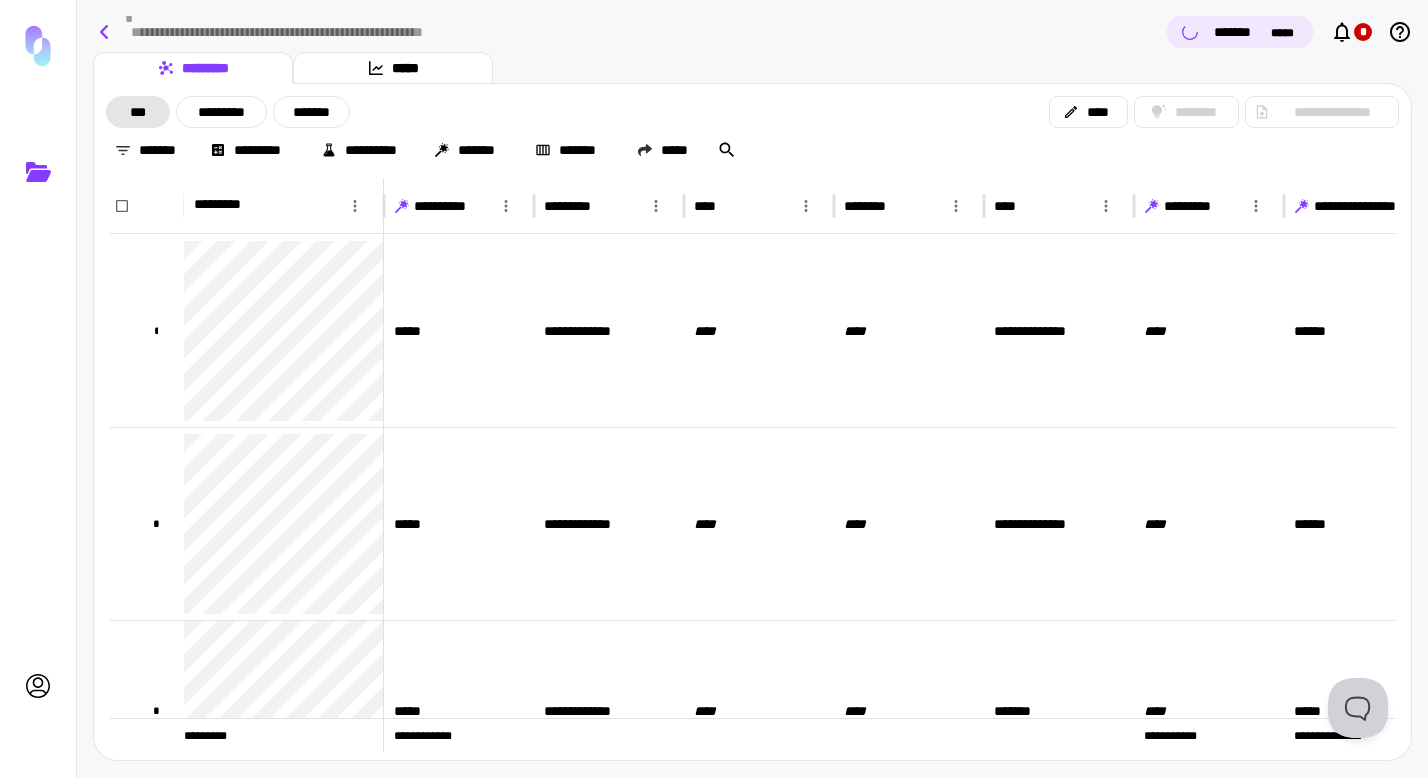 click 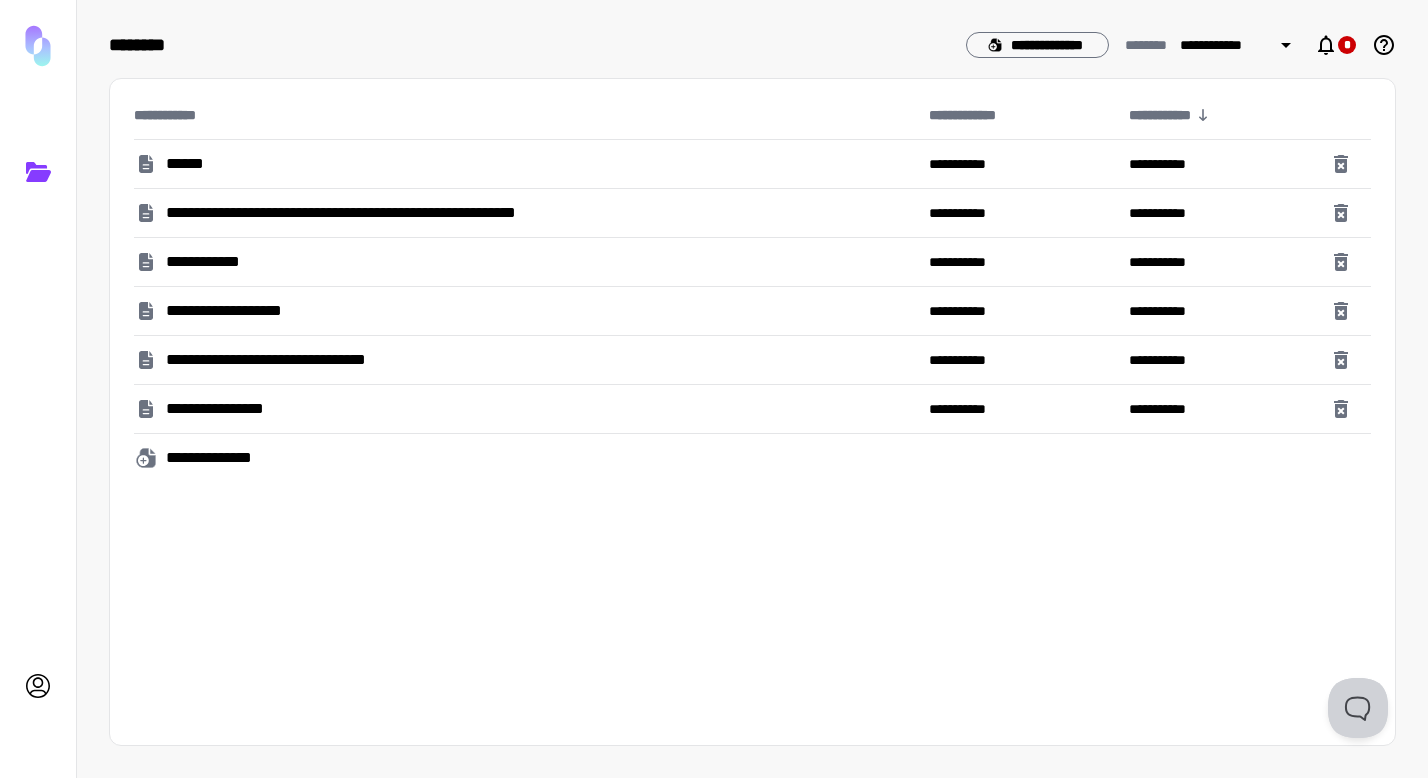 click on "**********" at bounding box center [523, 262] 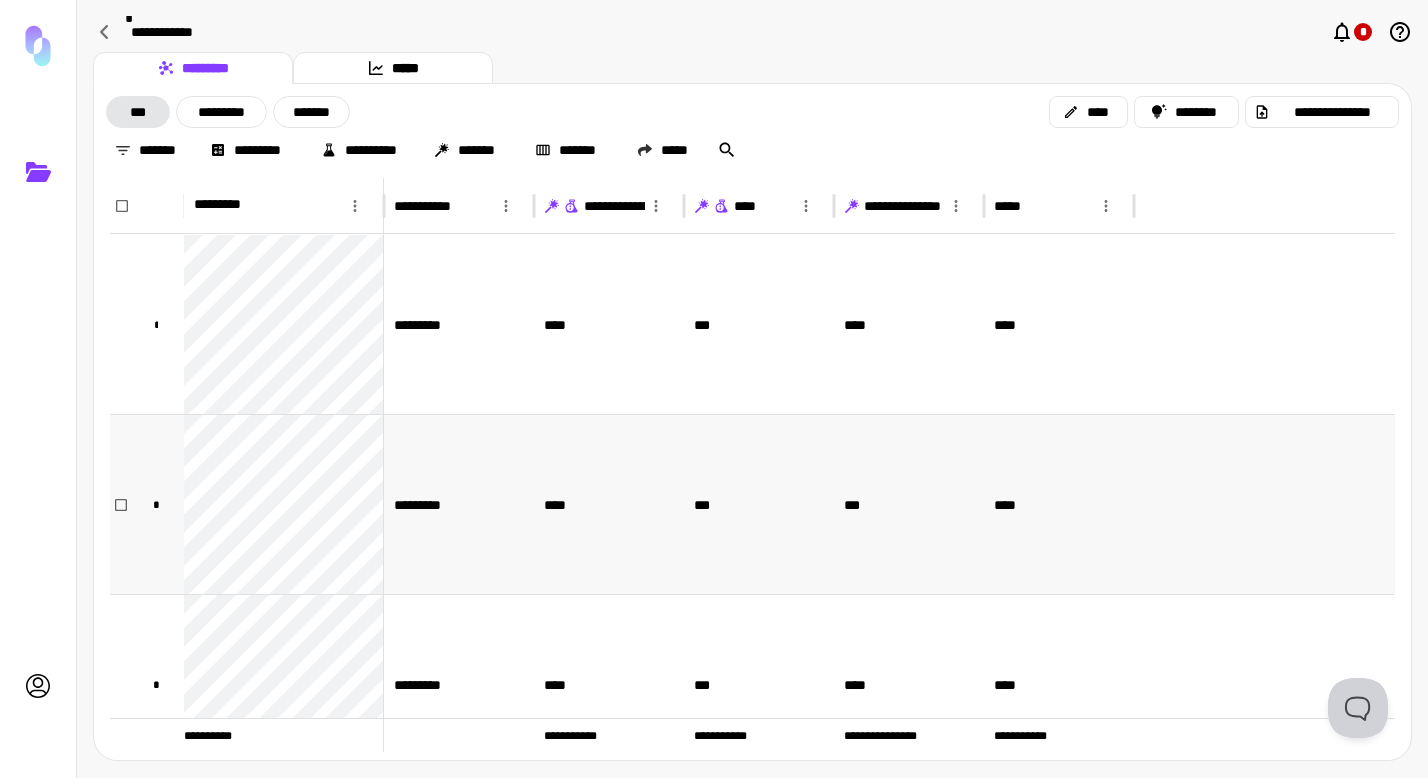 scroll, scrollTop: 229, scrollLeft: 0, axis: vertical 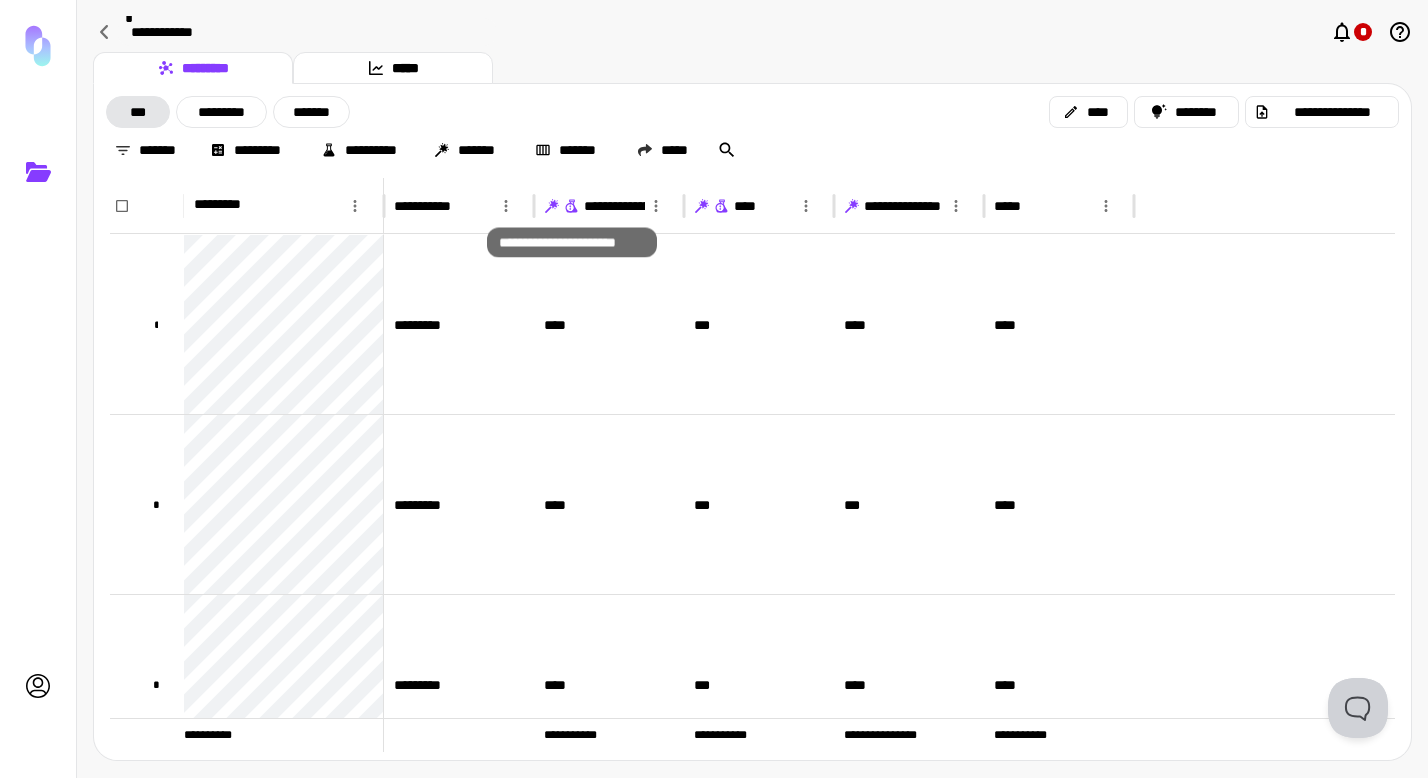 click 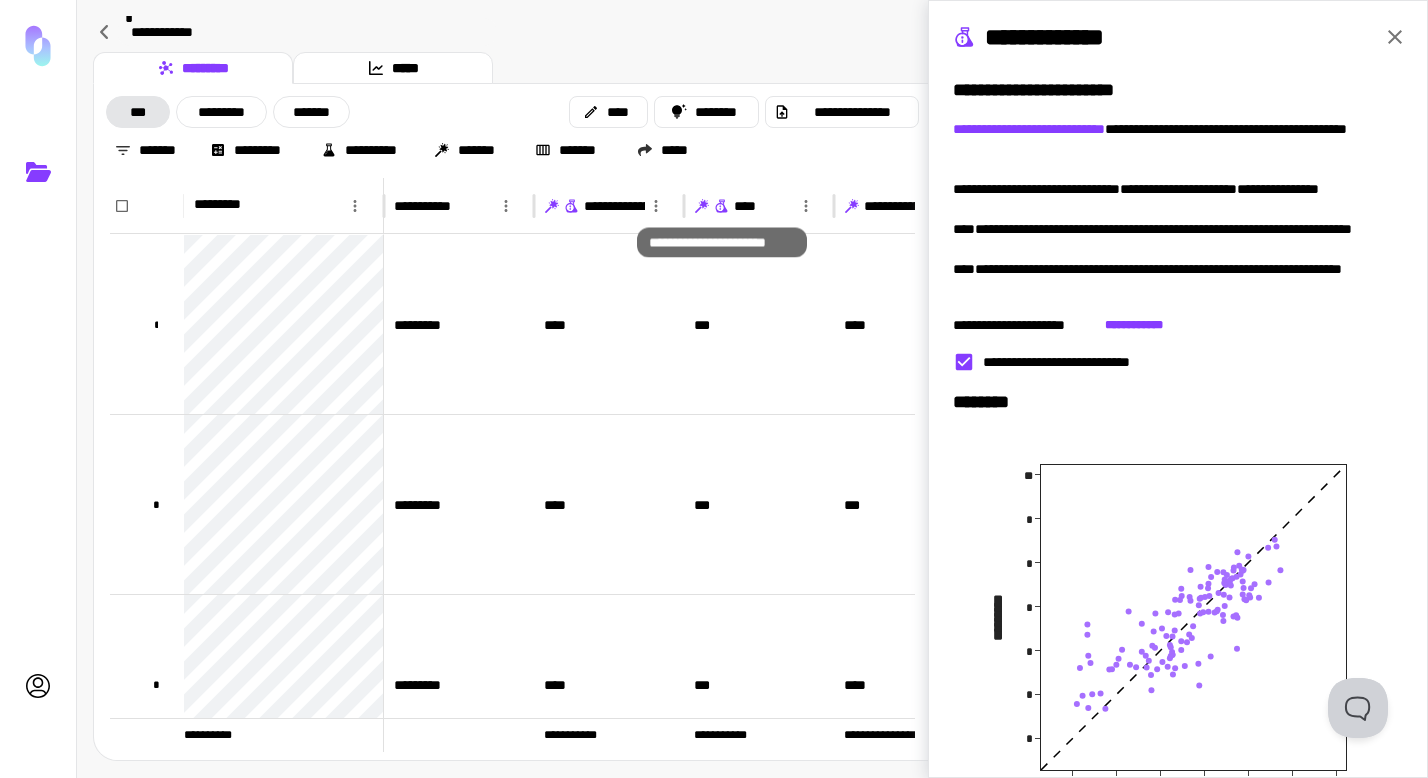 click 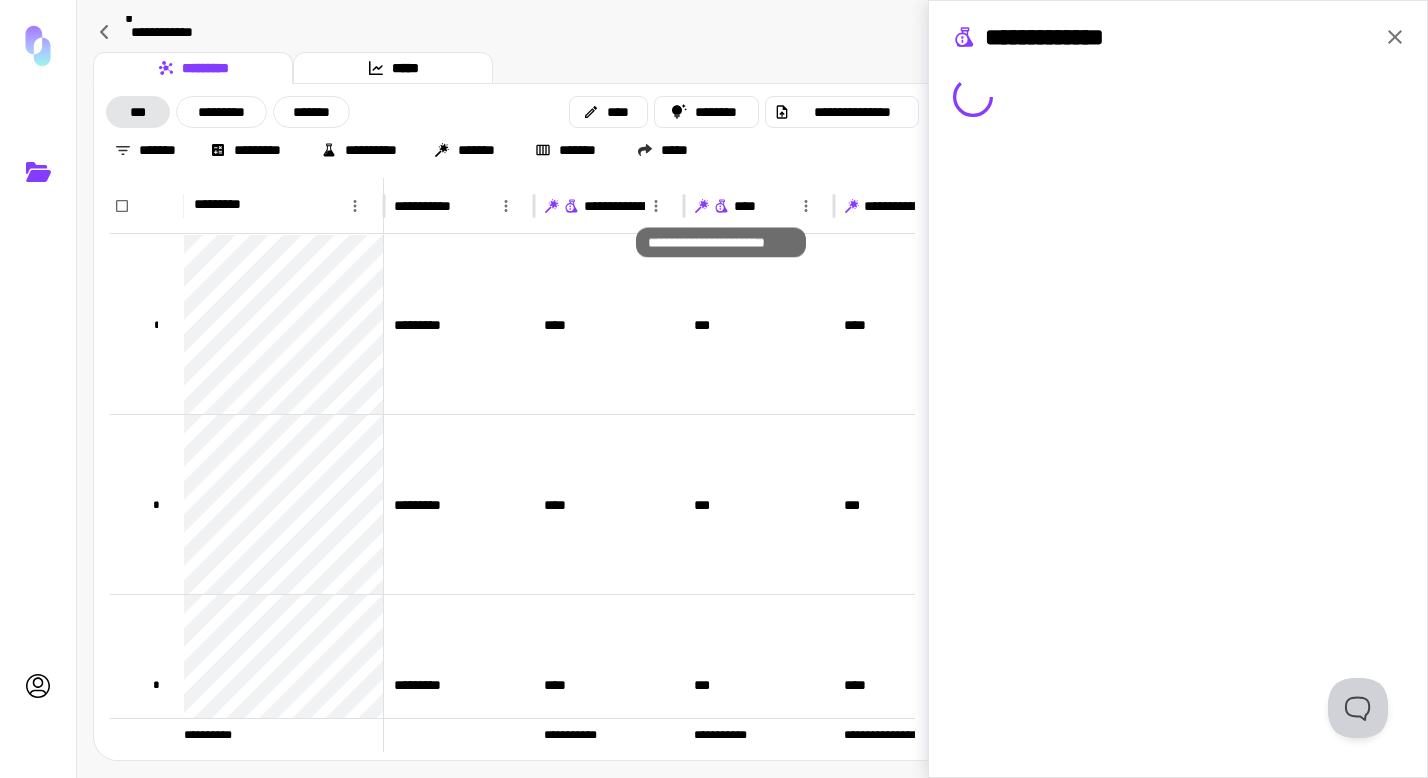 scroll, scrollTop: 0, scrollLeft: 5, axis: horizontal 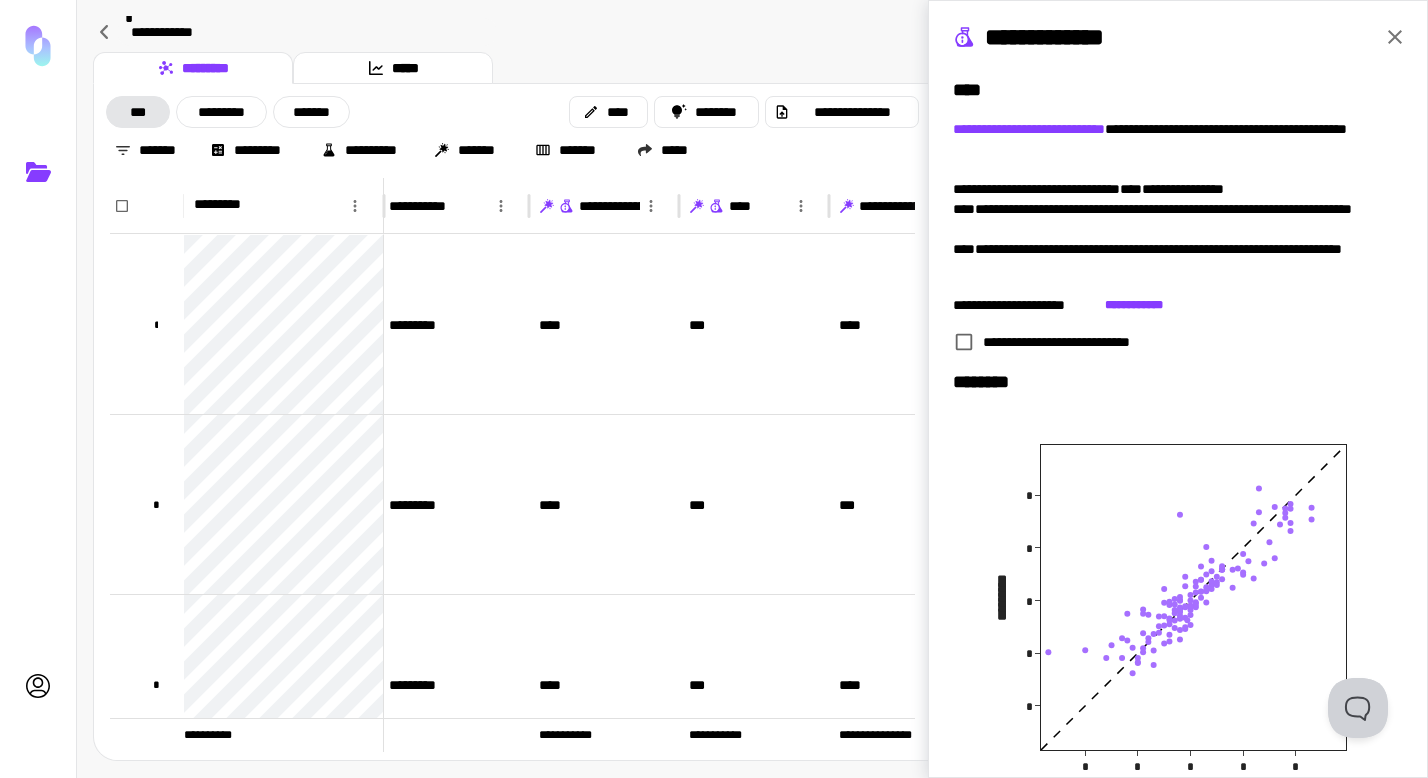 click on "**********" at bounding box center (512, 131) 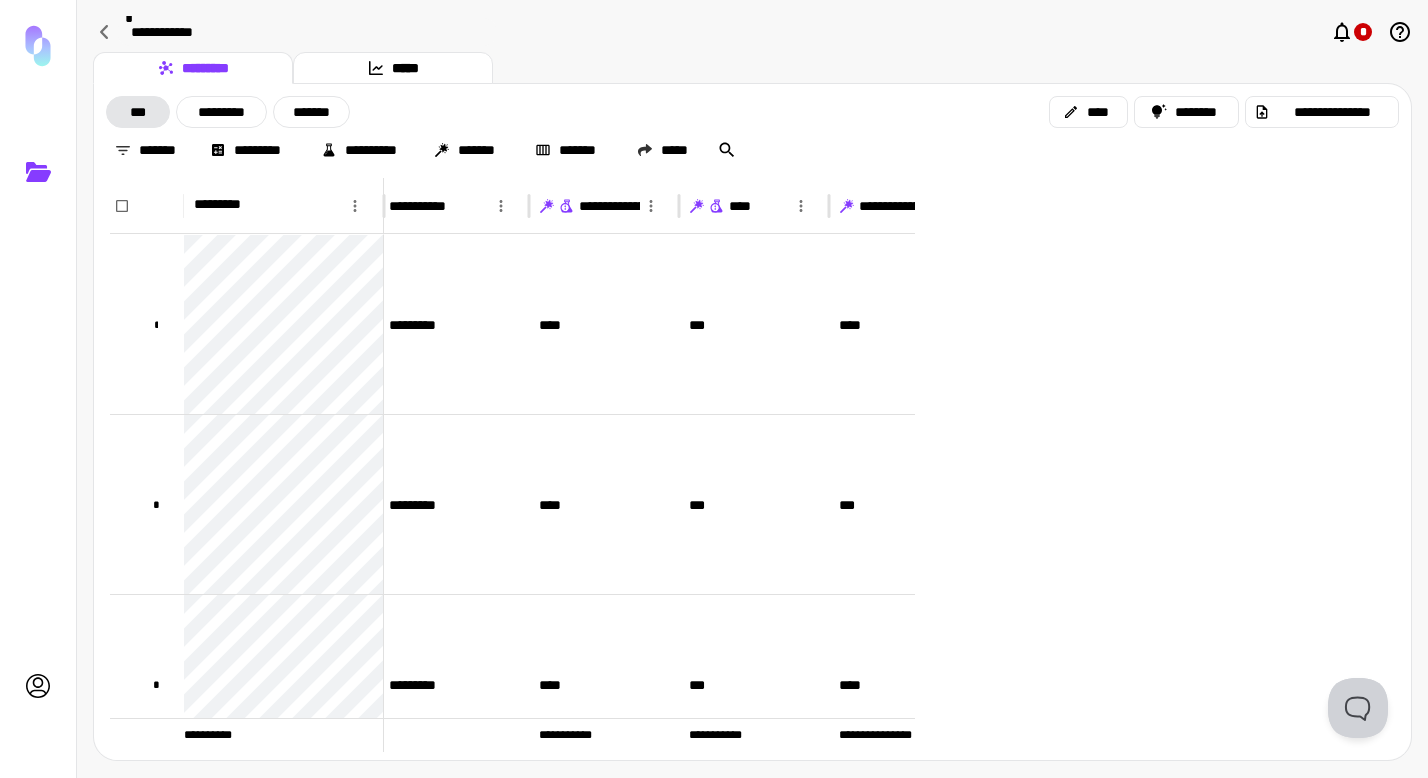 scroll, scrollTop: 0, scrollLeft: 0, axis: both 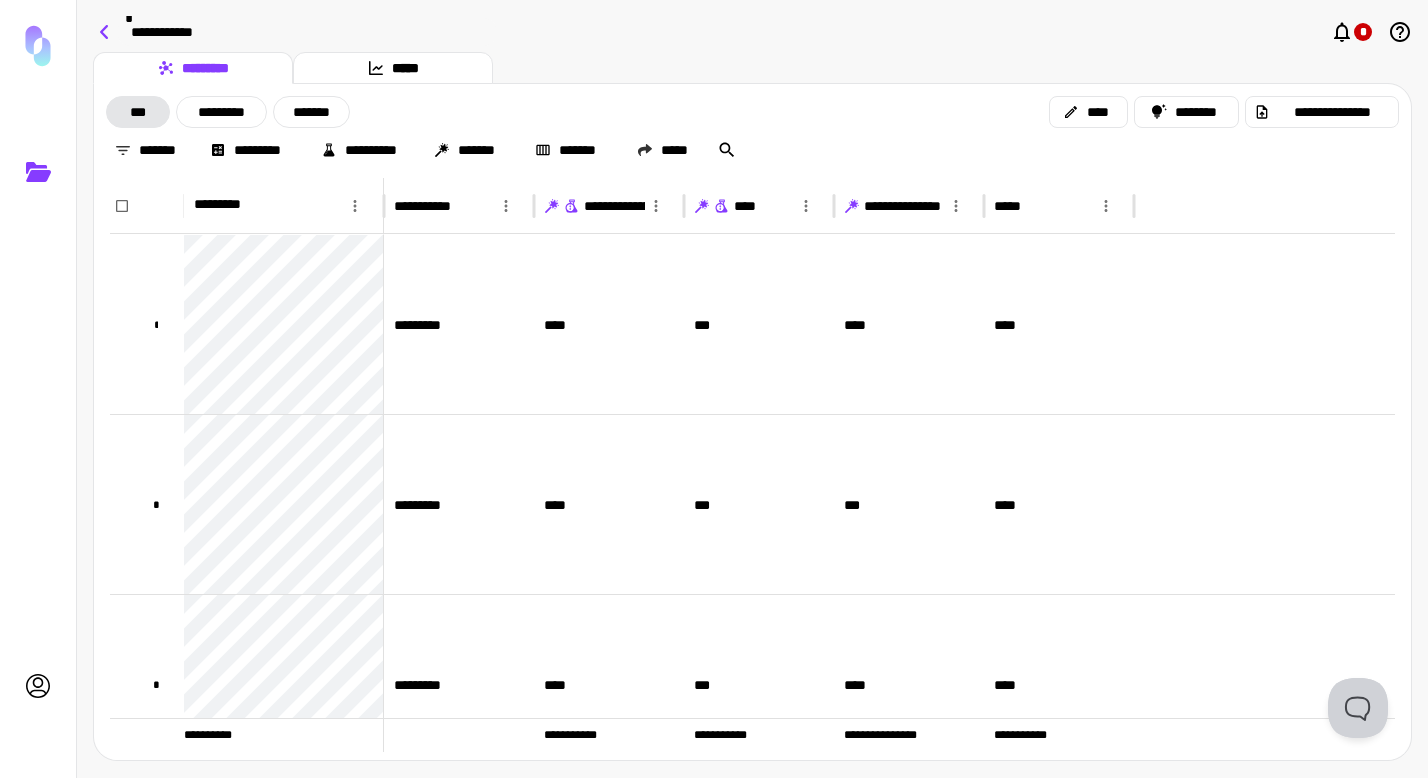 click 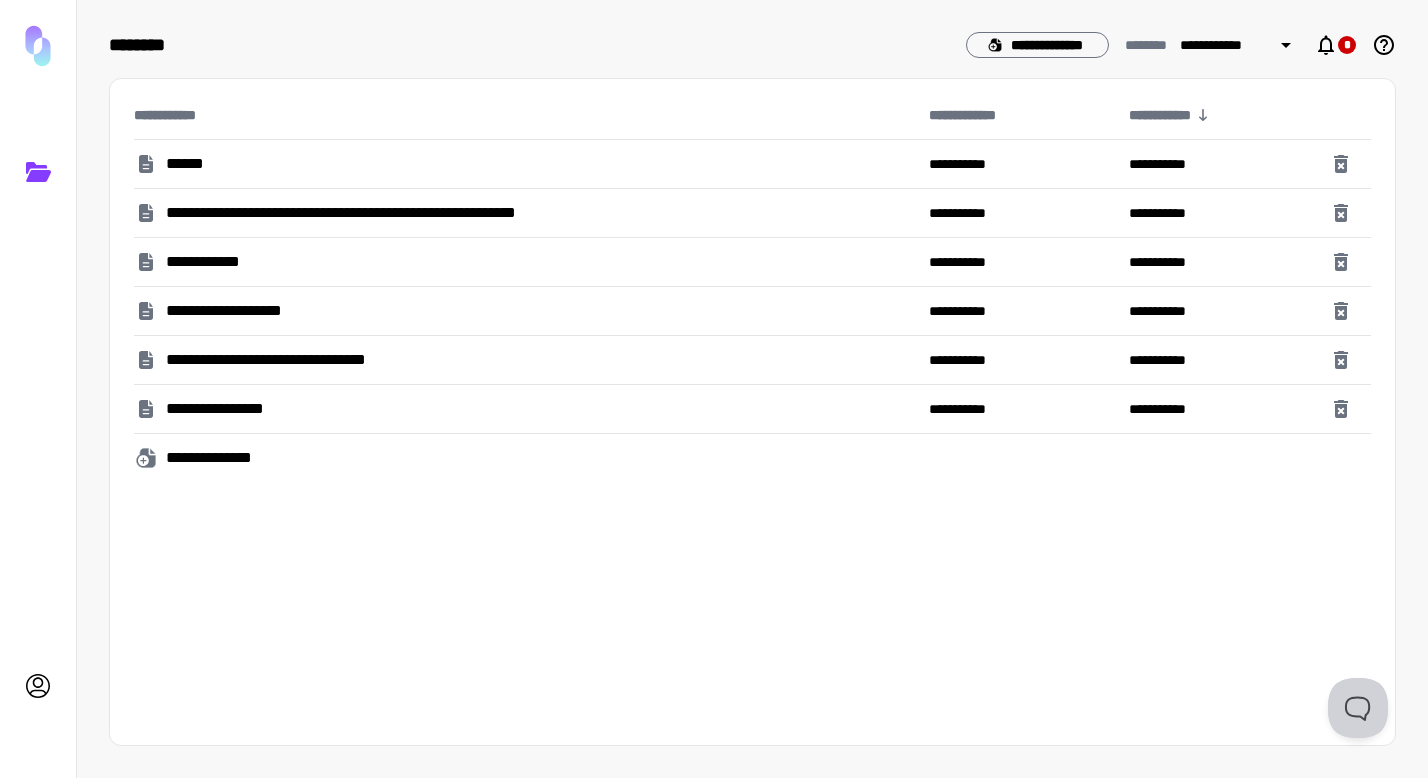 click on "******" at bounding box center [523, 164] 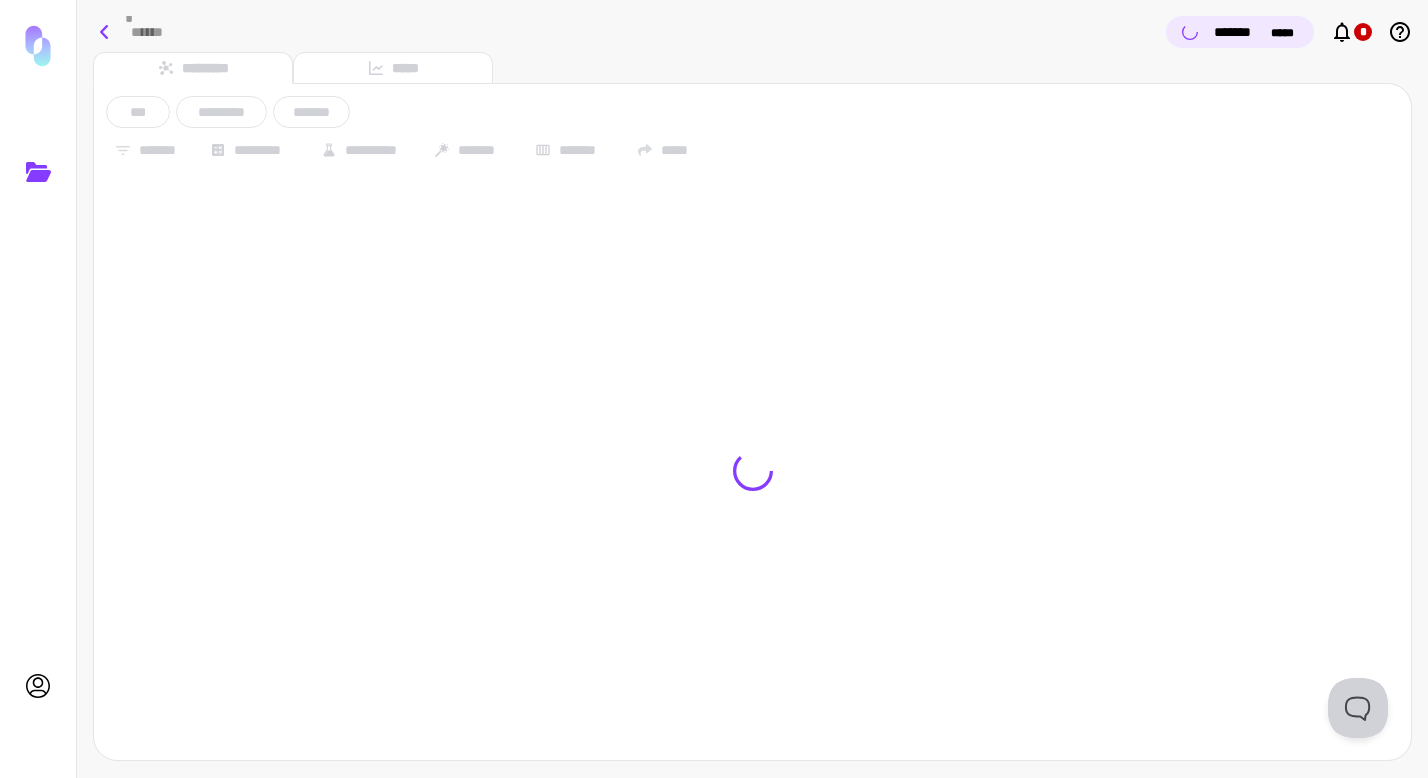 click 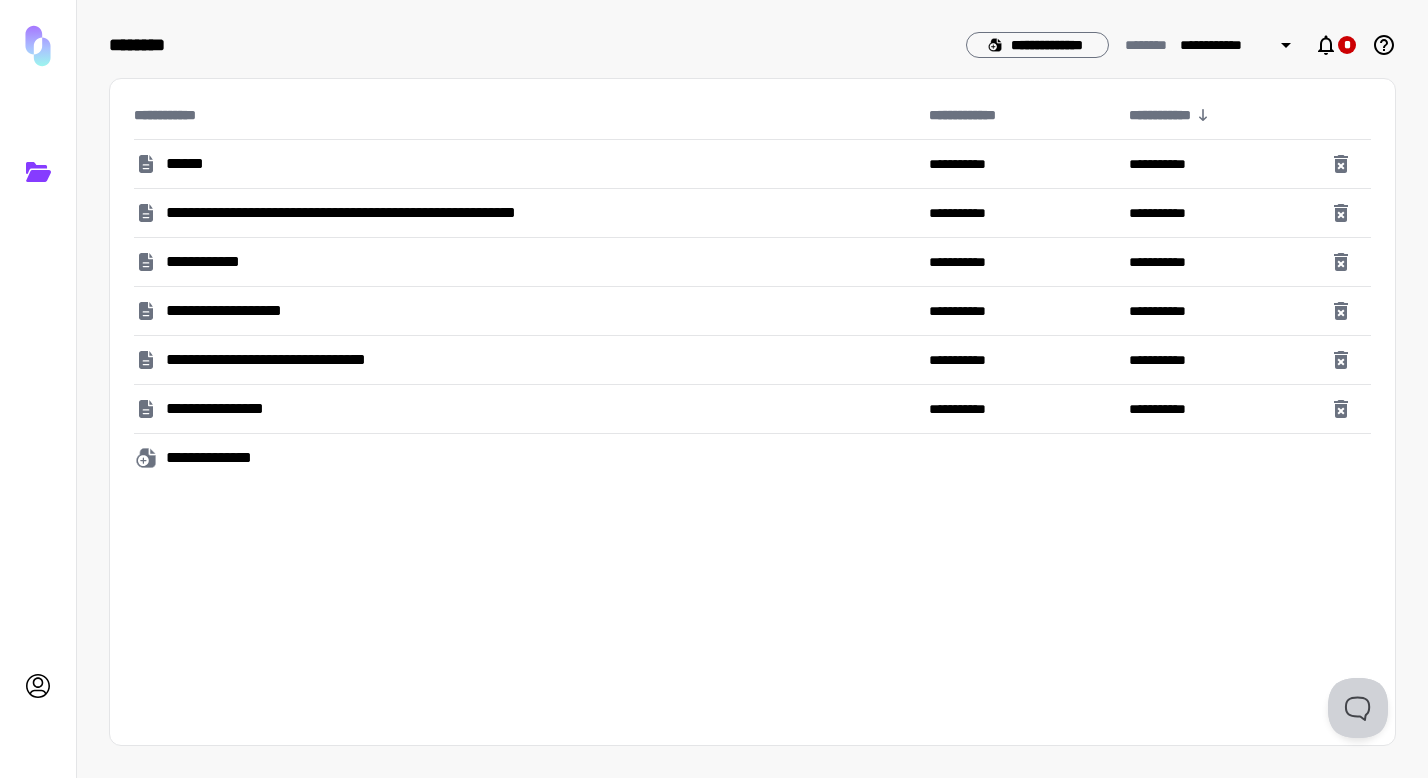 click on "**********" at bounding box center [441, 213] 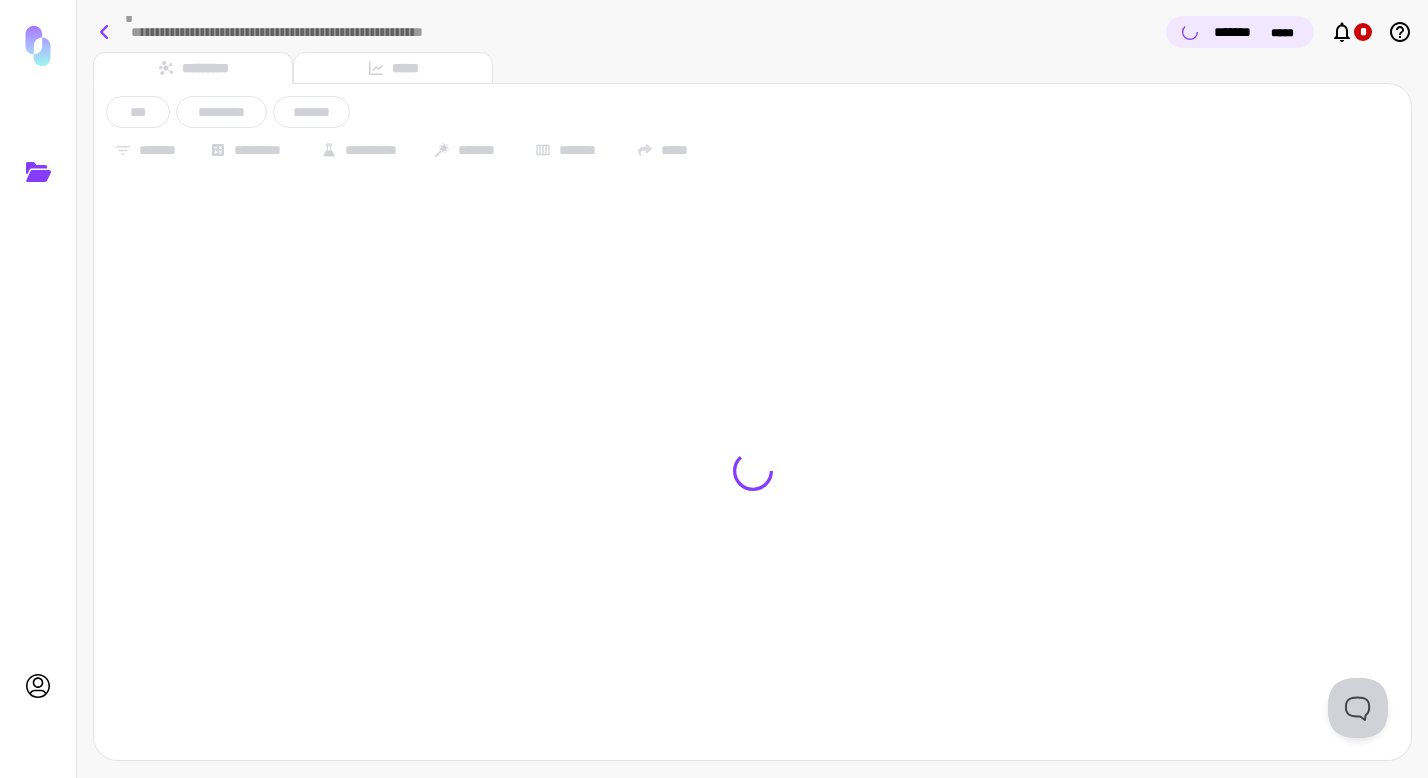 click 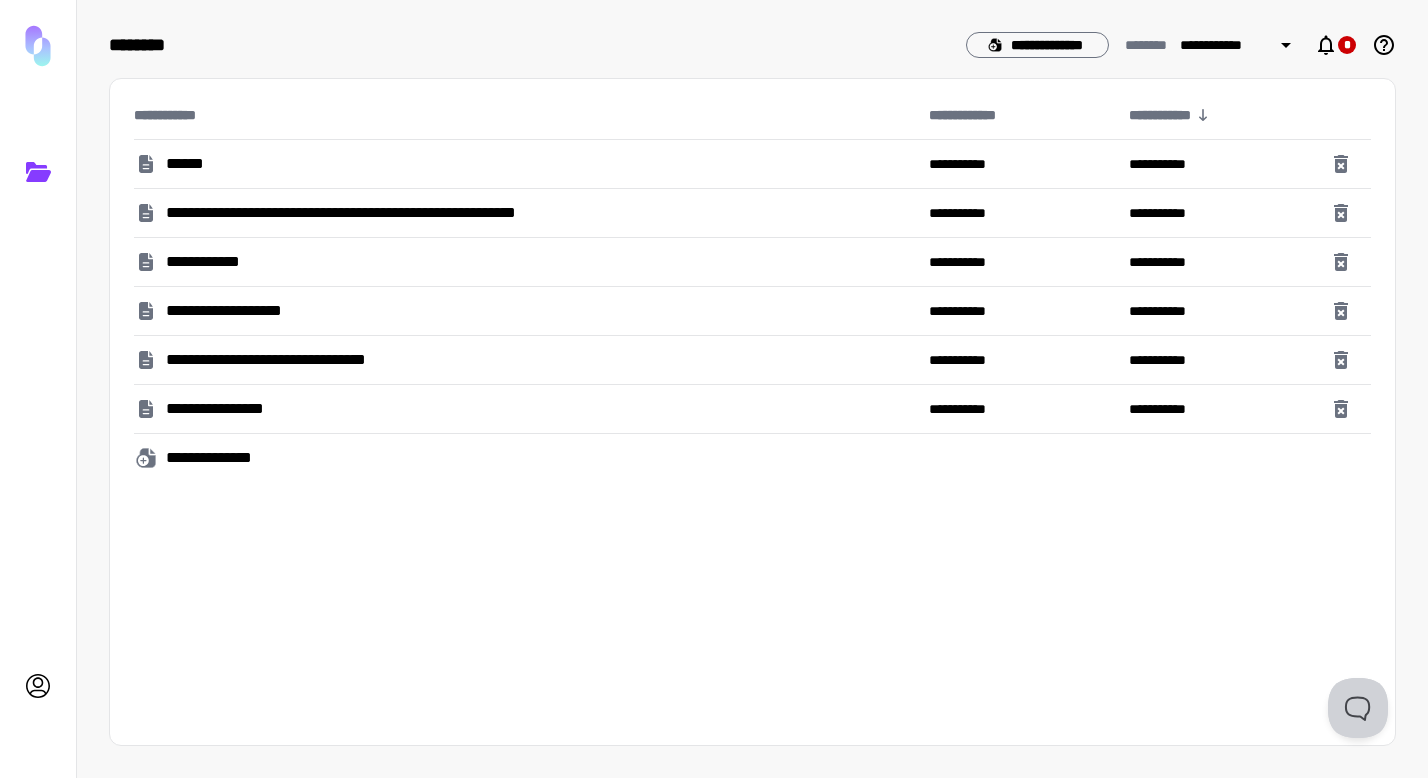 click on "**********" at bounding box center (213, 262) 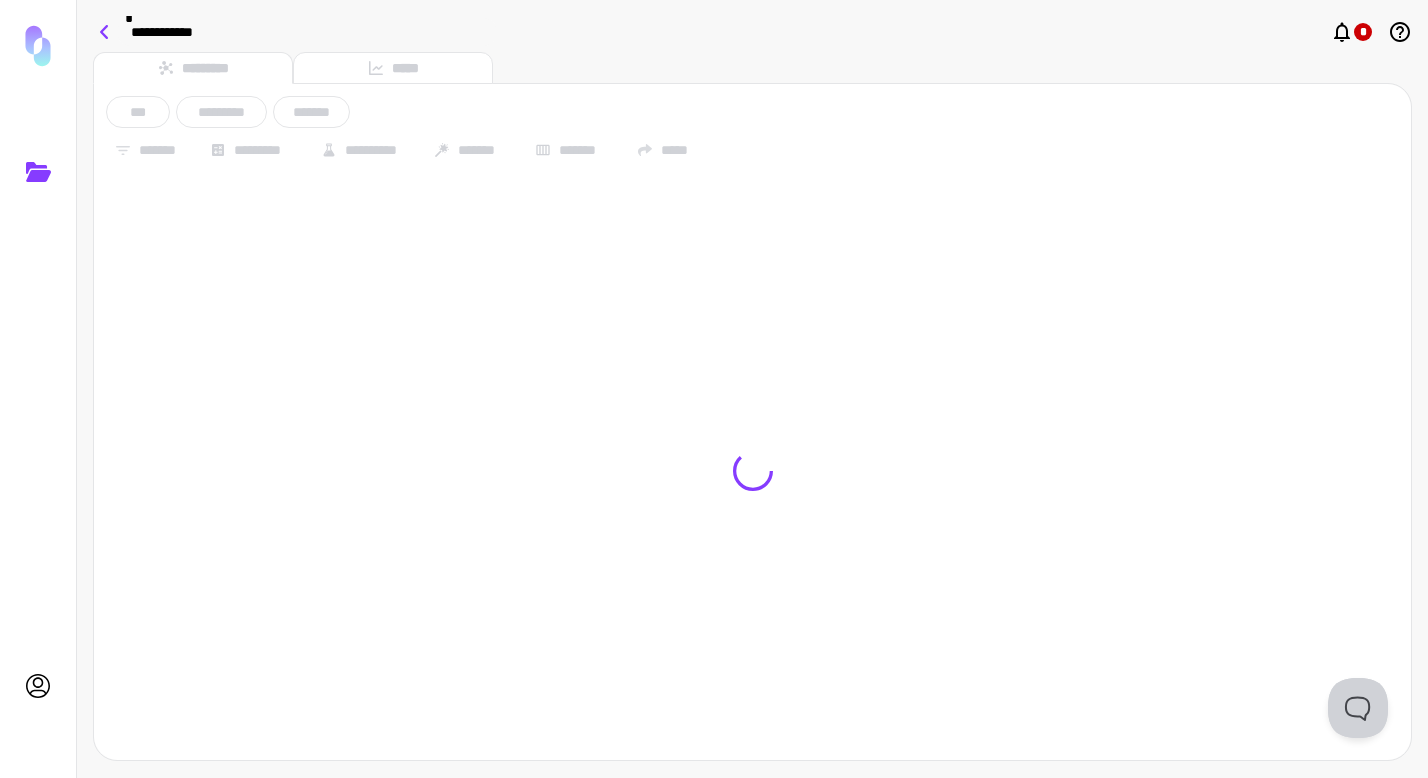 click 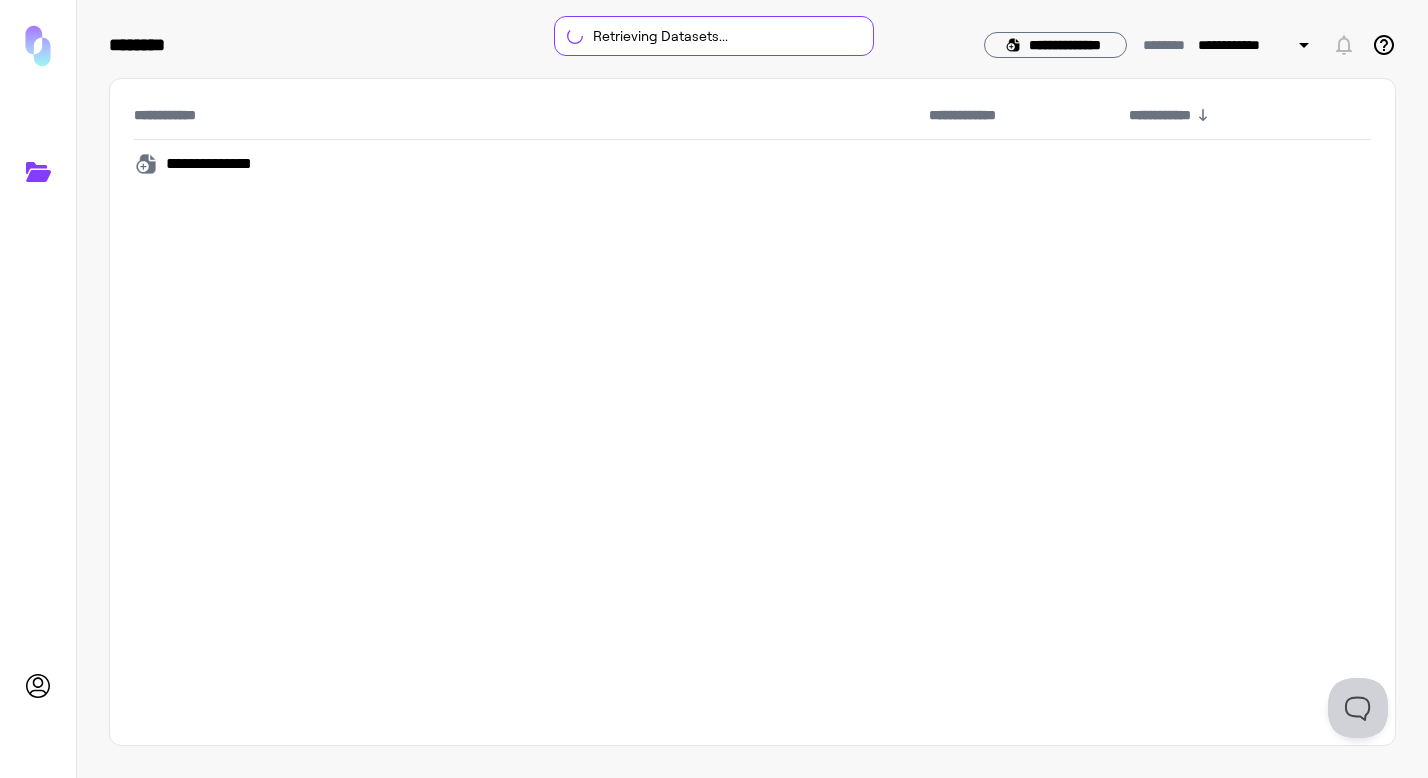 scroll, scrollTop: 0, scrollLeft: 0, axis: both 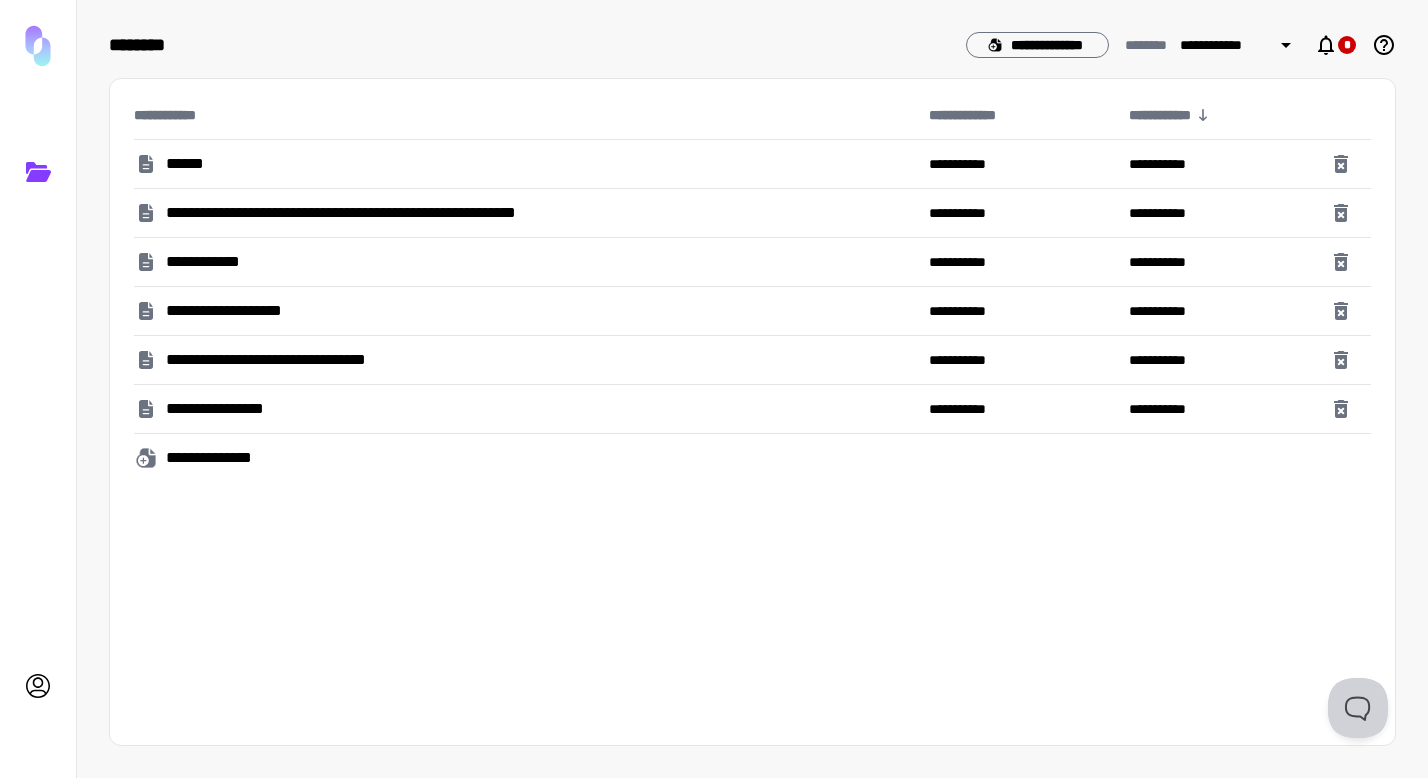 click on "**********" at bounding box center (233, 409) 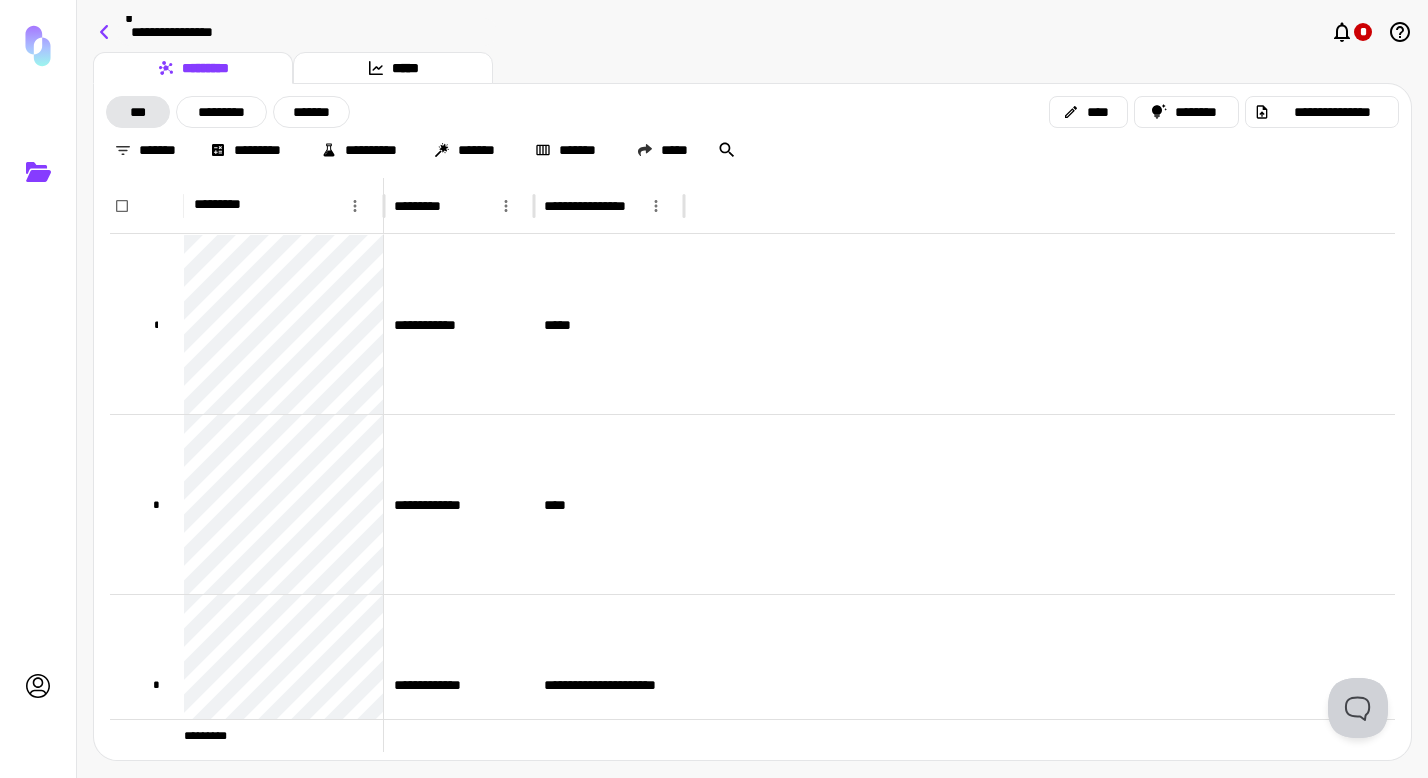 click 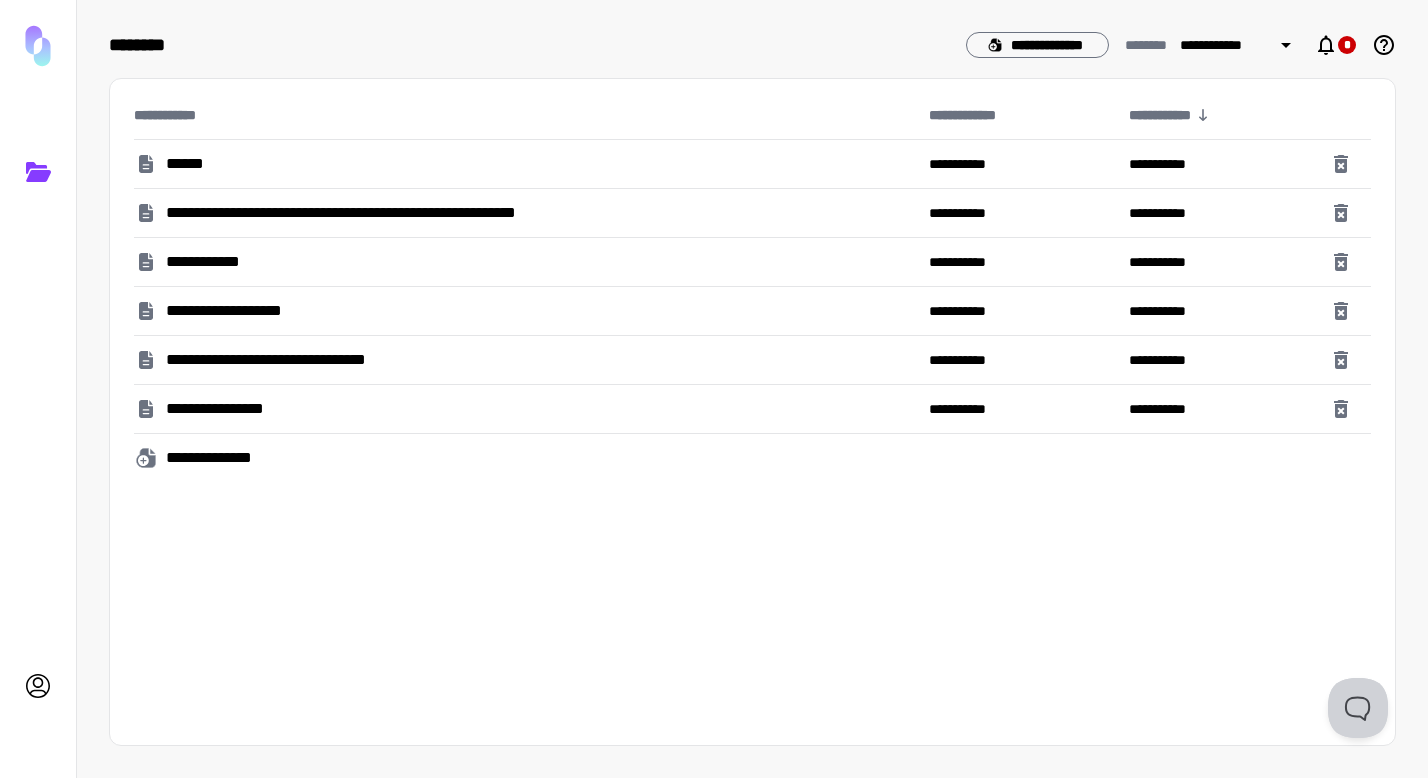 click on "******" at bounding box center (523, 164) 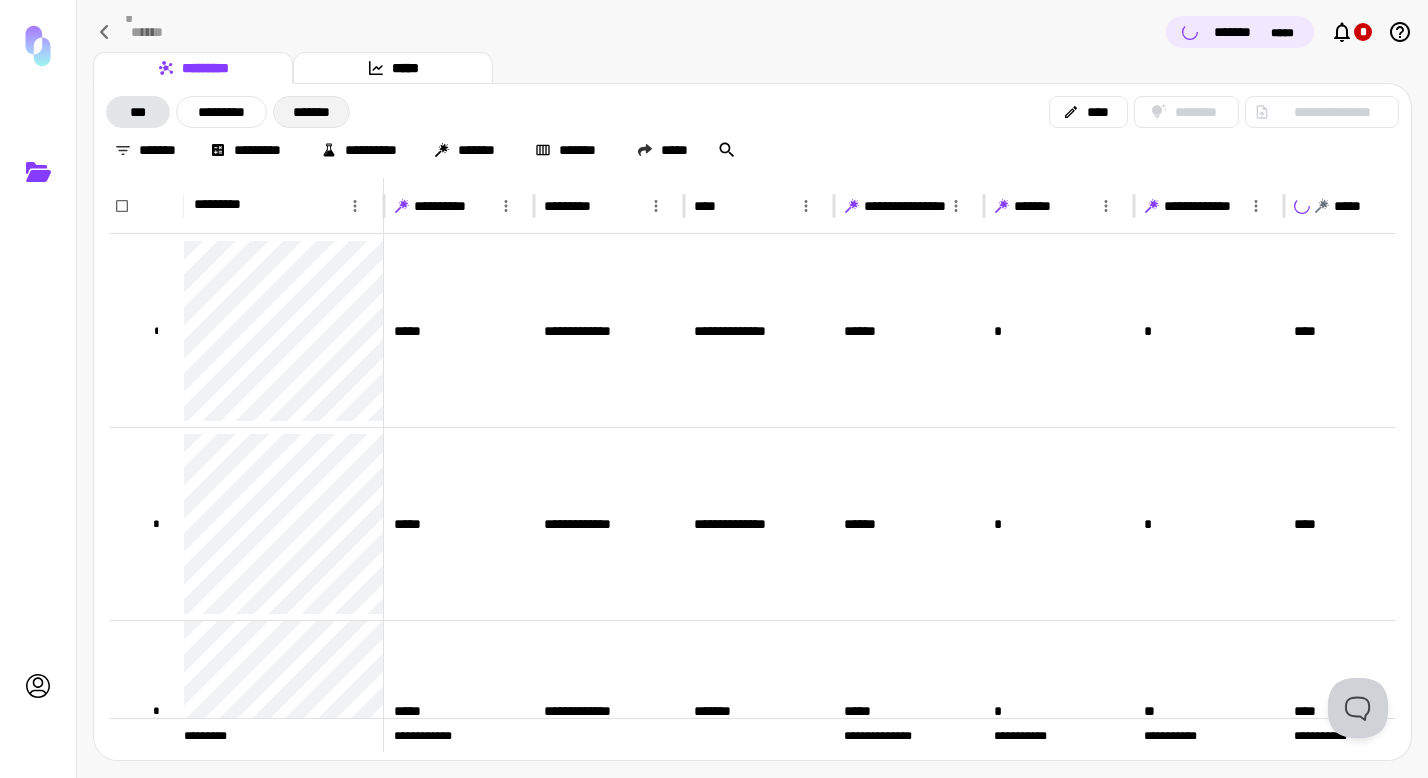 click on "*******" at bounding box center (311, 112) 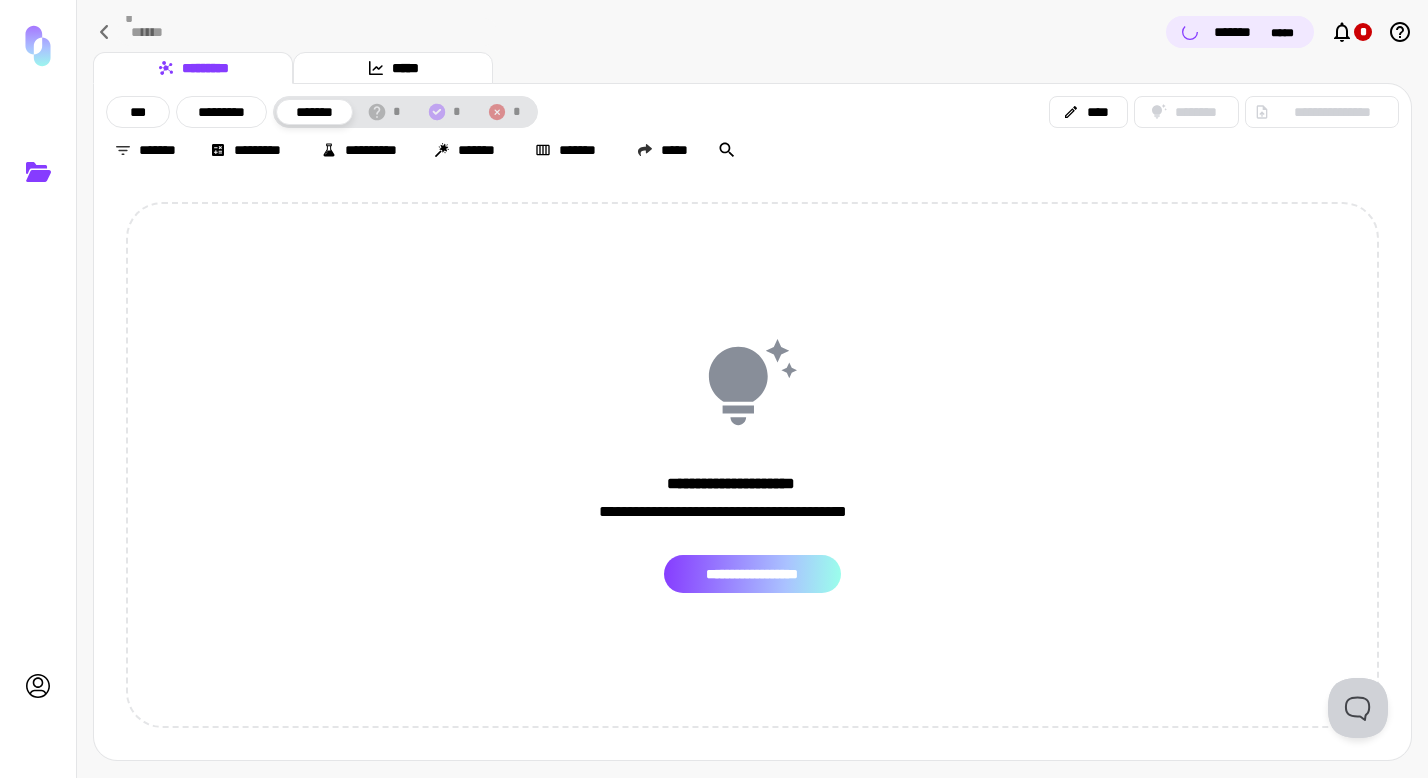 click on "**********" at bounding box center (752, 574) 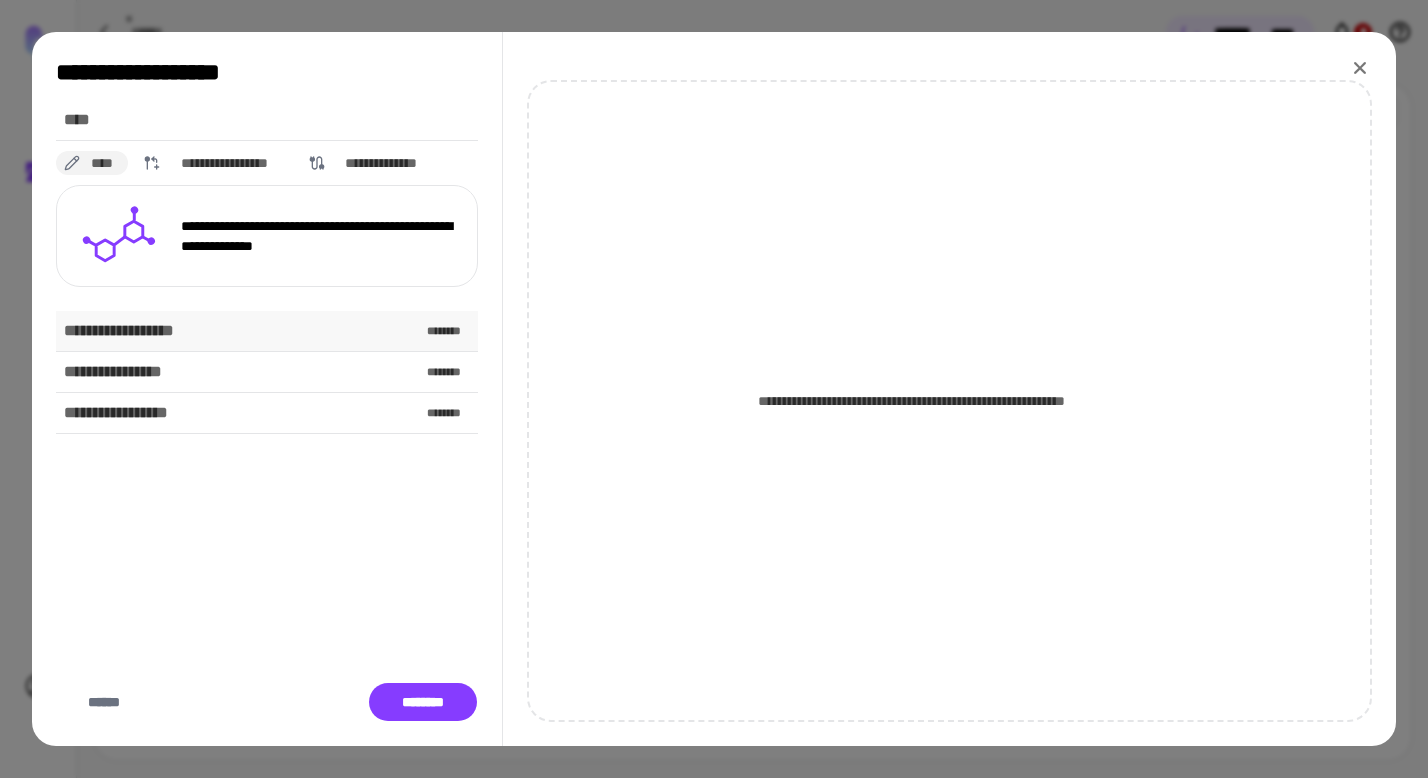 click on "**********" at bounding box center (132, 331) 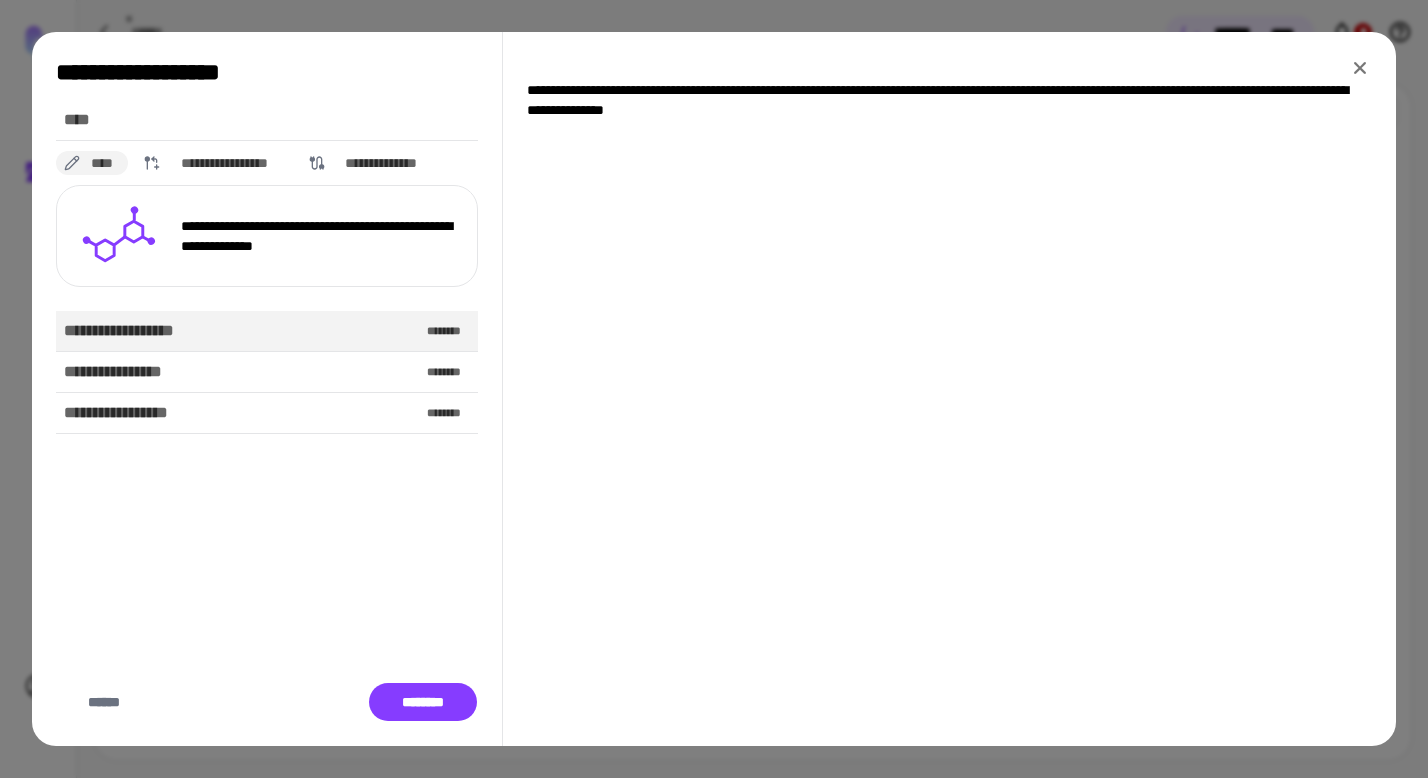 click 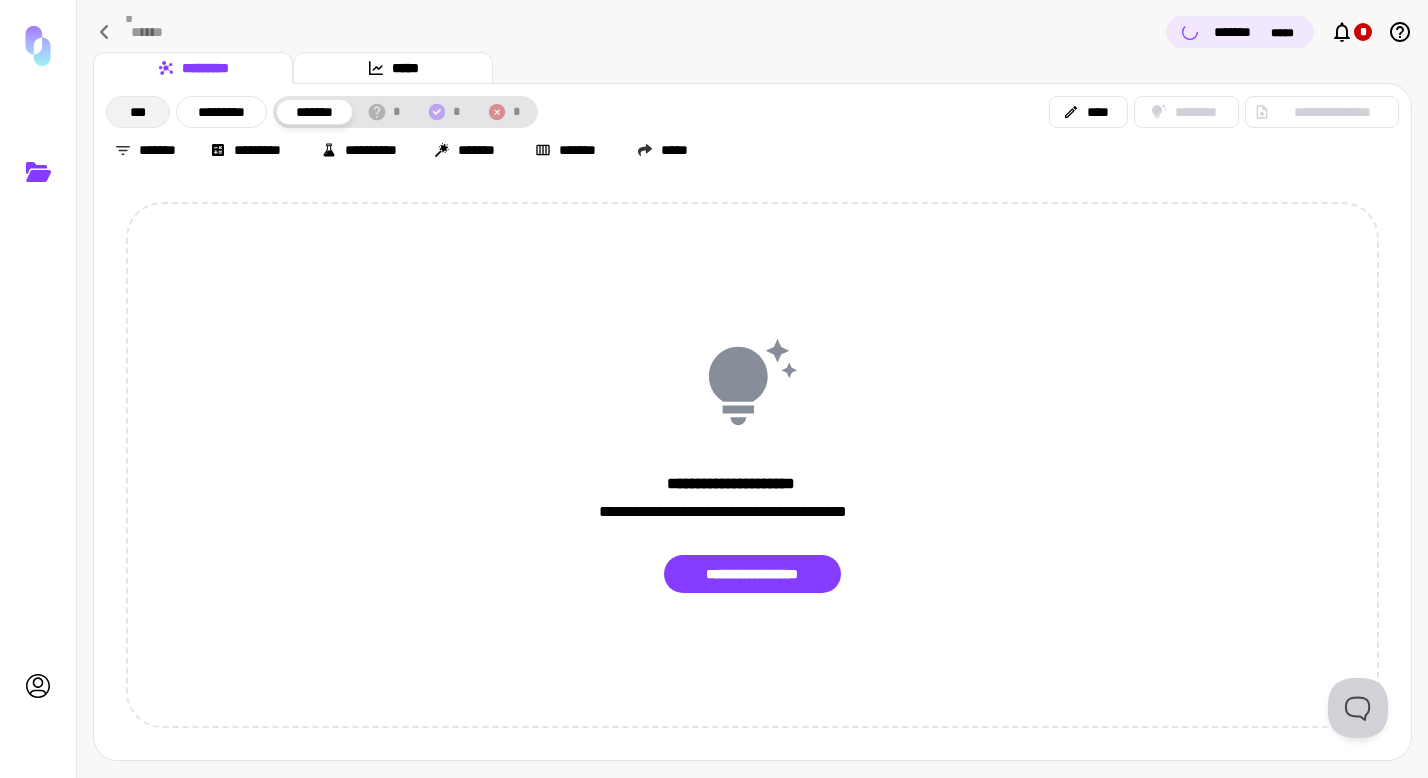 click on "***" at bounding box center (138, 112) 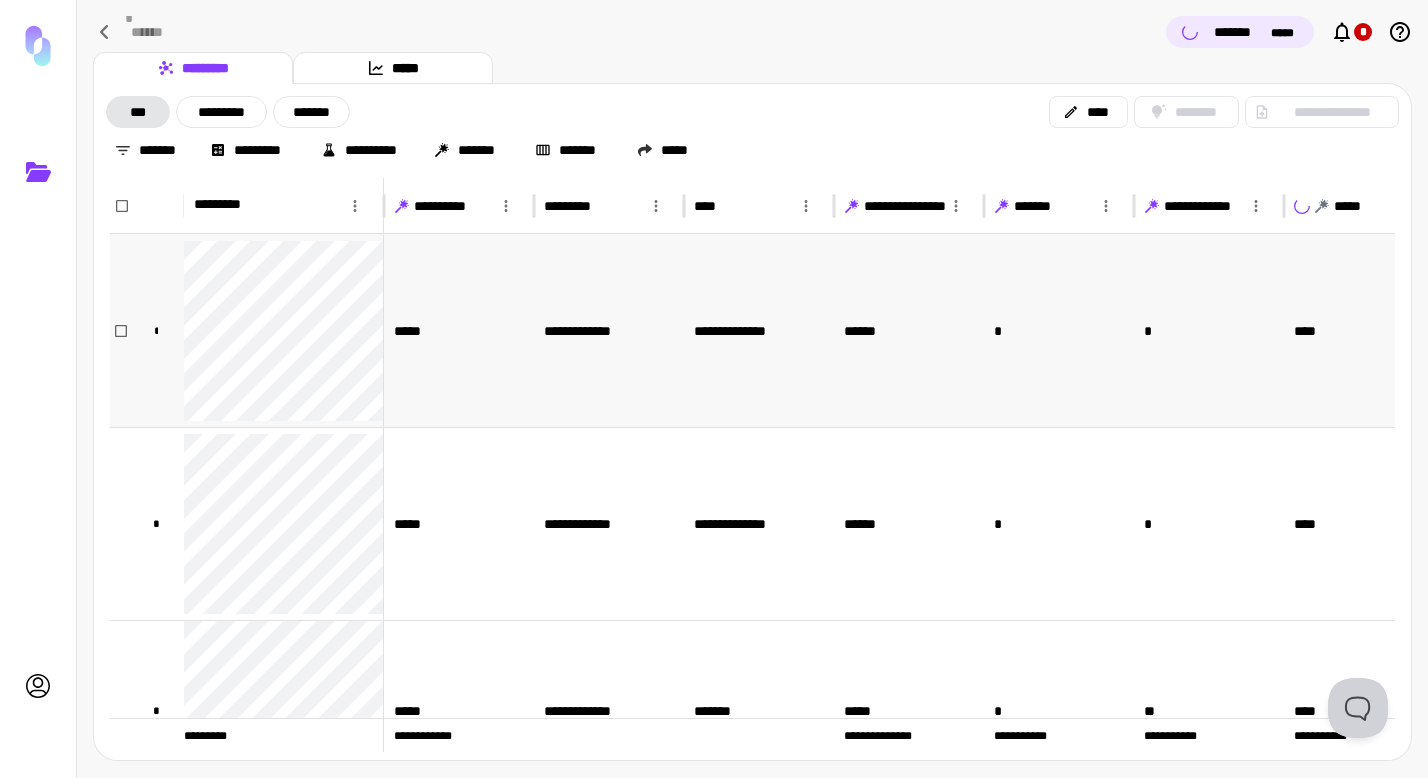 click on "*" at bounding box center [156, 330] 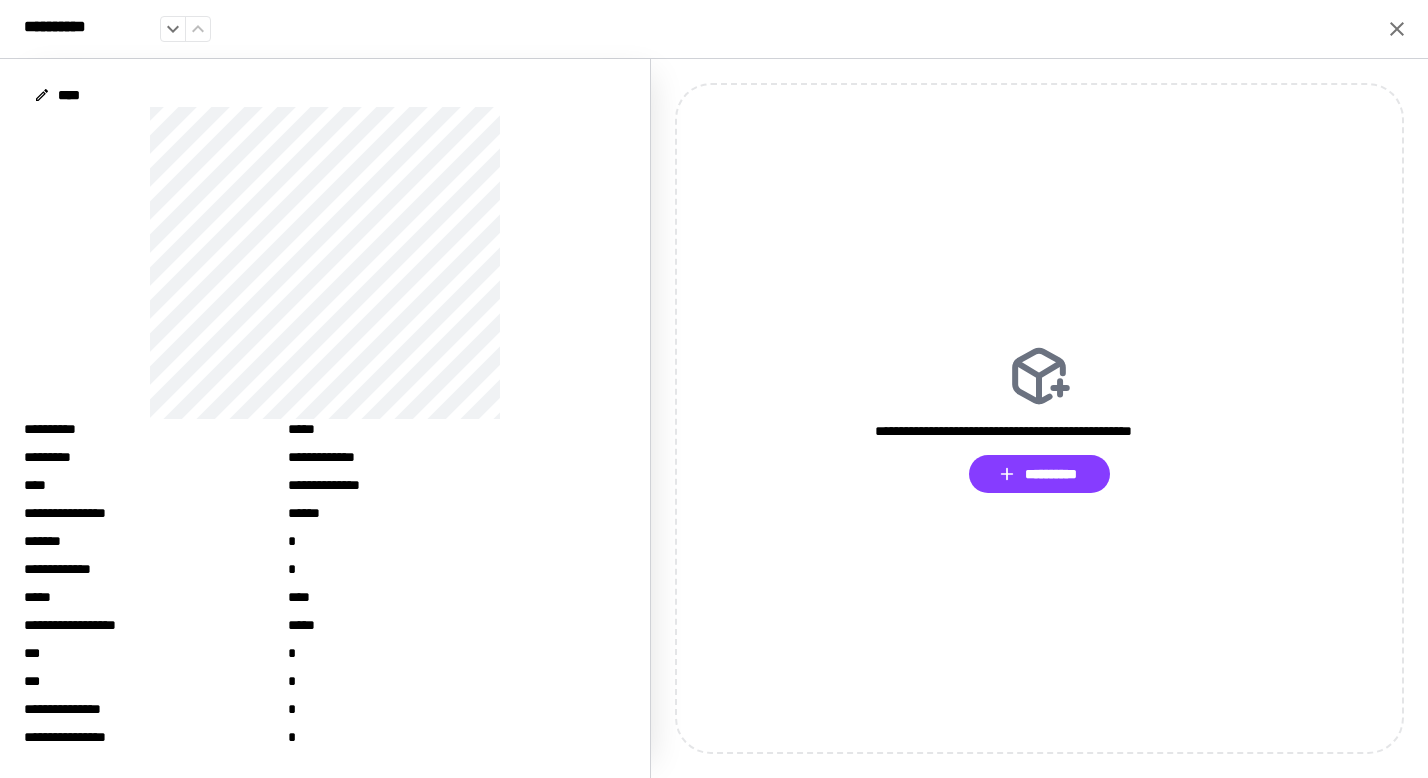 scroll, scrollTop: 0, scrollLeft: 0, axis: both 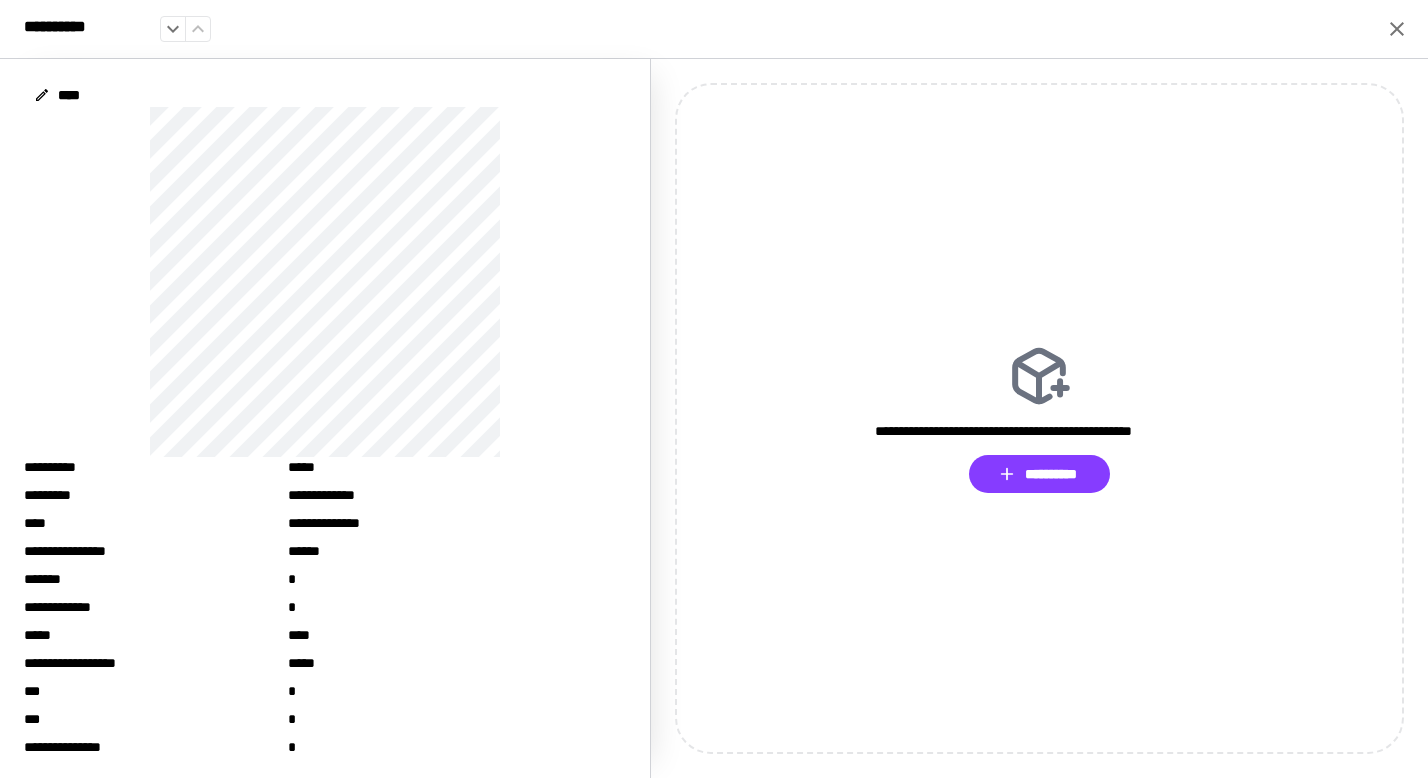click 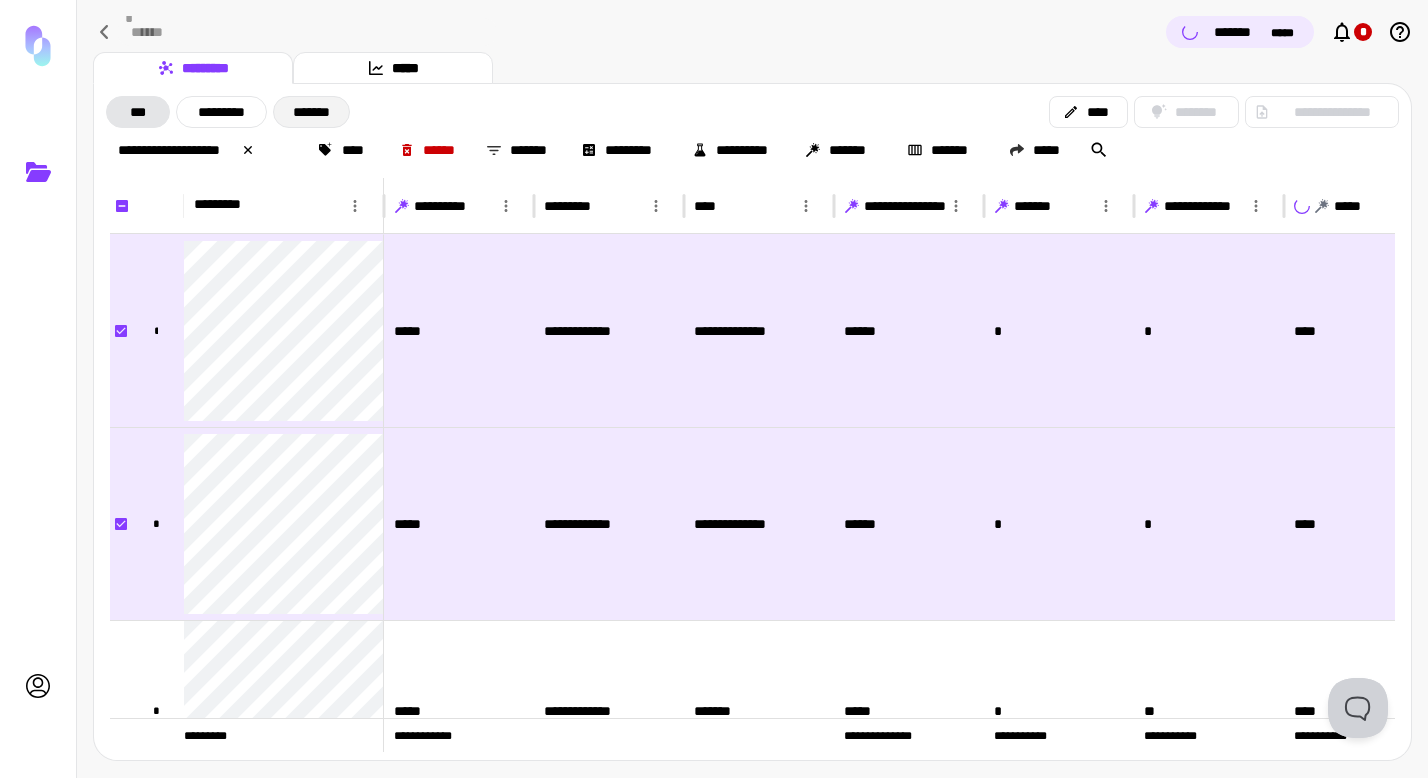 click on "*******" at bounding box center [311, 112] 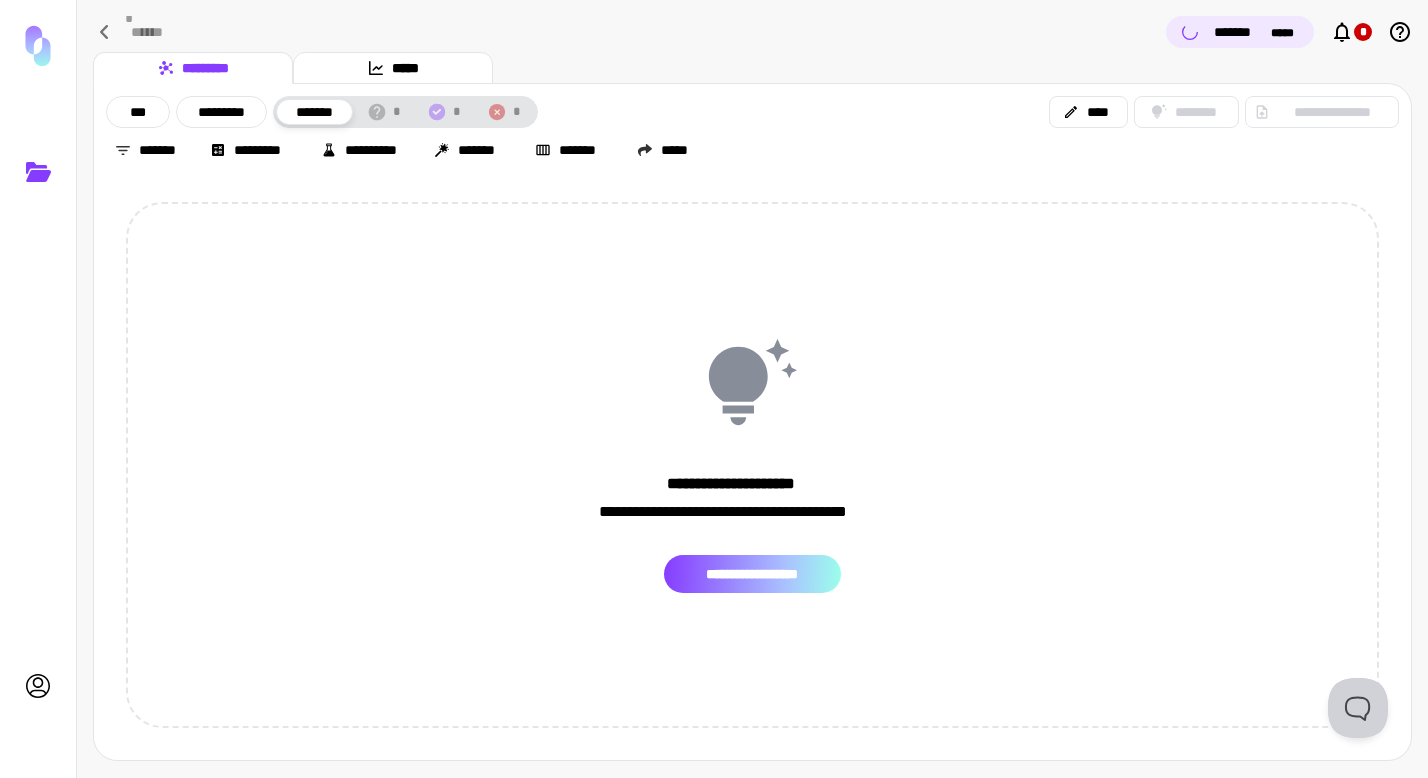 click on "**********" at bounding box center (752, 574) 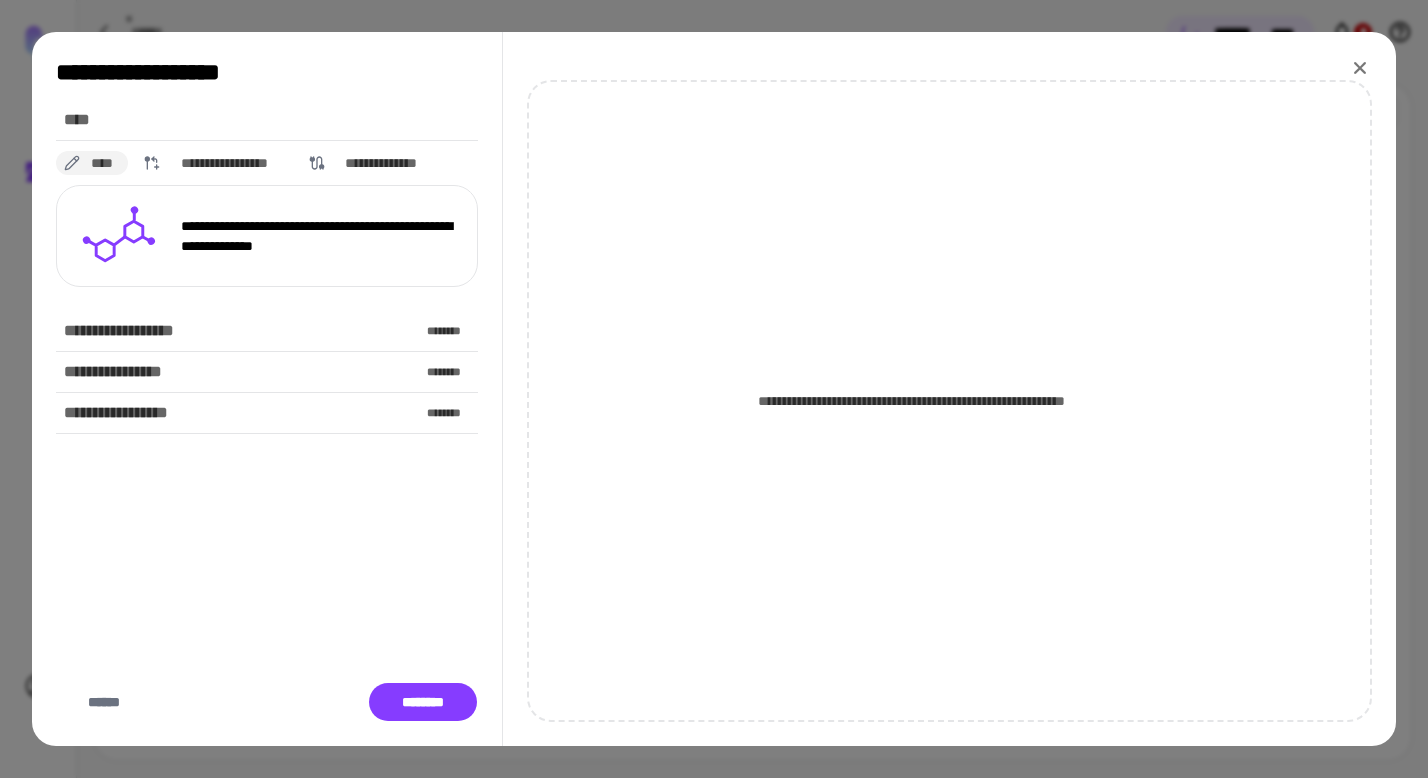 click 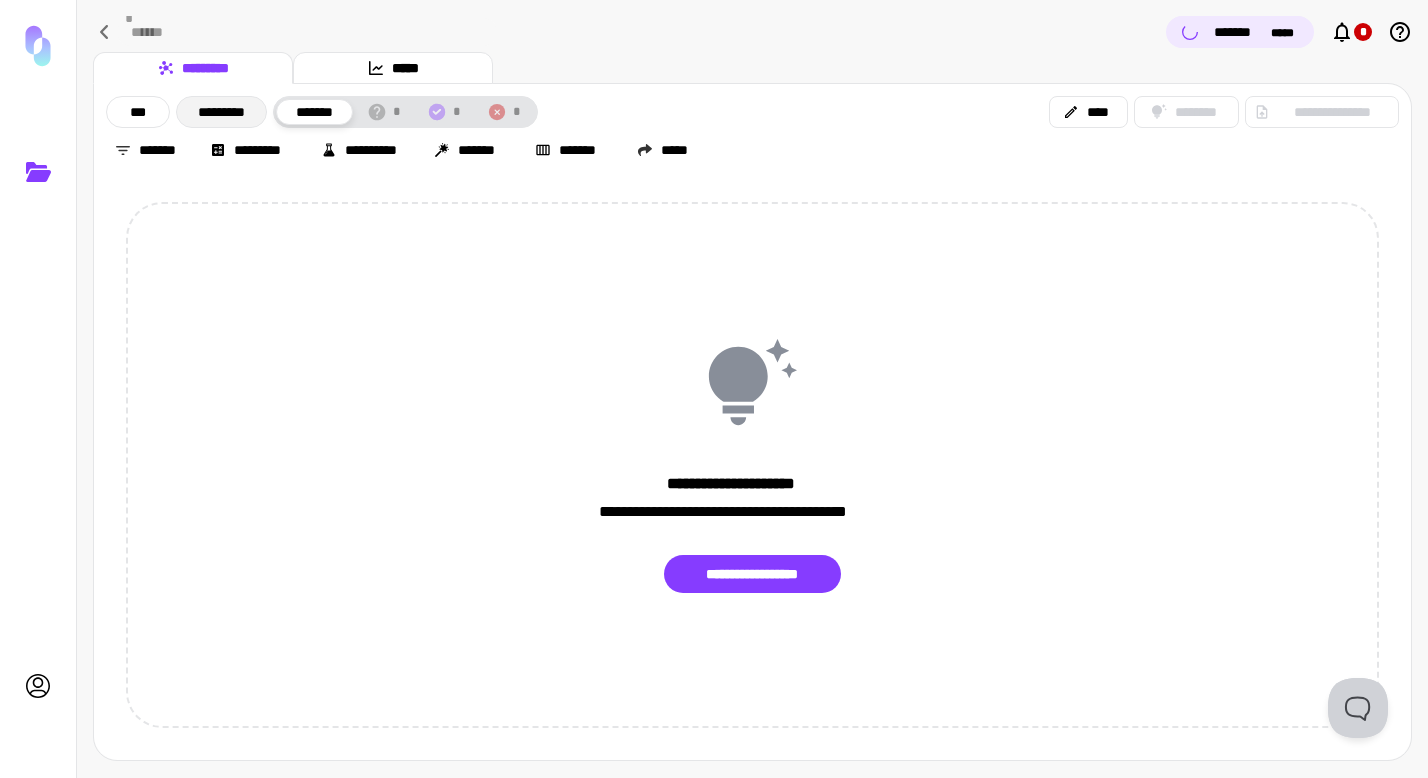 click on "*********" at bounding box center (221, 112) 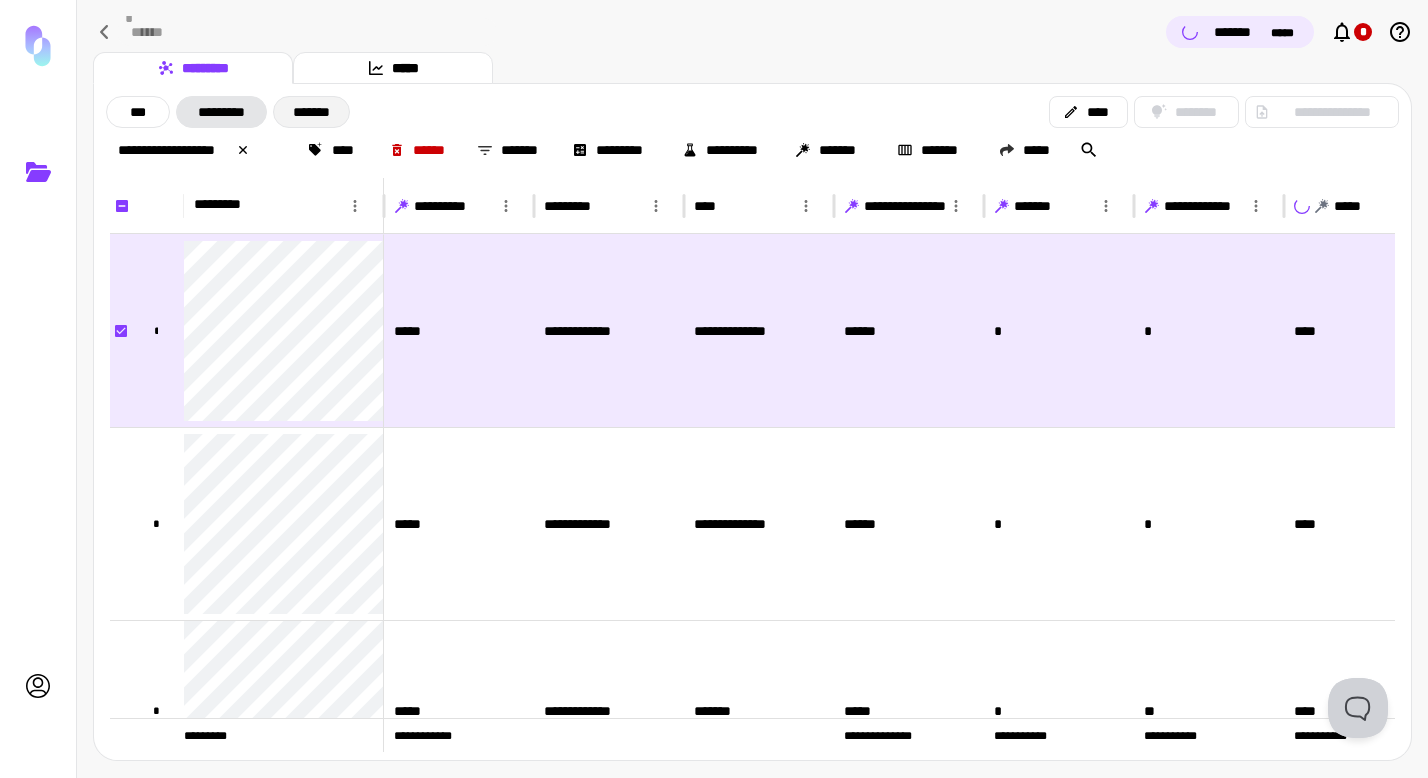 click on "*******" at bounding box center (311, 112) 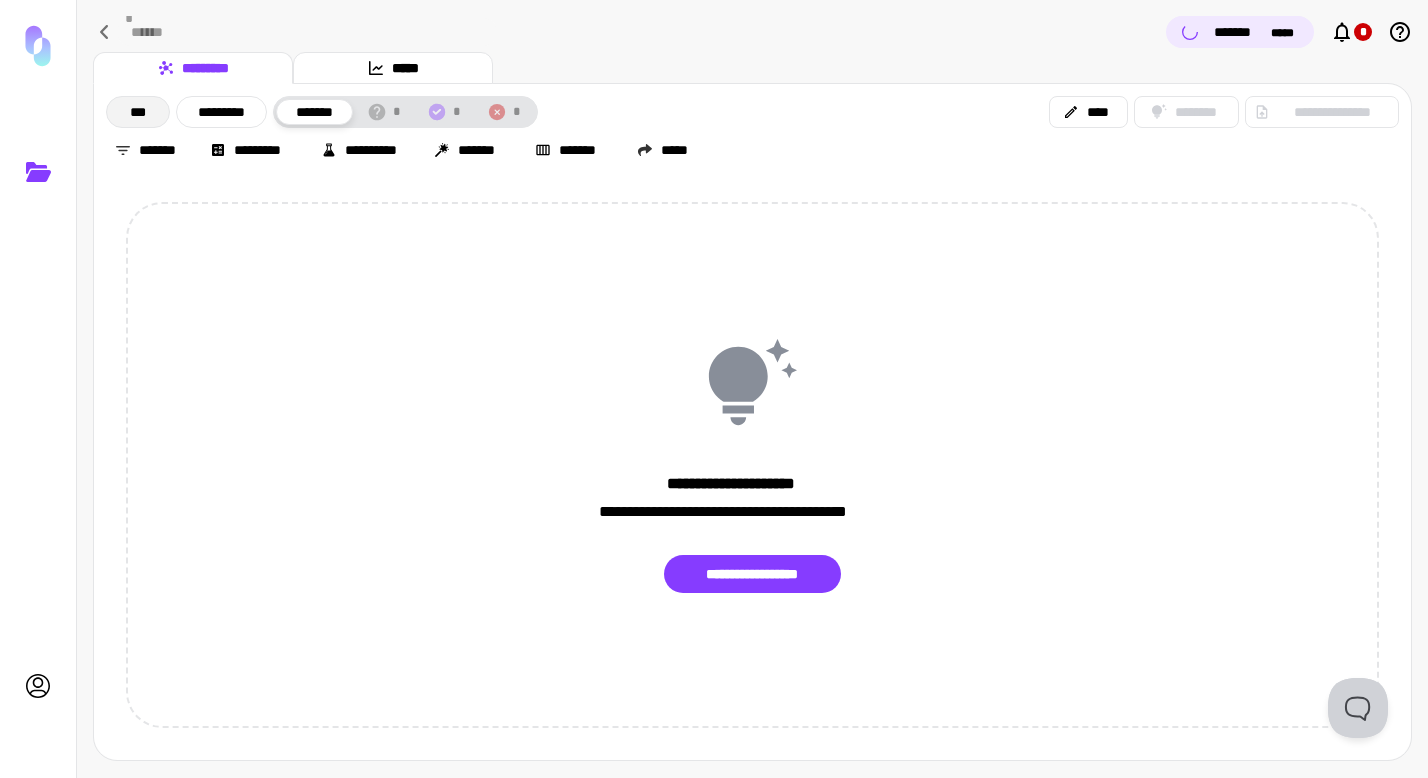 click on "***" at bounding box center [138, 112] 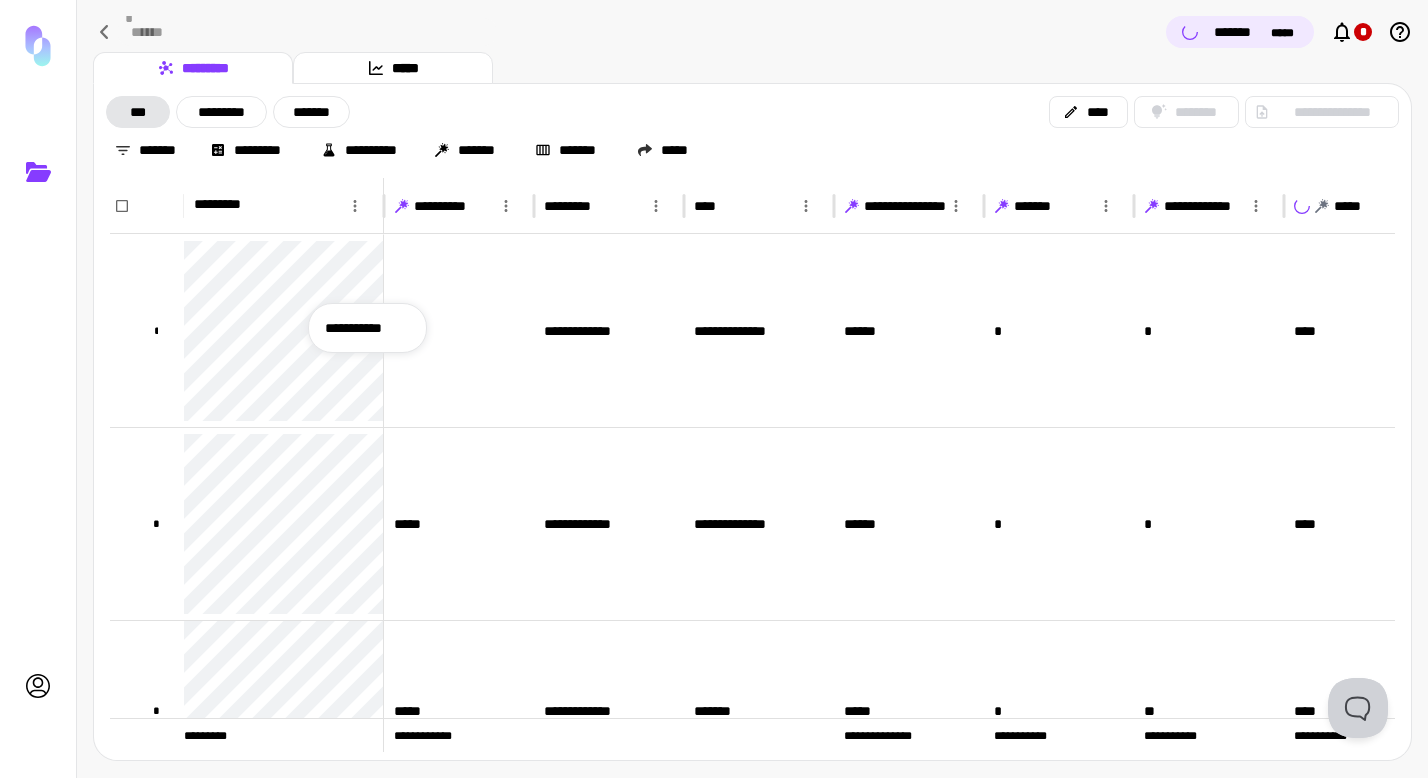 click on "**********" at bounding box center (367, 328) 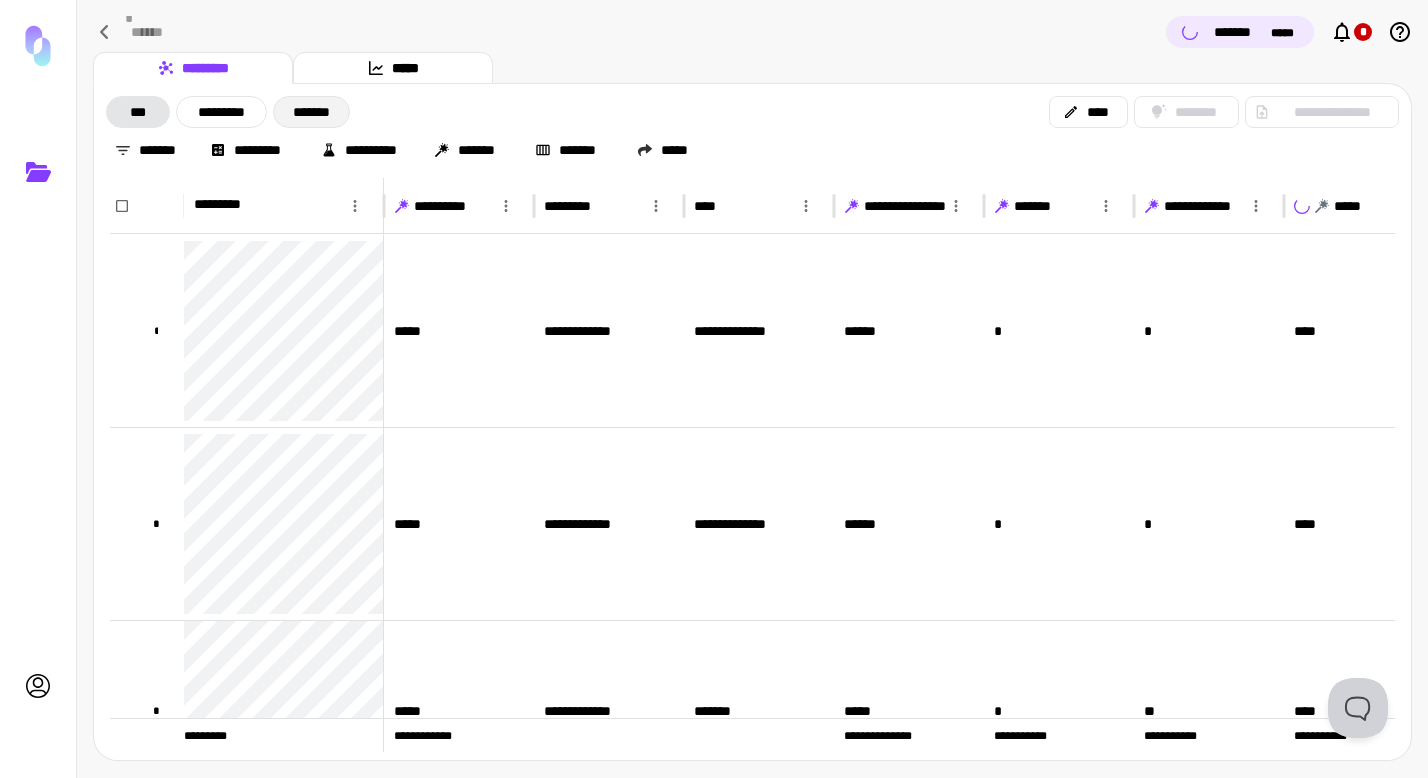click on "*******" at bounding box center (311, 112) 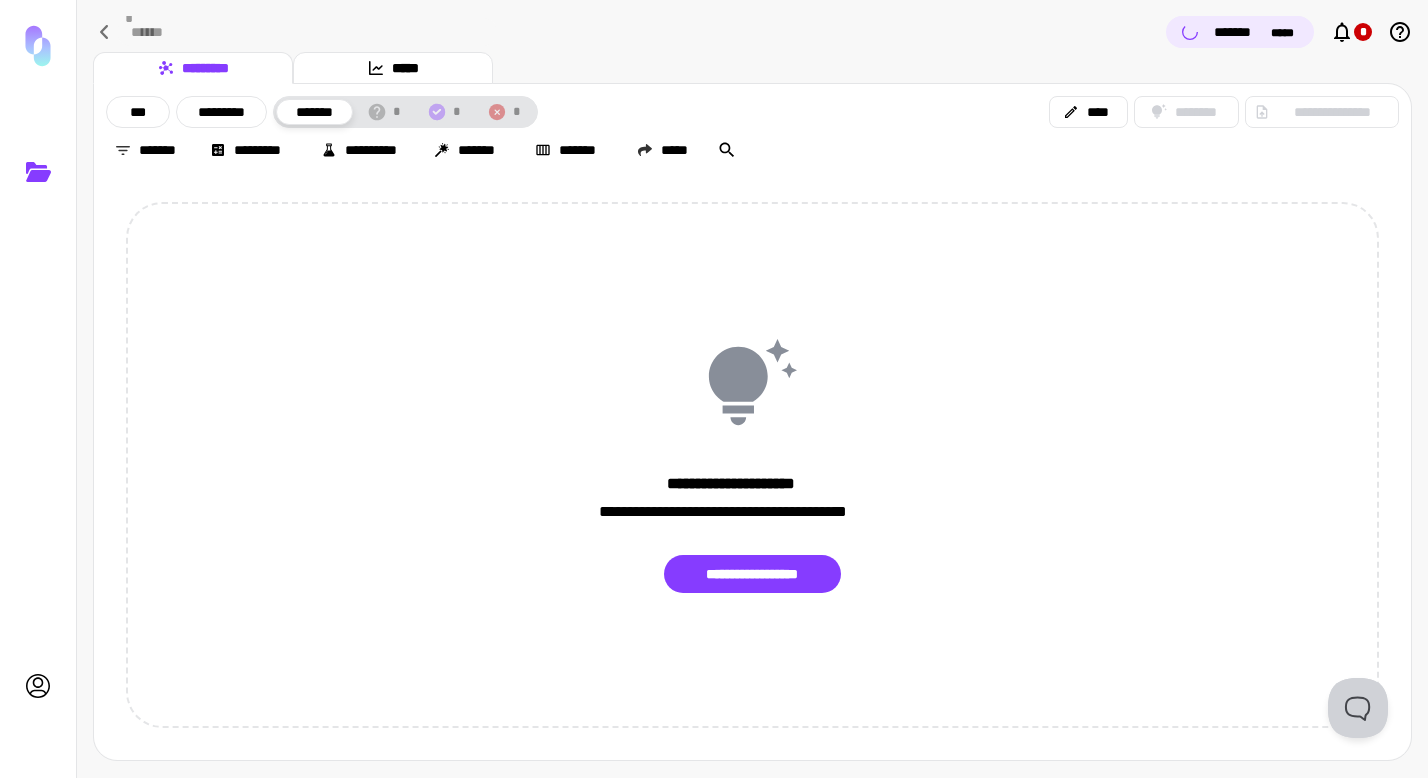 click on "**********" at bounding box center (752, 484) 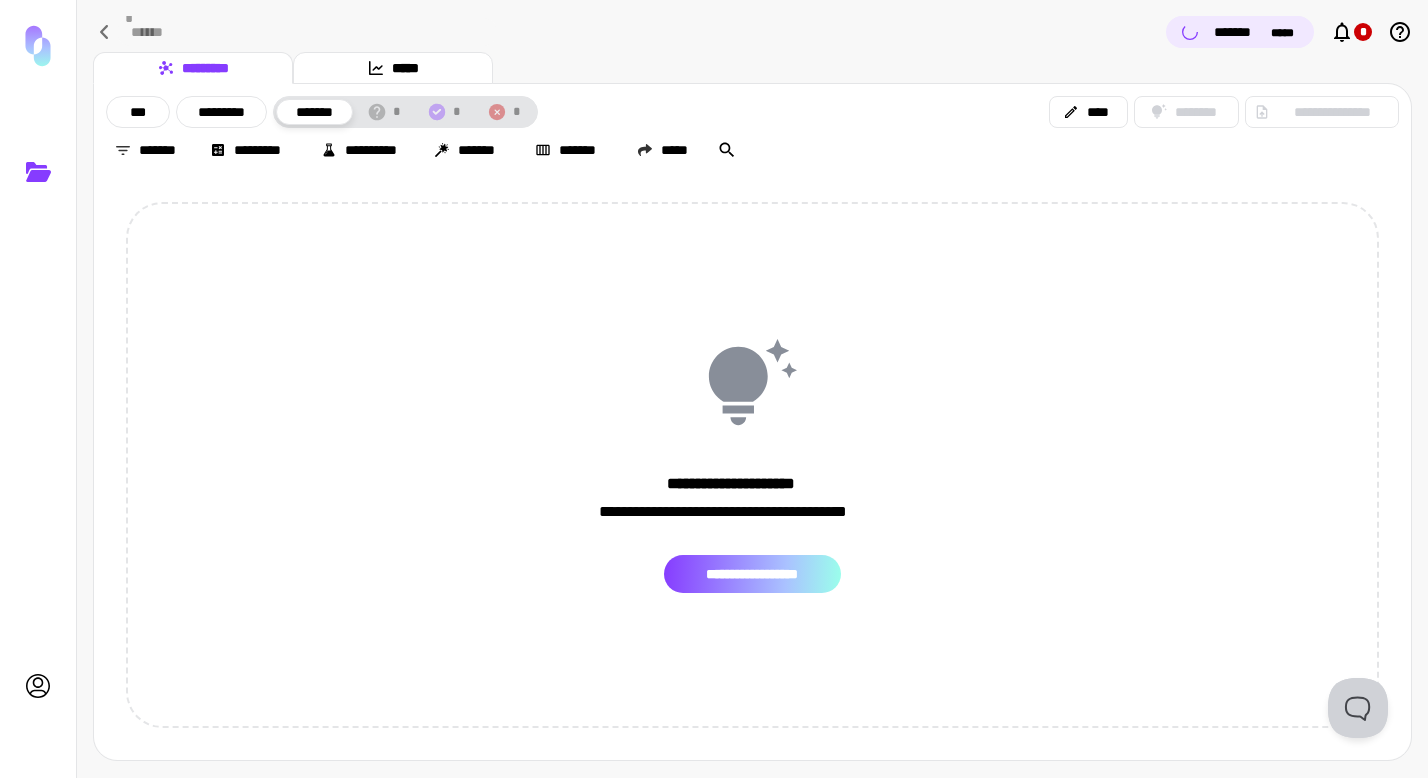 click on "**********" at bounding box center [752, 574] 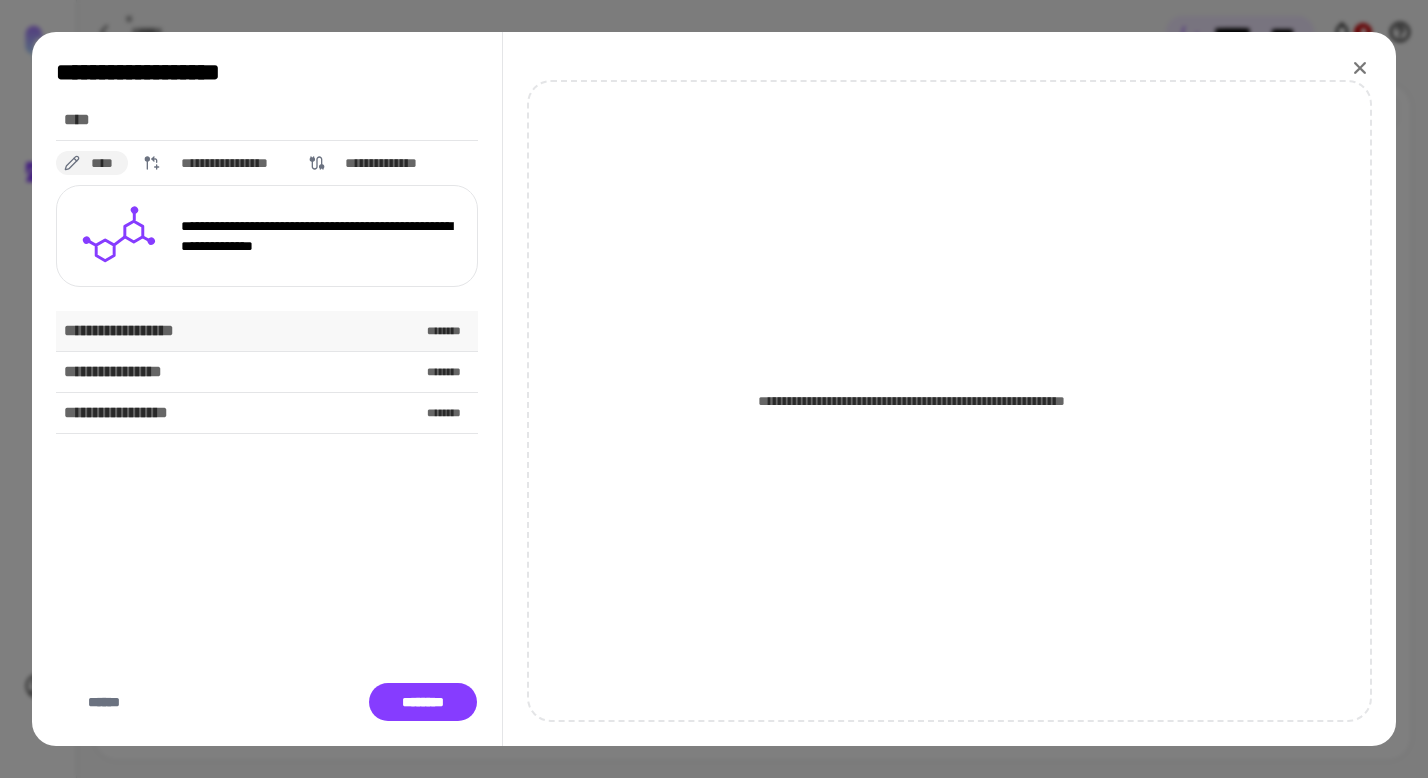 click on "********" at bounding box center [449, 331] 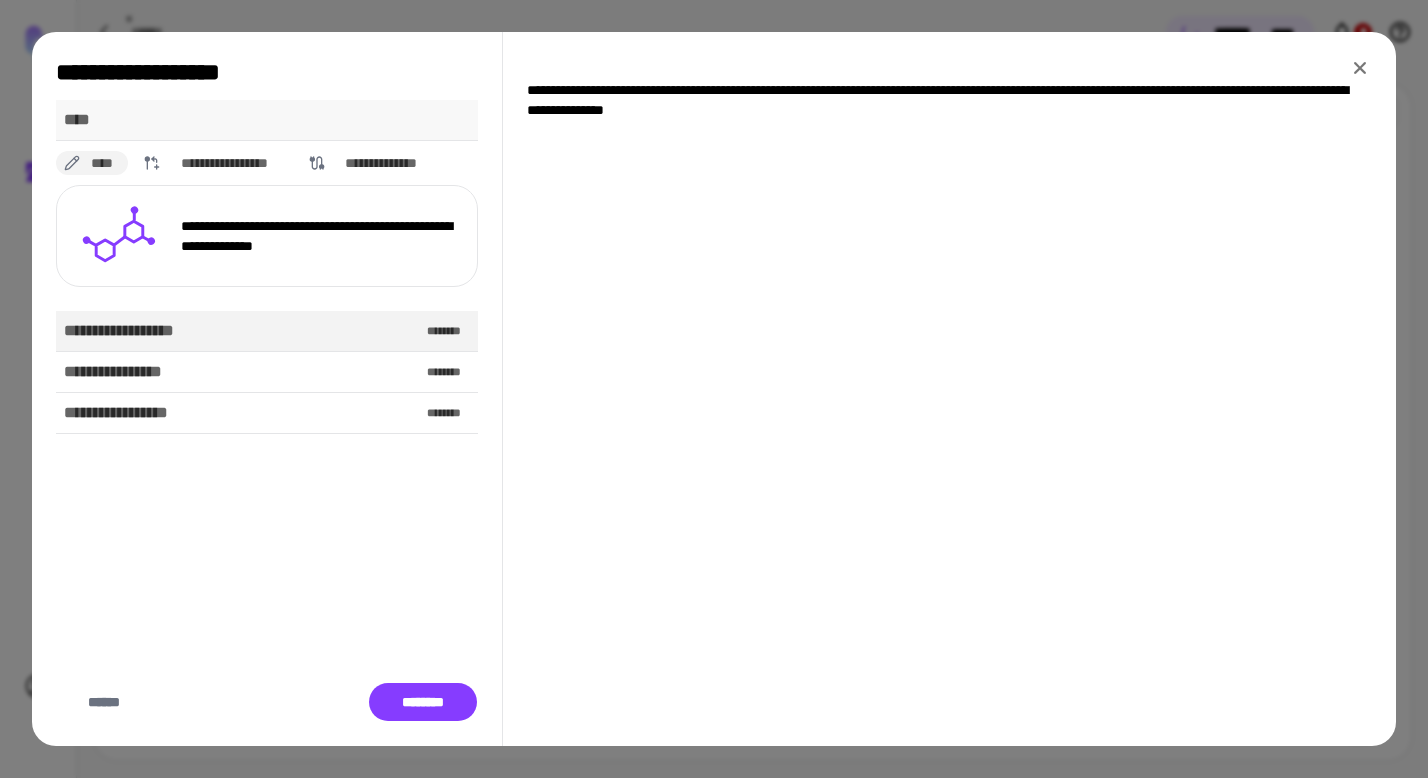click on "****" at bounding box center (85, 120) 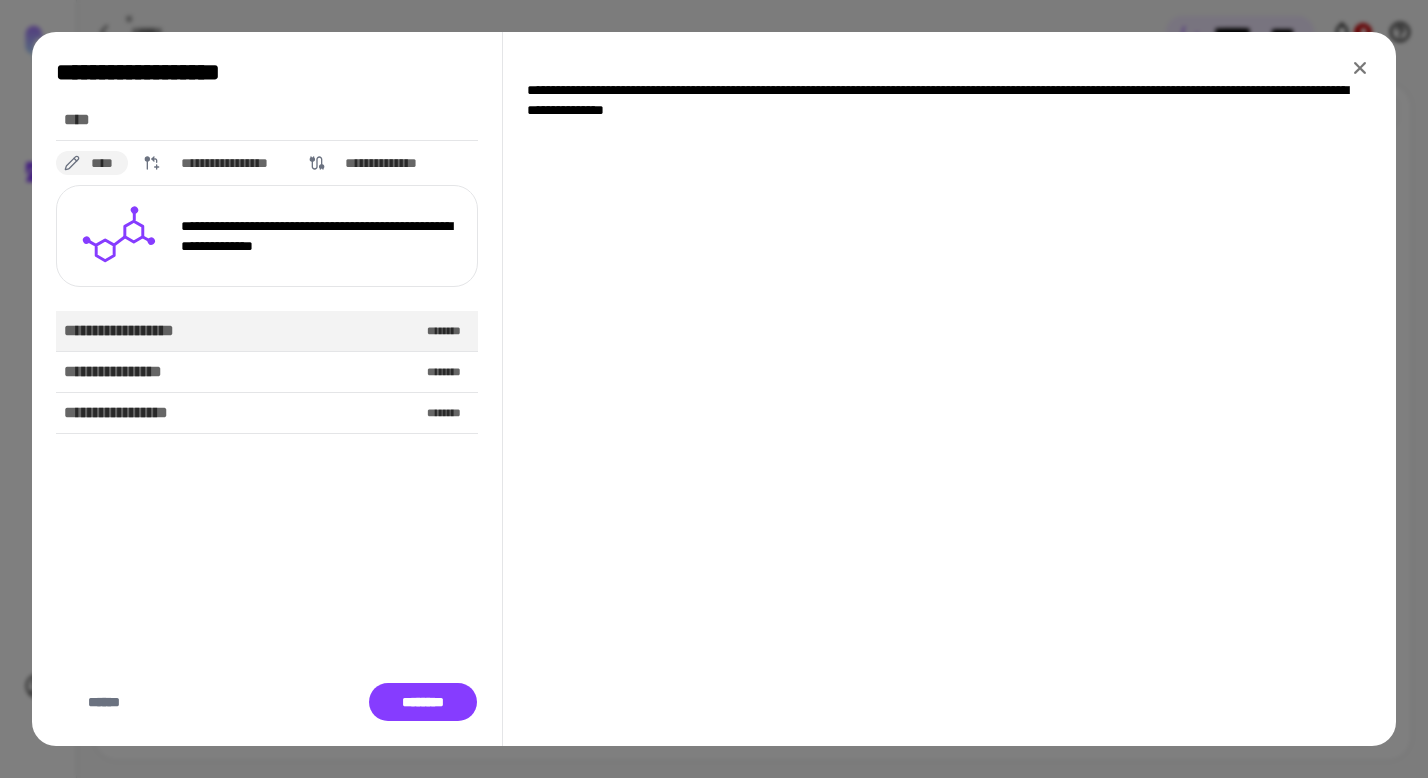 click 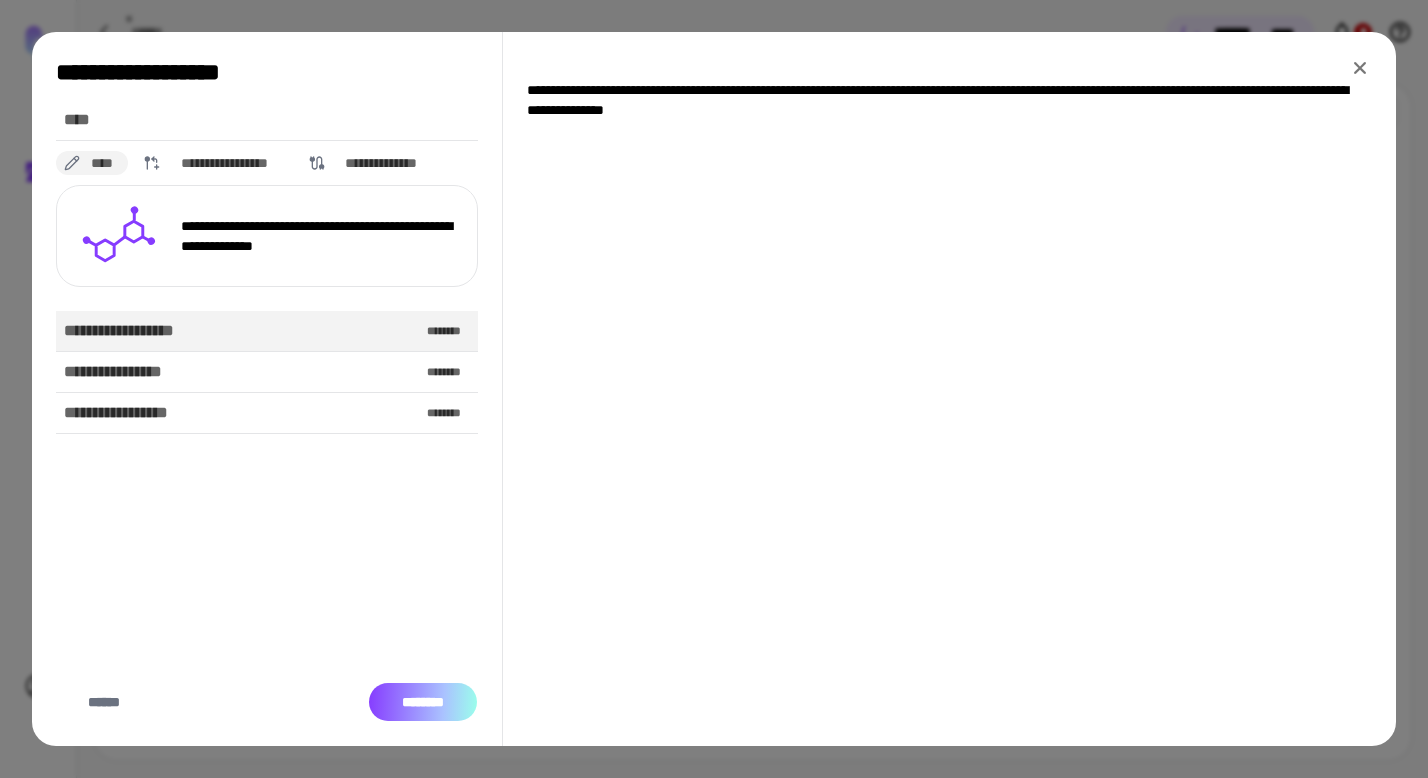 click on "********" at bounding box center (423, 702) 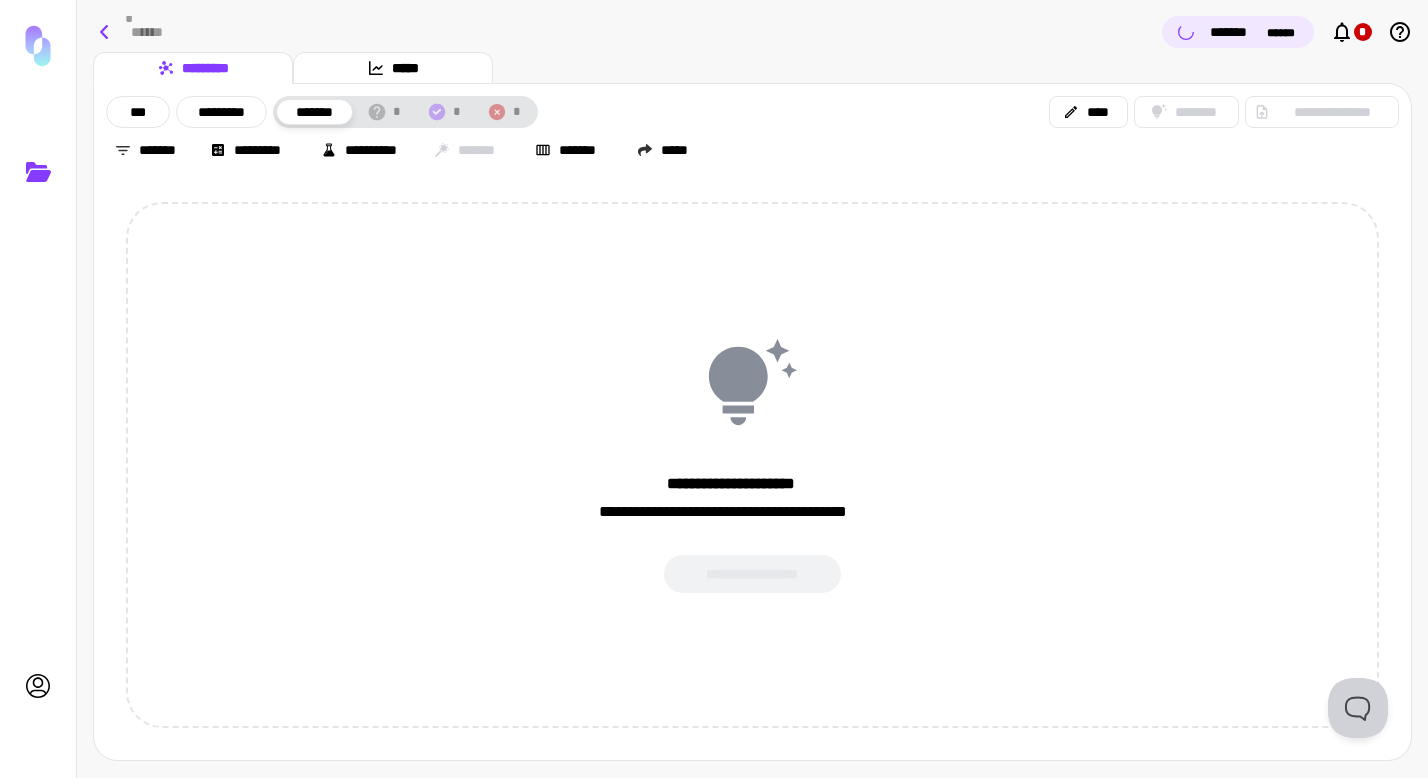 click 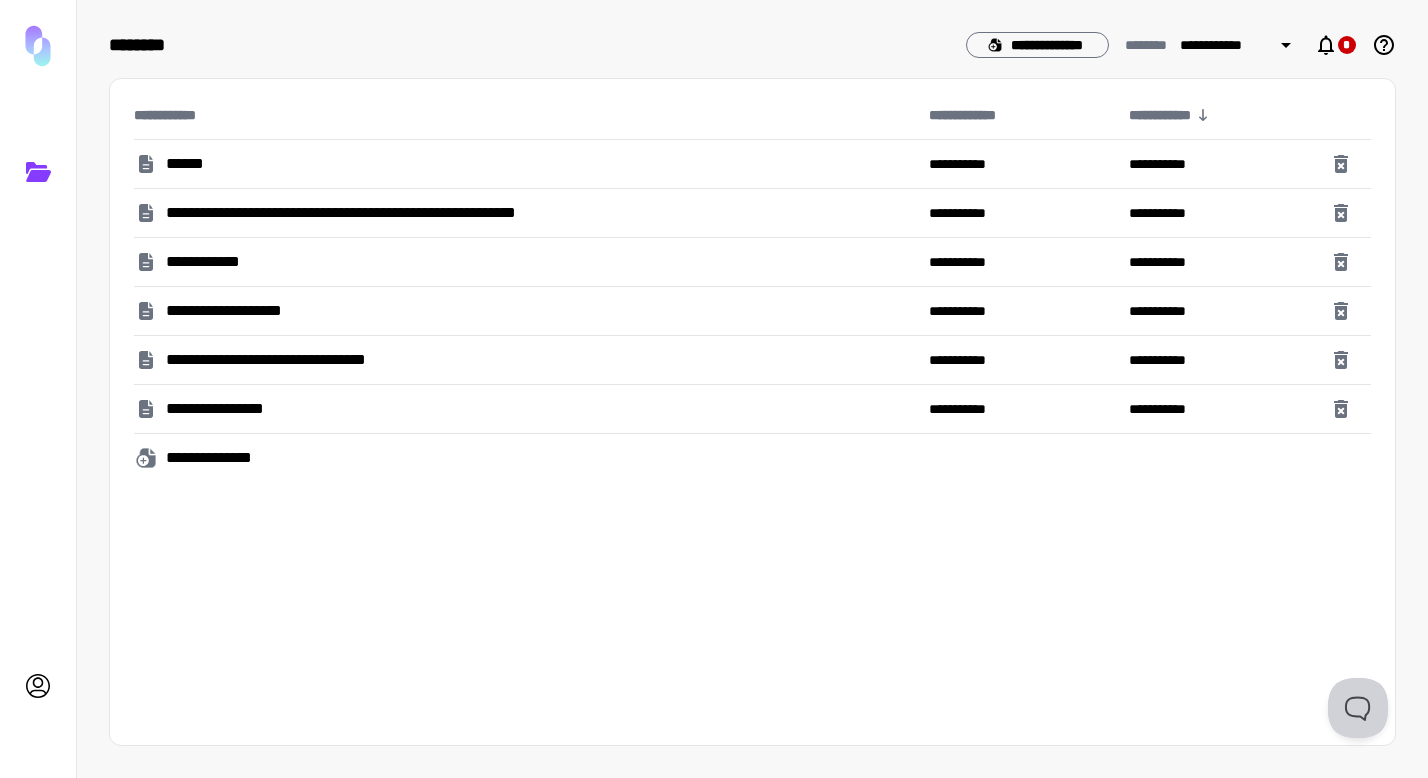 click on "******" at bounding box center [527, 164] 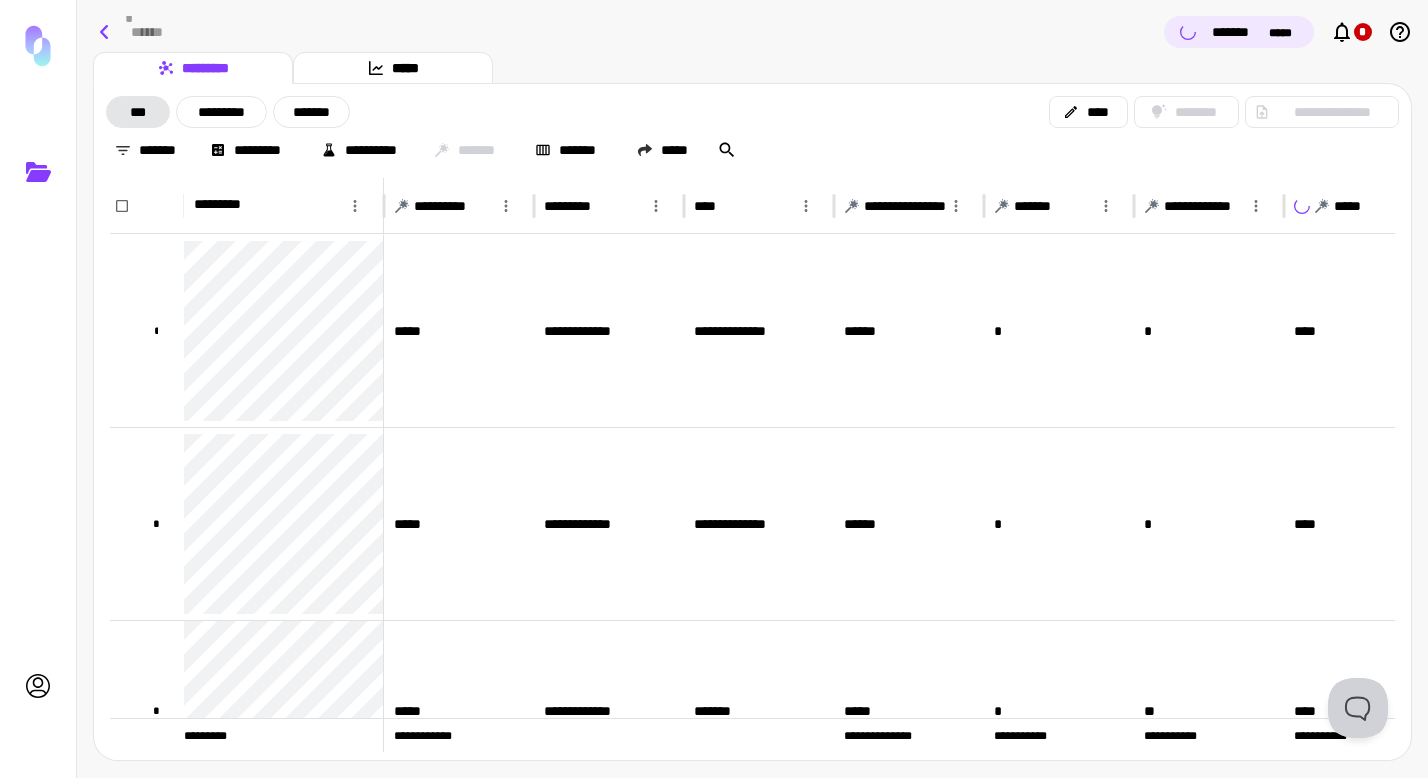 click 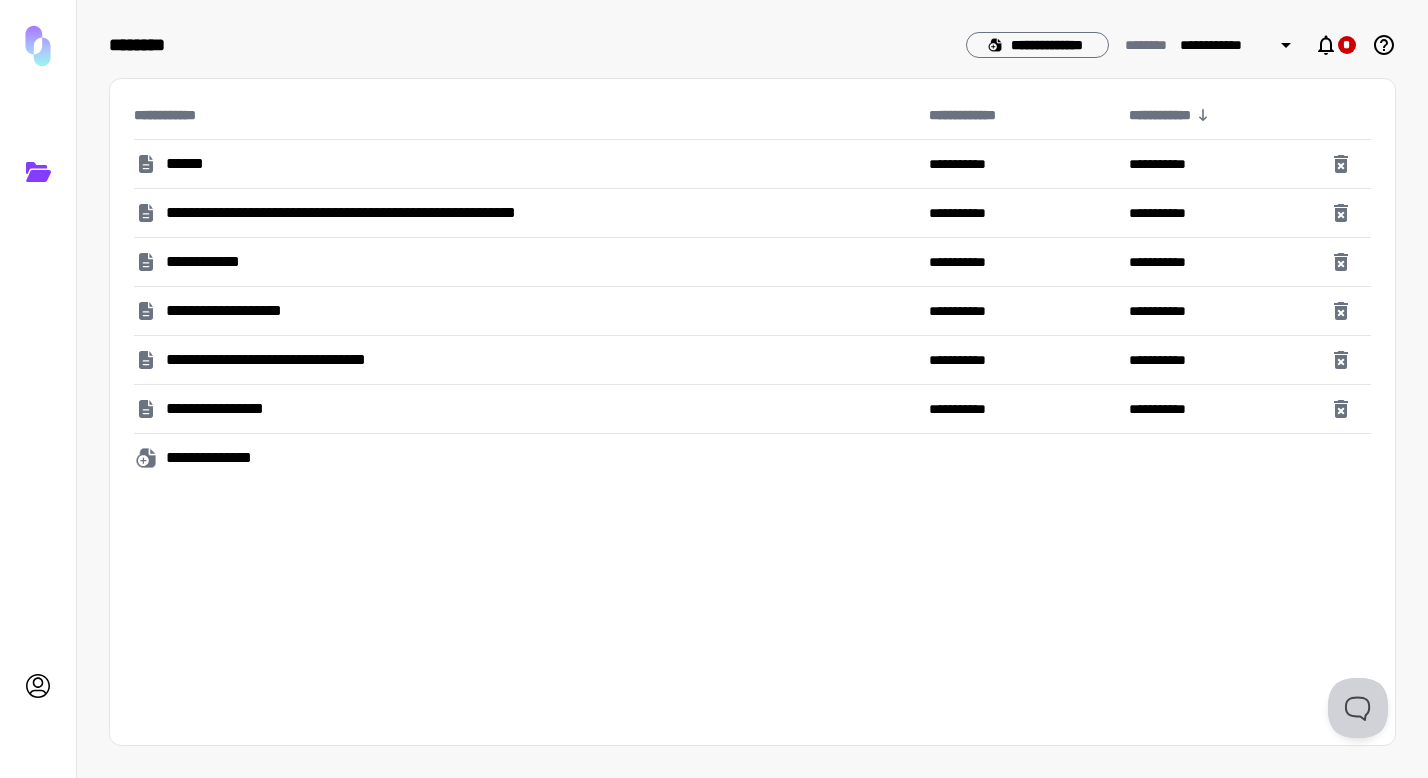 click on "**********" at bounding box center (282, 360) 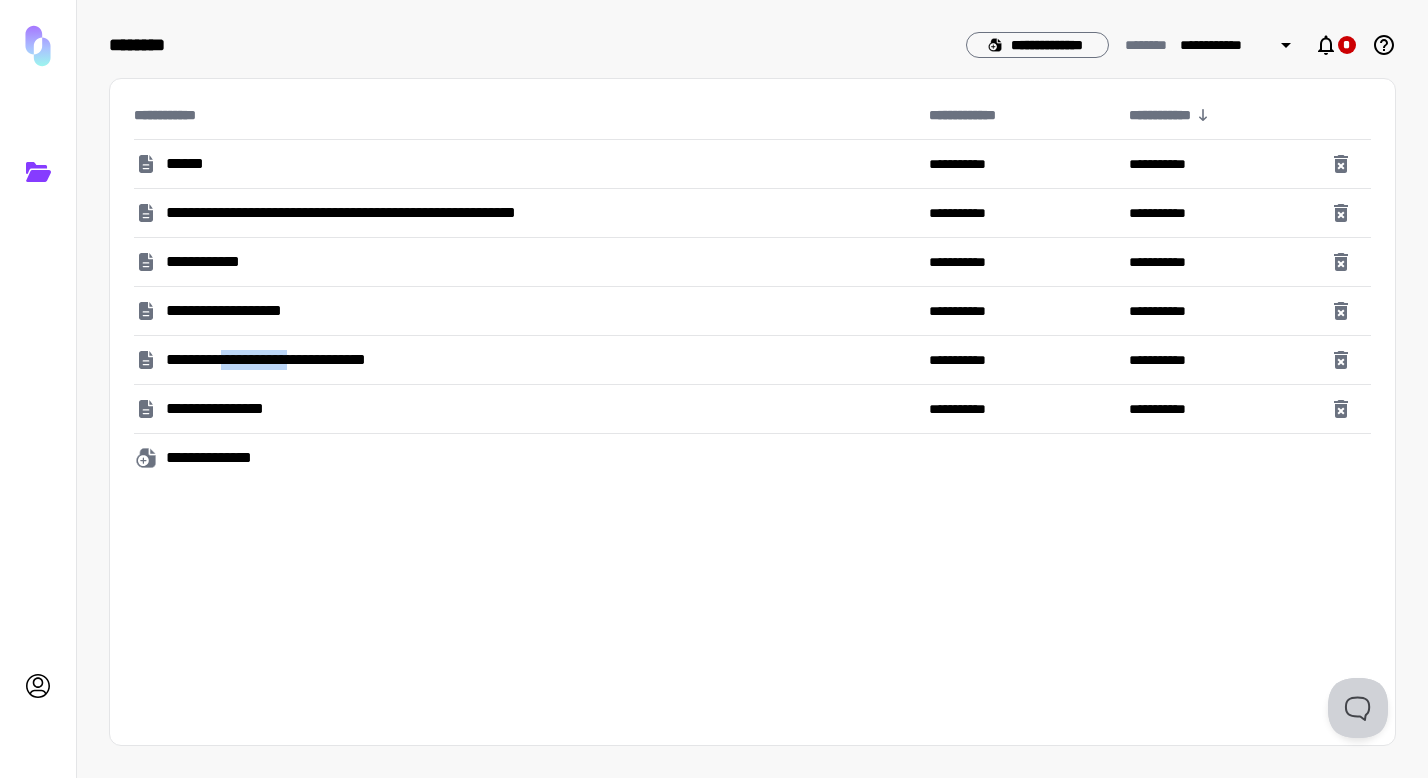 click on "**********" at bounding box center (282, 360) 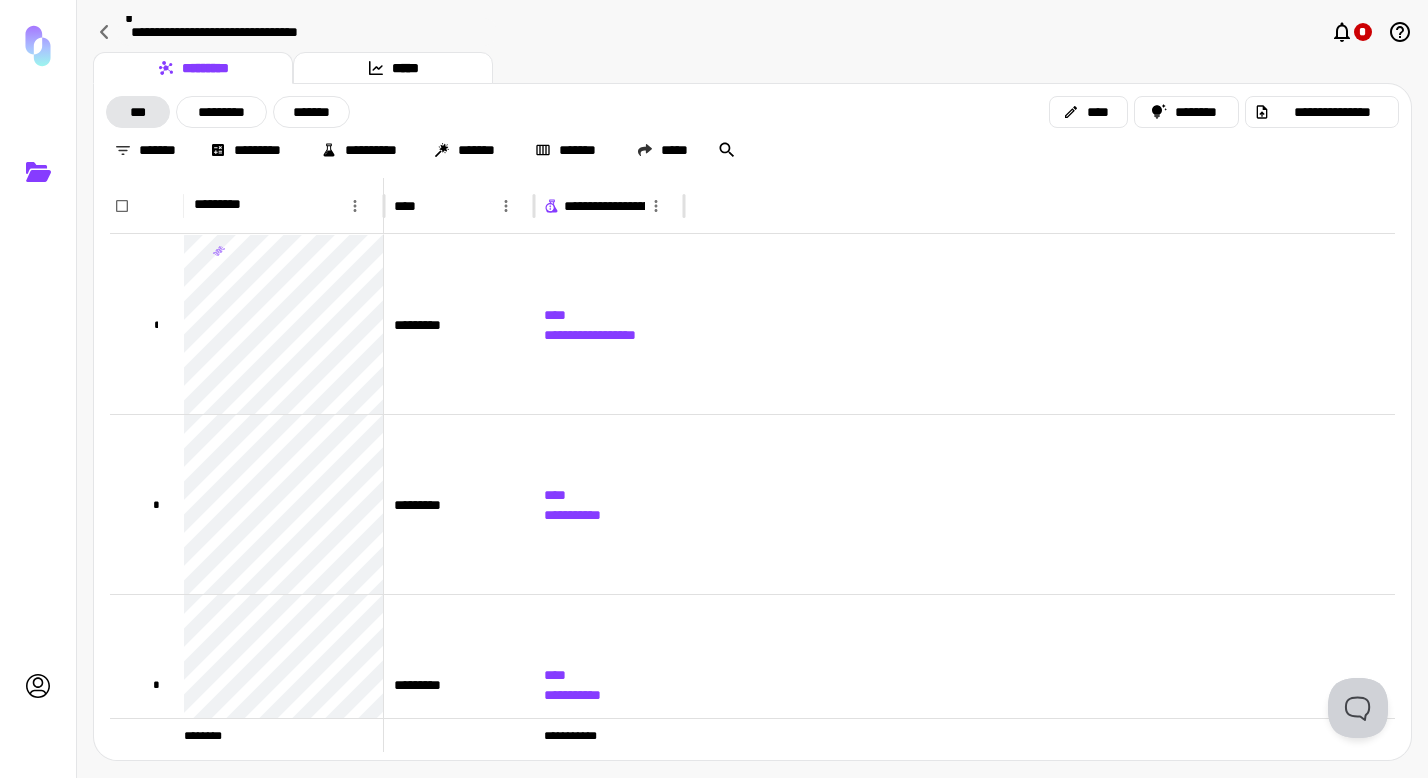 click on "**********" at bounding box center [307, 32] 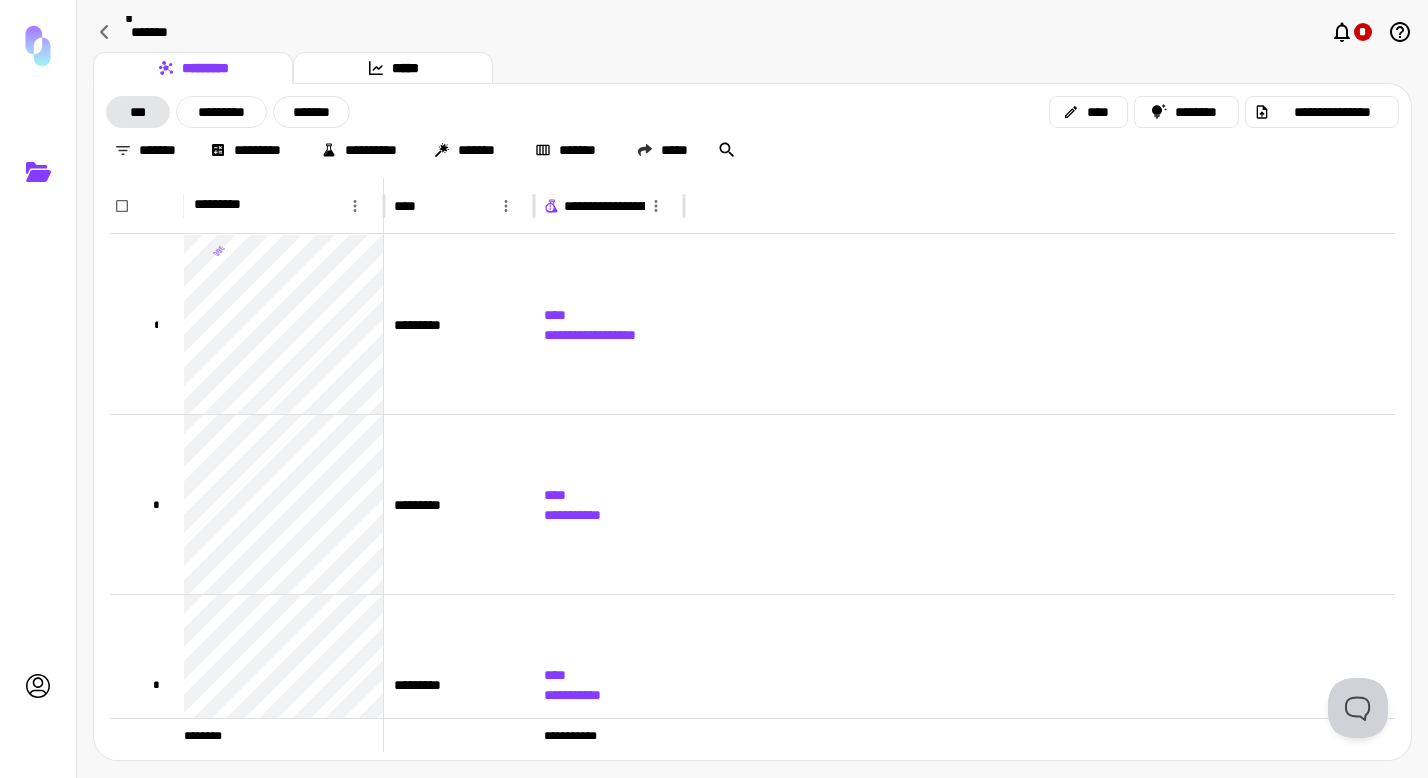type on "*******" 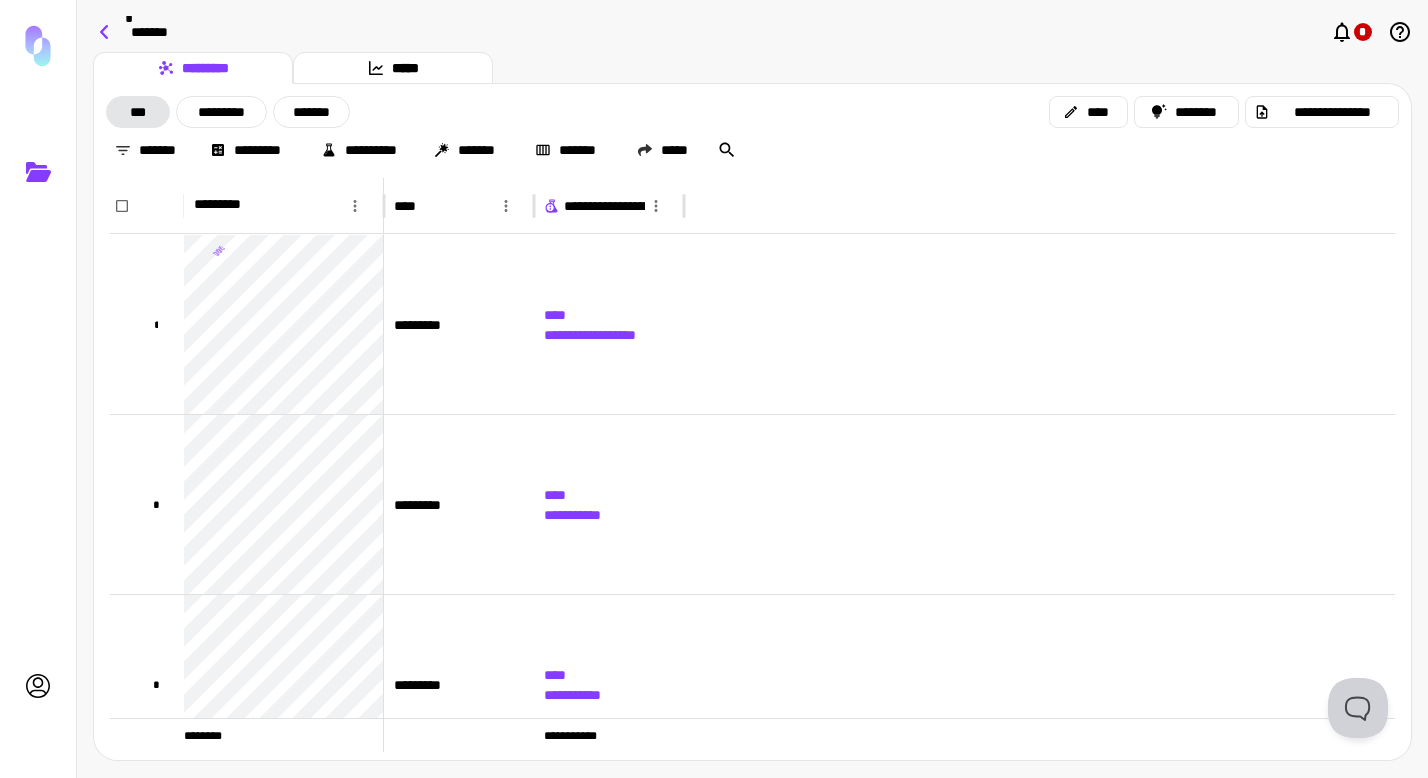 click 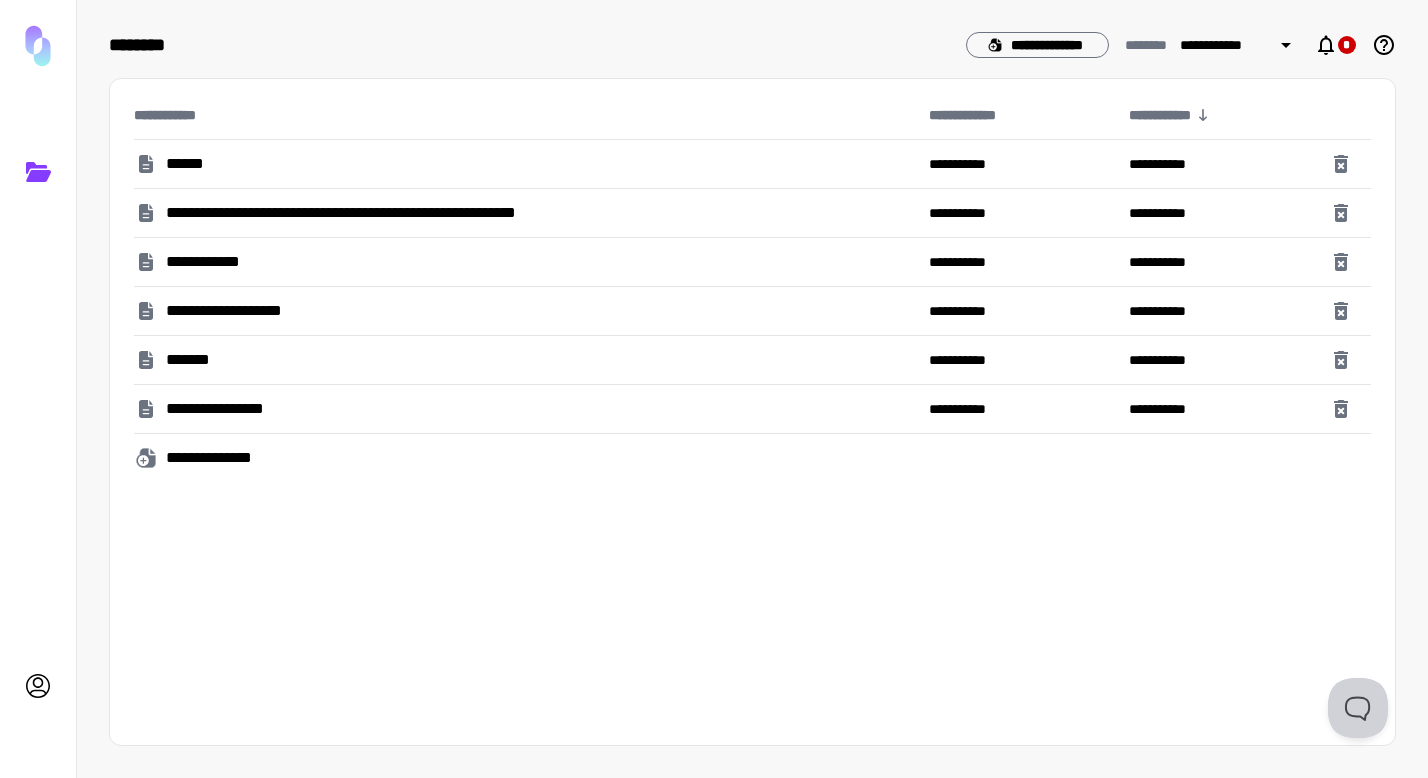 click on "**********" at bounding box center (523, 213) 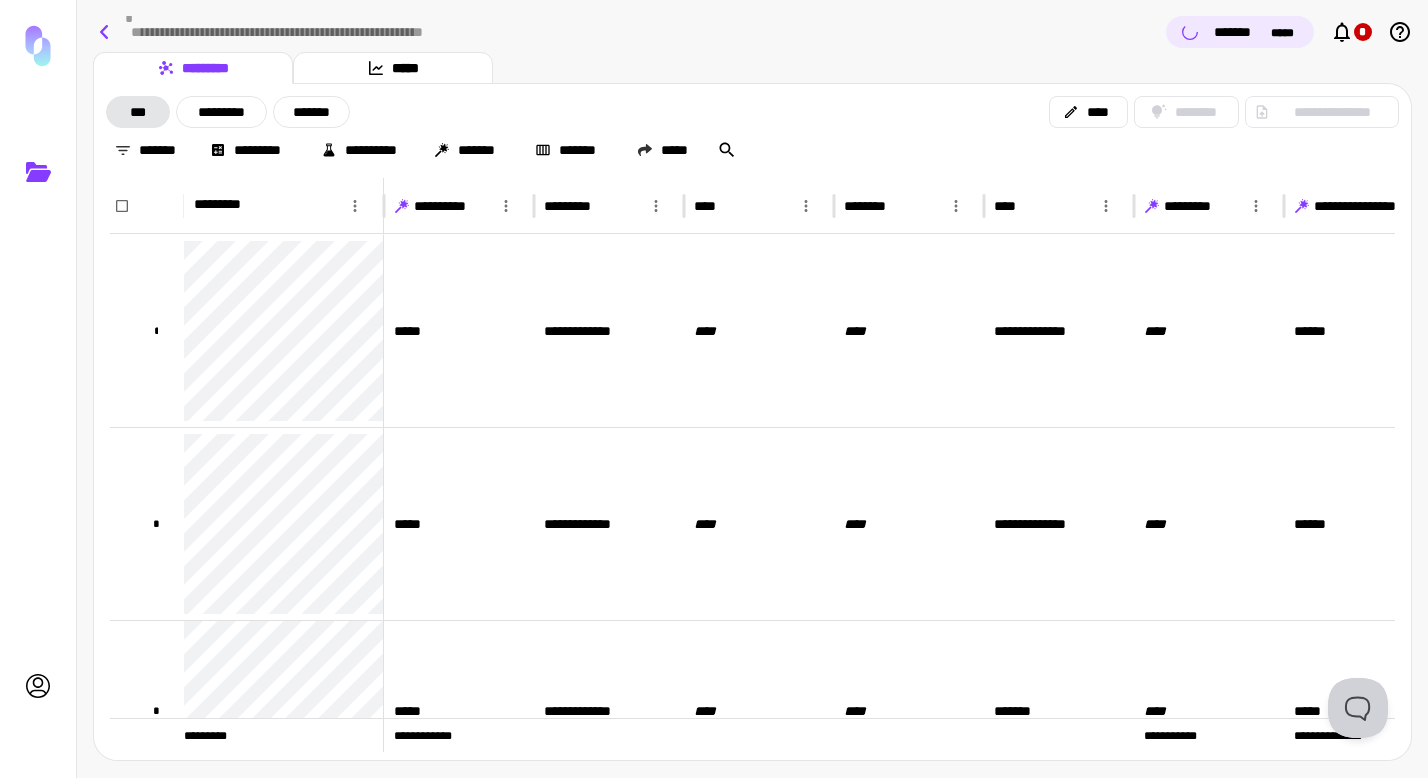 click 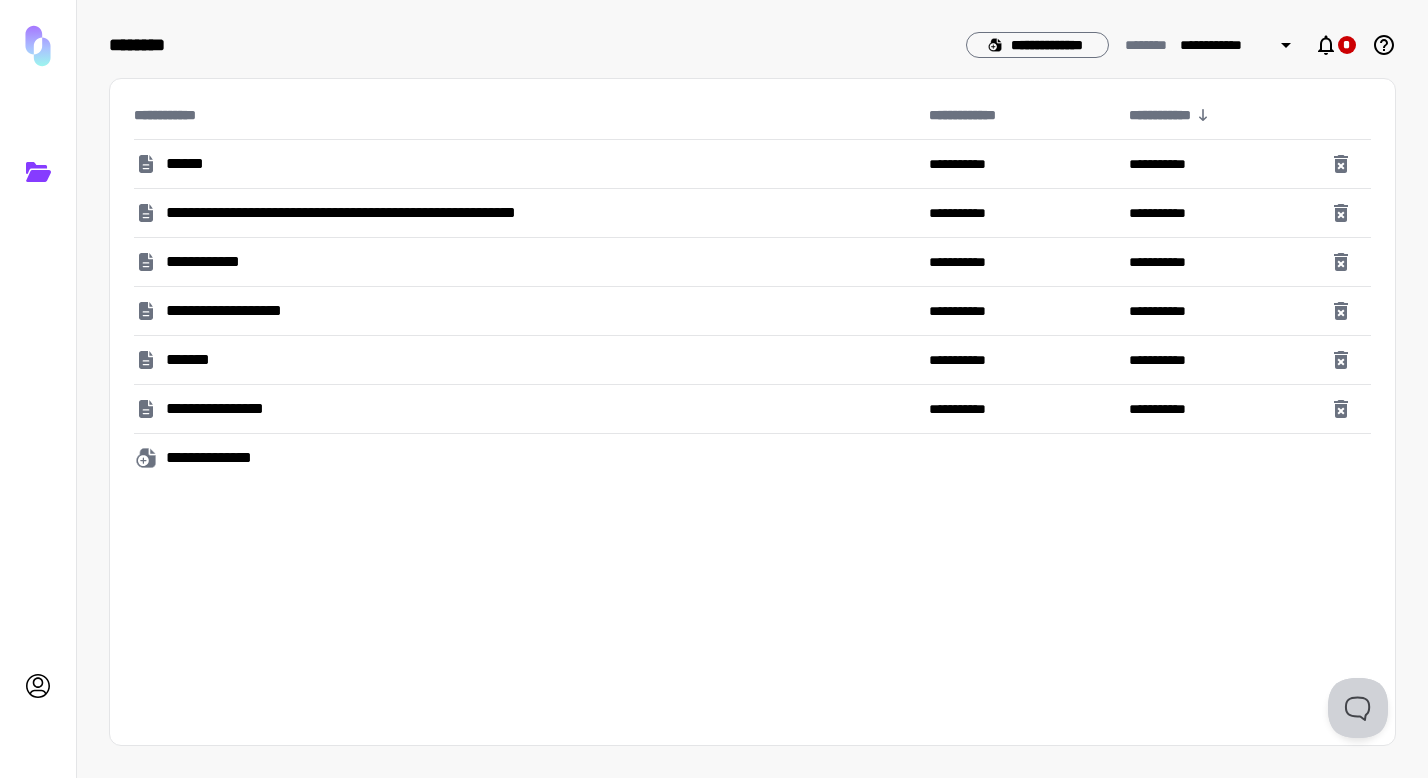 click on "******" at bounding box center (189, 164) 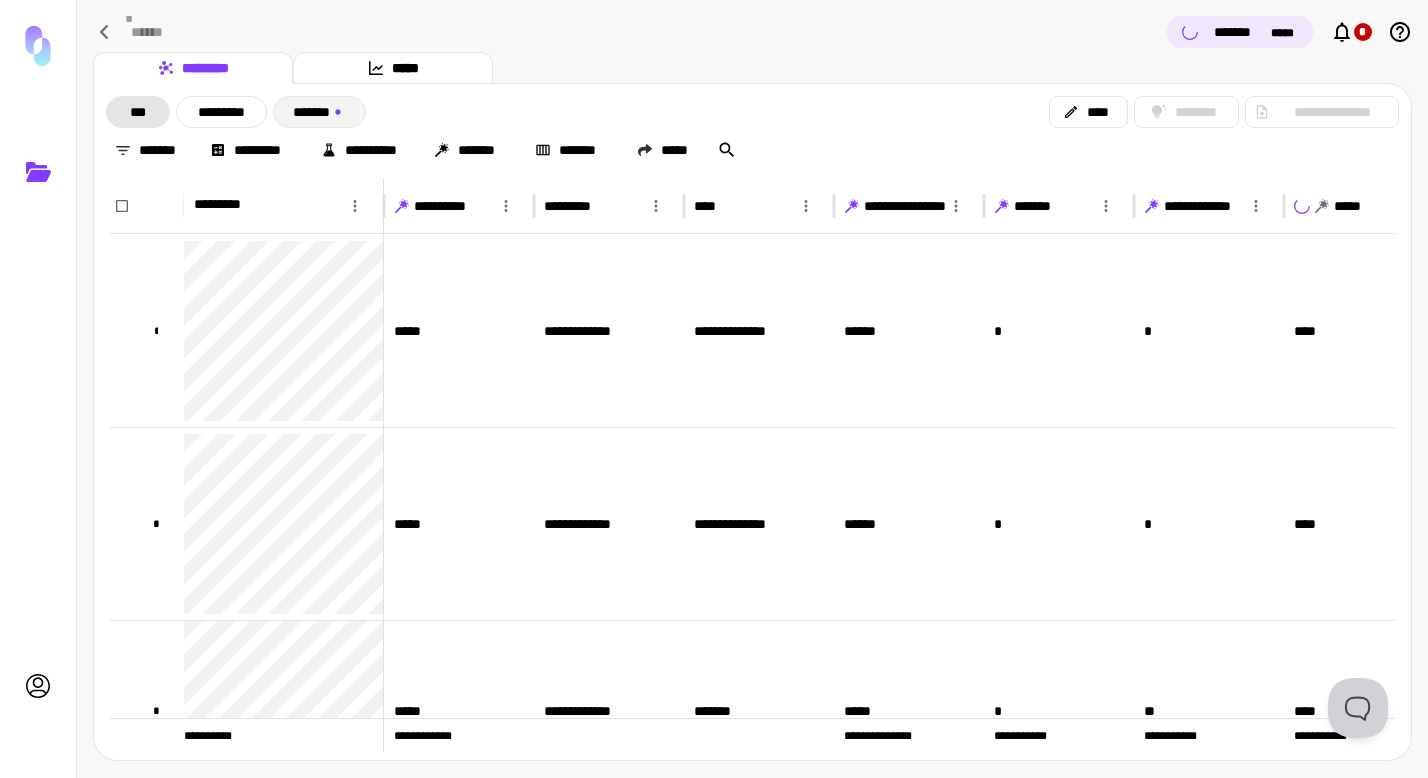 click on "*******" at bounding box center [319, 112] 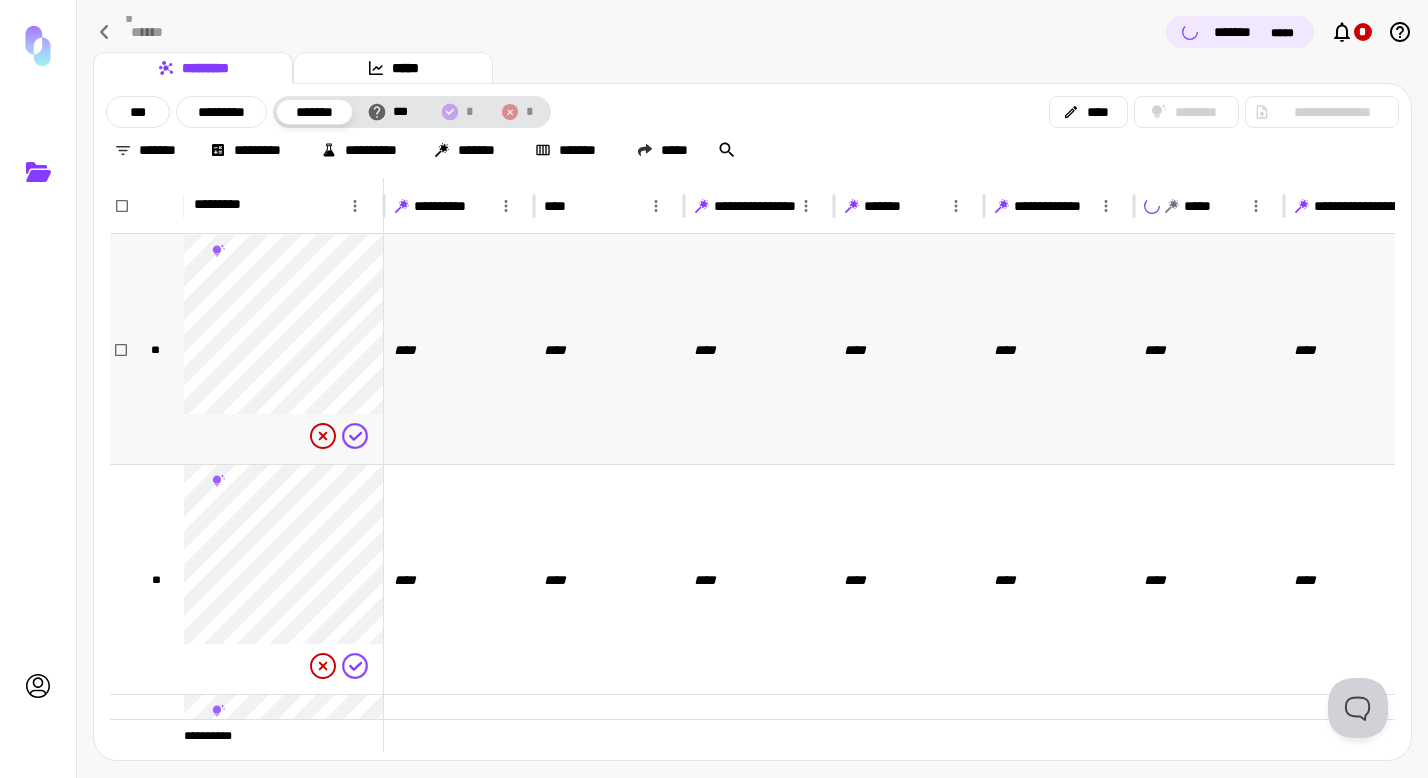 scroll, scrollTop: 53, scrollLeft: 0, axis: vertical 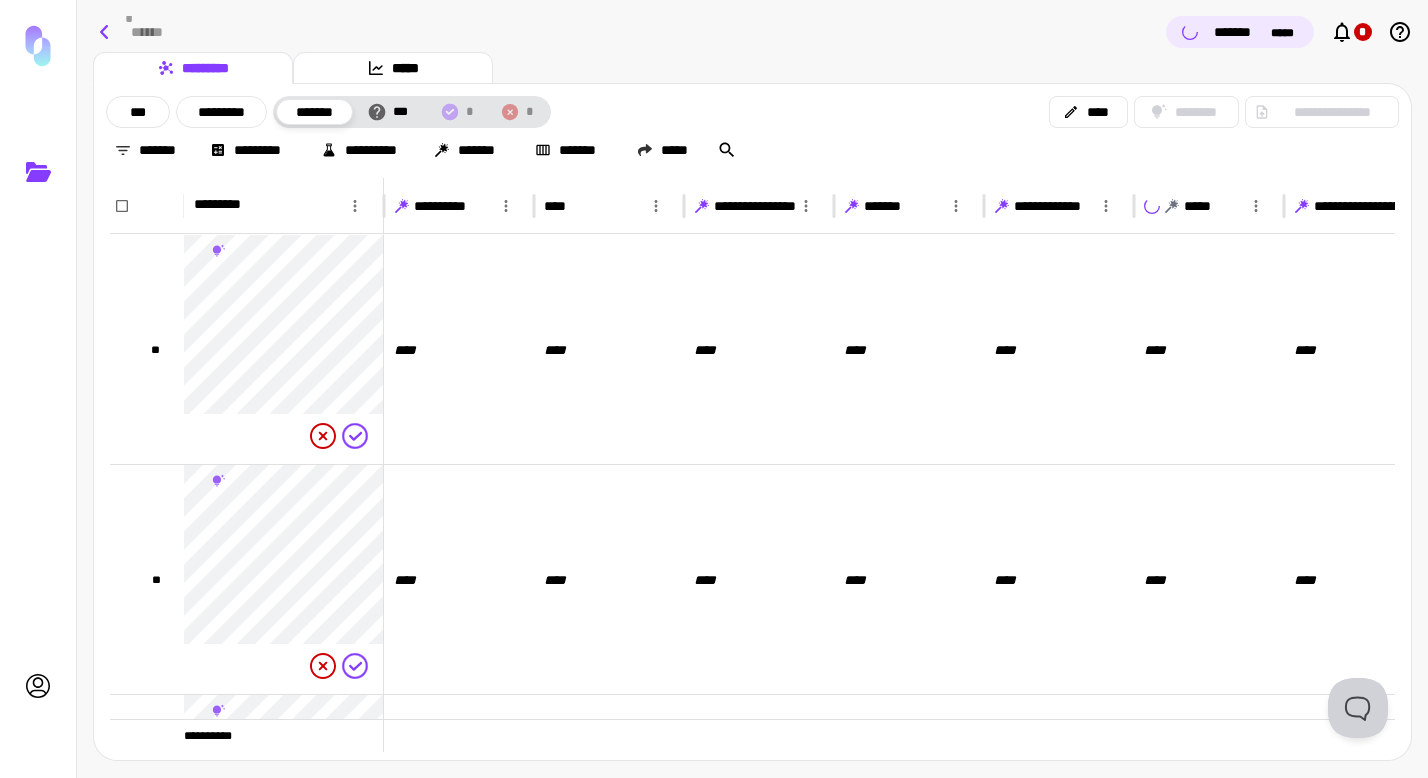 click 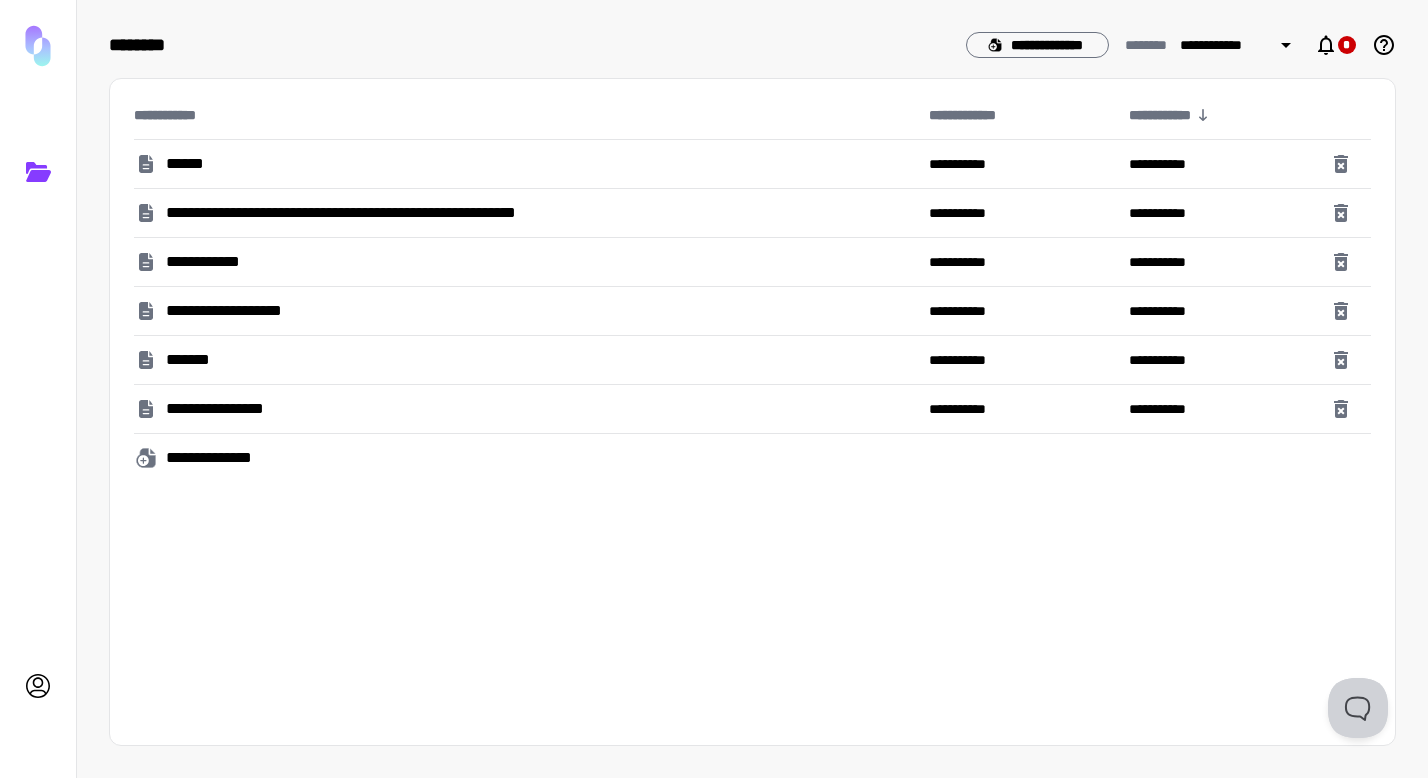 click at bounding box center [38, 46] 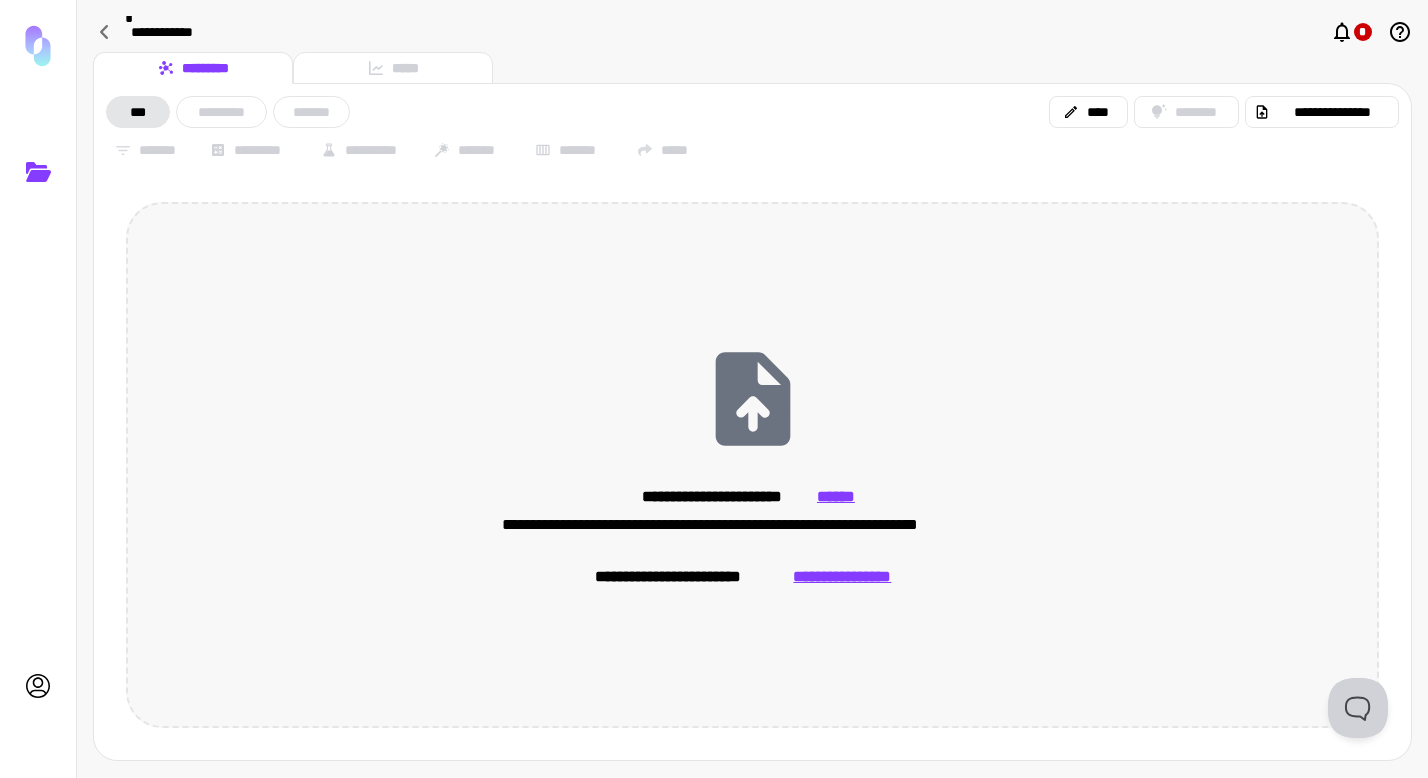click on "**********" at bounding box center [842, 577] 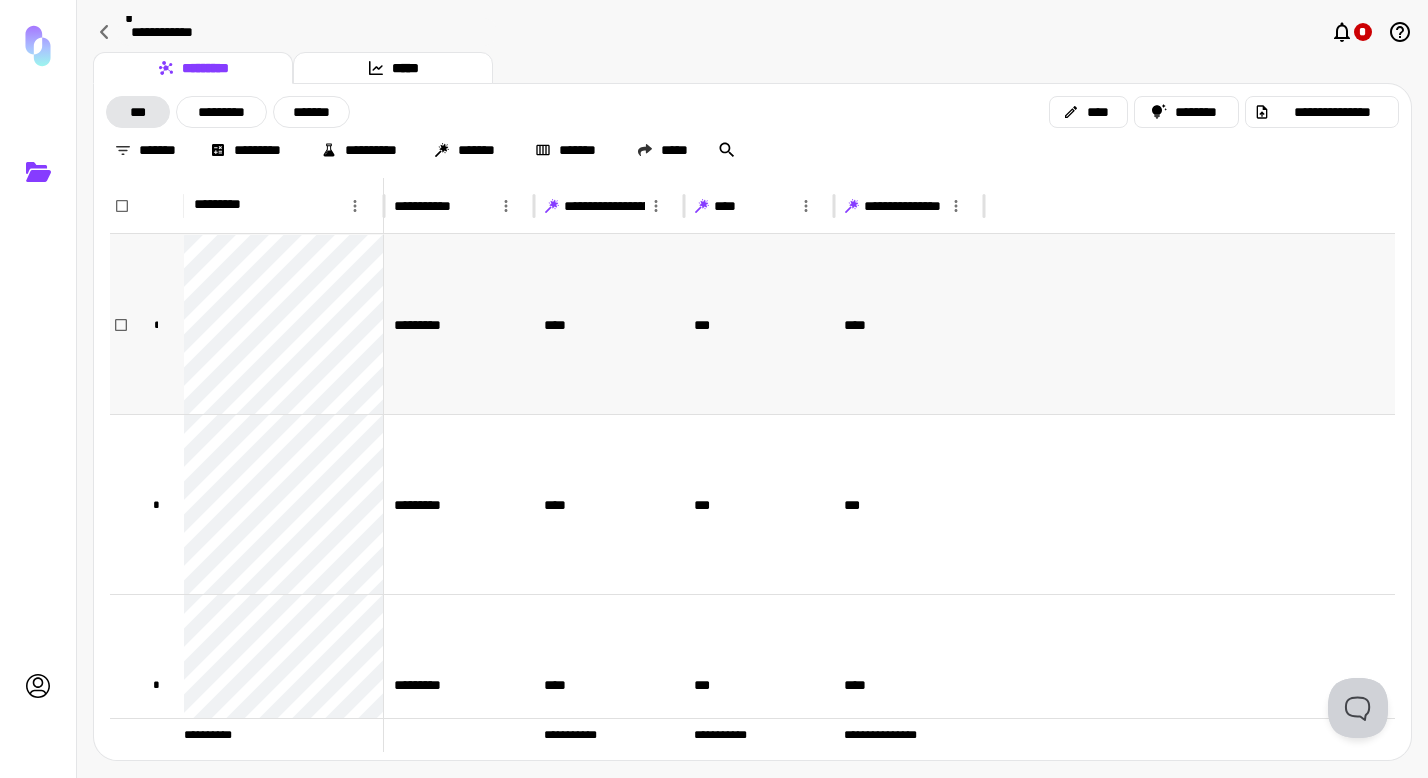 scroll, scrollTop: 29, scrollLeft: 0, axis: vertical 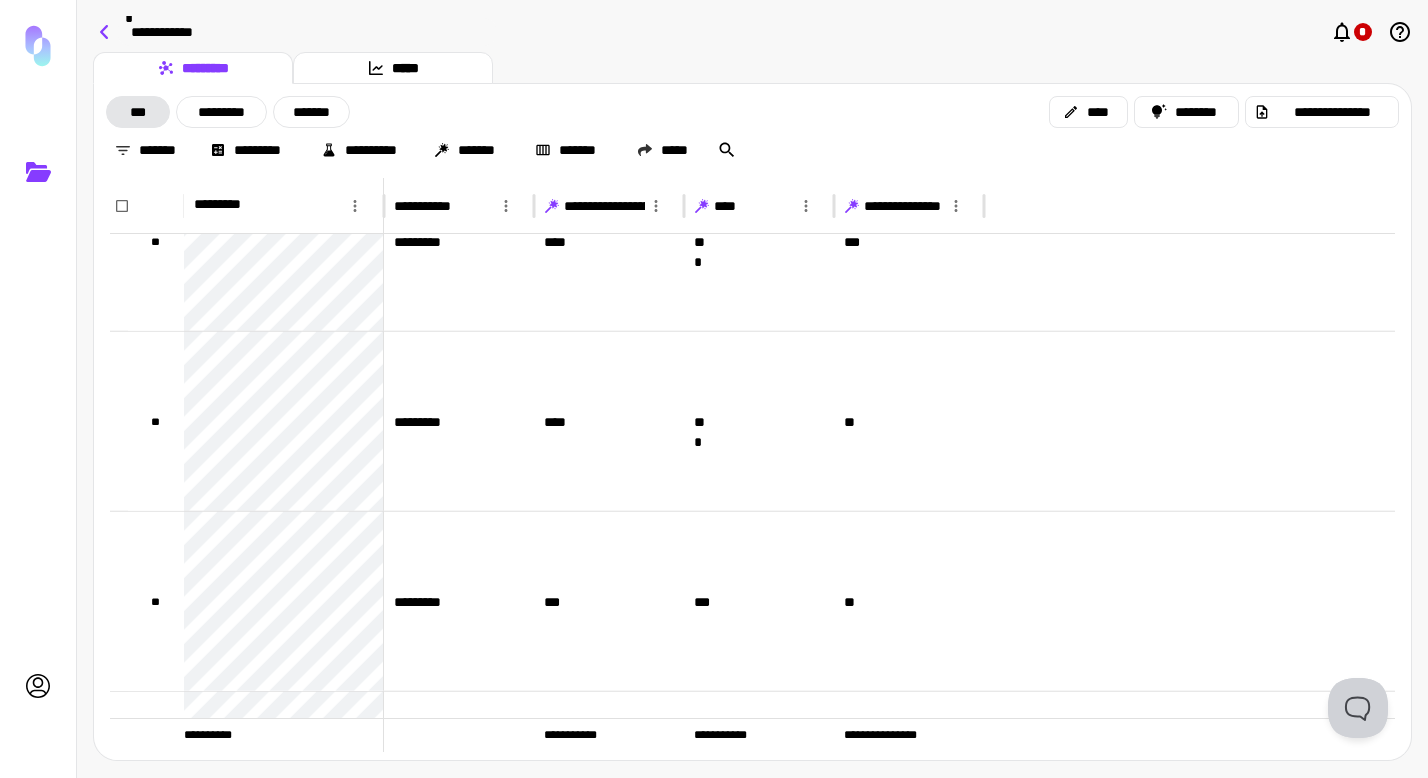 click 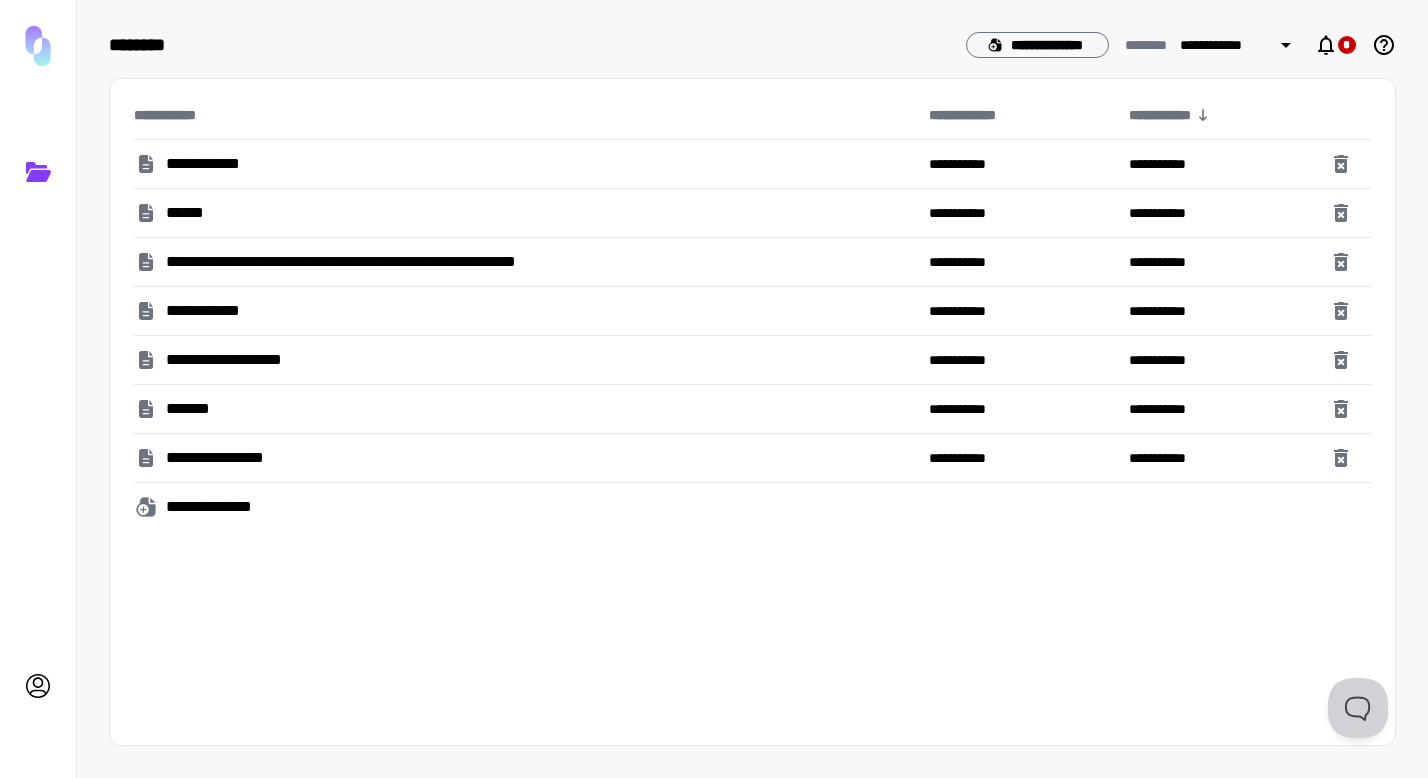 click on "******" at bounding box center (189, 213) 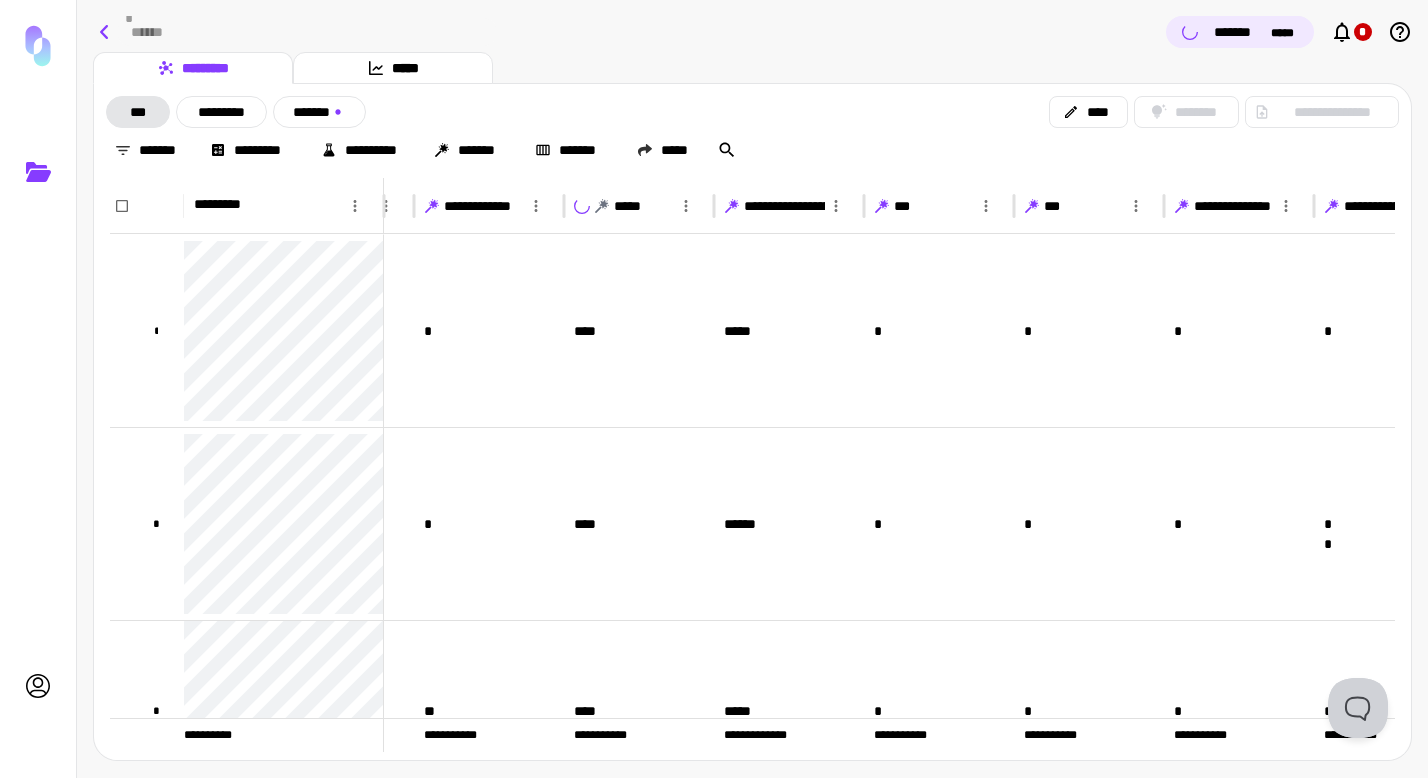 click 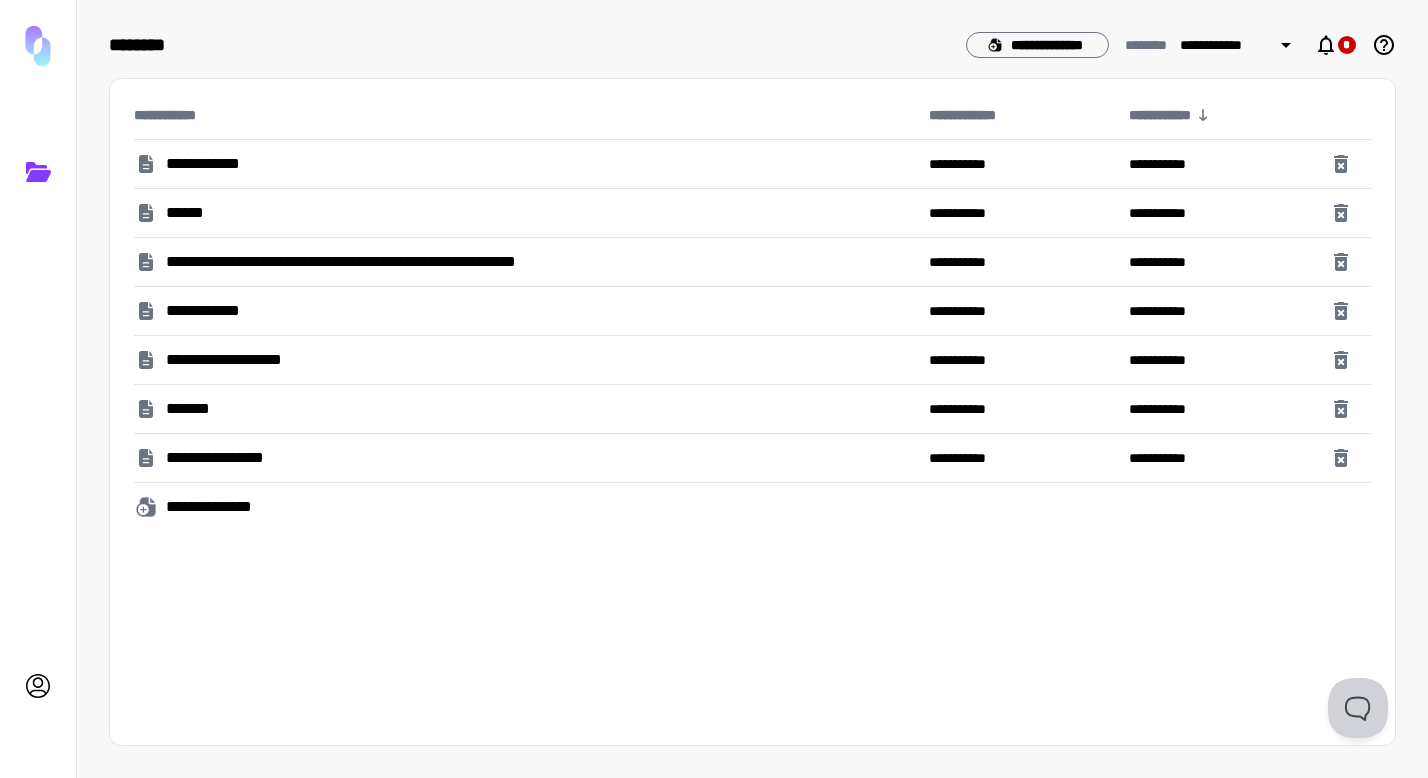 click on "**********" at bounding box center (213, 311) 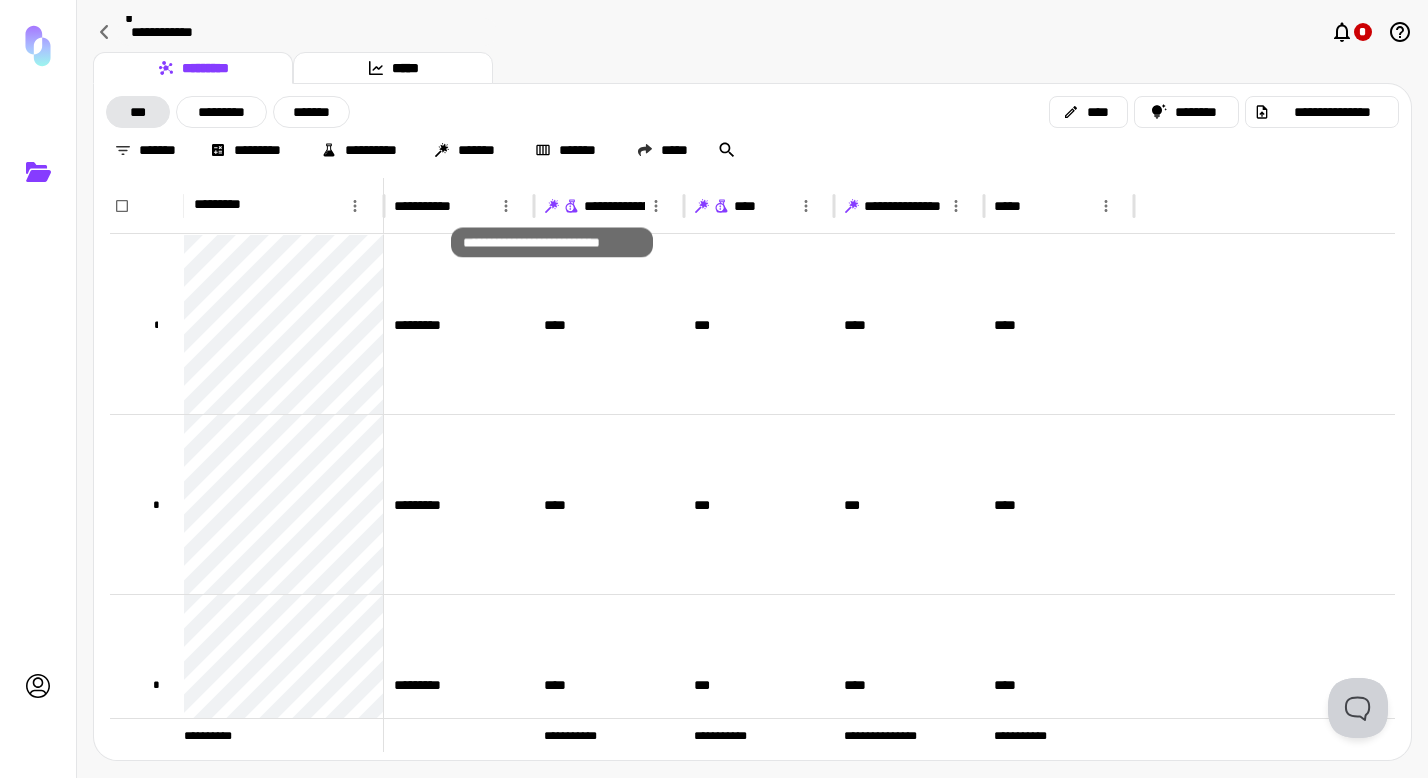 click 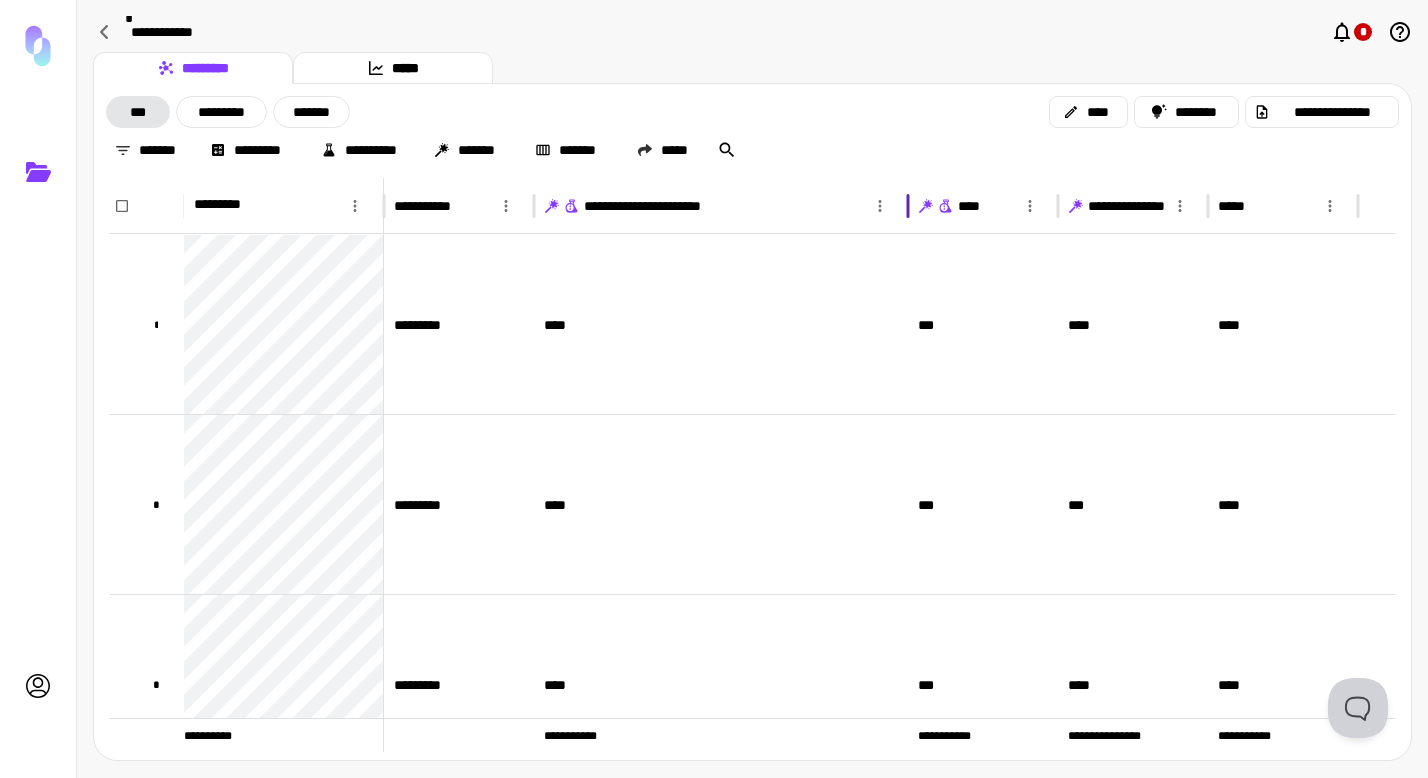 drag, startPoint x: 681, startPoint y: 199, endPoint x: 905, endPoint y: 205, distance: 224.08034 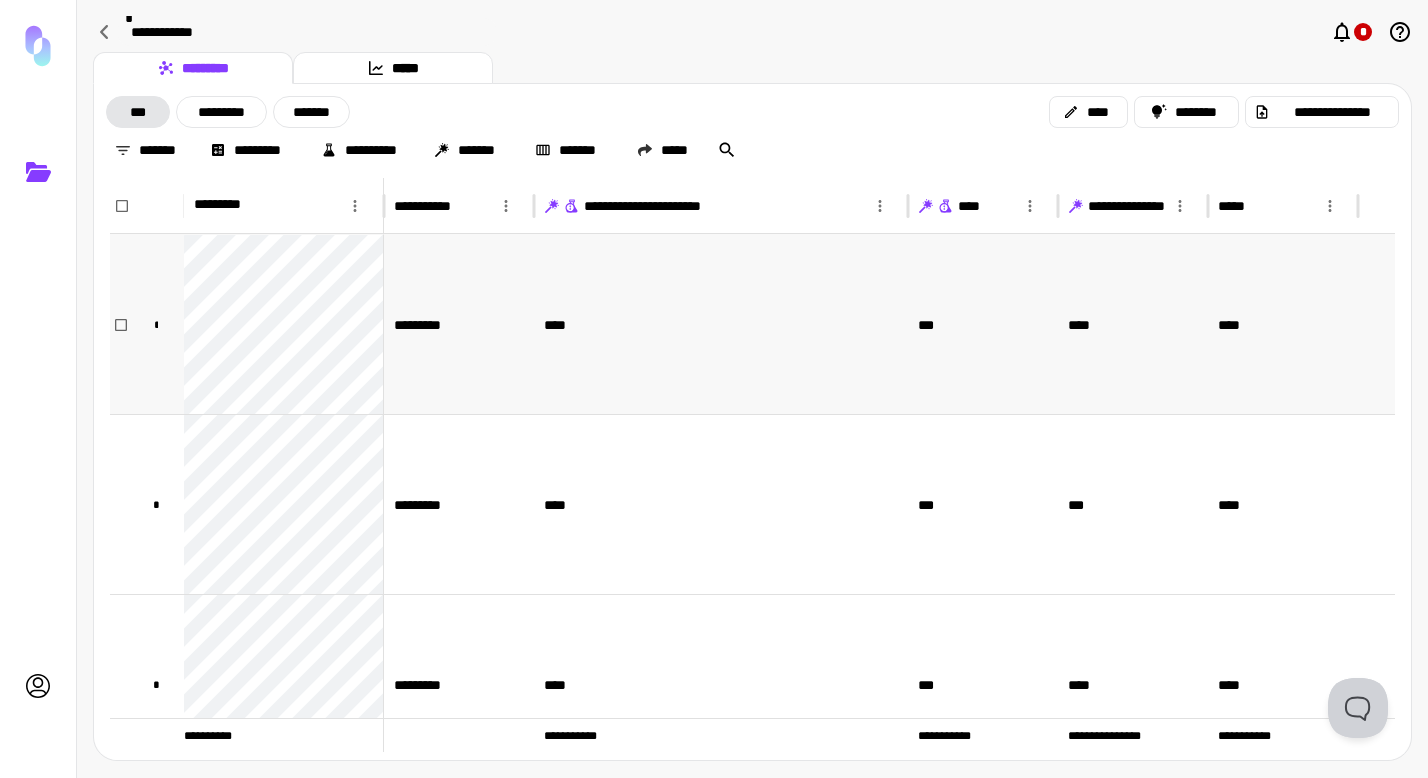 scroll, scrollTop: 34, scrollLeft: 0, axis: vertical 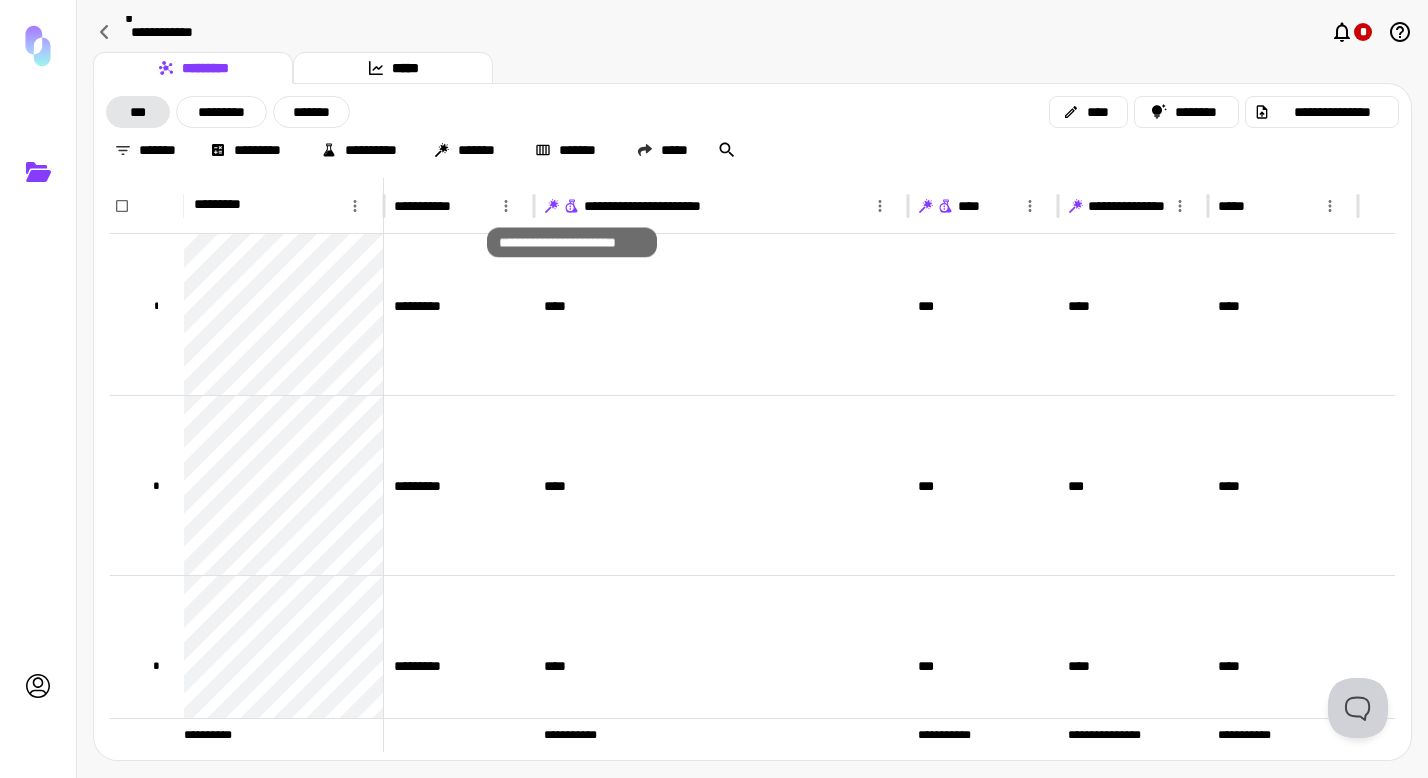 click 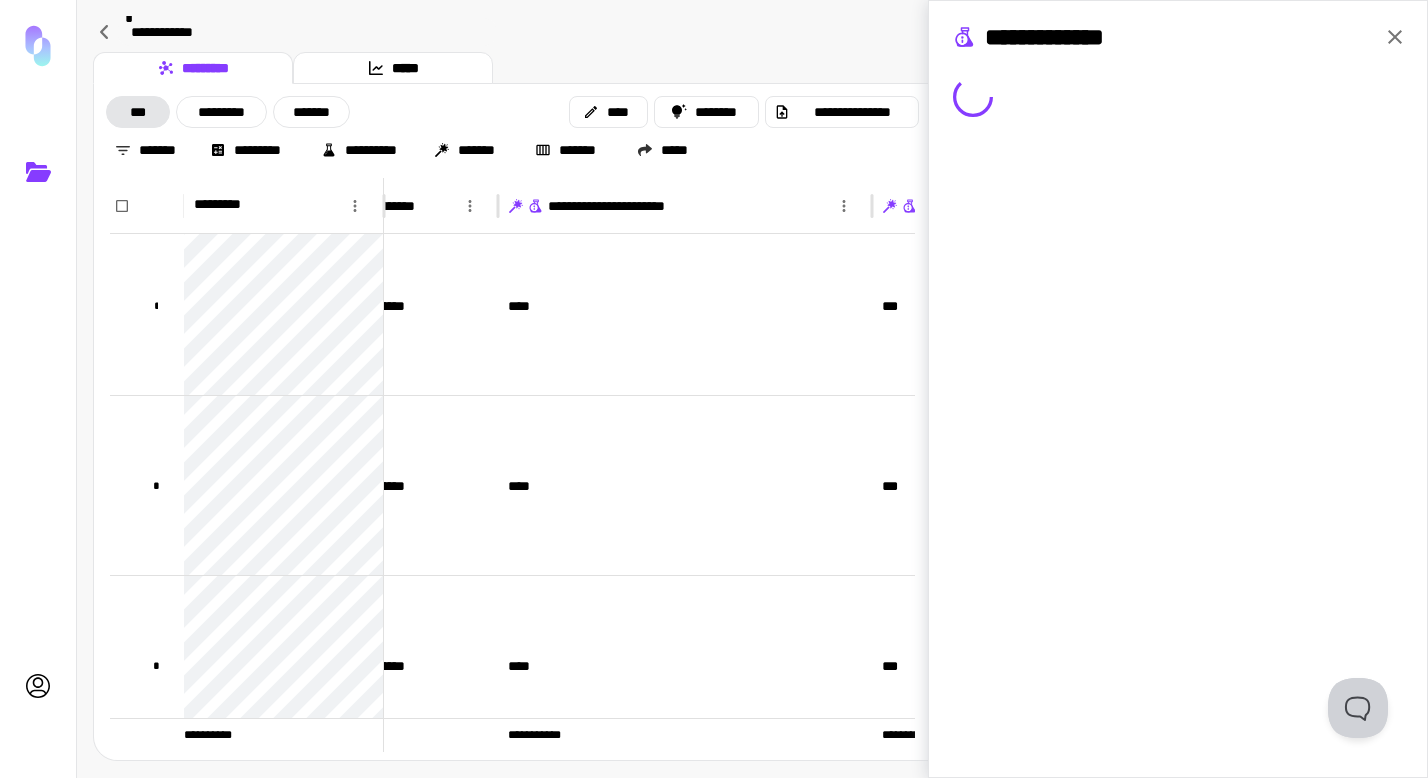 scroll, scrollTop: 19, scrollLeft: 79, axis: both 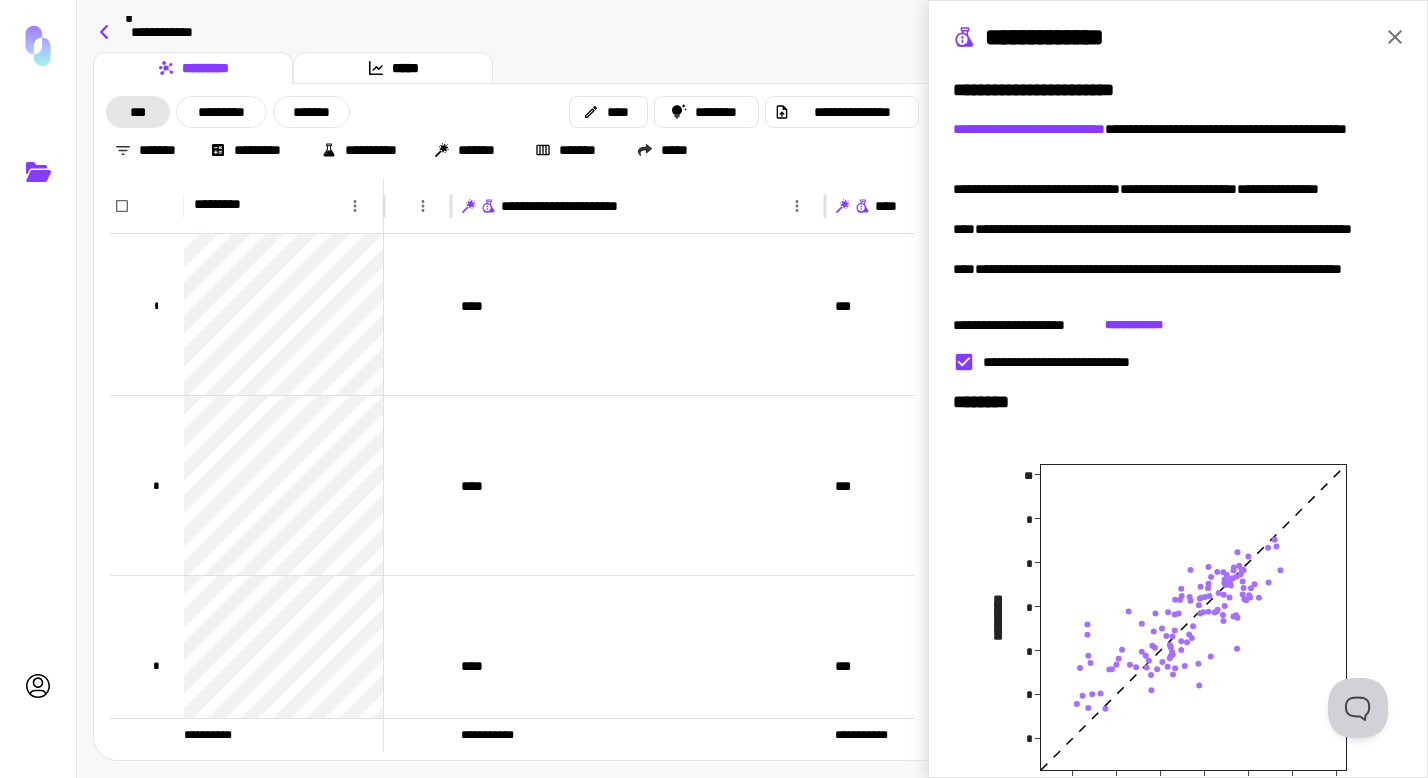 click 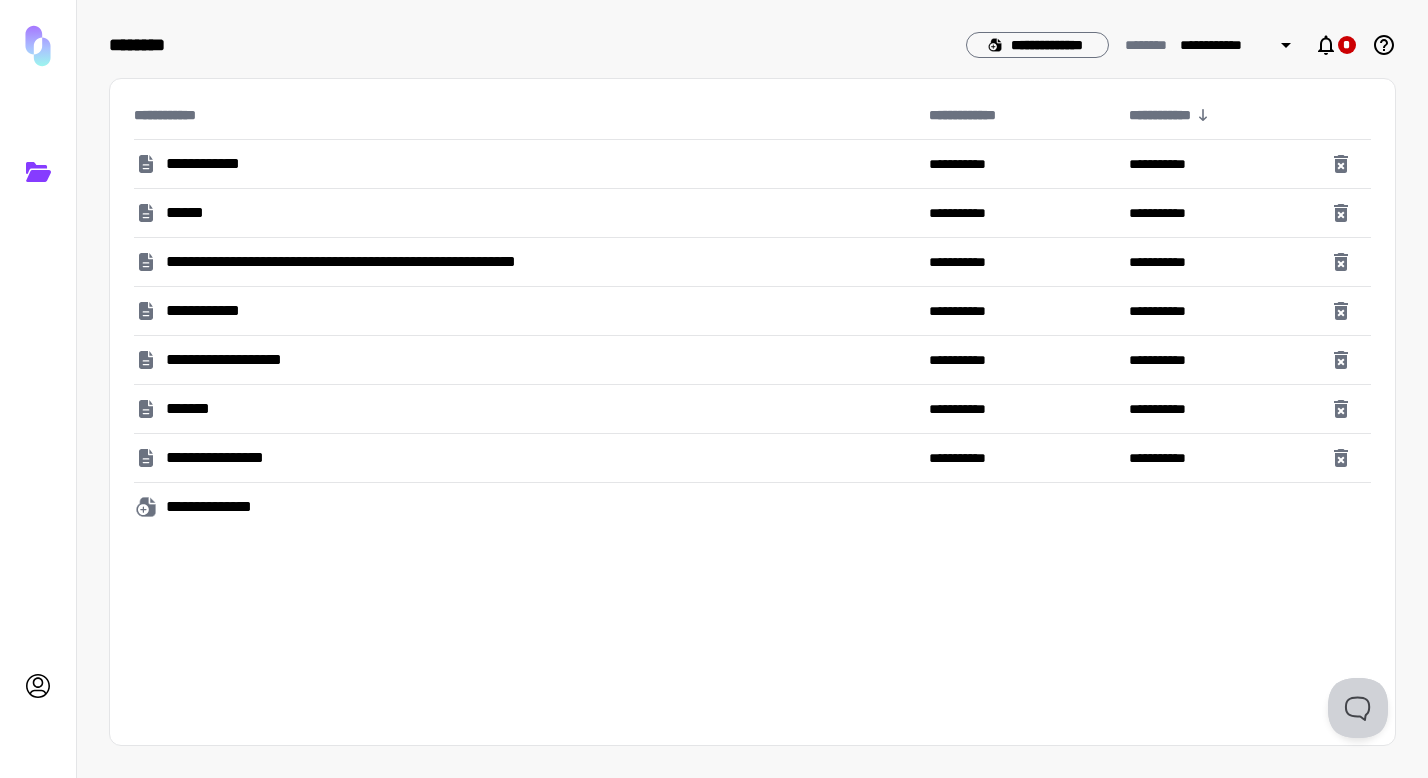 click on "**********" at bounding box center [212, 164] 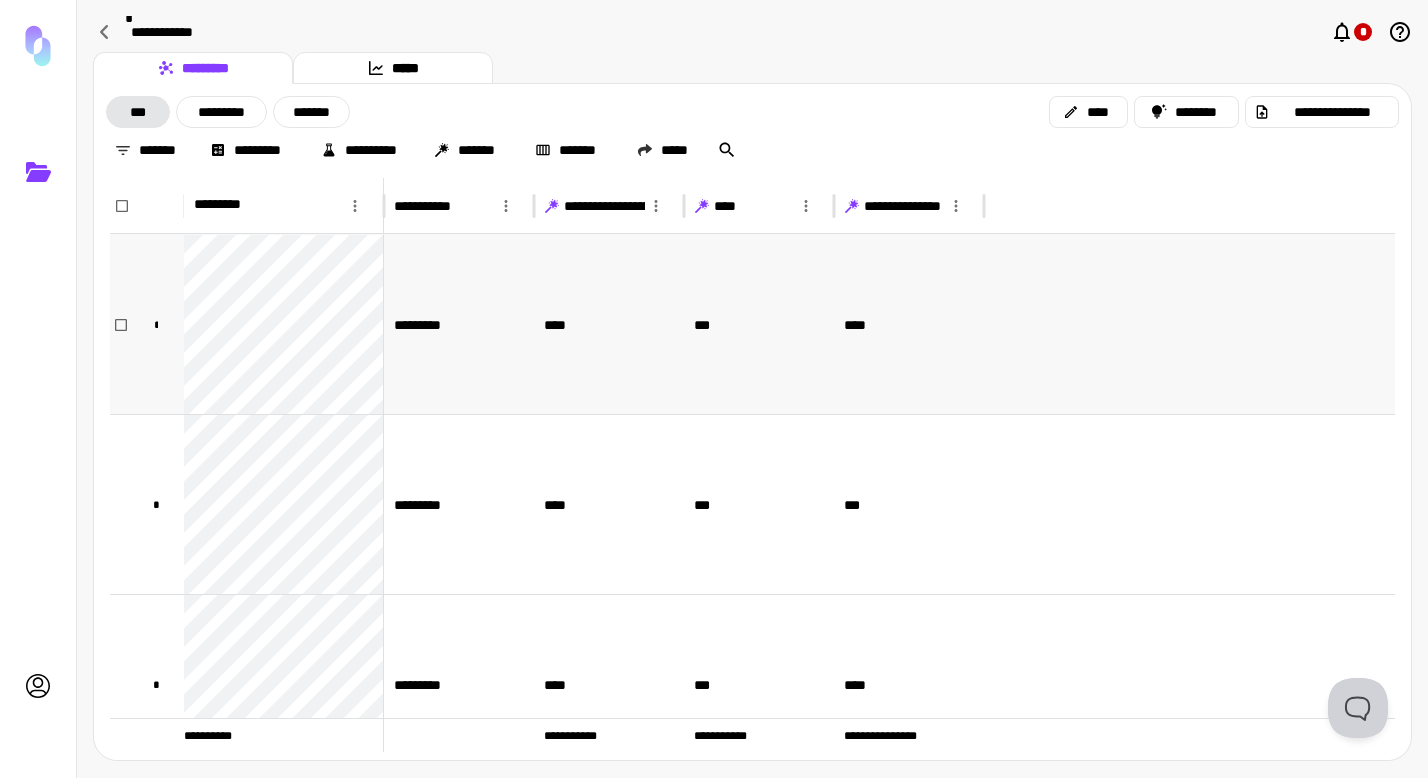 scroll, scrollTop: 66, scrollLeft: 0, axis: vertical 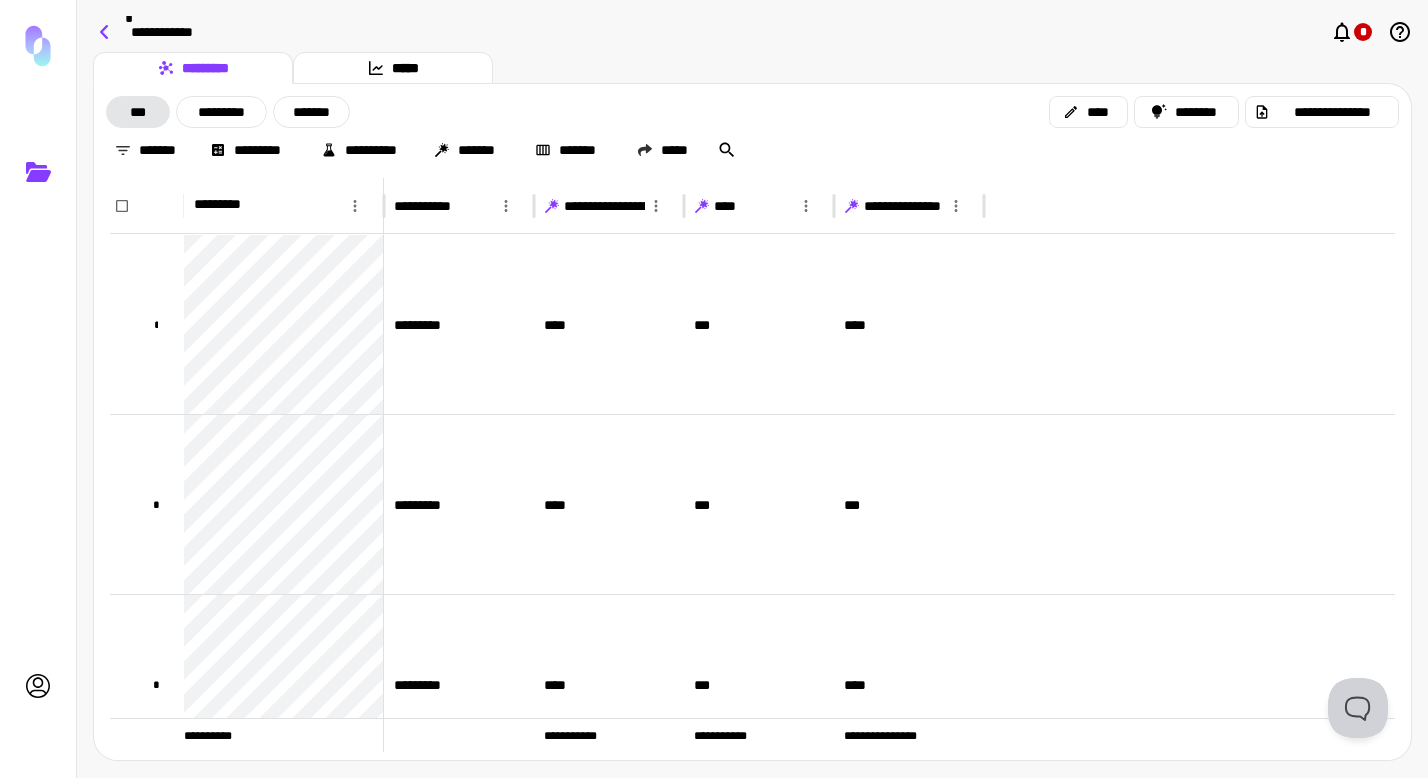 click 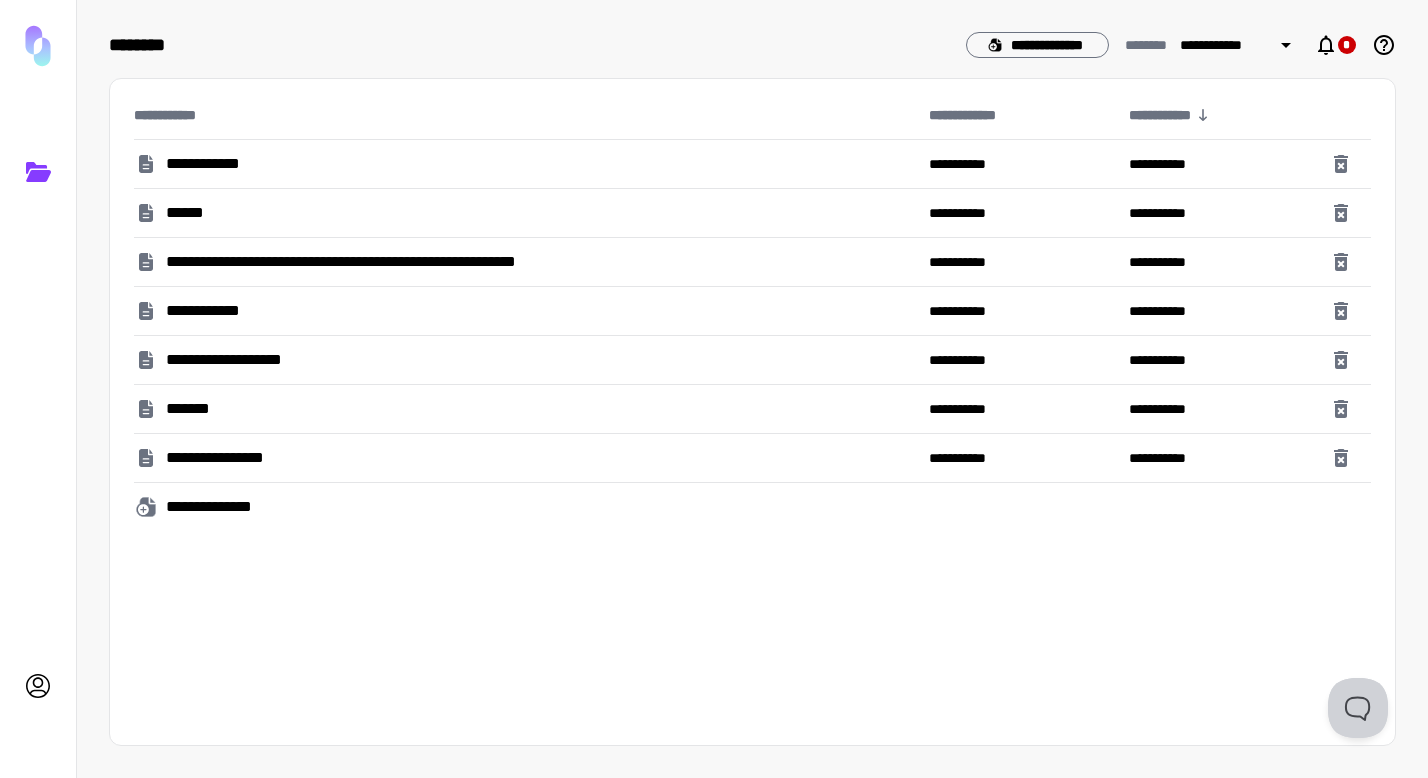 click on "**********" at bounding box center (238, 360) 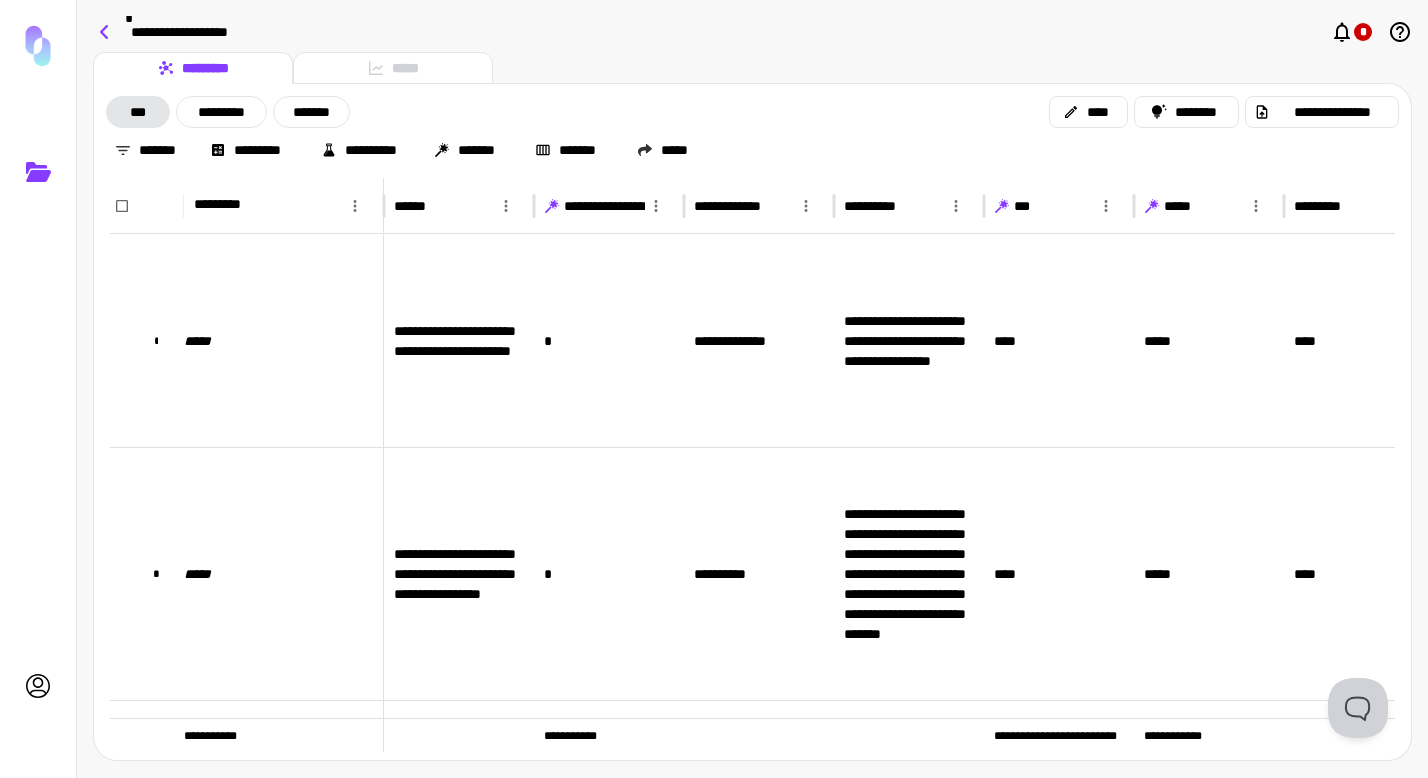 click 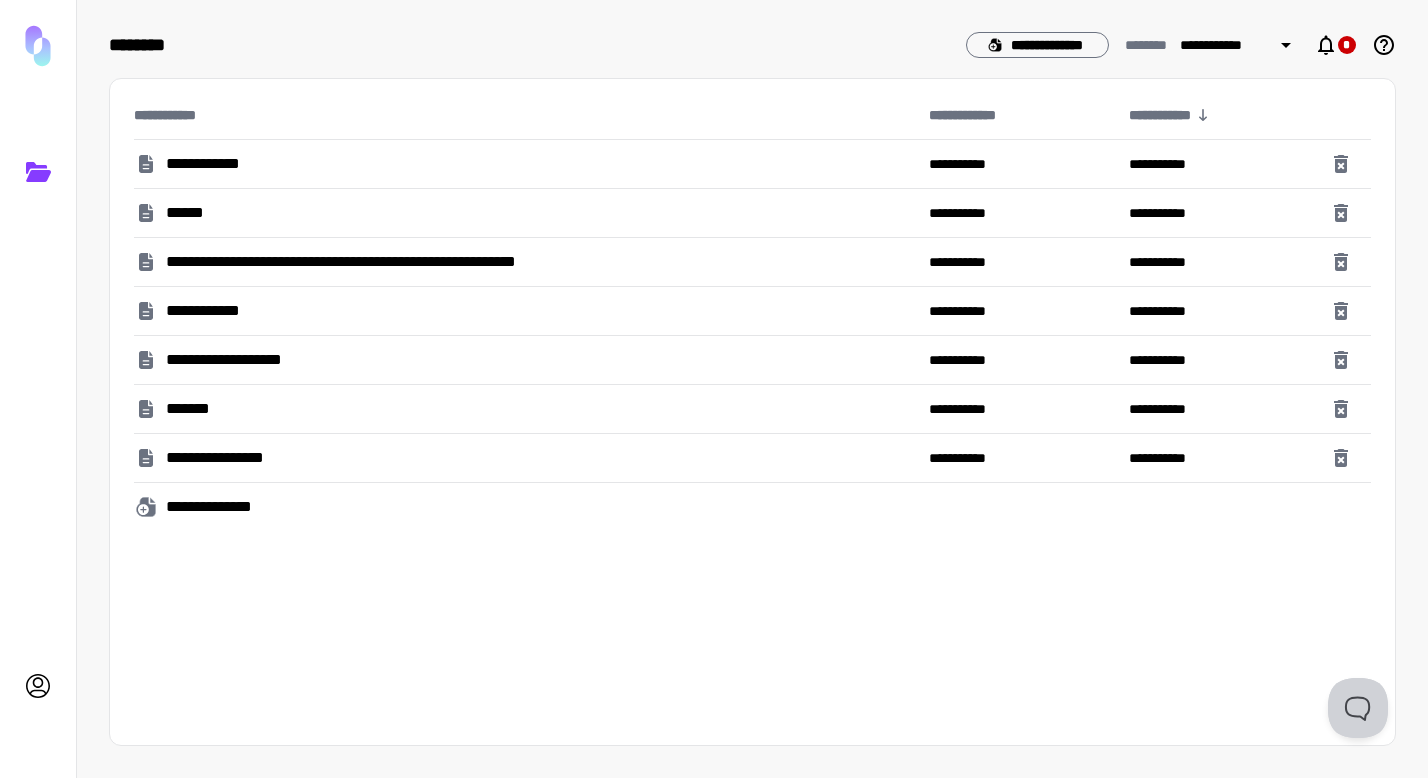 click on "*******" at bounding box center (194, 409) 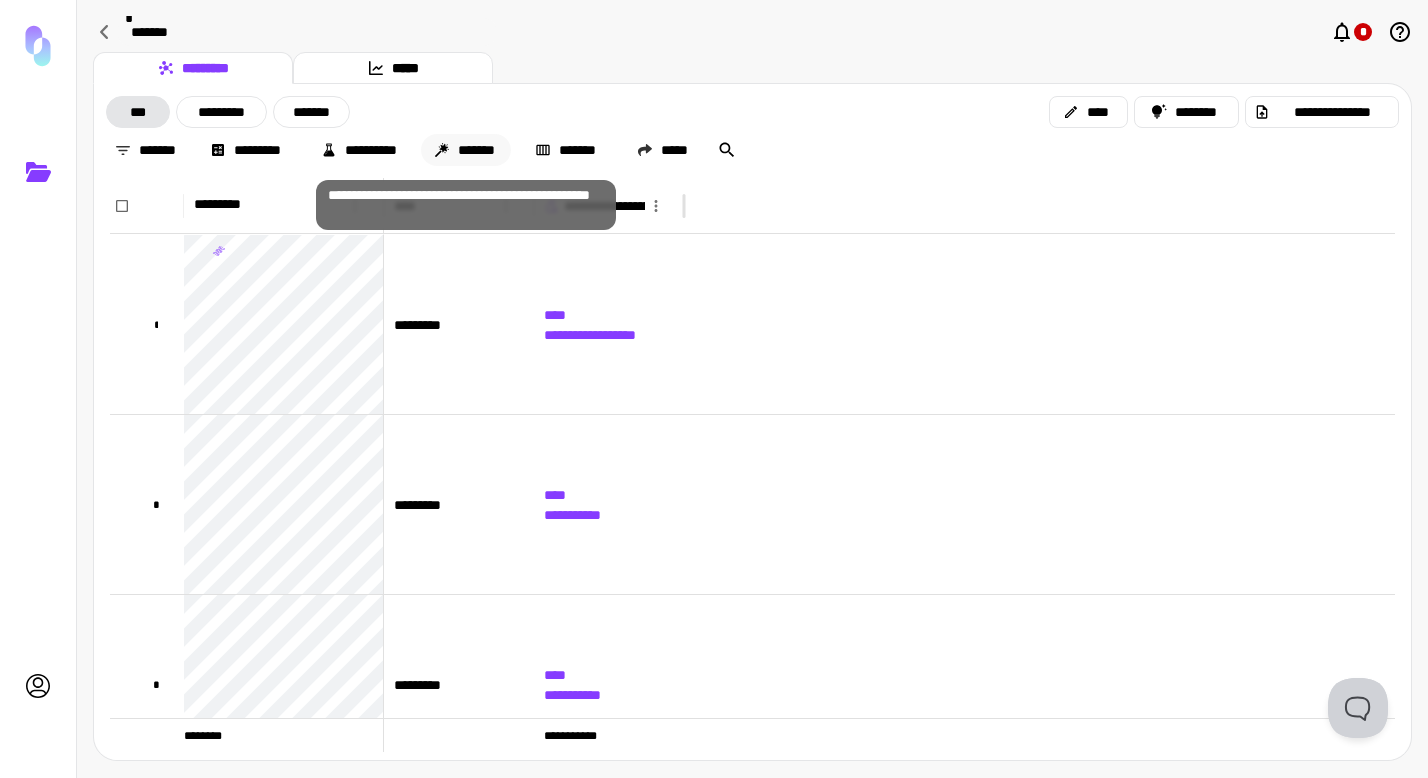 click on "*******" at bounding box center [466, 150] 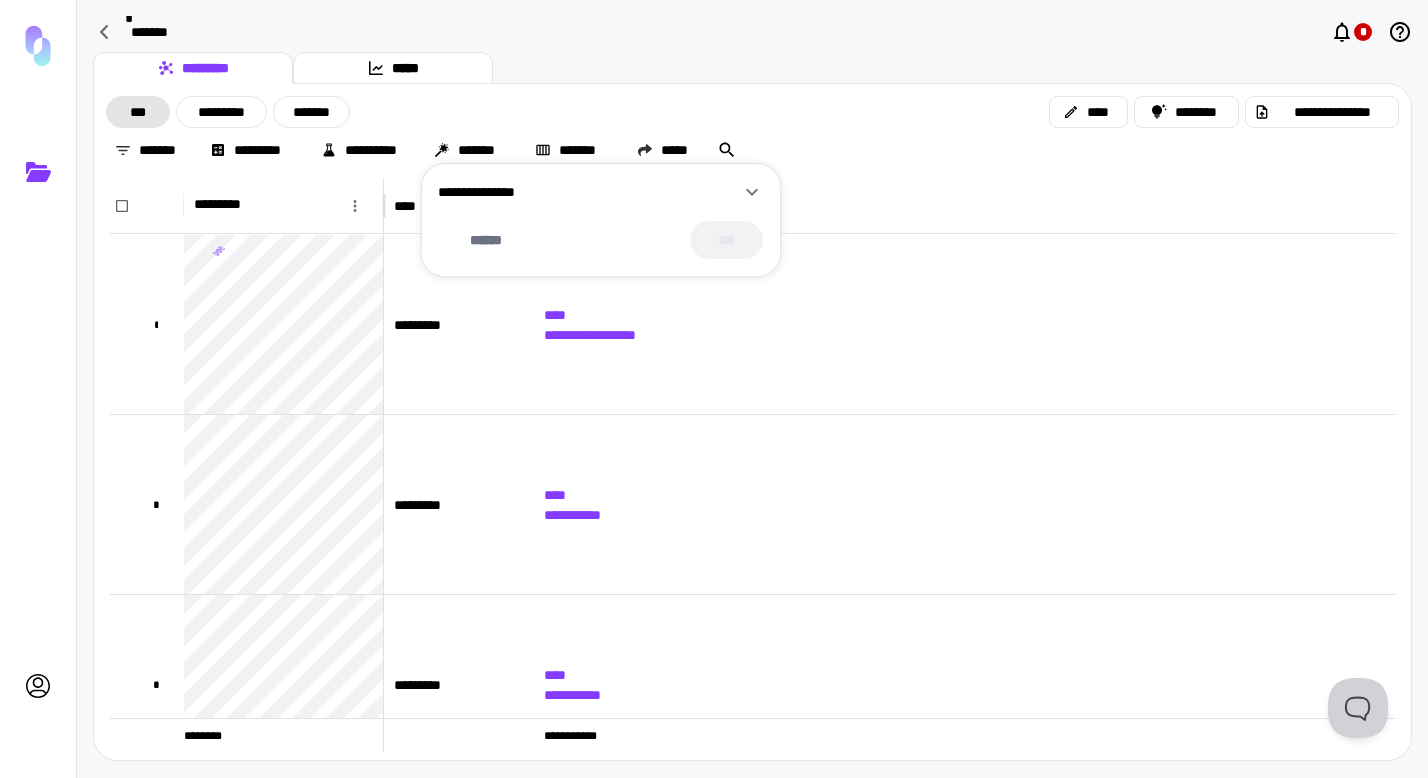 click 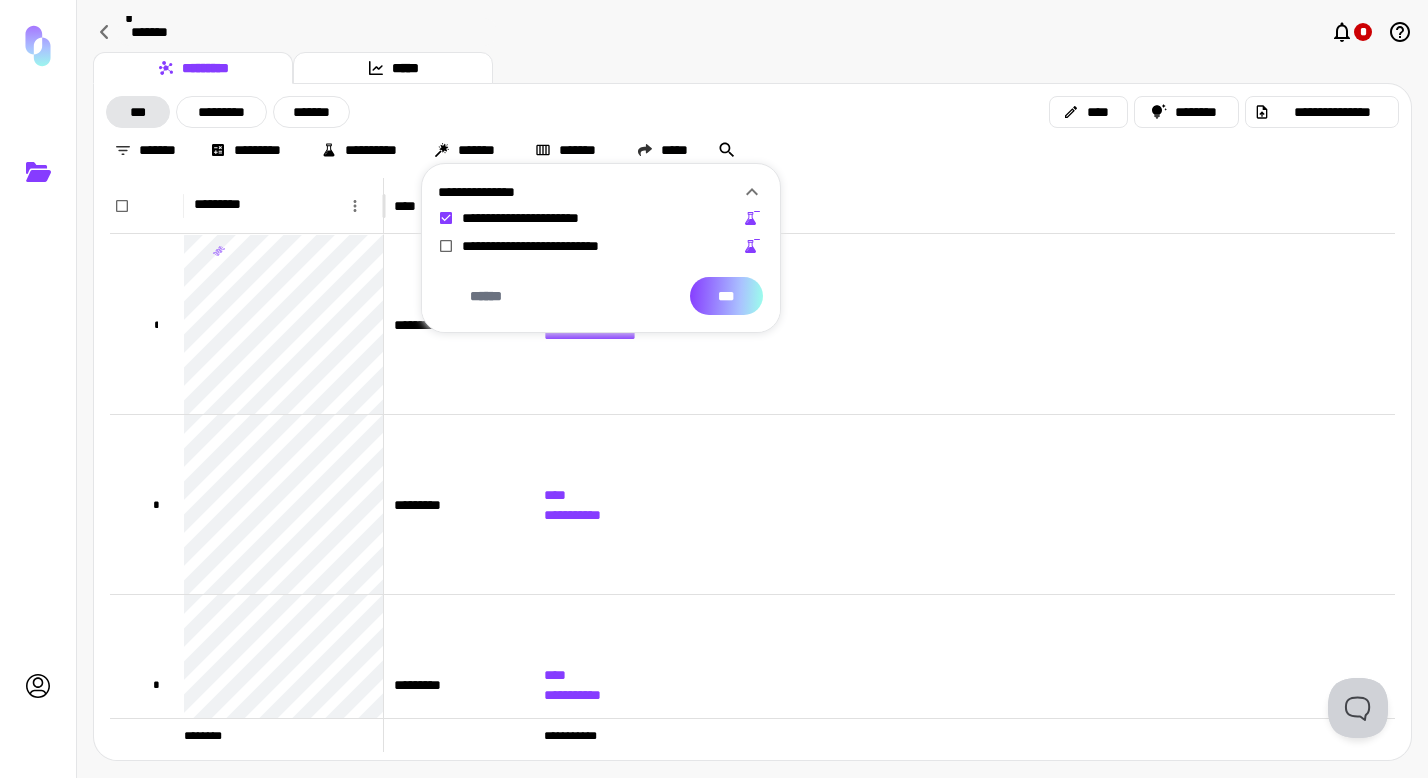 click on "***" at bounding box center [726, 296] 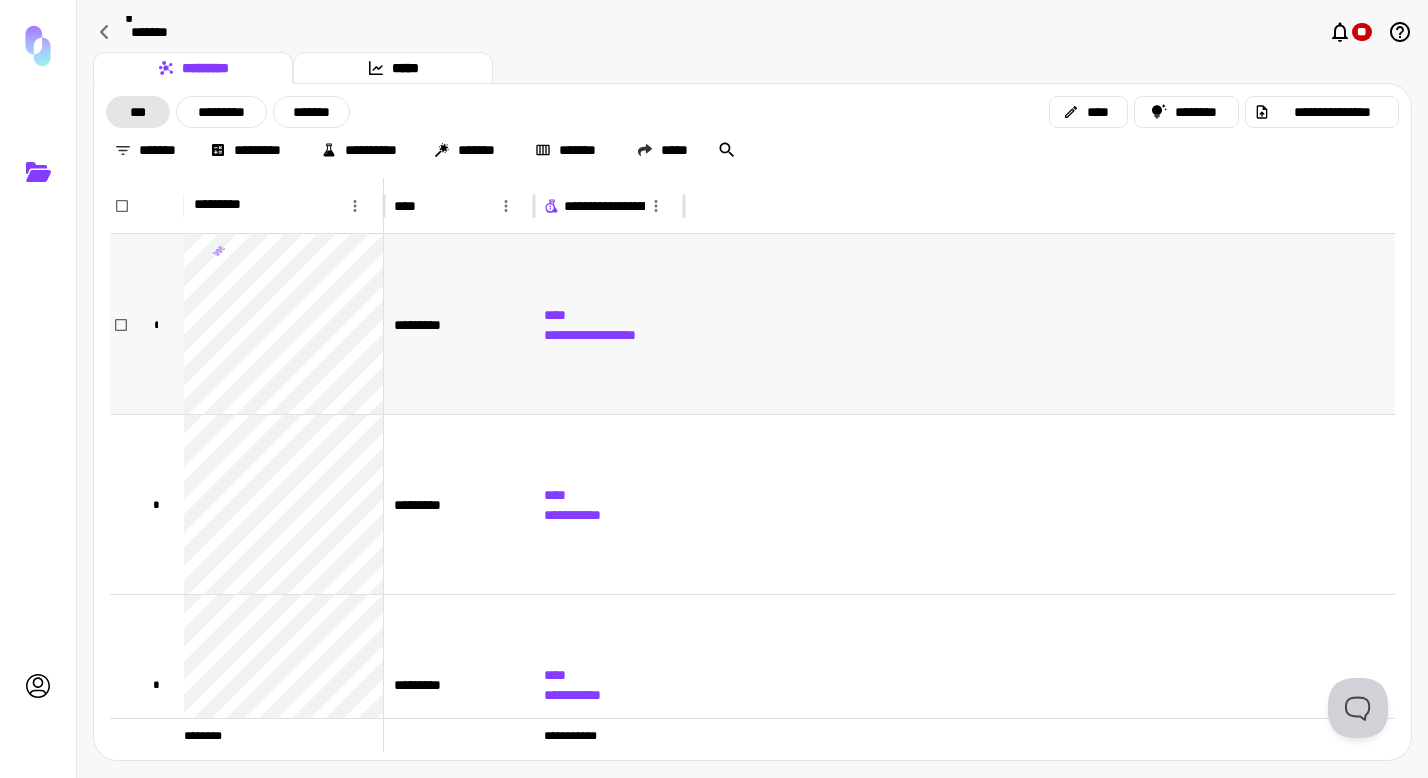 scroll, scrollTop: 113, scrollLeft: 0, axis: vertical 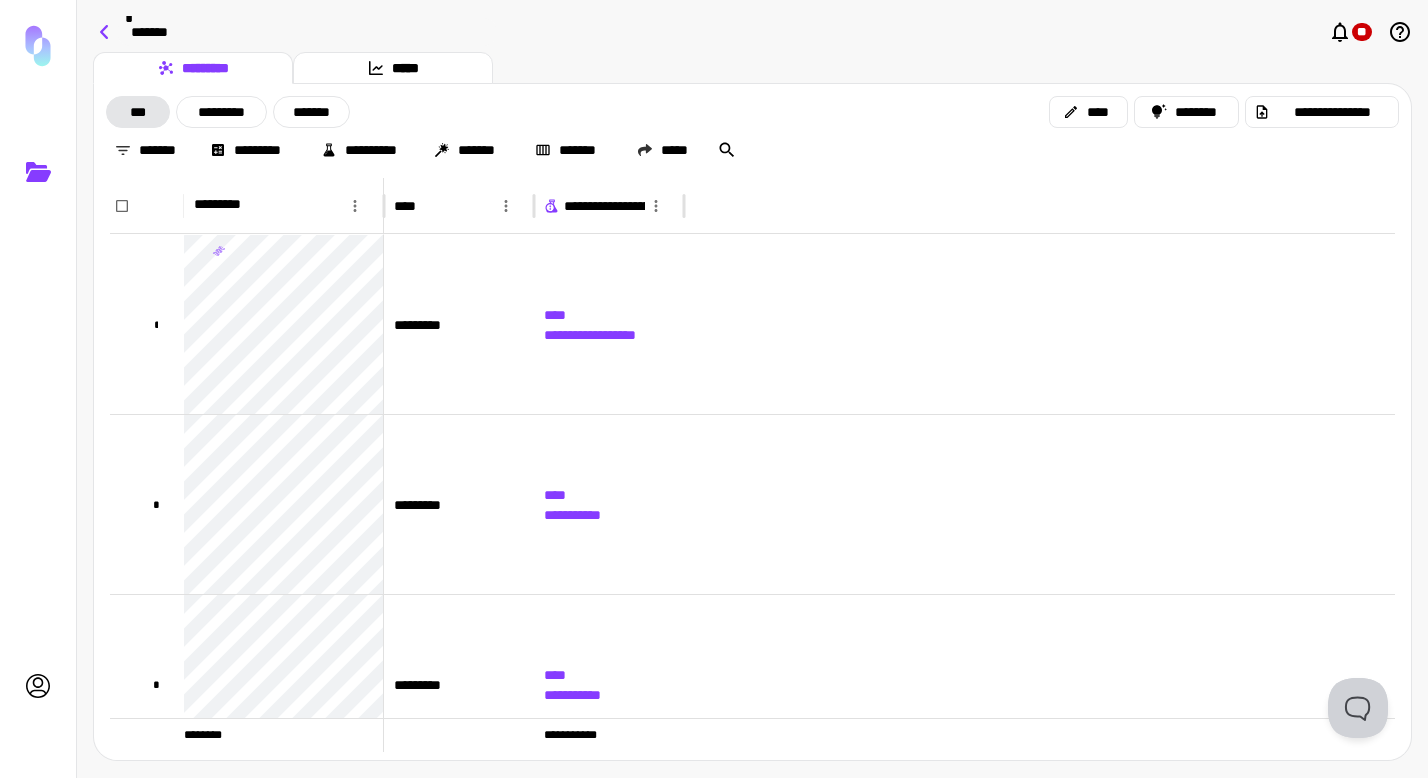 click 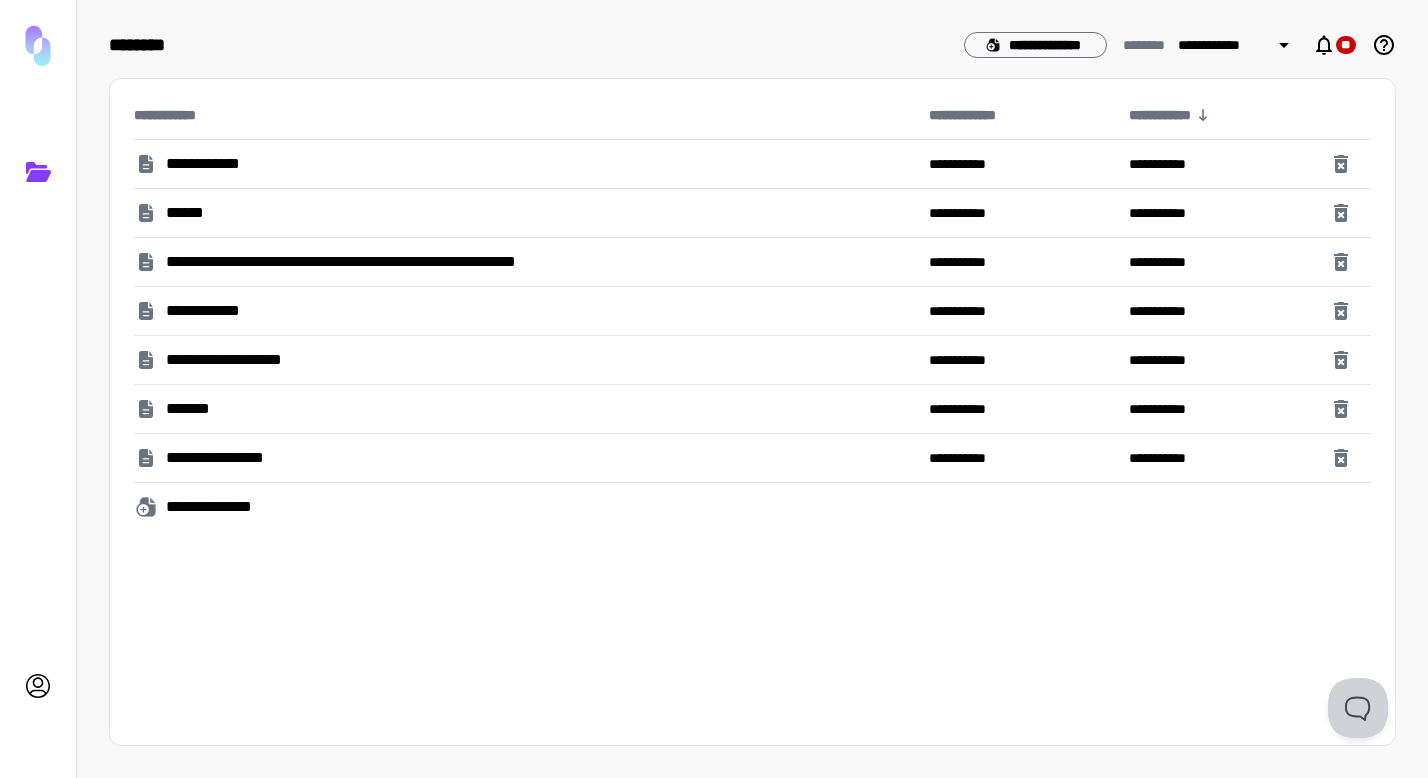 click on "******" at bounding box center [189, 213] 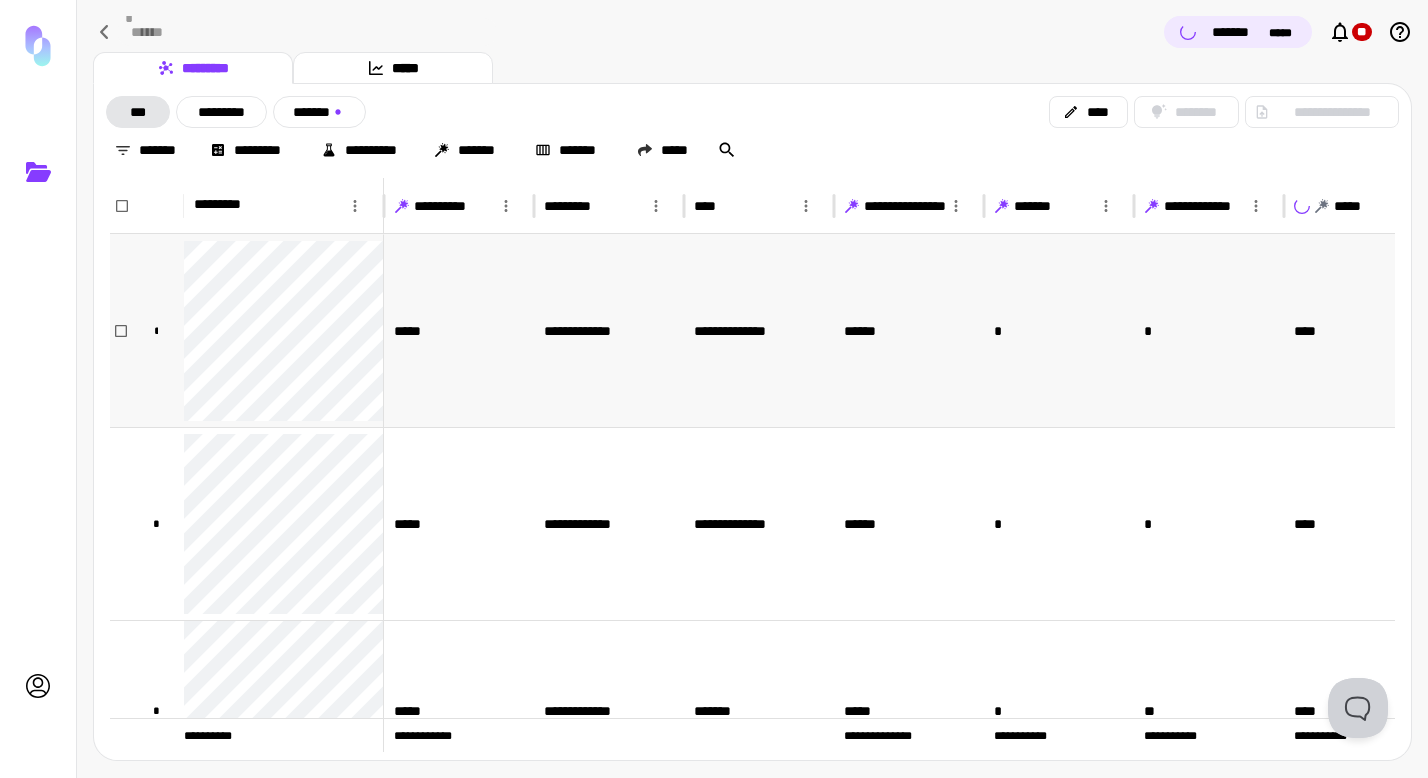 scroll, scrollTop: 0, scrollLeft: 86, axis: horizontal 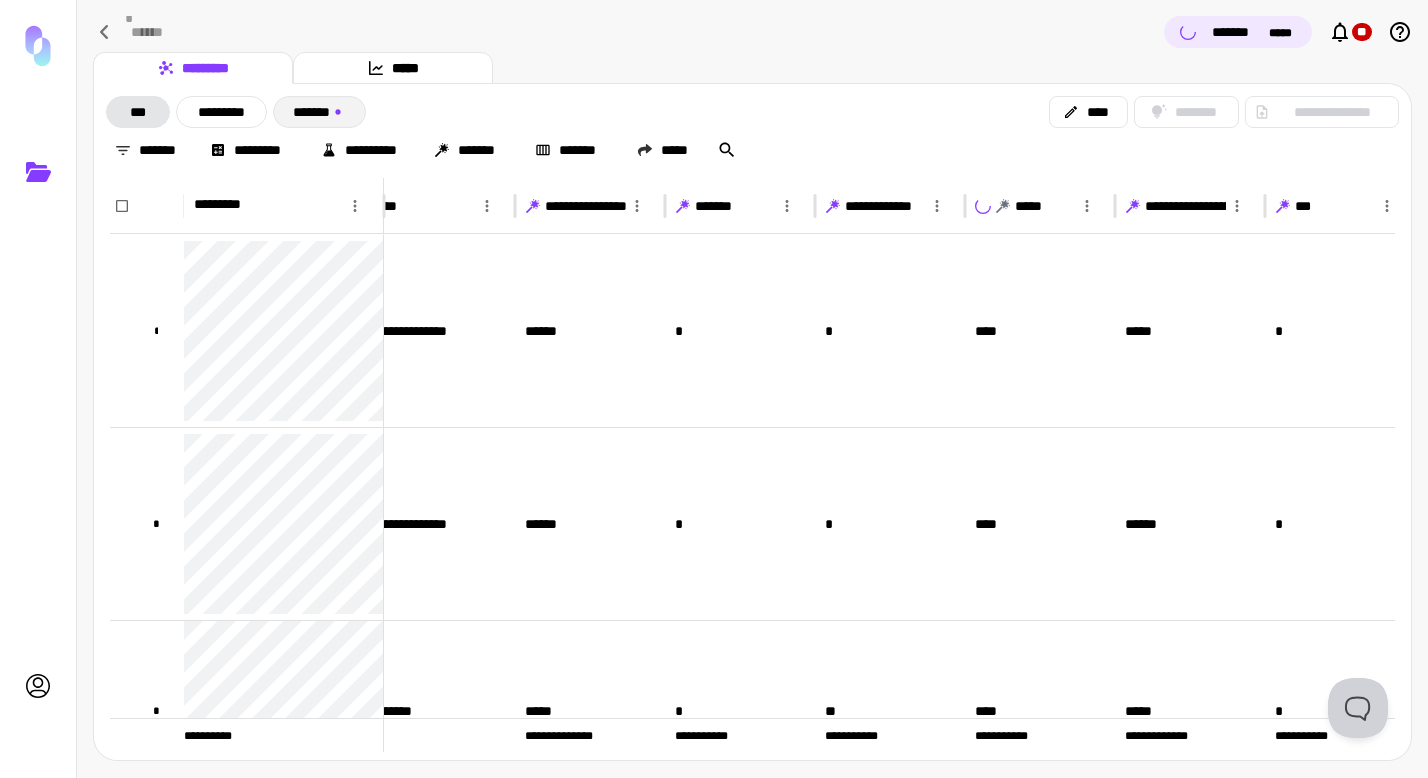 click on "*******" at bounding box center [319, 112] 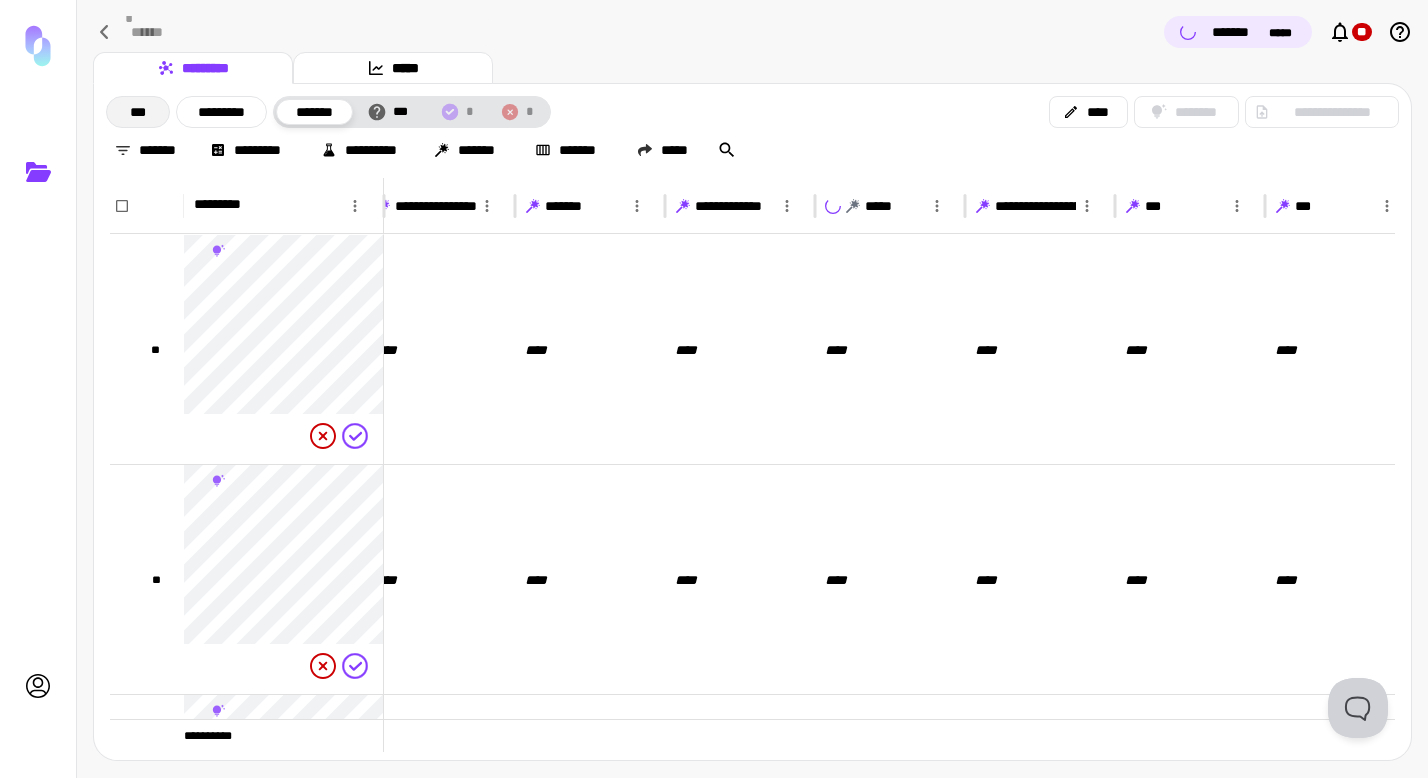 click on "***" at bounding box center (138, 112) 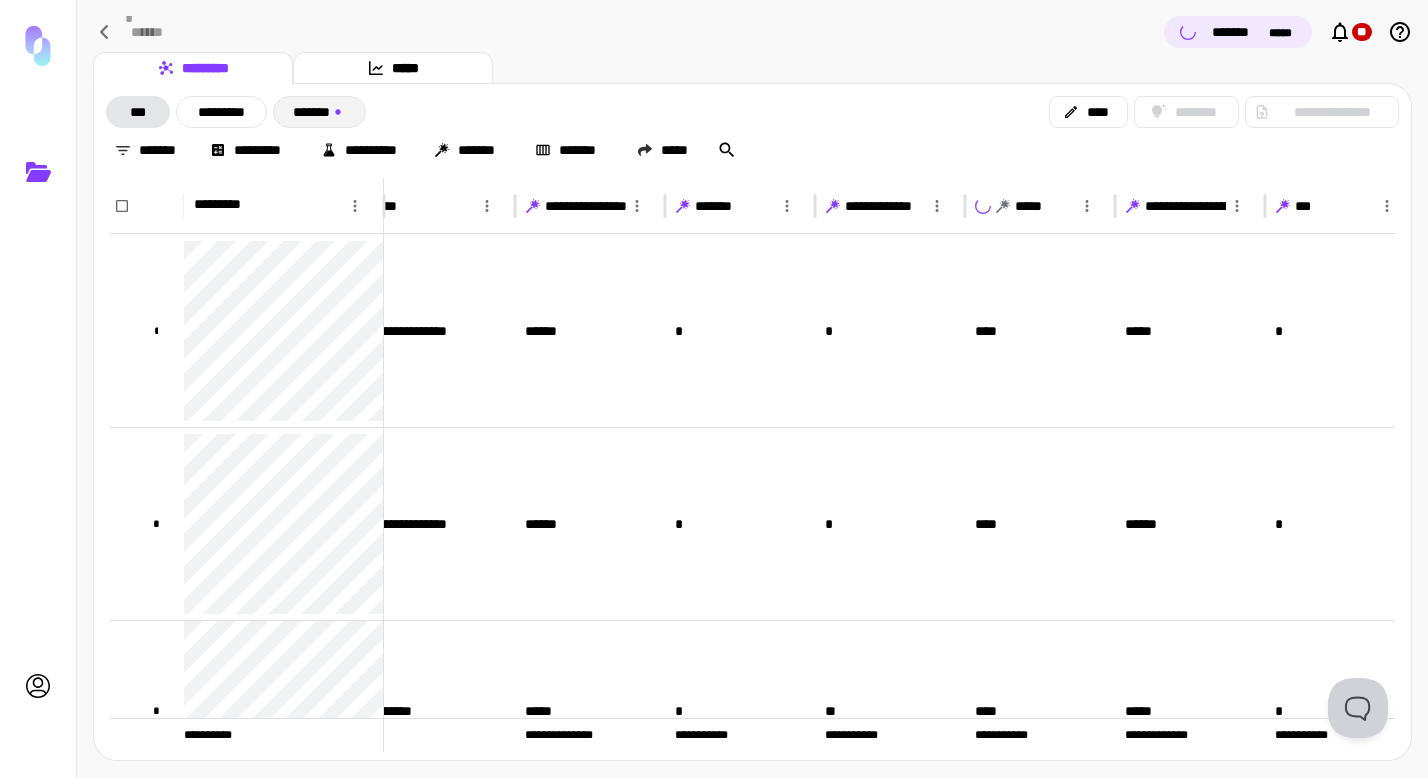 click on "*******" at bounding box center (319, 112) 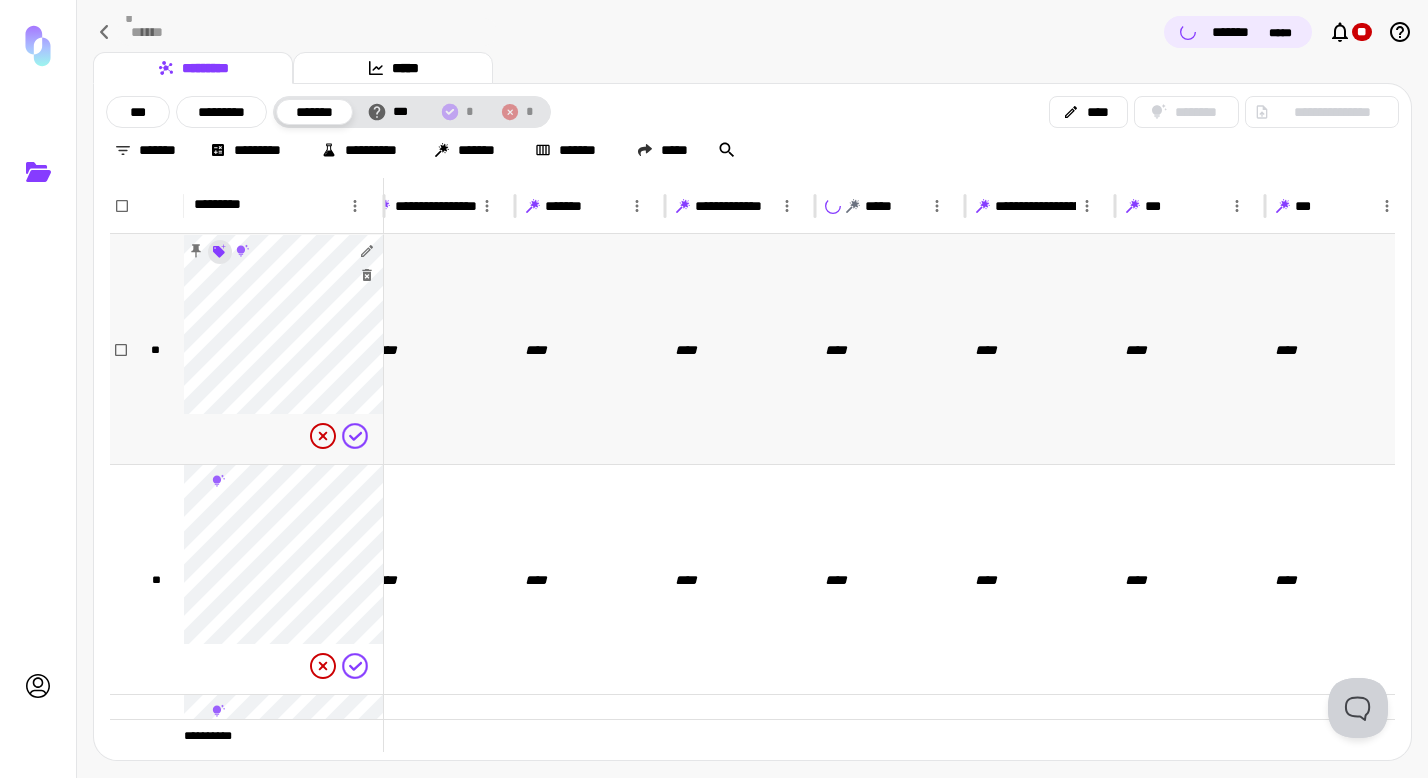 scroll, scrollTop: 24, scrollLeft: 319, axis: both 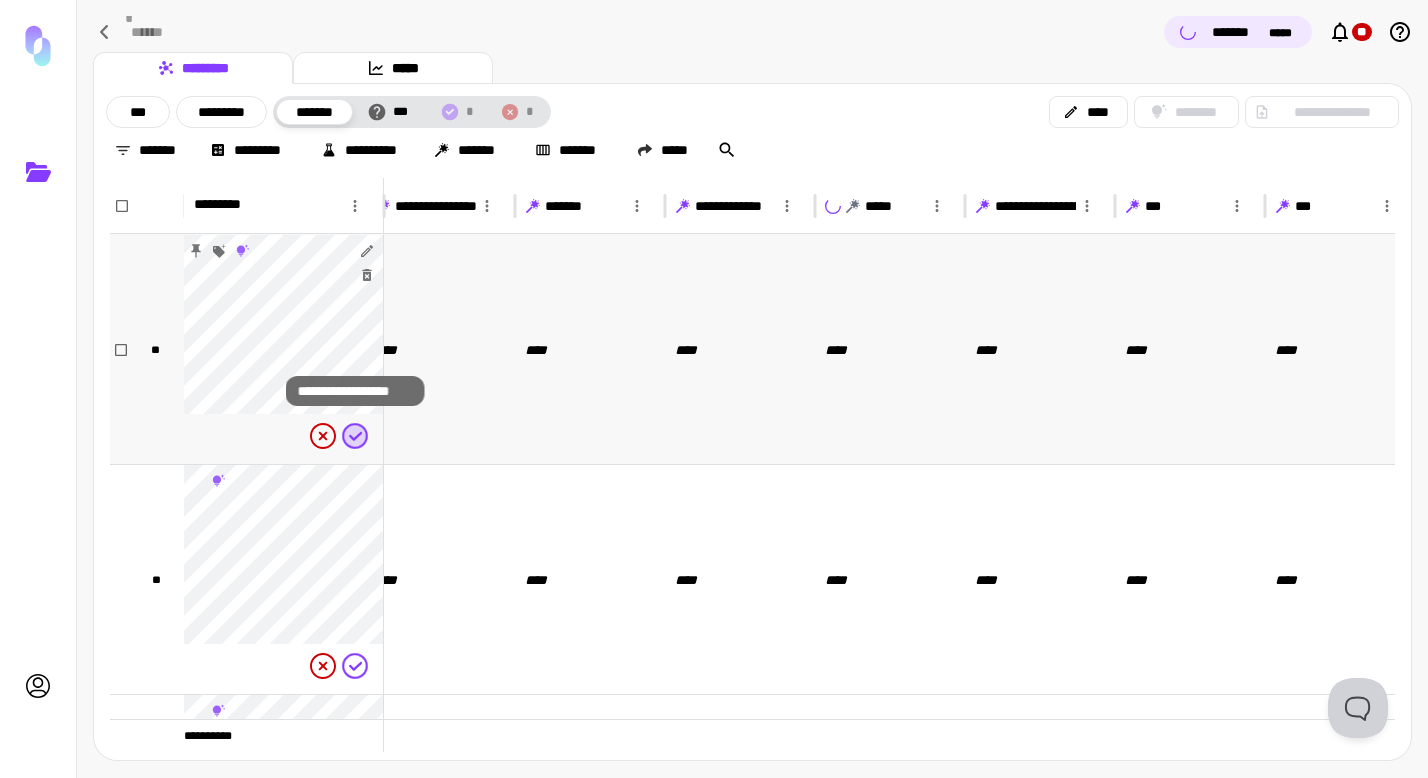 click 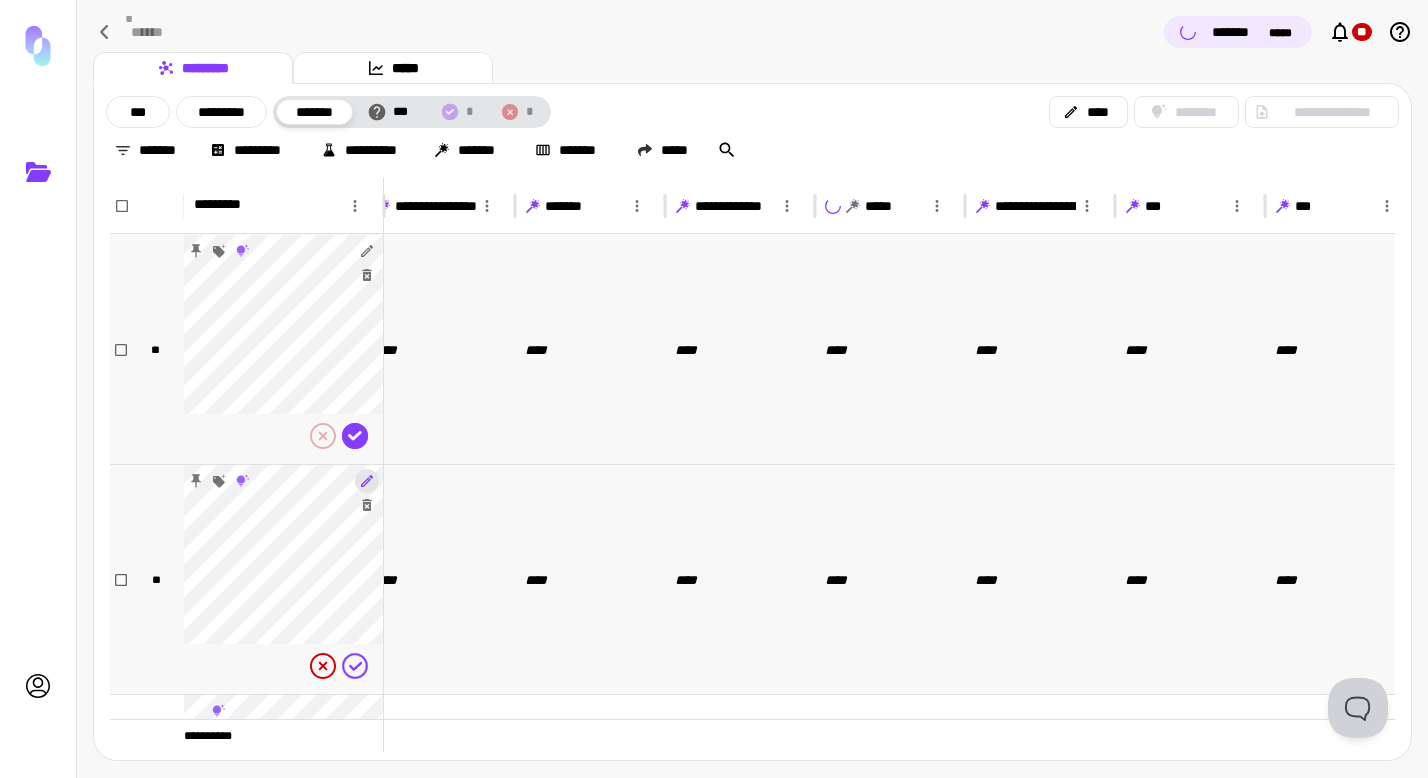 scroll, scrollTop: 47, scrollLeft: 319, axis: both 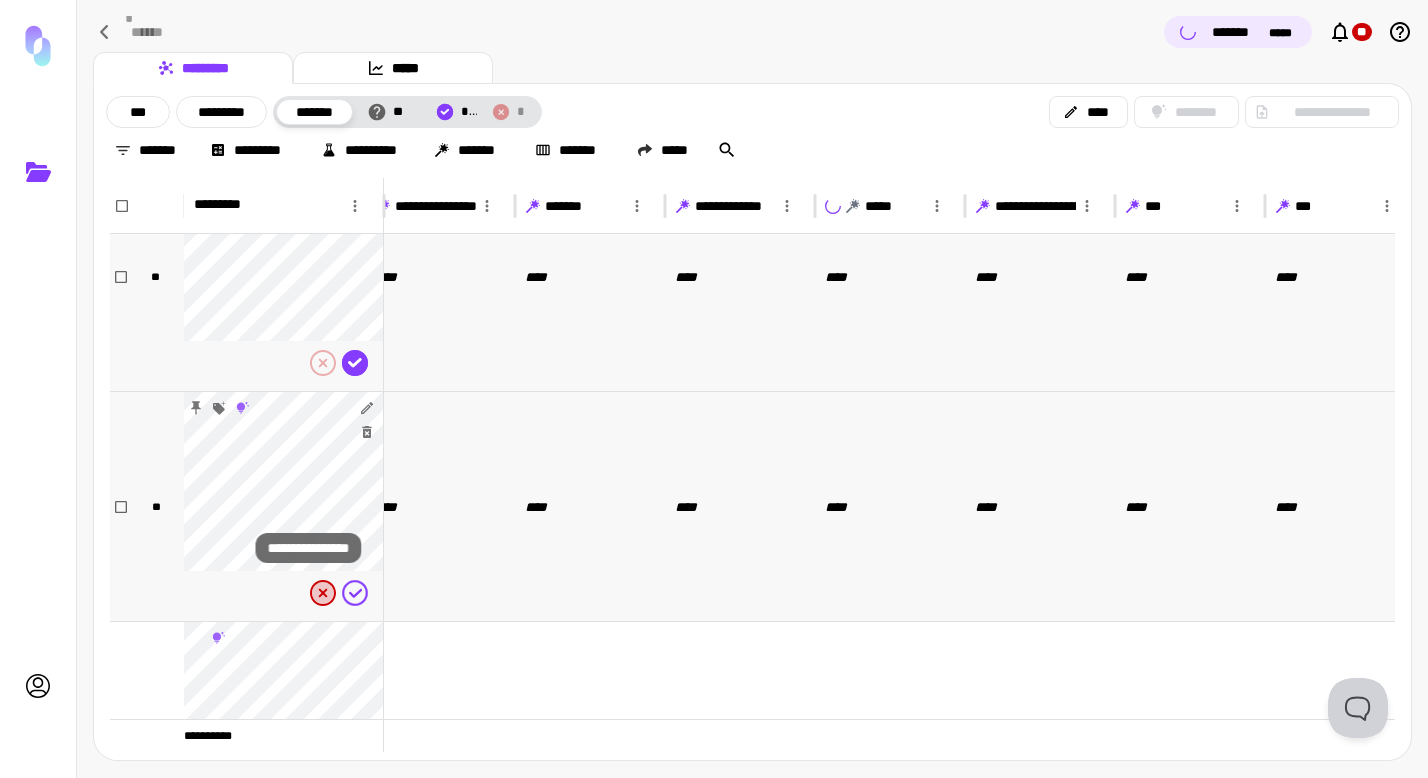 click 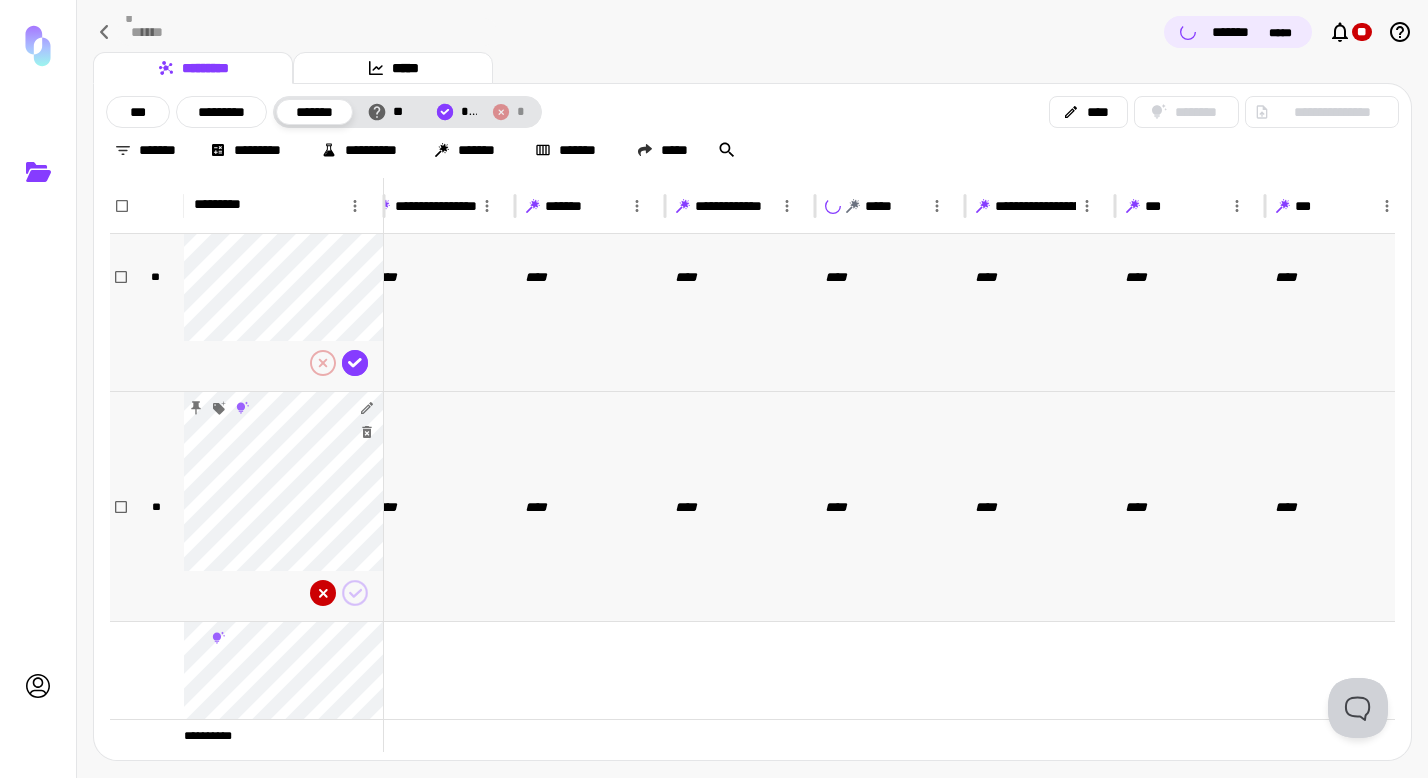 scroll, scrollTop: 267, scrollLeft: 319, axis: both 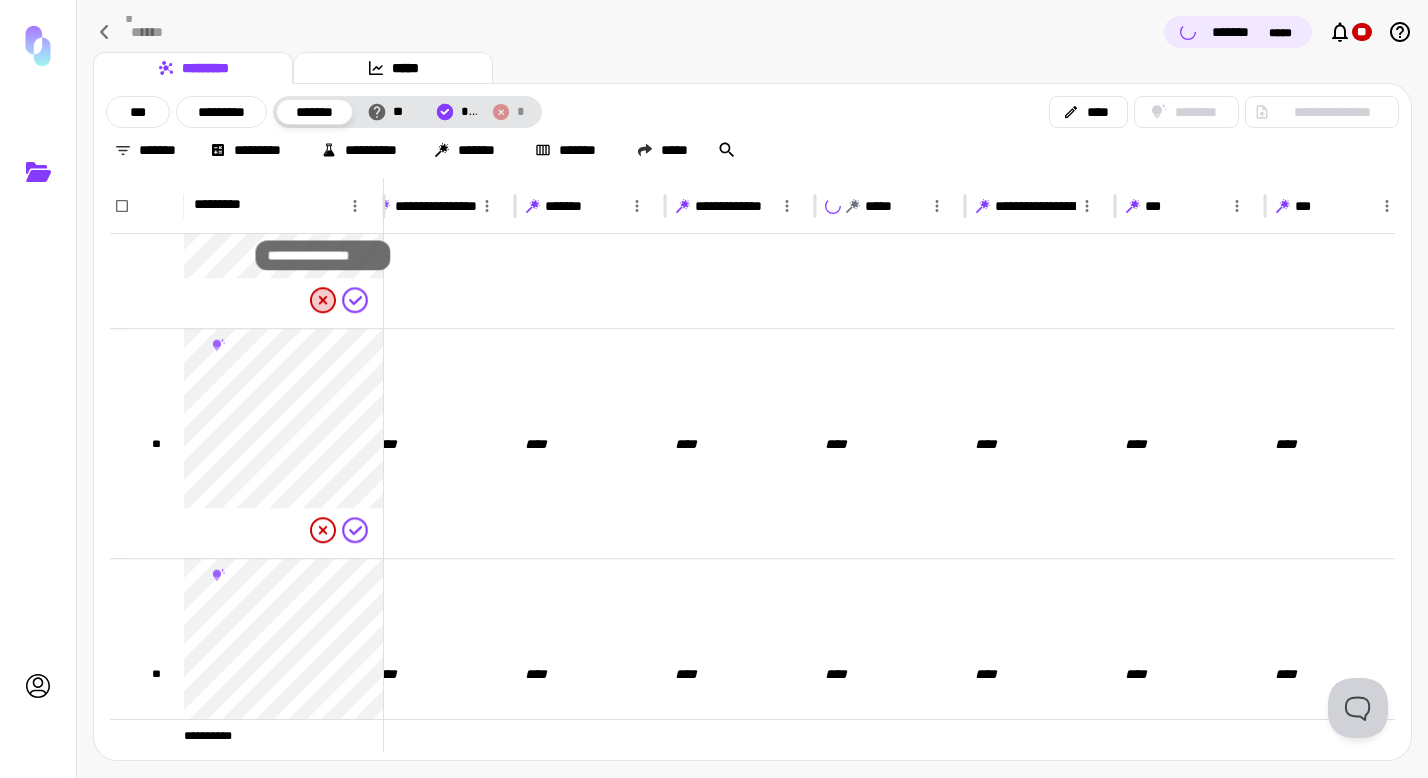 click 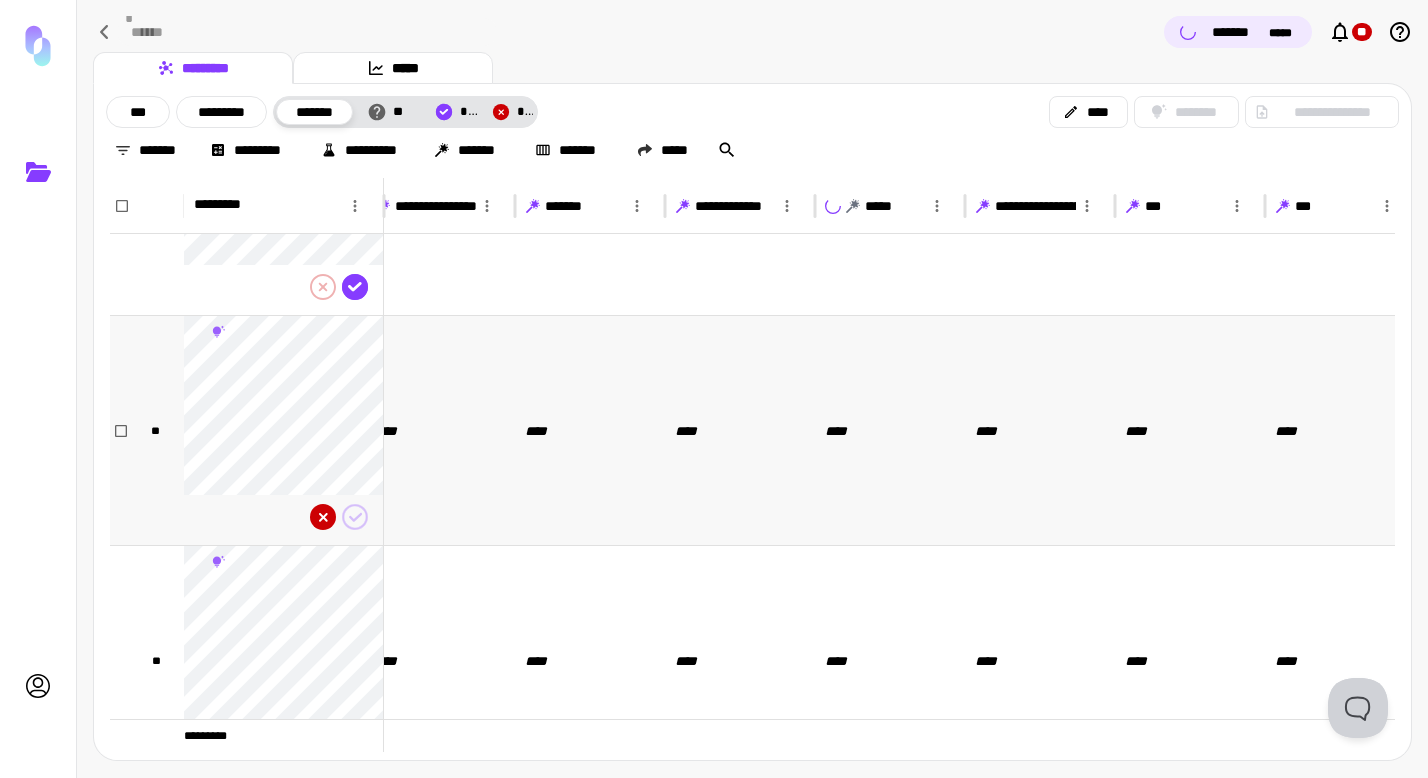scroll, scrollTop: 187, scrollLeft: 319, axis: both 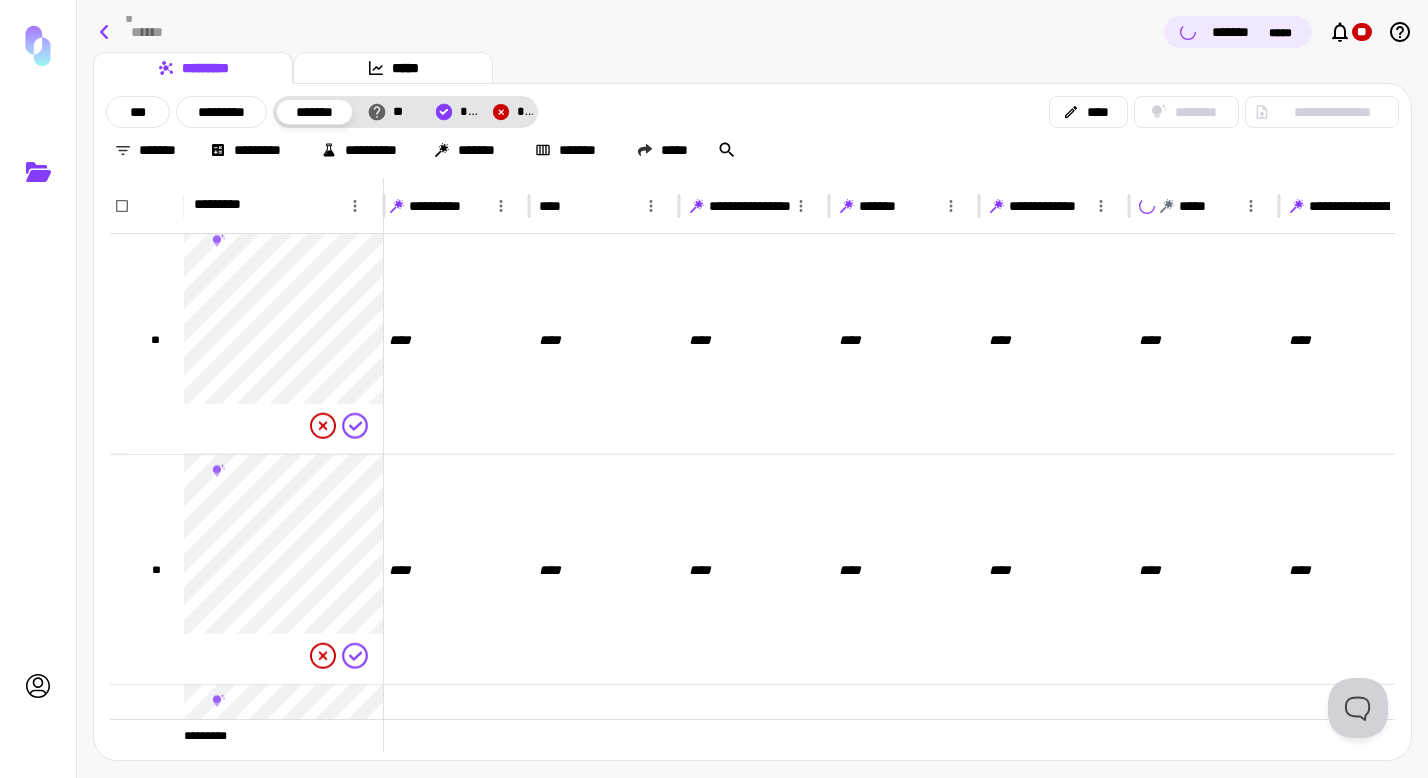 click 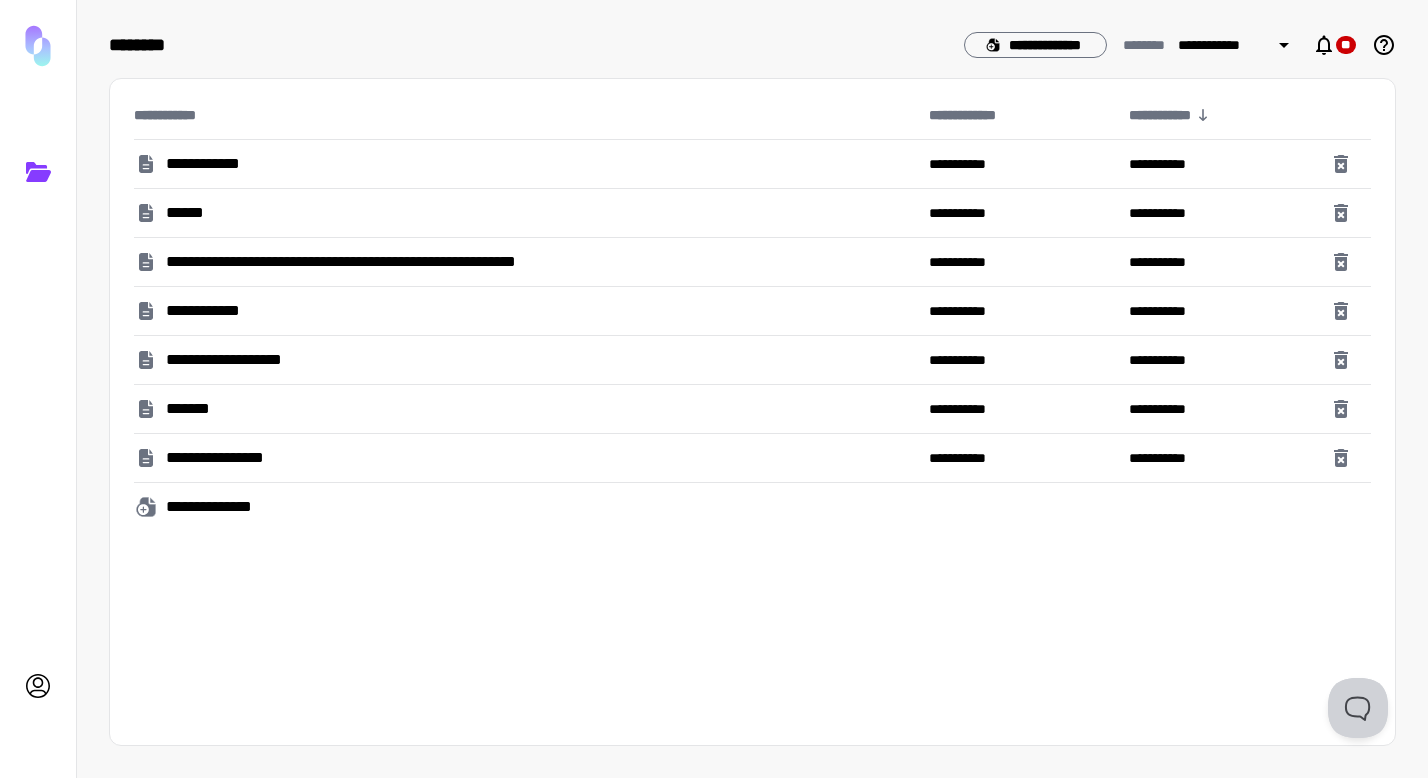 click on "******" at bounding box center [527, 213] 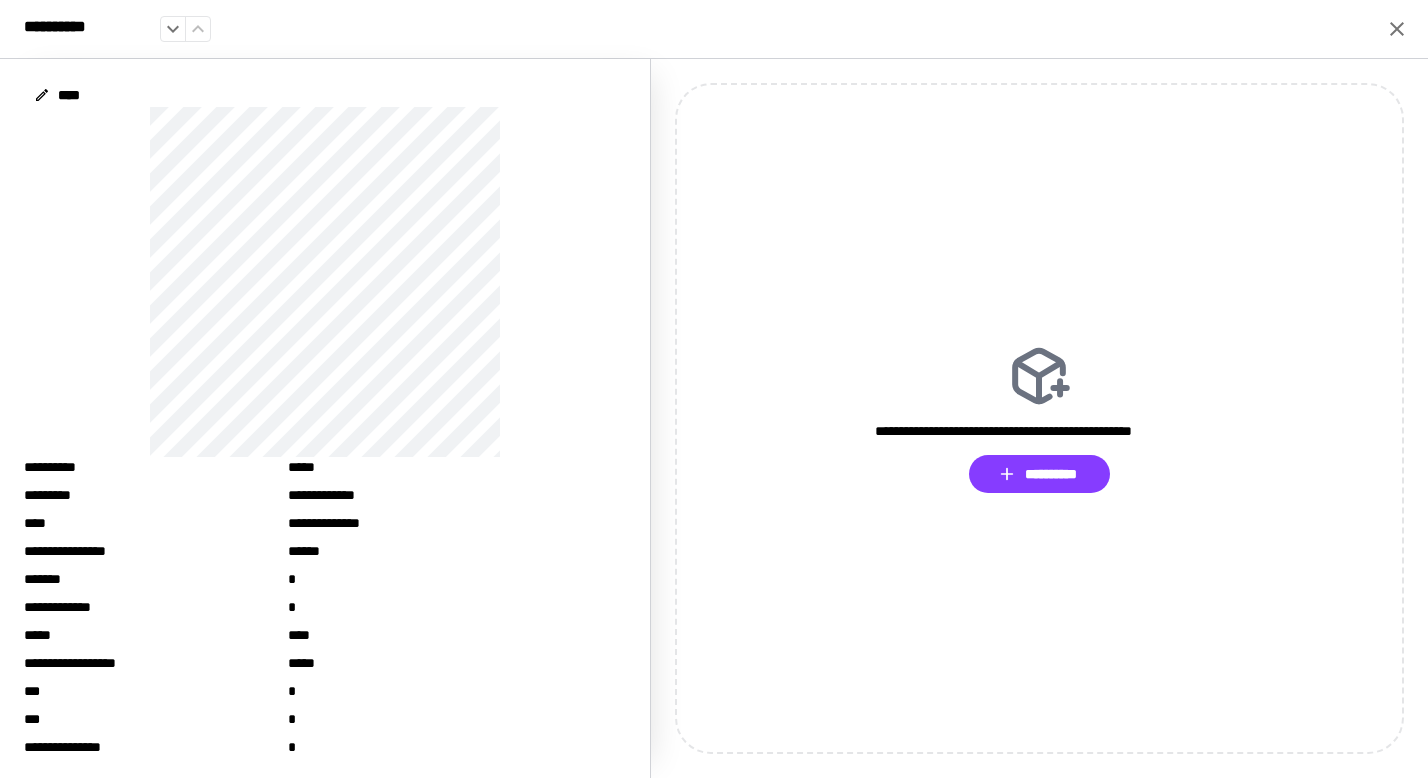 click 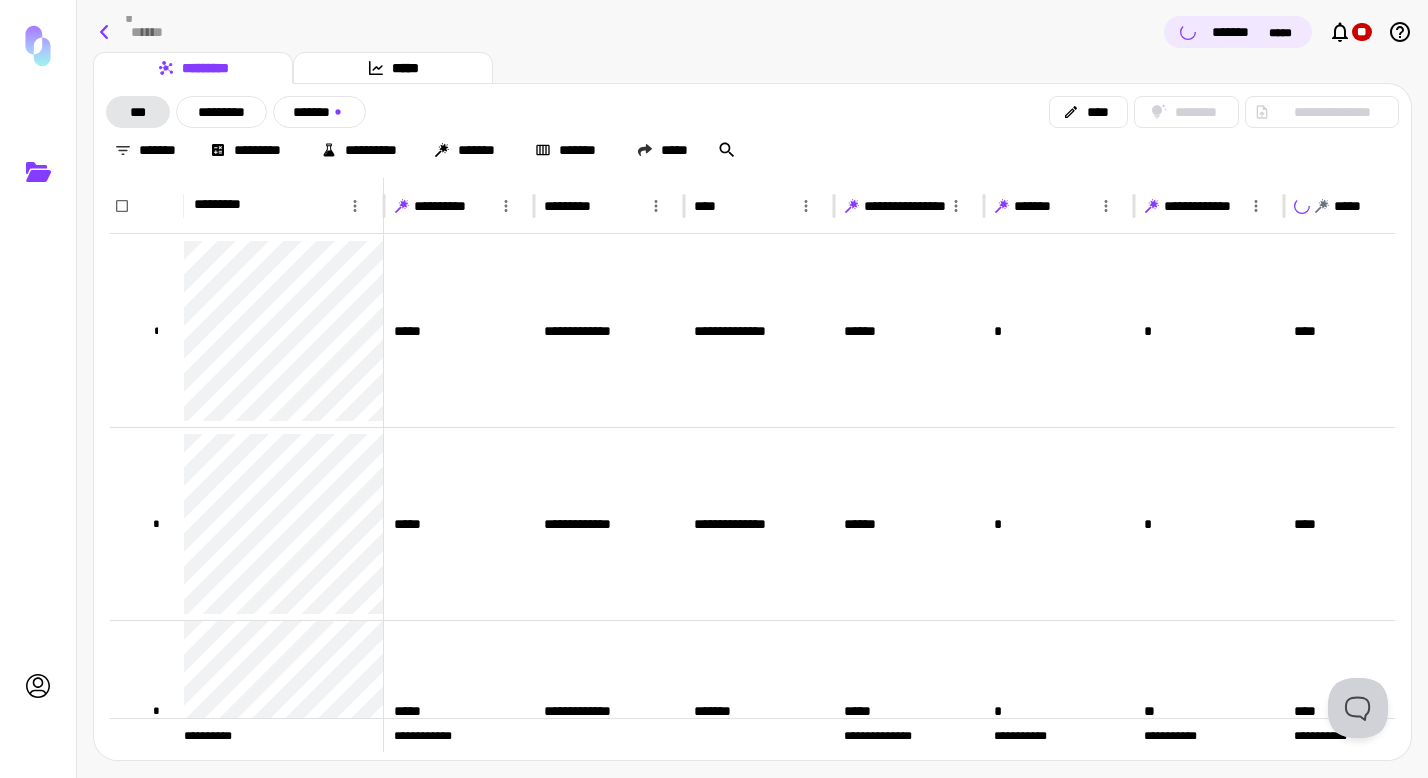 click 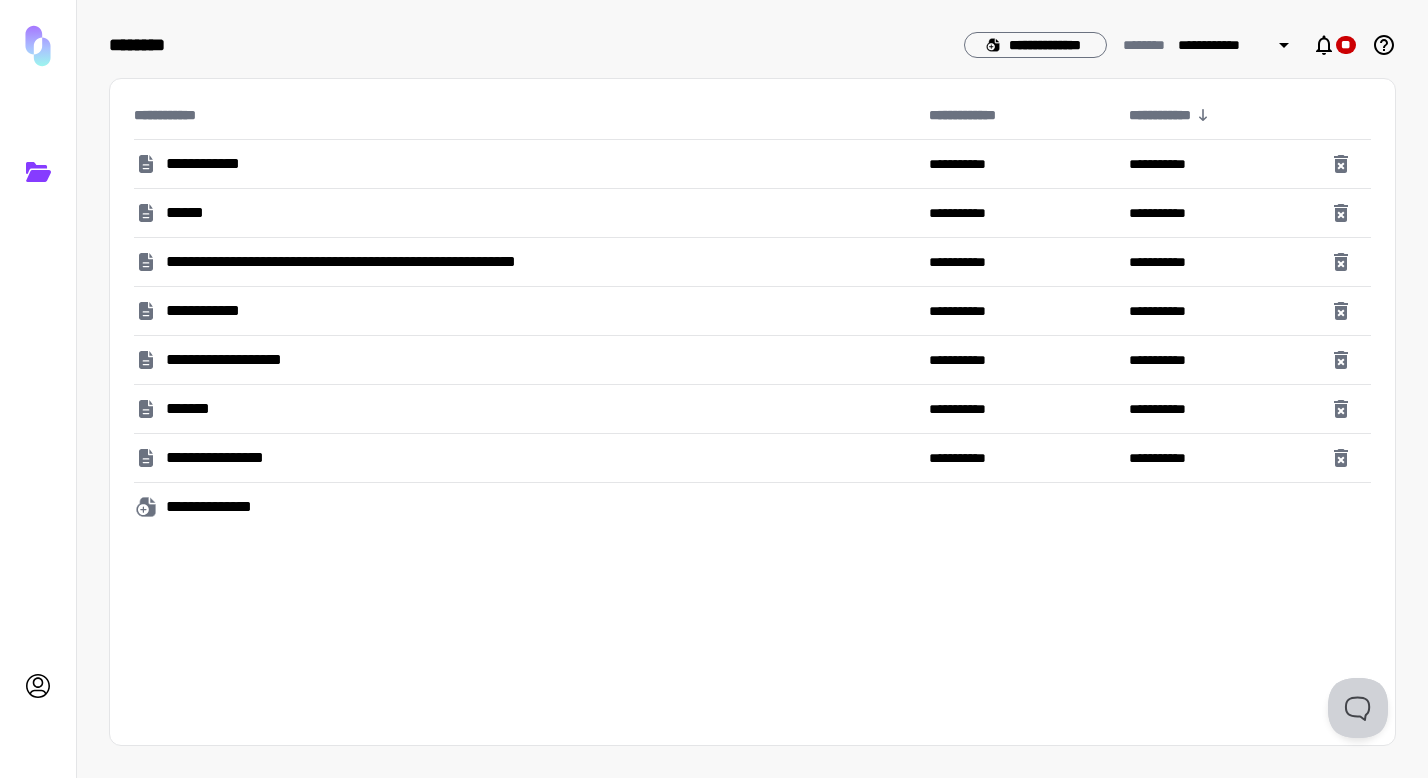 click on "*******" at bounding box center (523, 409) 